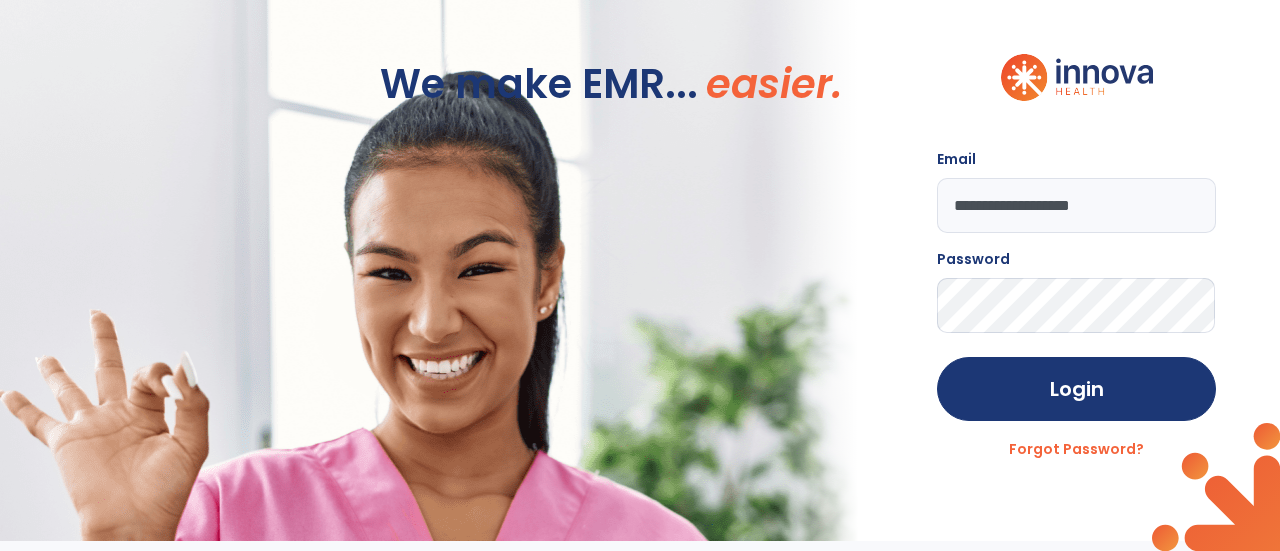 scroll, scrollTop: 0, scrollLeft: 0, axis: both 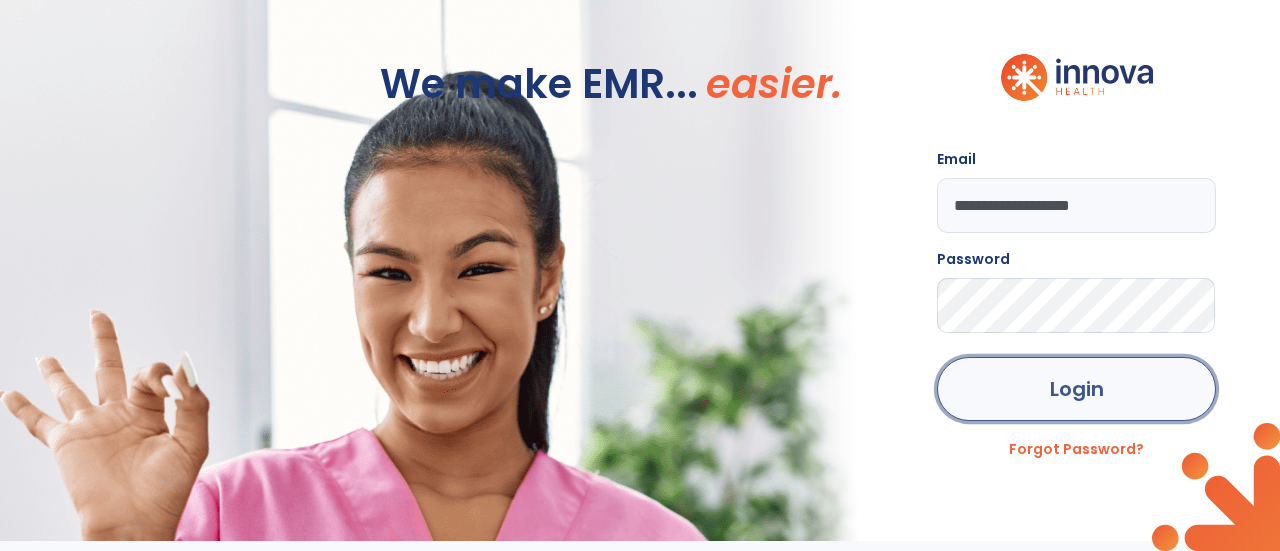 click on "Login" 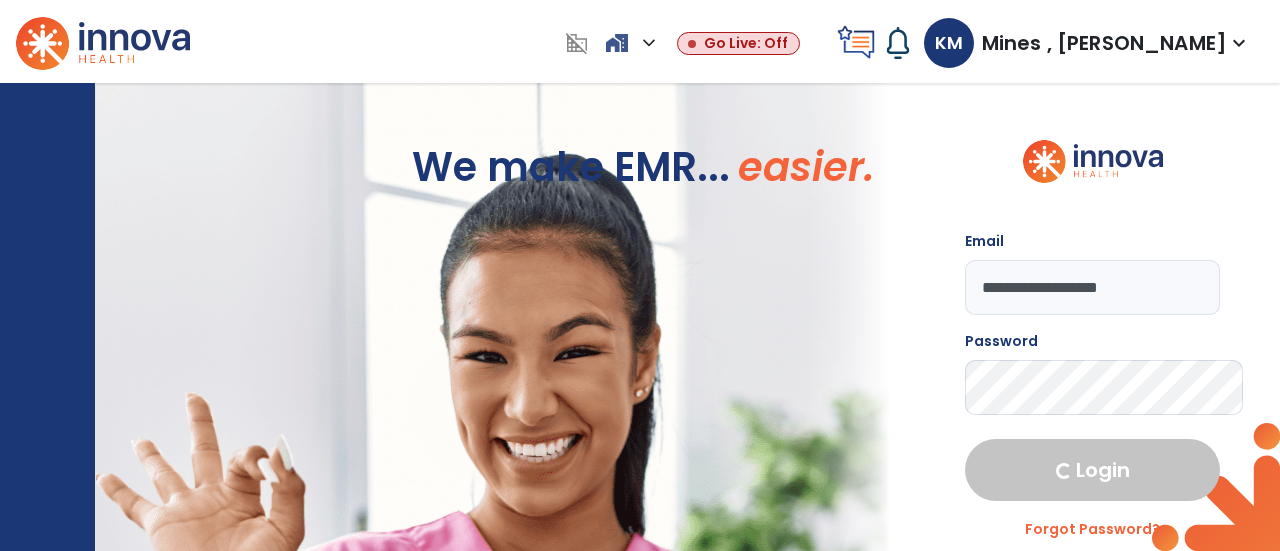 select on "****" 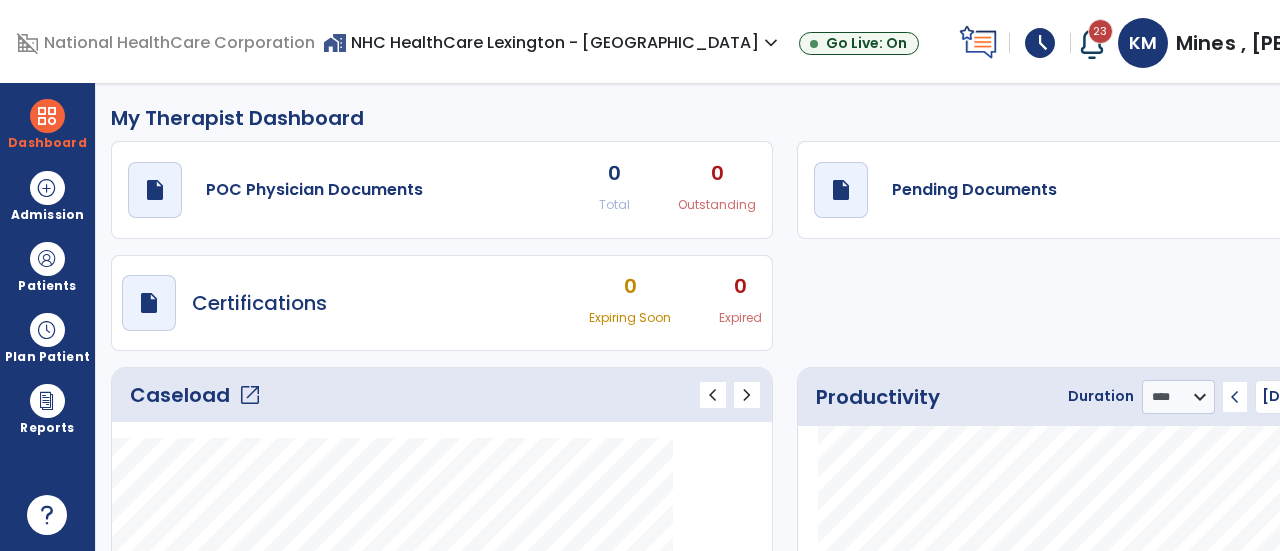 click on "9" 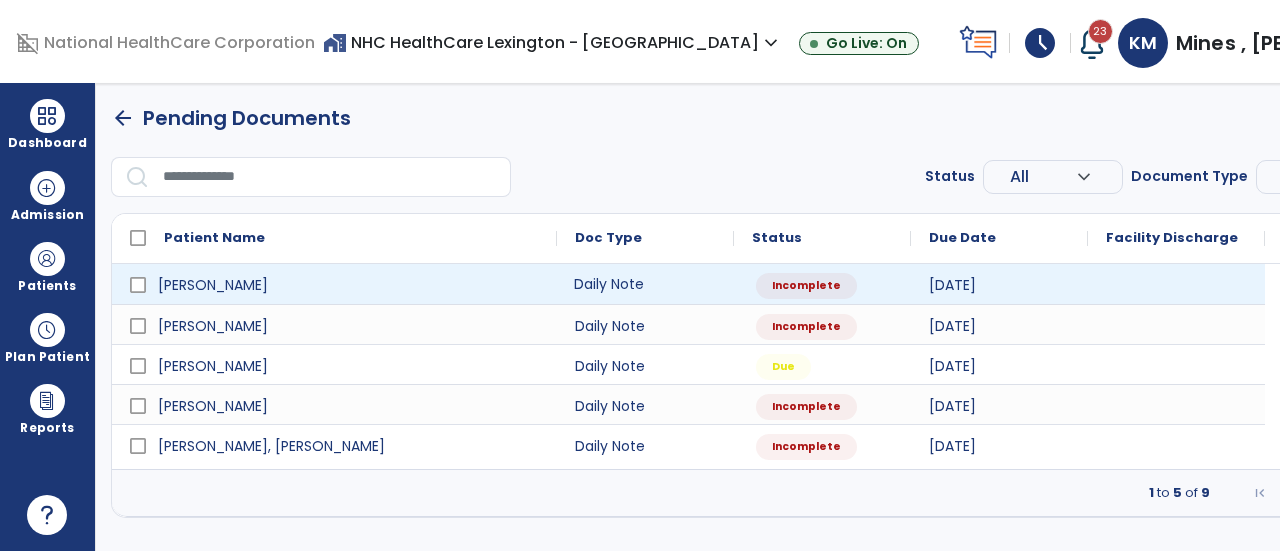 click on "Daily Note" at bounding box center (645, 284) 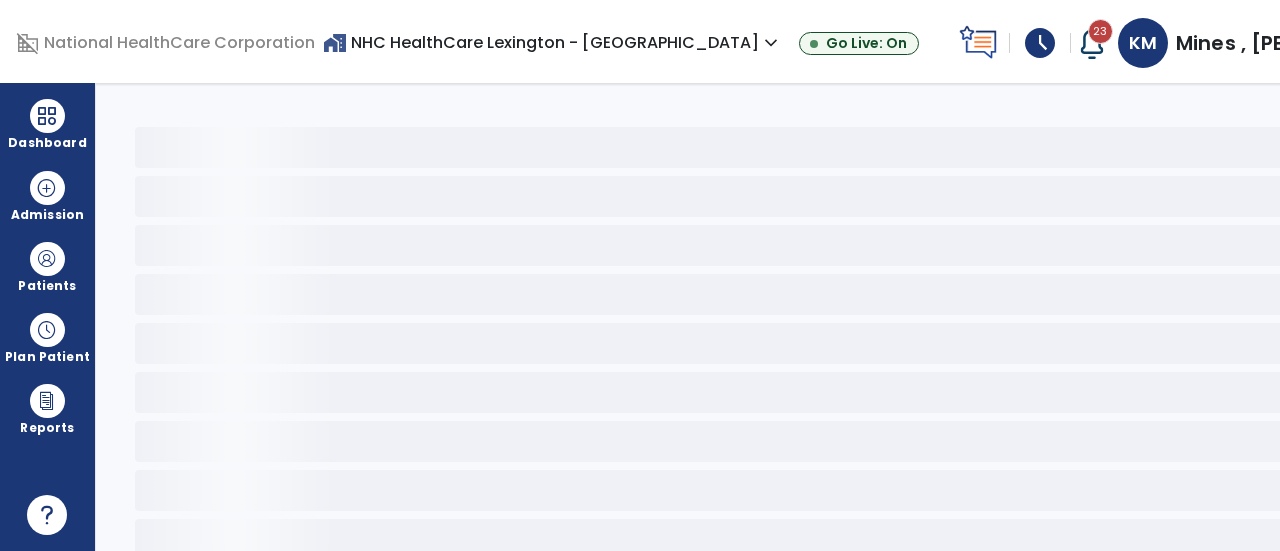 select on "*" 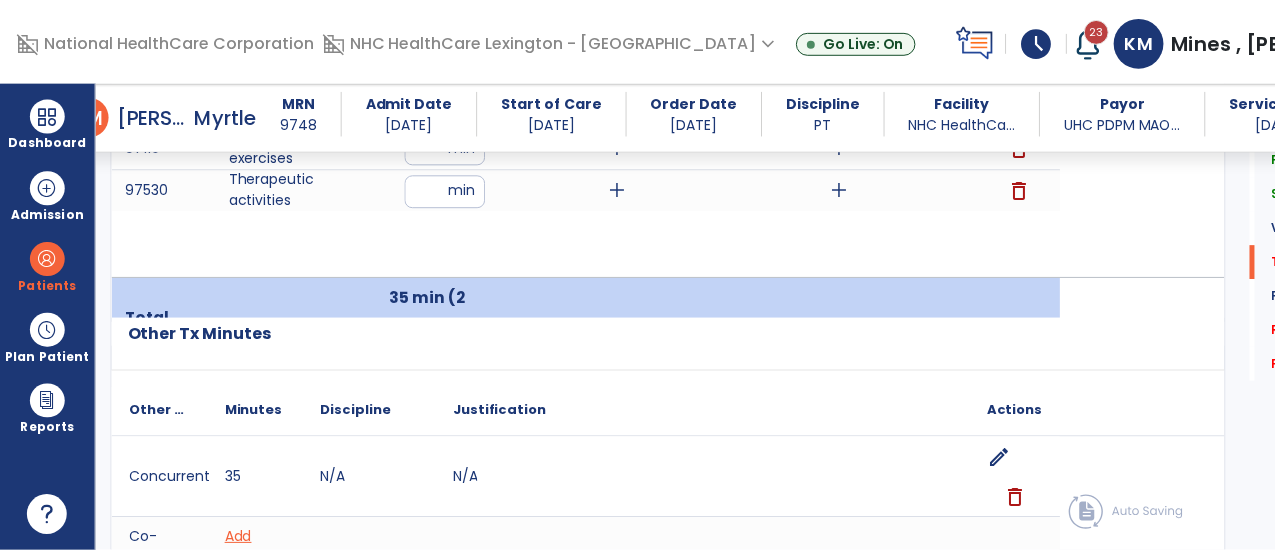 scroll, scrollTop: 1205, scrollLeft: 0, axis: vertical 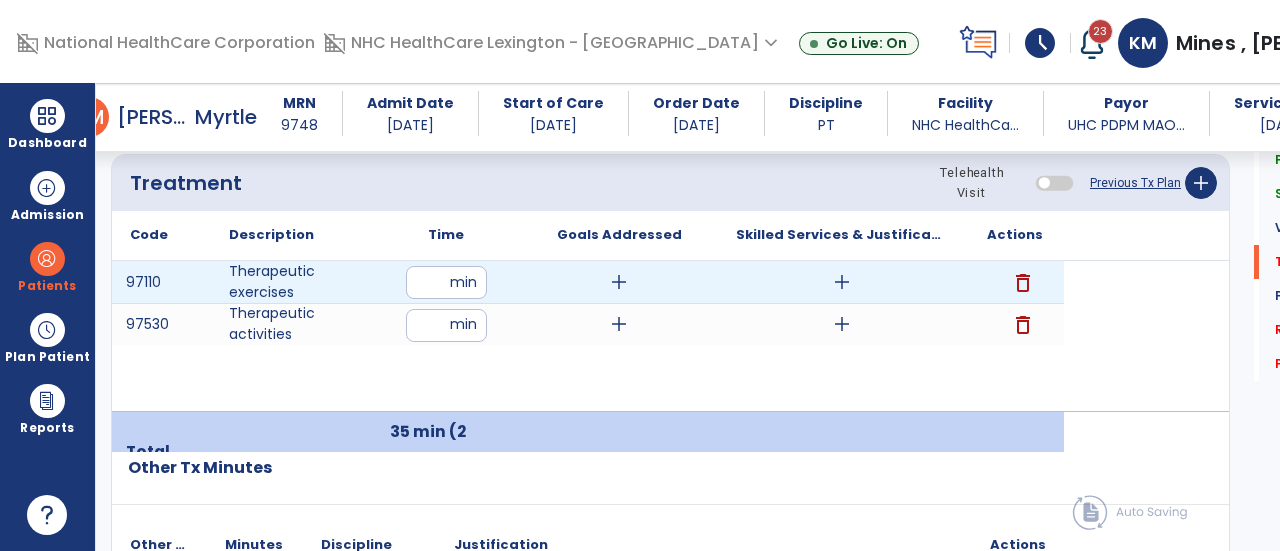 click on "add" at bounding box center (619, 282) 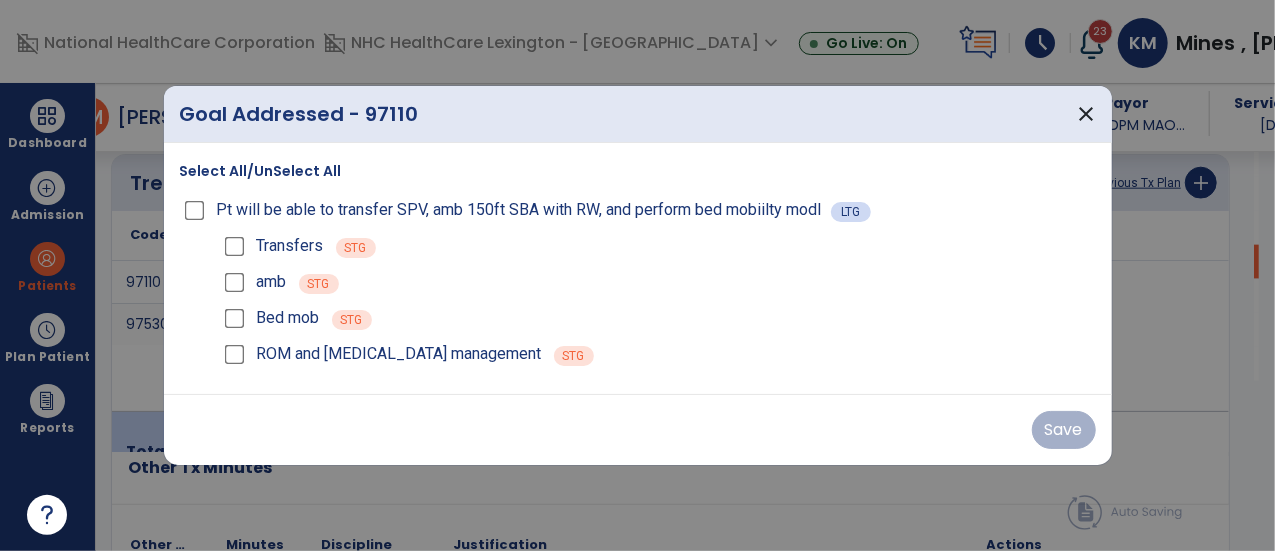 scroll, scrollTop: 1205, scrollLeft: 0, axis: vertical 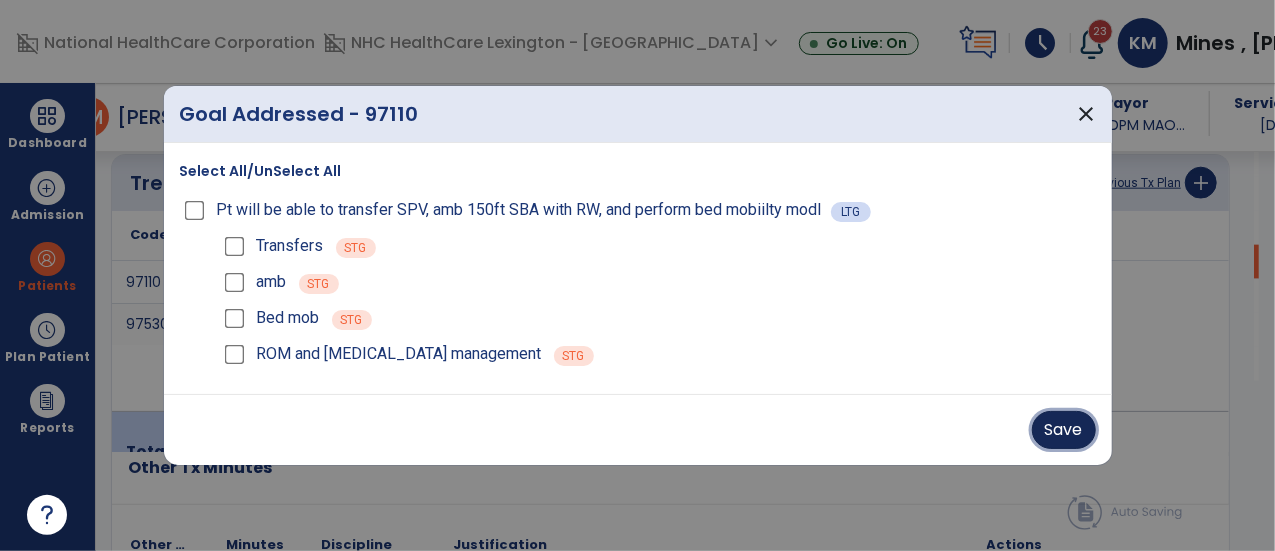 click on "Save" at bounding box center [1064, 430] 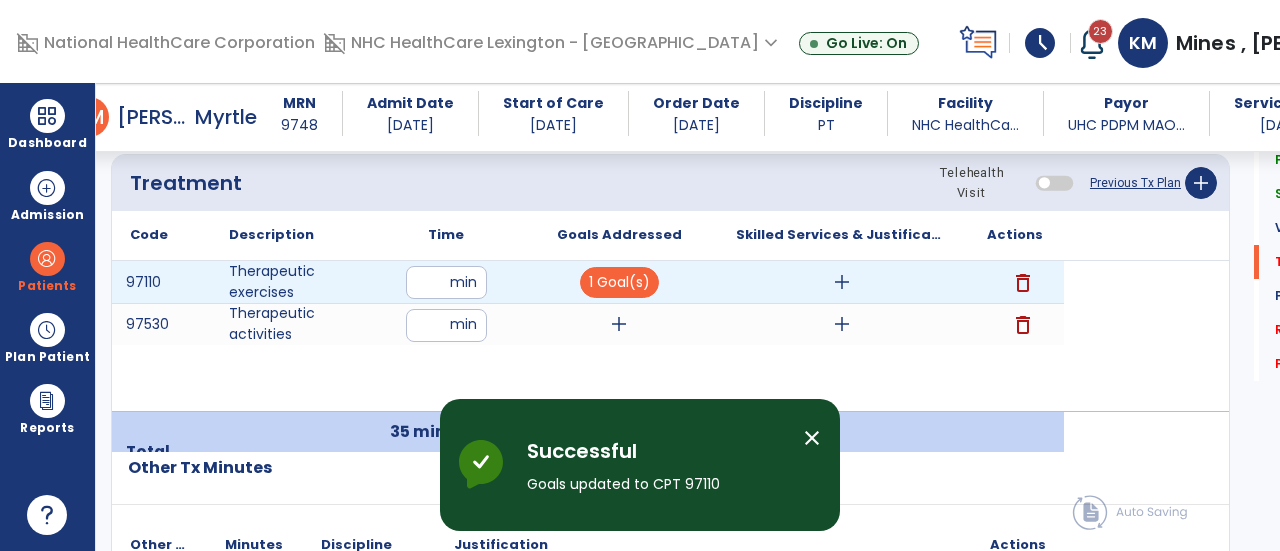 click on "add" at bounding box center (841, 282) 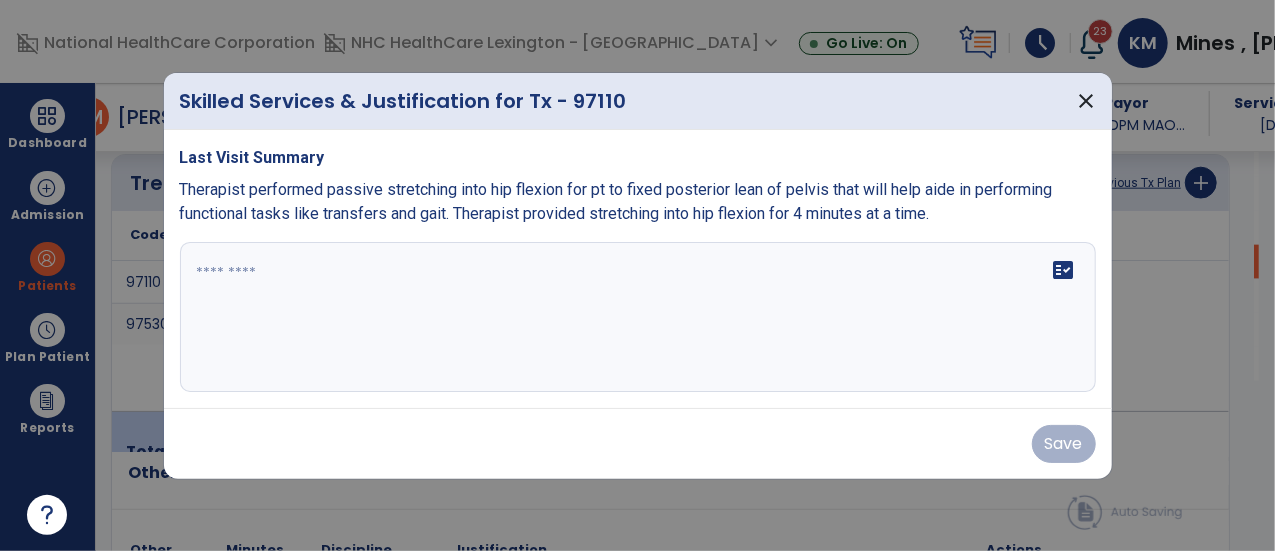 scroll, scrollTop: 1205, scrollLeft: 0, axis: vertical 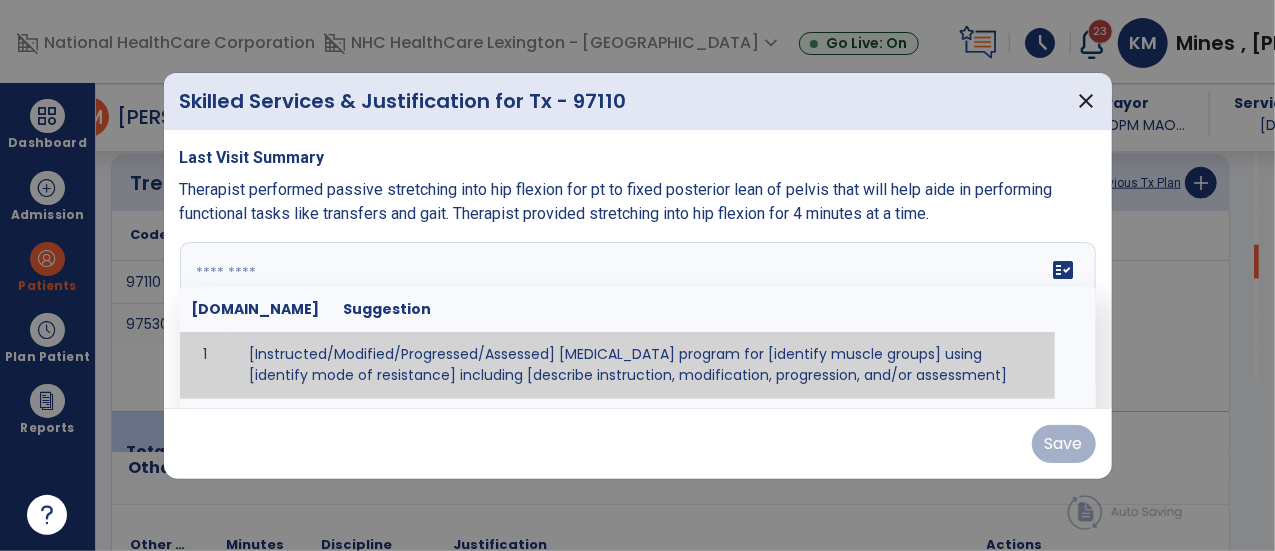 click at bounding box center (636, 317) 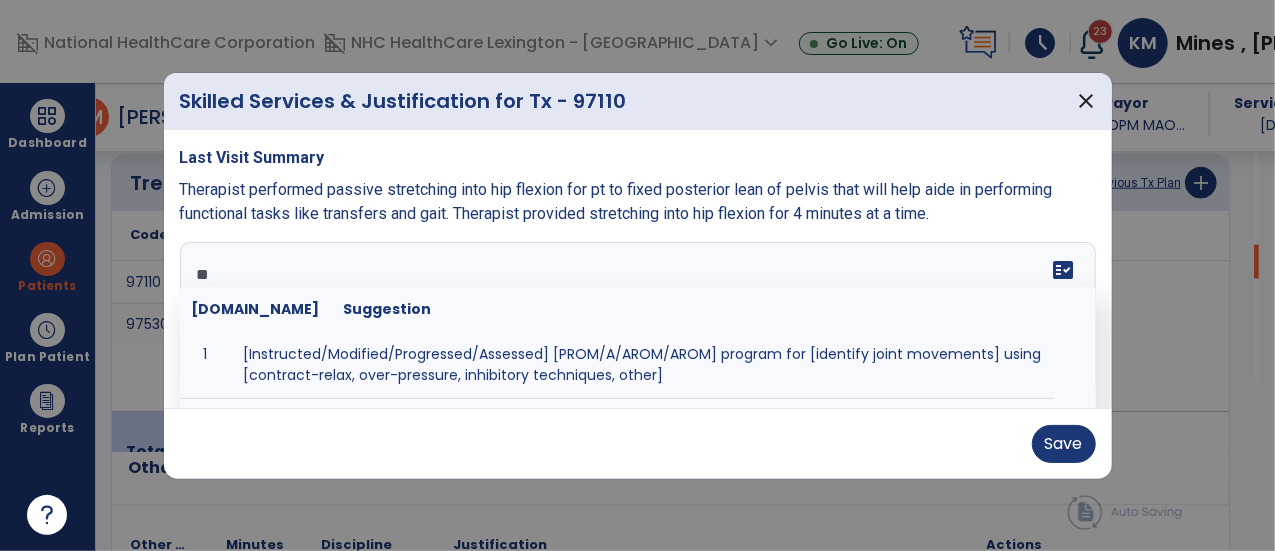 type on "*" 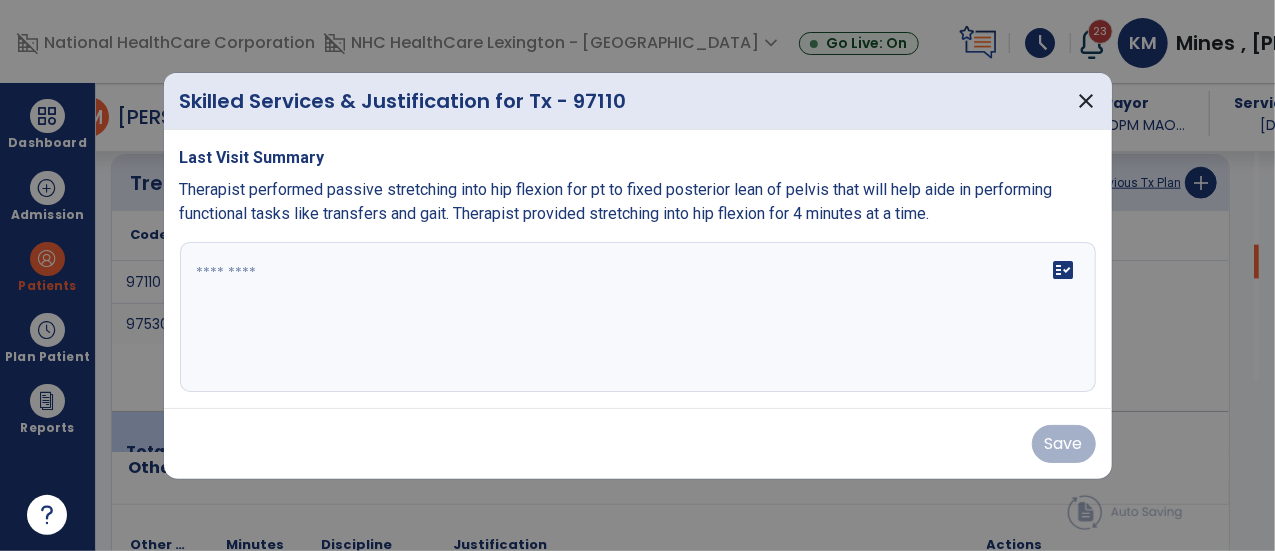 click on "Therapist performed passive stretching into hip flexion for pt to fixed posterior lean of pelvis that will help aide in performing functional tasks like transfers and gait. Therapist provided stretching into hip flexion for 4 minutes at a time." at bounding box center (616, 201) 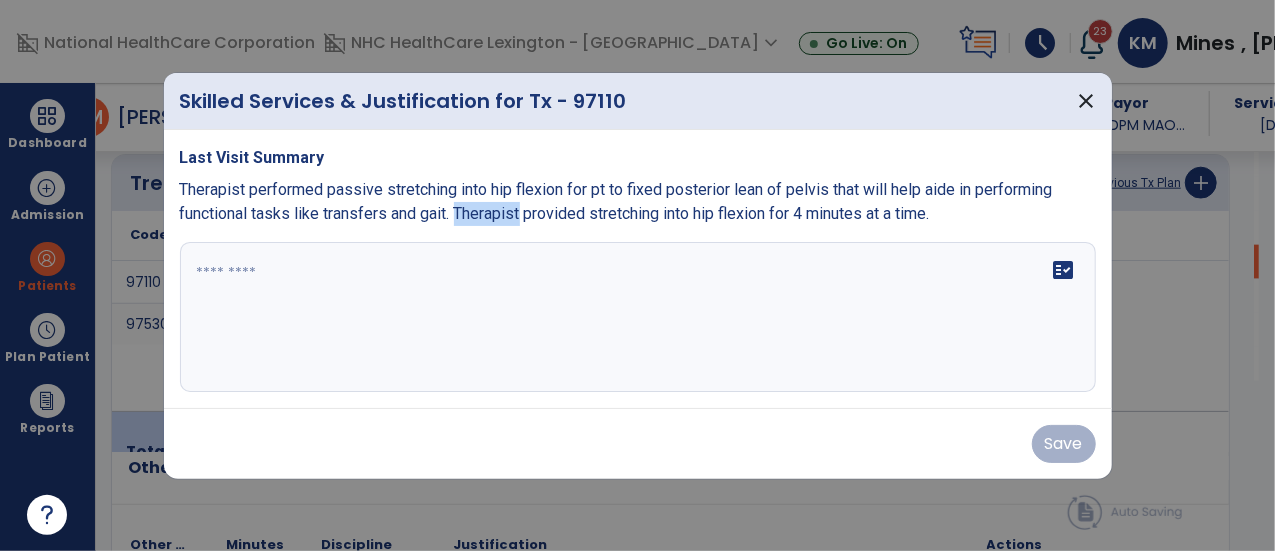 click on "Therapist performed passive stretching into hip flexion for pt to fixed posterior lean of pelvis that will help aide in performing functional tasks like transfers and gait. Therapist provided stretching into hip flexion for 4 minutes at a time." at bounding box center (616, 201) 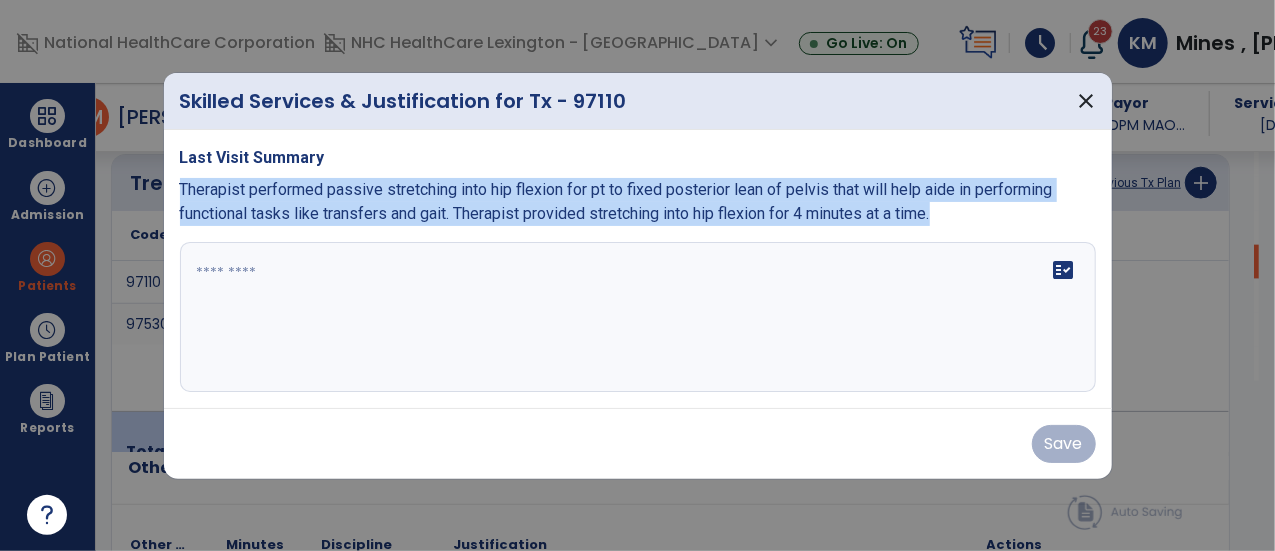 click on "Therapist performed passive stretching into hip flexion for pt to fixed posterior lean of pelvis that will help aide in performing functional tasks like transfers and gait. Therapist provided stretching into hip flexion for 4 minutes at a time." at bounding box center (616, 201) 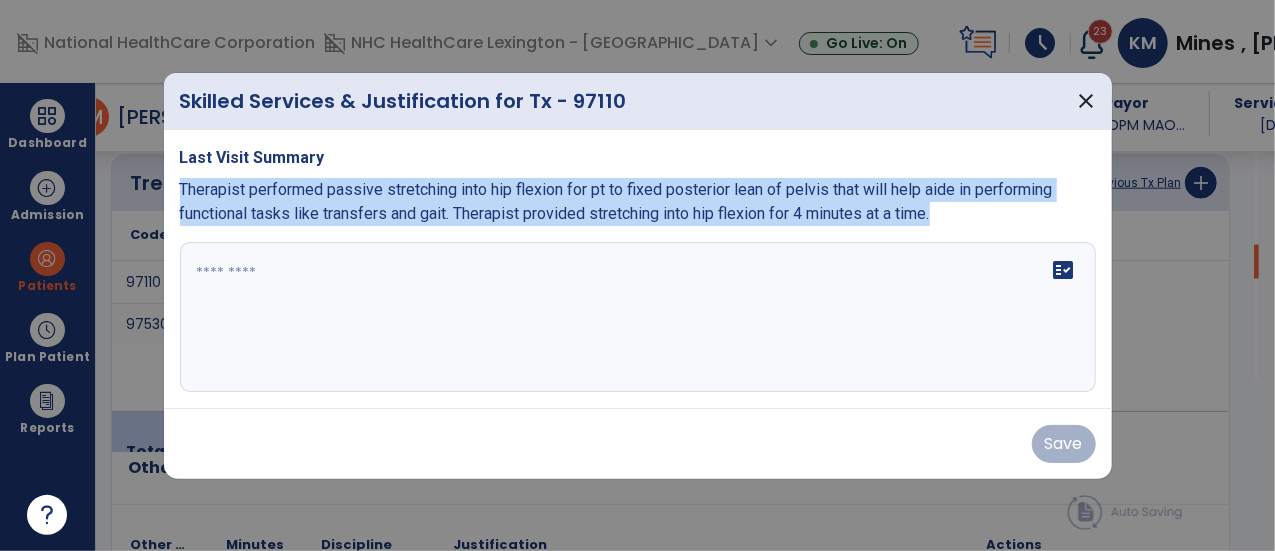 copy on "Therapist performed passive stretching into hip flexion for pt to fixed posterior lean of pelvis that will help aide in performing functional tasks like transfers and gait. Therapist provided stretching into hip flexion for 4 minutes at a time." 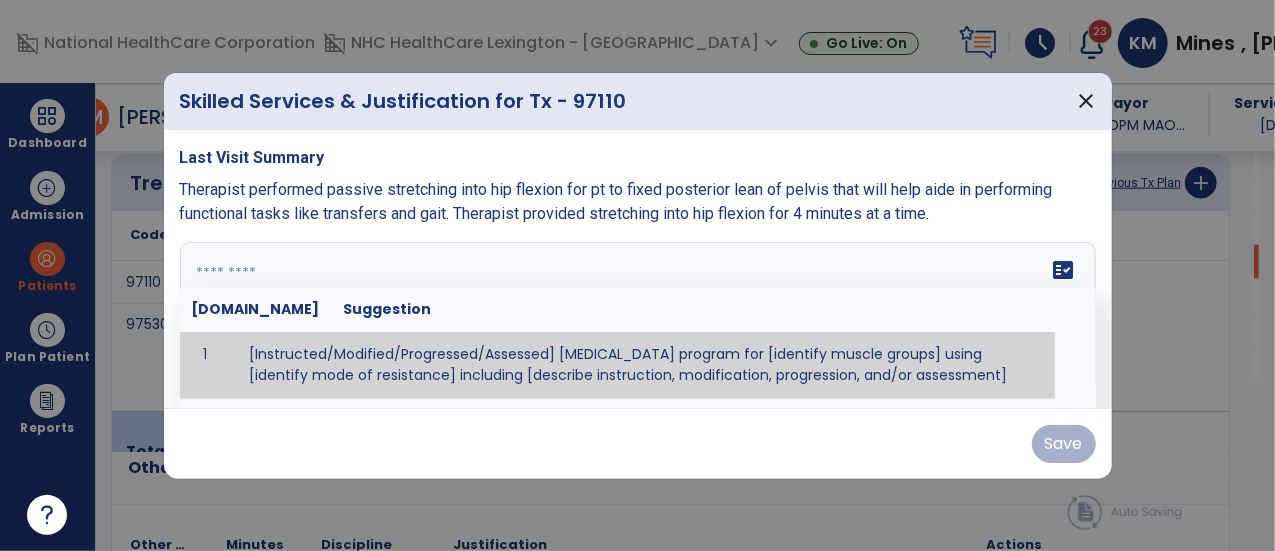 paste on "**********" 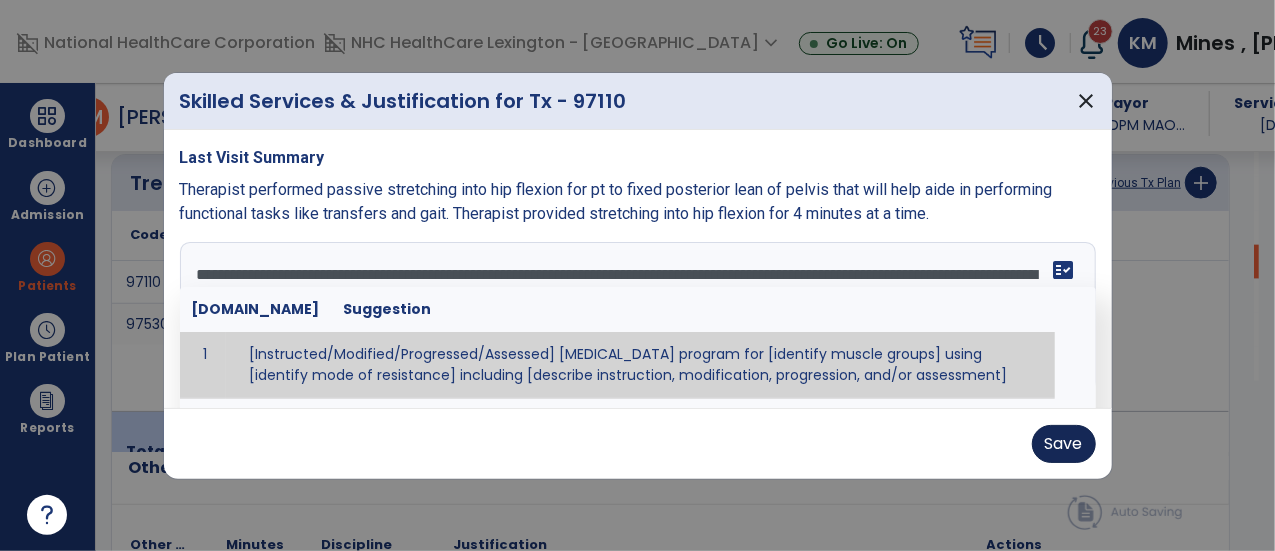 type on "**********" 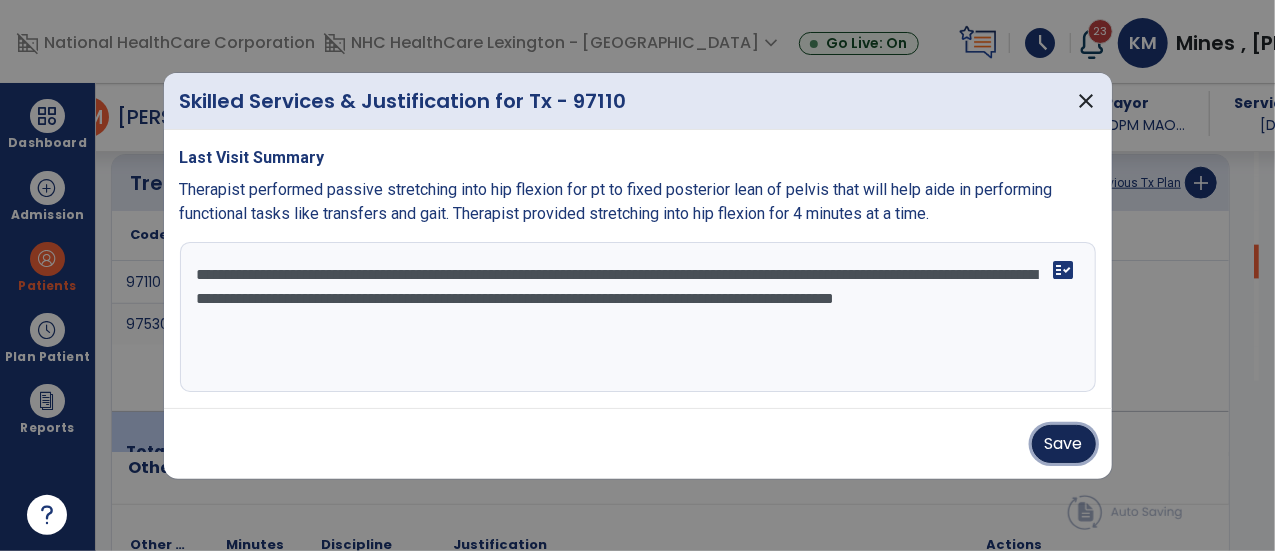click on "Save" at bounding box center (1064, 444) 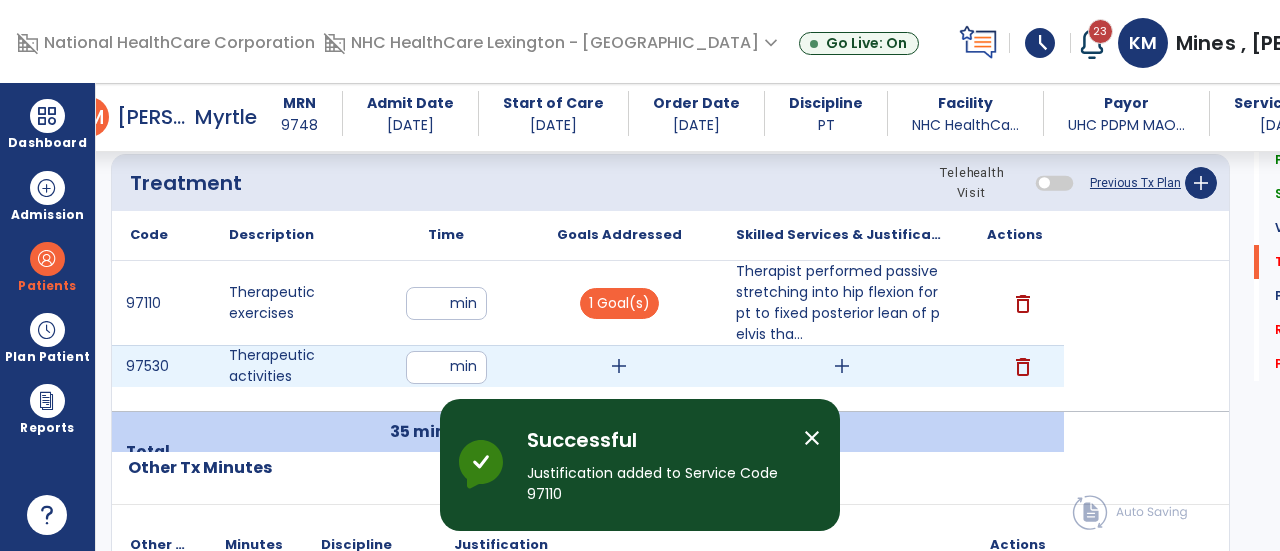 click on "add" at bounding box center [619, 366] 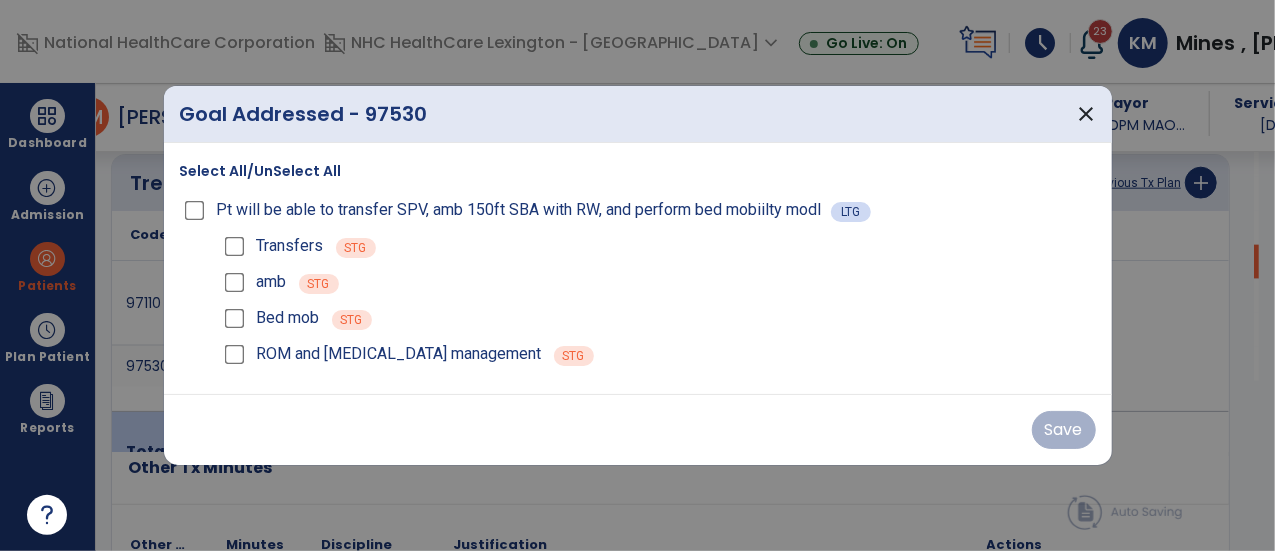 scroll, scrollTop: 1205, scrollLeft: 0, axis: vertical 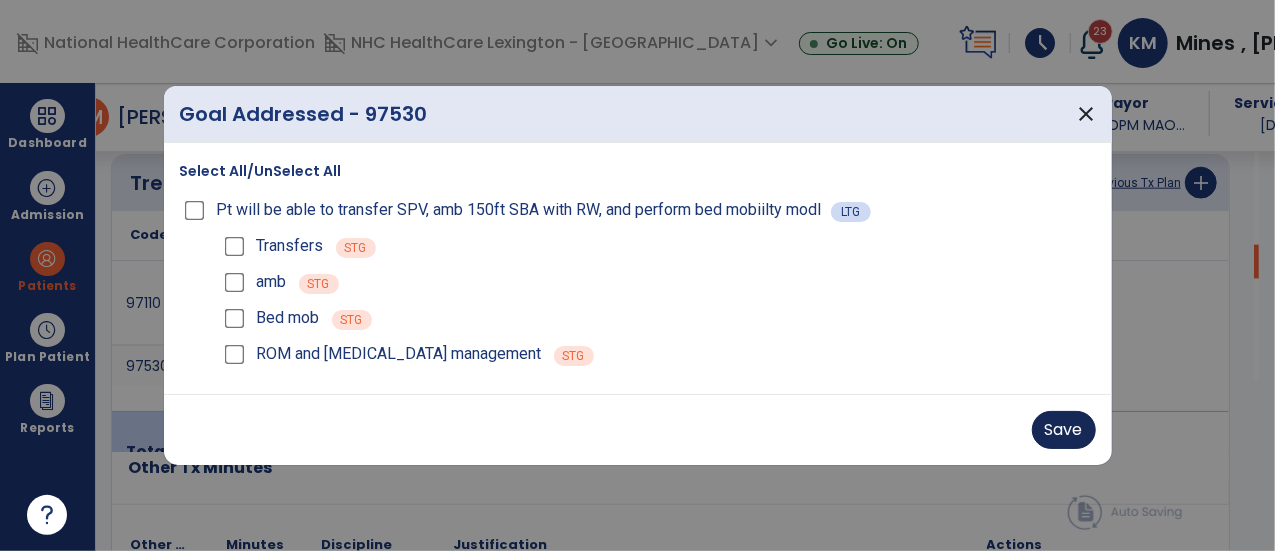 drag, startPoint x: 1030, startPoint y: 443, endPoint x: 1048, endPoint y: 435, distance: 19.697716 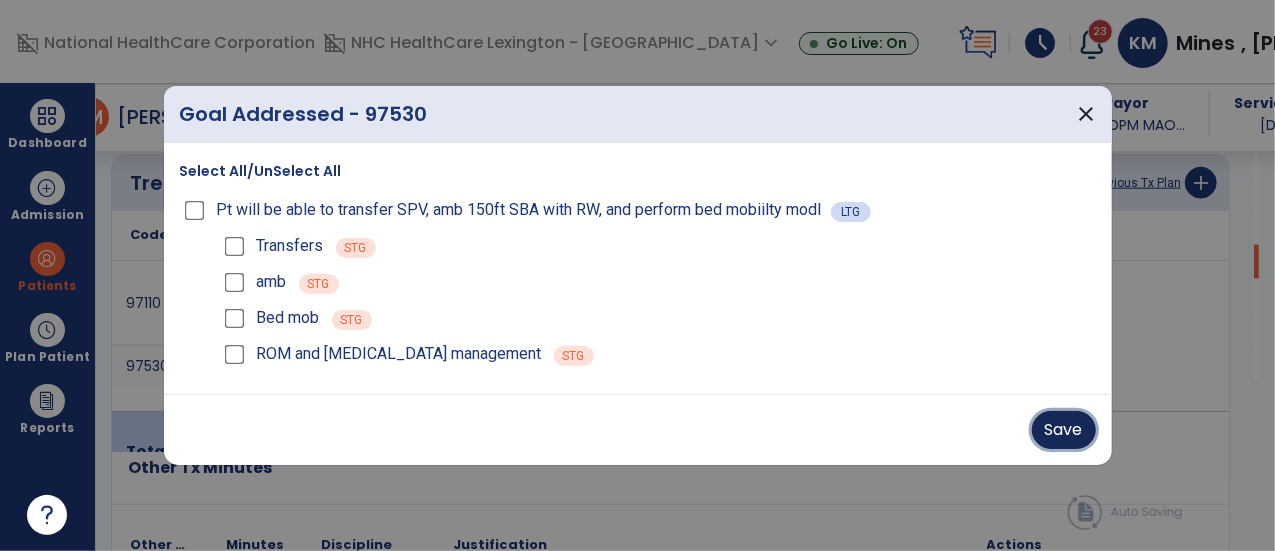 click on "Save" at bounding box center [1064, 430] 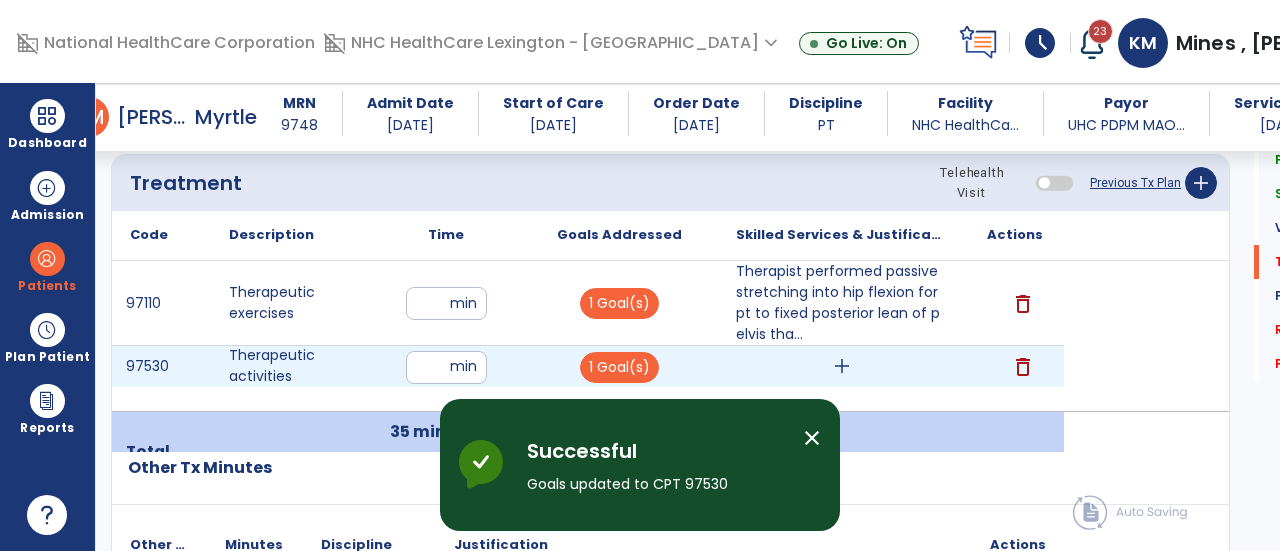click on "add" at bounding box center [841, 366] 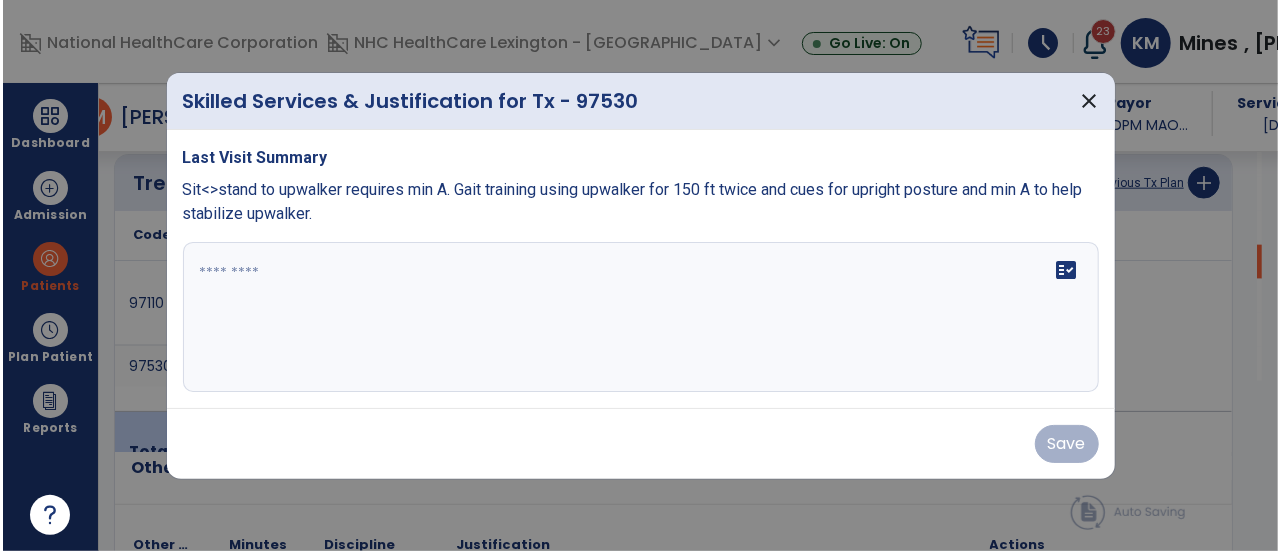scroll, scrollTop: 1205, scrollLeft: 0, axis: vertical 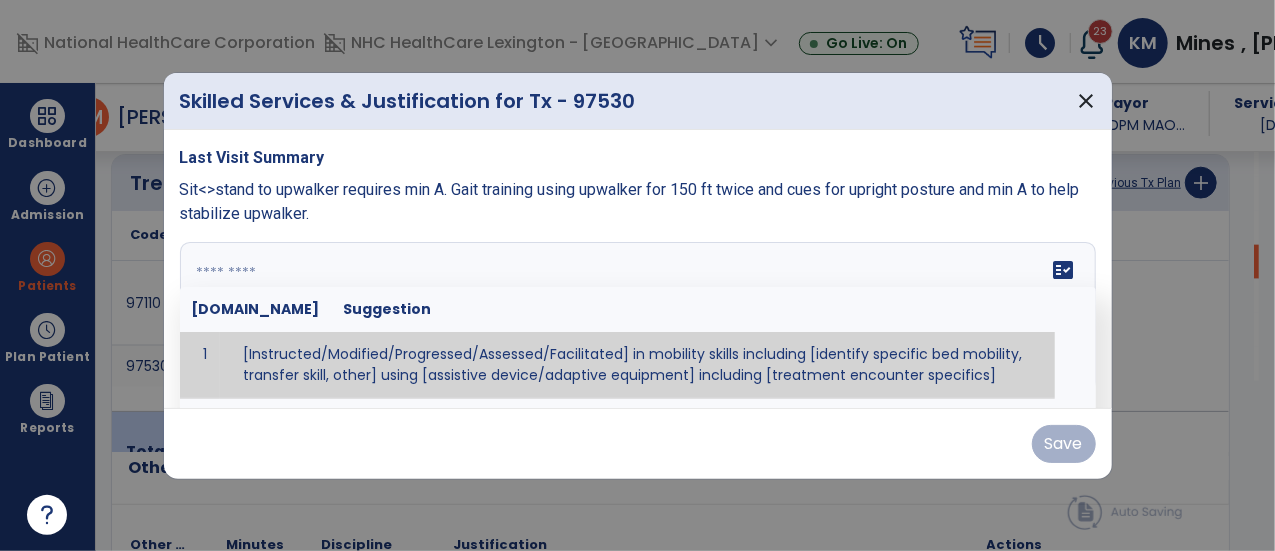 click on "fact_check  [DOMAIN_NAME] Suggestion 1 [Instructed/Modified/Progressed/Assessed/Facilitated] in mobility skills including [identify specific bed mobility, transfer skill, other] using [assistive device/adaptive equipment] including [treatment encounter specifics]" at bounding box center [638, 317] 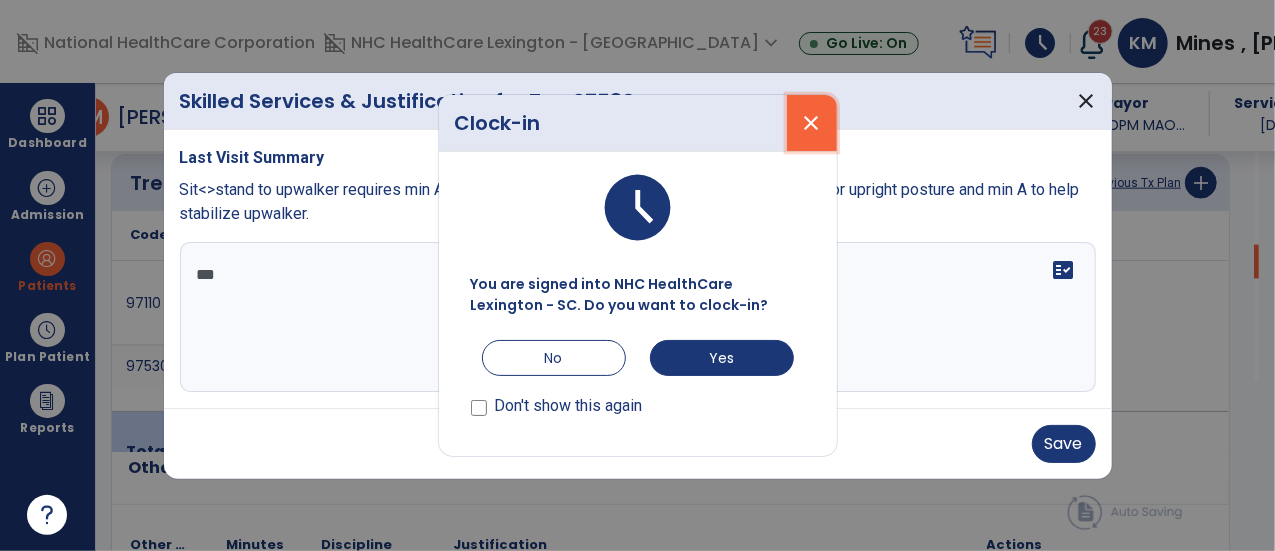 click on "close" at bounding box center (812, 123) 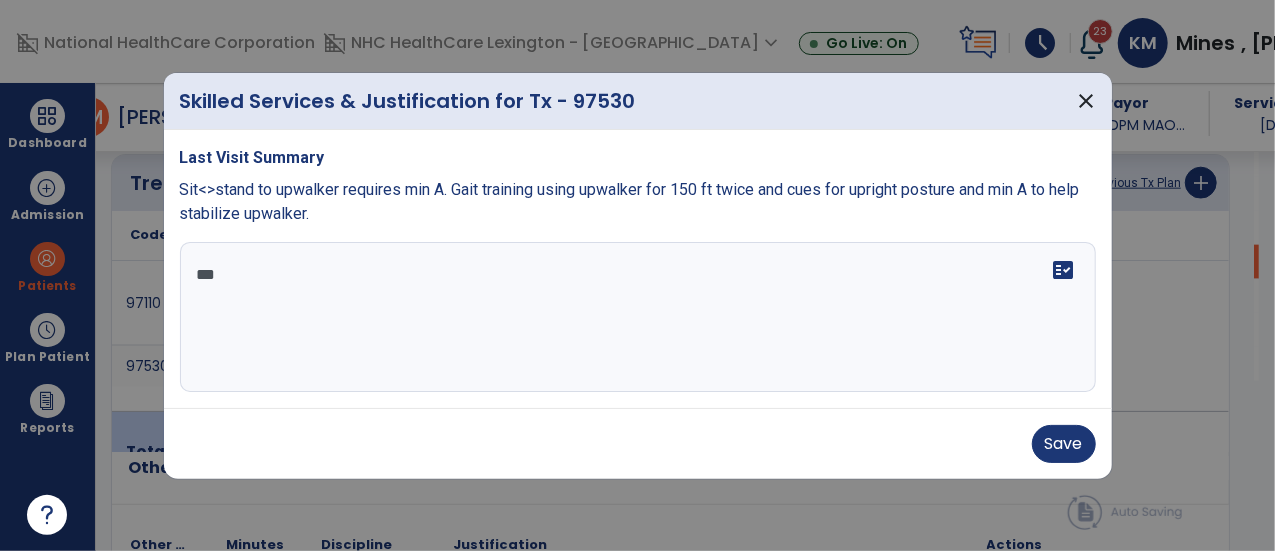 click on "***" at bounding box center [638, 317] 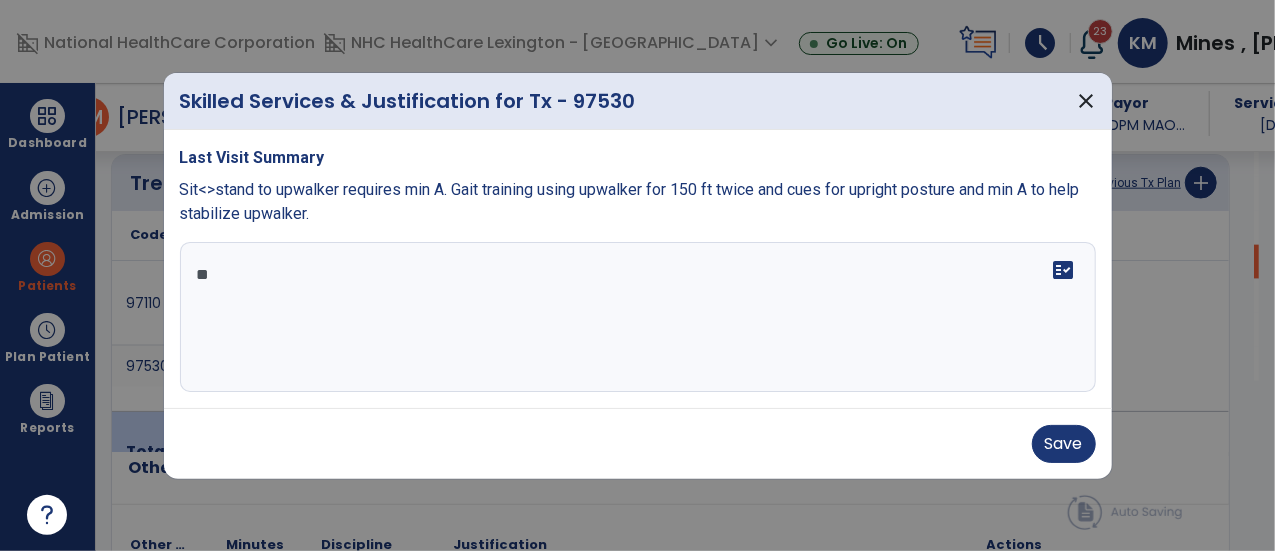 type on "*" 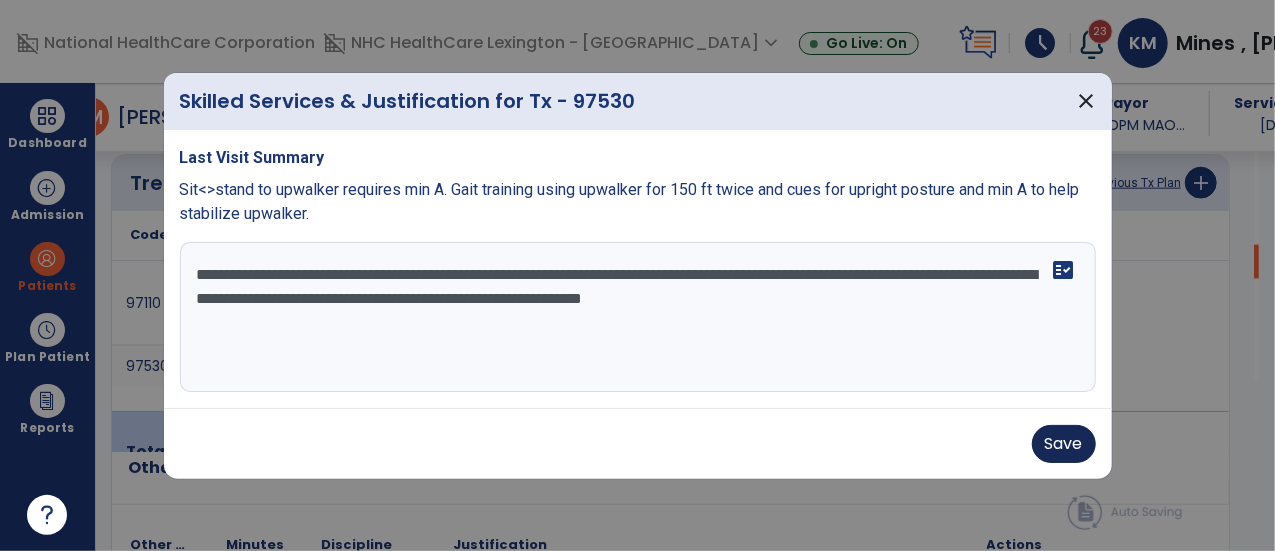 type on "**********" 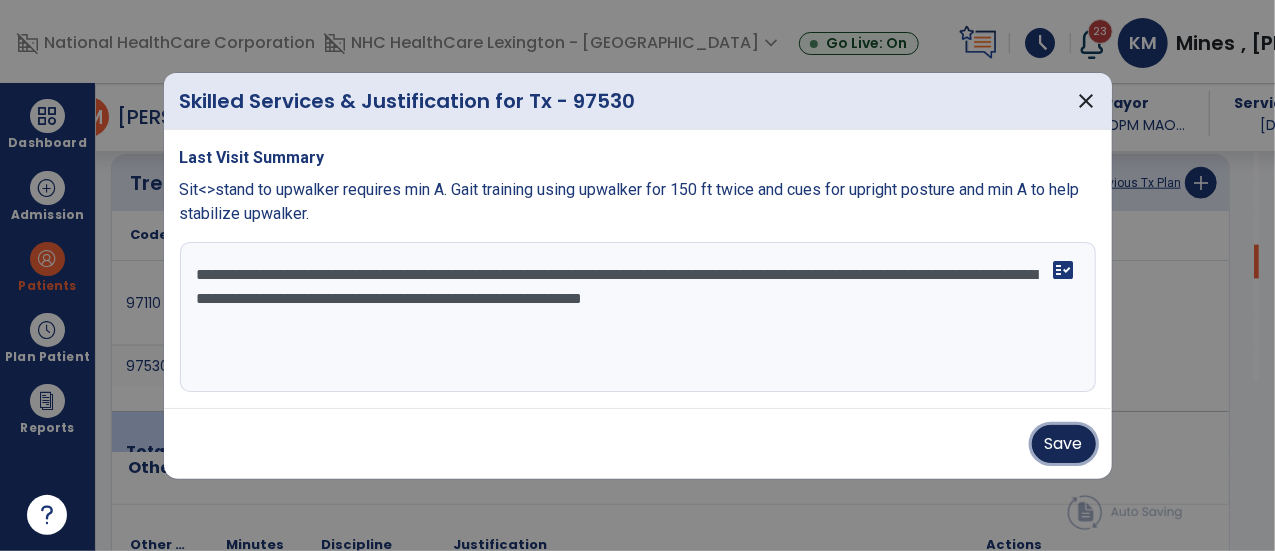 click on "Save" at bounding box center [1064, 444] 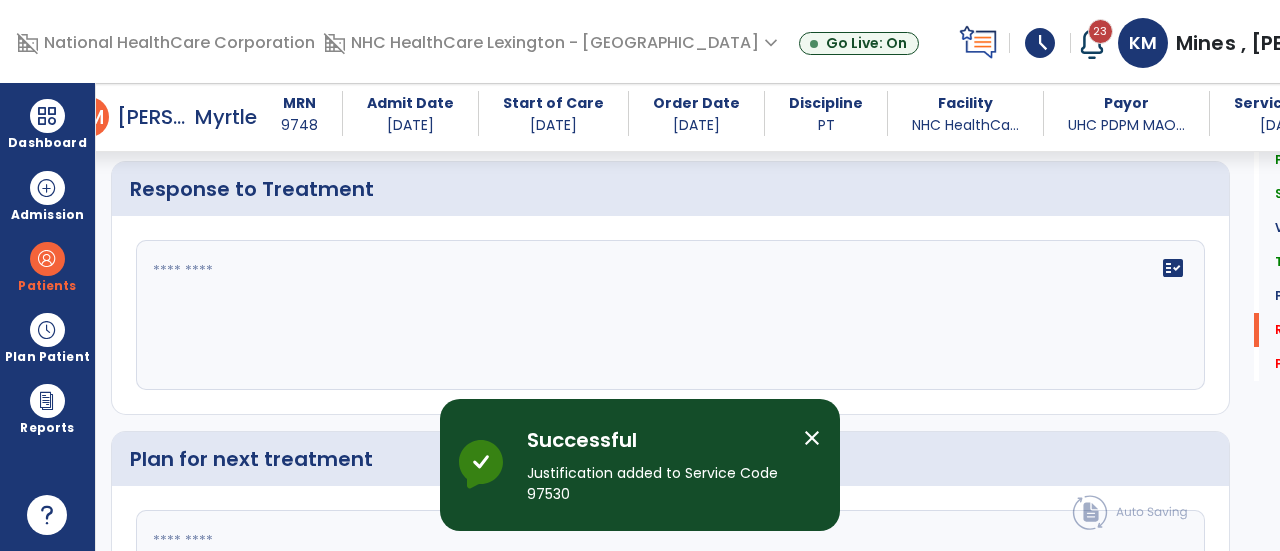scroll, scrollTop: 2982, scrollLeft: 0, axis: vertical 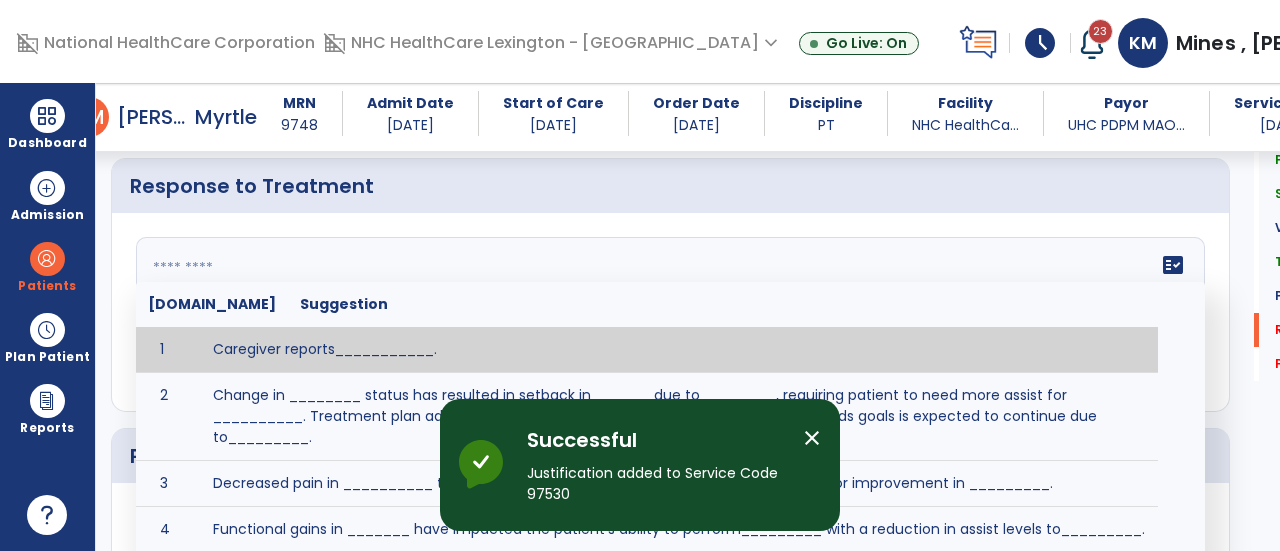 click on "fact_check  [DOMAIN_NAME] Suggestion 1 Caregiver reports___________. 2 Change in ________ status has resulted in setback in_______due to ________, requiring patient to need more assist for __________.   Treatment plan adjustments to be made include________.  Progress towards goals is expected to continue due to_________. 3 Decreased pain in __________ to [LEVEL] in response to [MODALITY/TREATMENT] allows for improvement in _________. 4 Functional gains in _______ have impacted the patient's ability to perform_________ with a reduction in assist levels to_________. 5 Functional progress this week has been significant due to__________. 6 Gains in ________ have improved the patient's ability to perform ______with decreased levels of assist to___________. 7 Improvement in ________allows patient to tolerate higher levels of challenges in_________. 8 Pain in [AREA] has decreased to [LEVEL] in response to [TREATMENT/MODALITY], allowing fore ease in completing__________. 9 10 11 12 13 14 15 16 17 18 19 20 21" 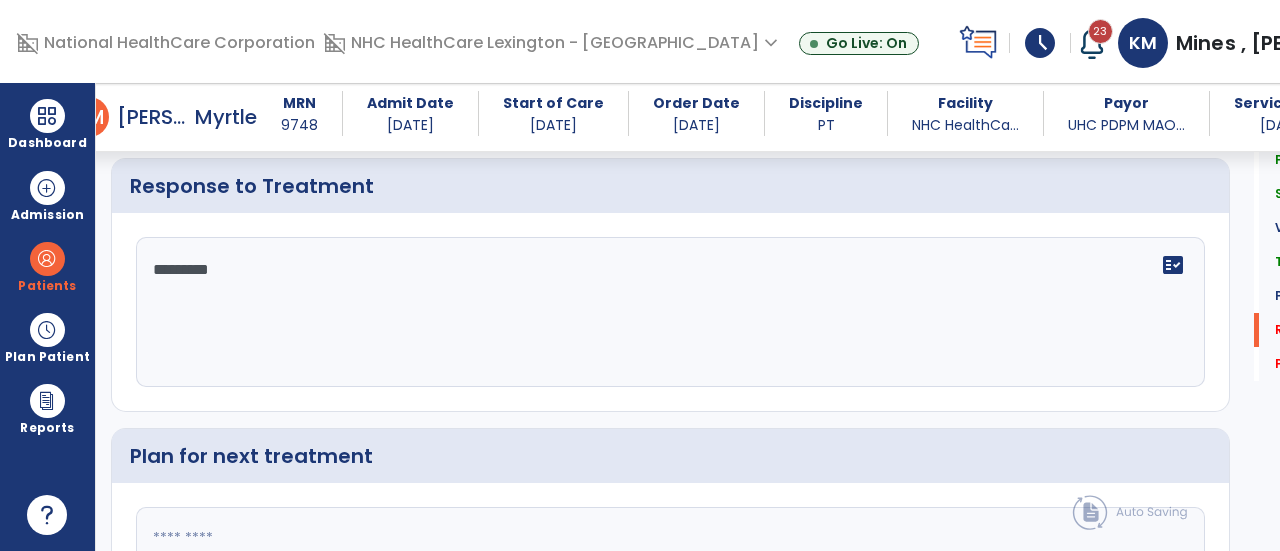 scroll, scrollTop: 3170, scrollLeft: 0, axis: vertical 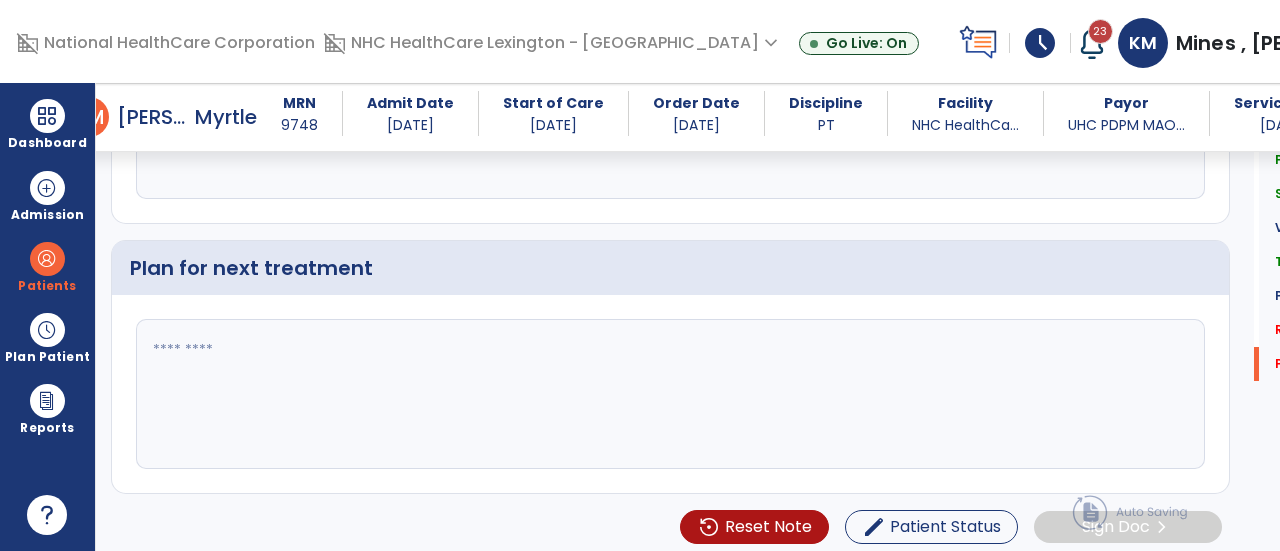 type on "*********" 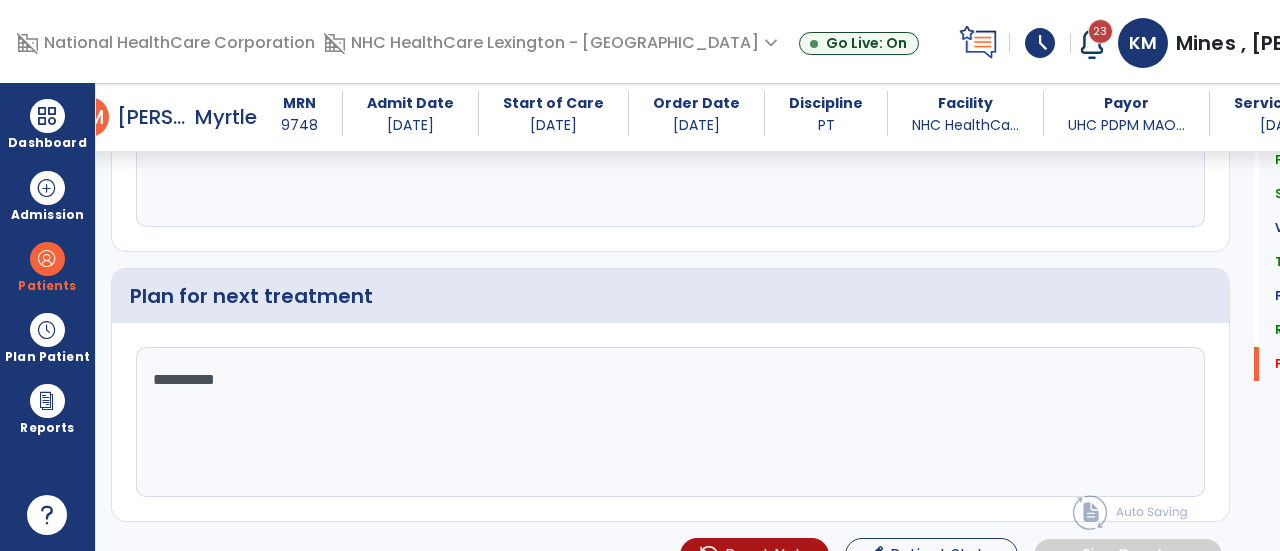 scroll, scrollTop: 3170, scrollLeft: 0, axis: vertical 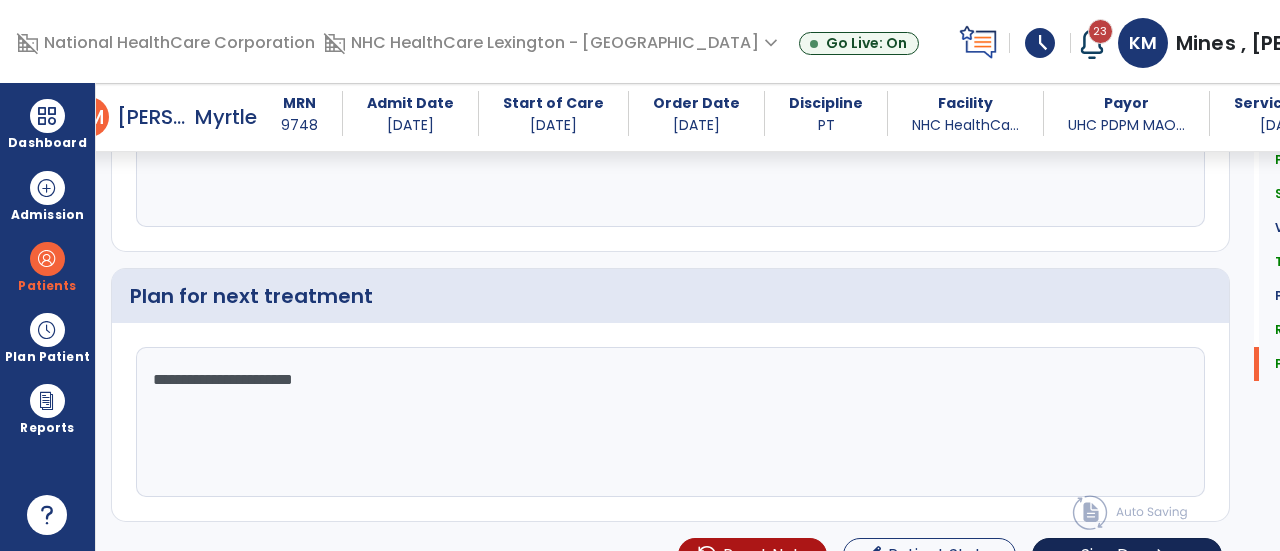 type on "**********" 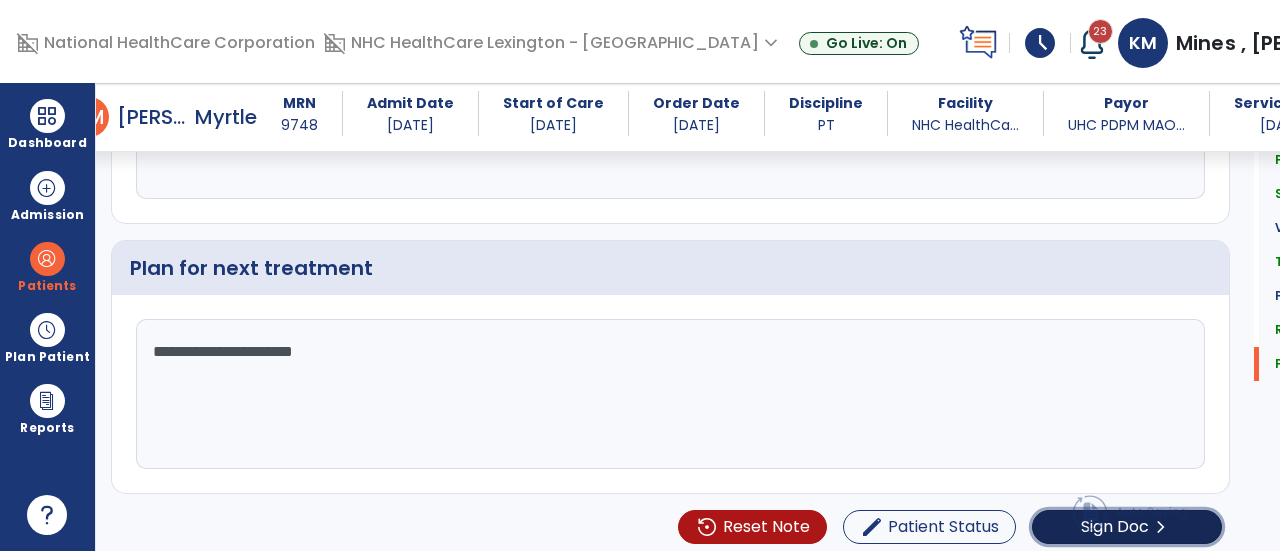click on "Sign Doc" 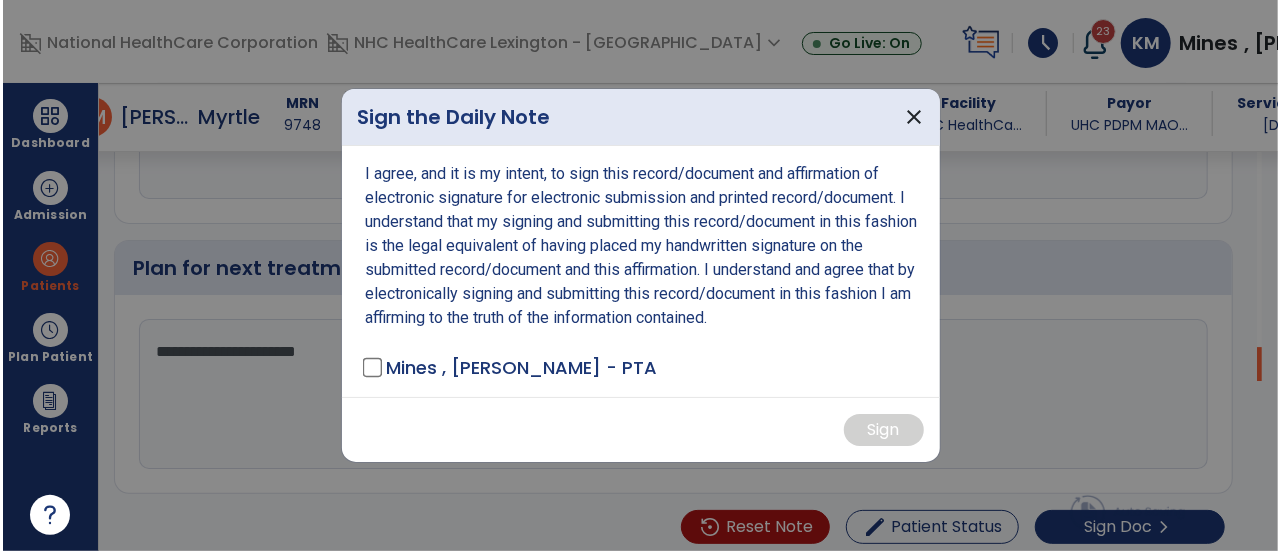 scroll, scrollTop: 3170, scrollLeft: 0, axis: vertical 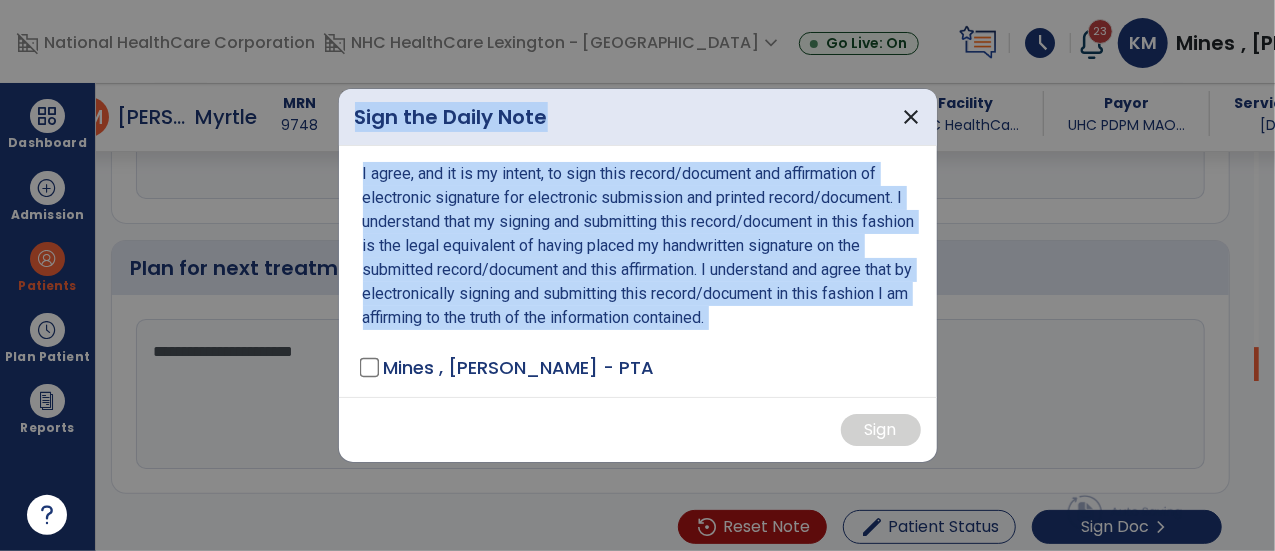 click on "Sign the Daily Note   close   I agree, and it is my intent, to sign this record/document and affirmation of electronic signature for electronic submission and printed record/document. I understand that my signing and submitting this record/document in this fashion is the legal equivalent of having placed my handwritten signature on the submitted record/document and this affirmation. I understand and agree that by electronically signing and submitting this record/document in this fashion I am affirming to the truth of the information contained.  Mines , [PERSON_NAME]   - PTA  Sign" at bounding box center [637, 275] 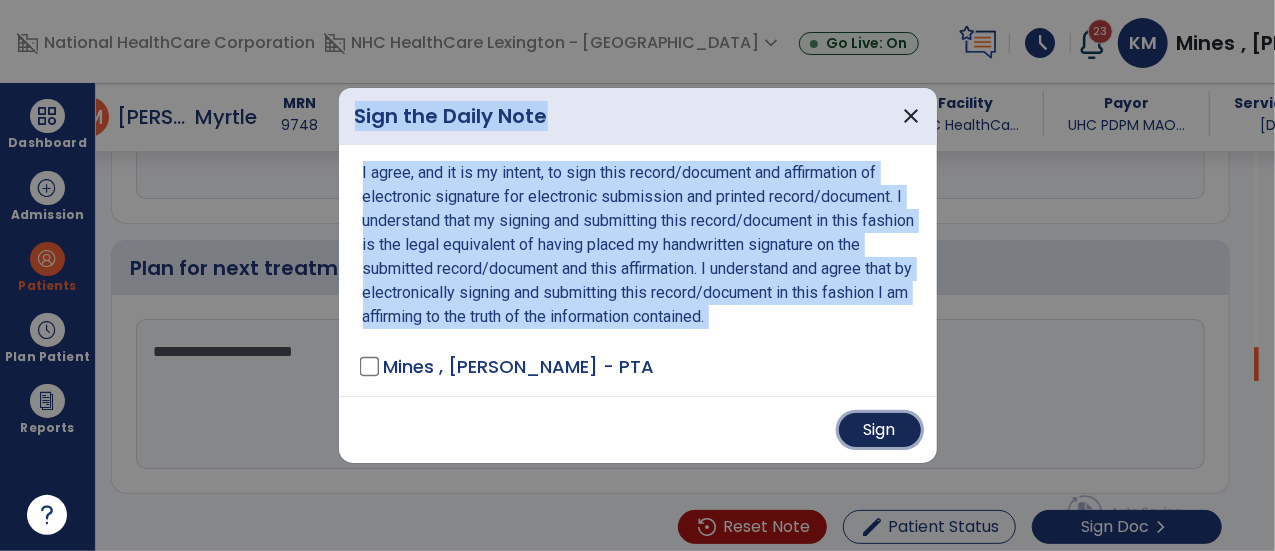 click on "Sign" at bounding box center [880, 430] 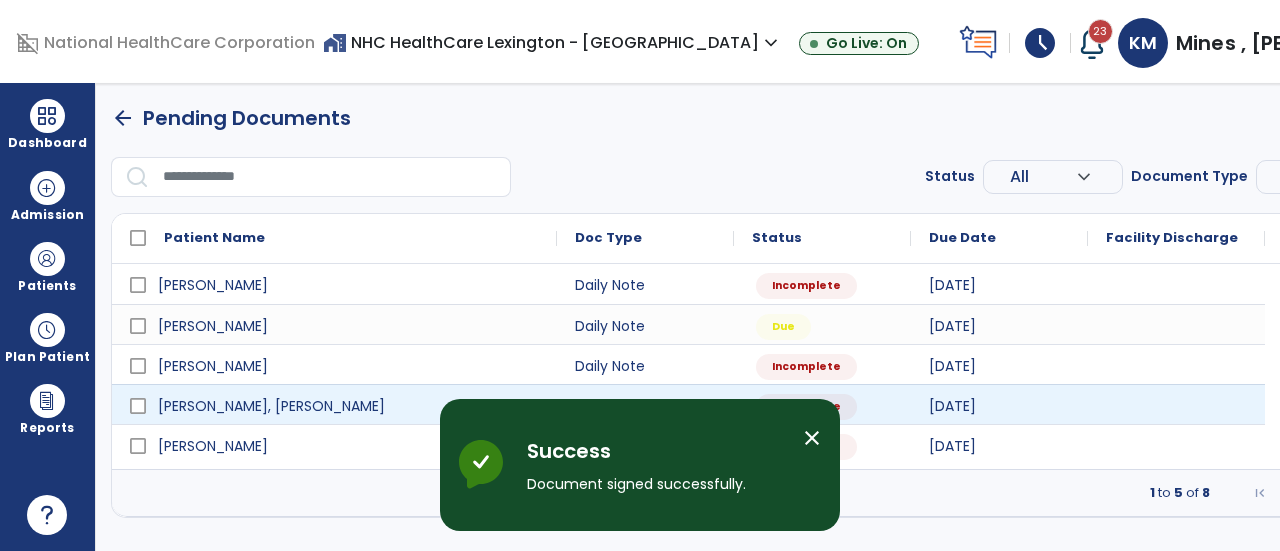 scroll, scrollTop: 0, scrollLeft: 0, axis: both 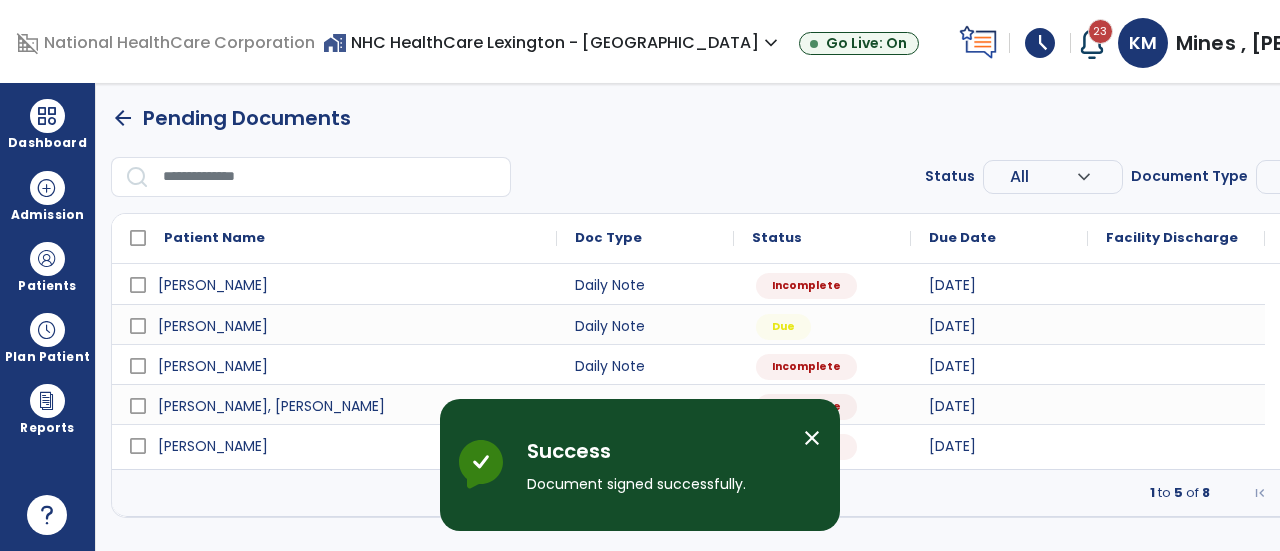 click on "close" at bounding box center [812, 438] 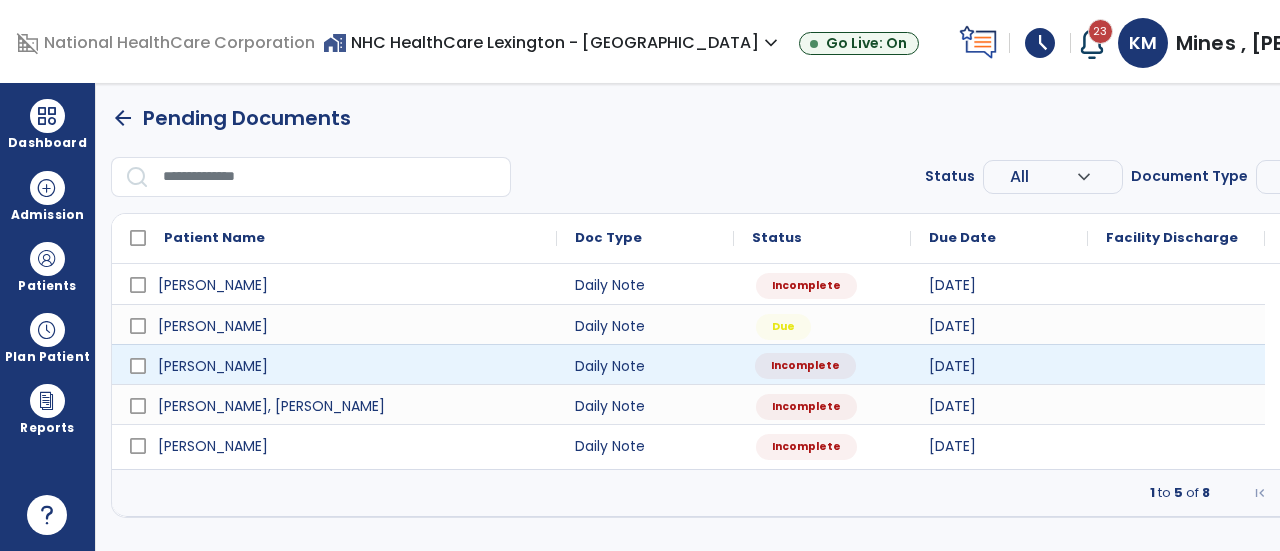 click on "Incomplete" at bounding box center [805, 366] 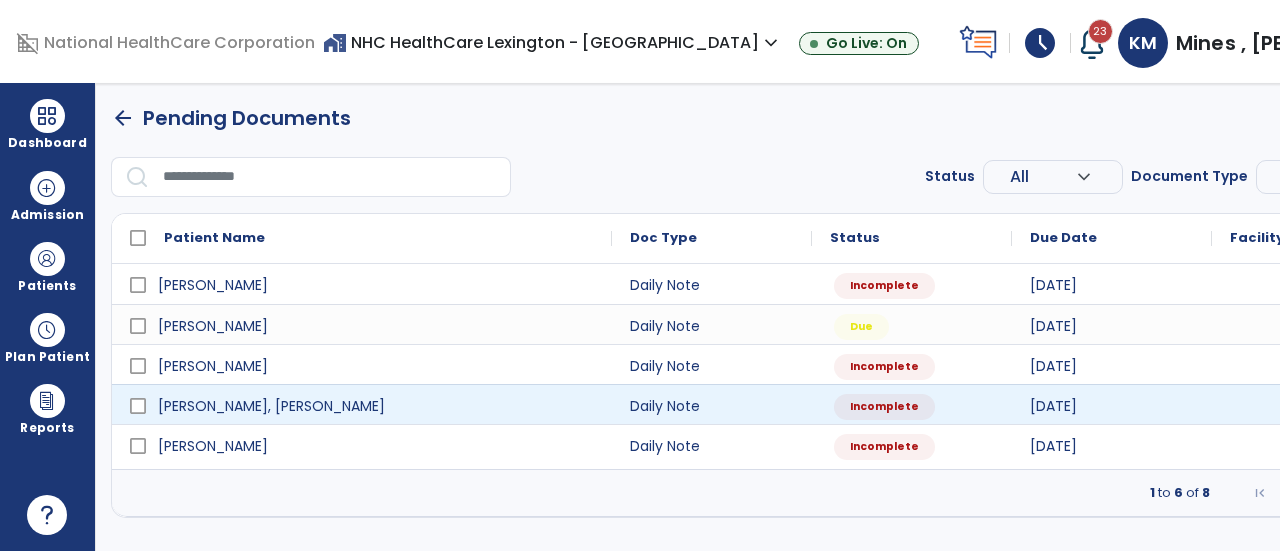 select on "*" 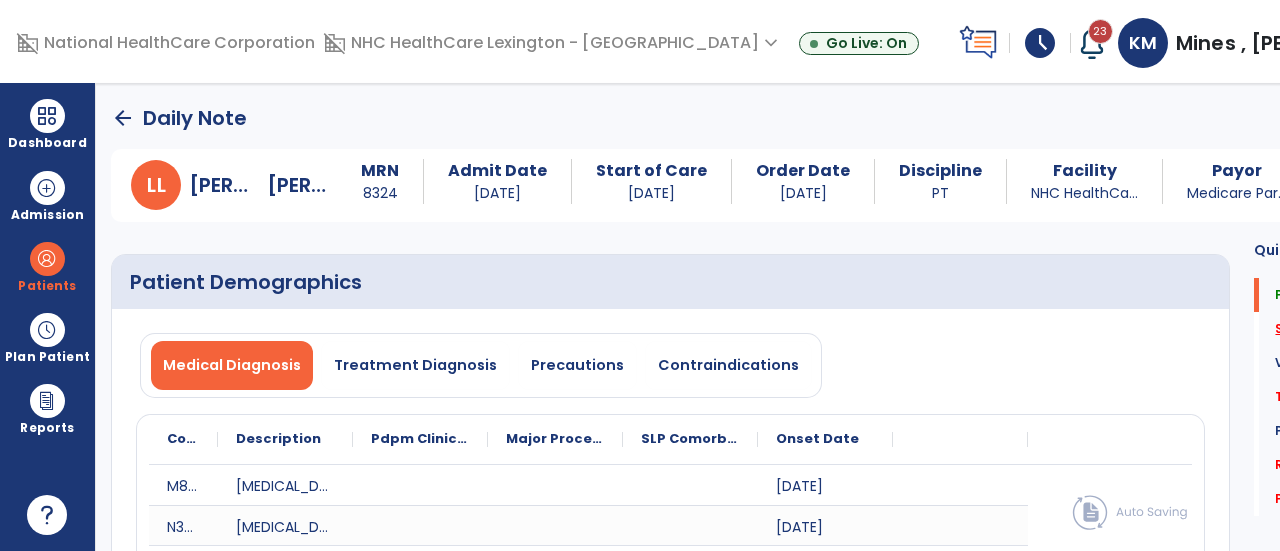 click on "Subjective Assessment   *" 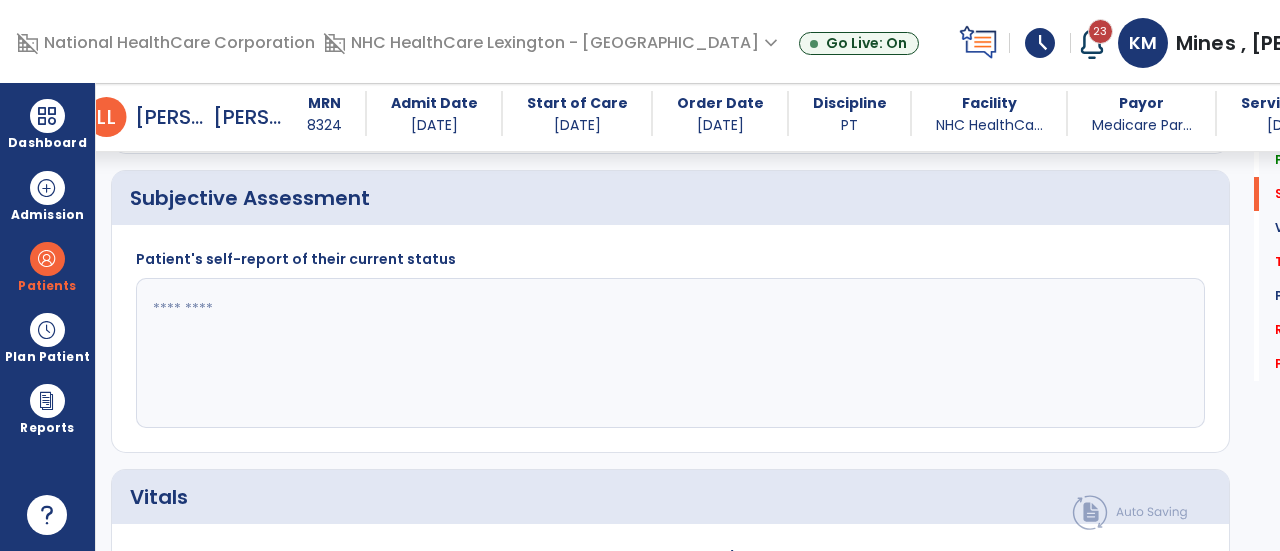 scroll, scrollTop: 1009, scrollLeft: 0, axis: vertical 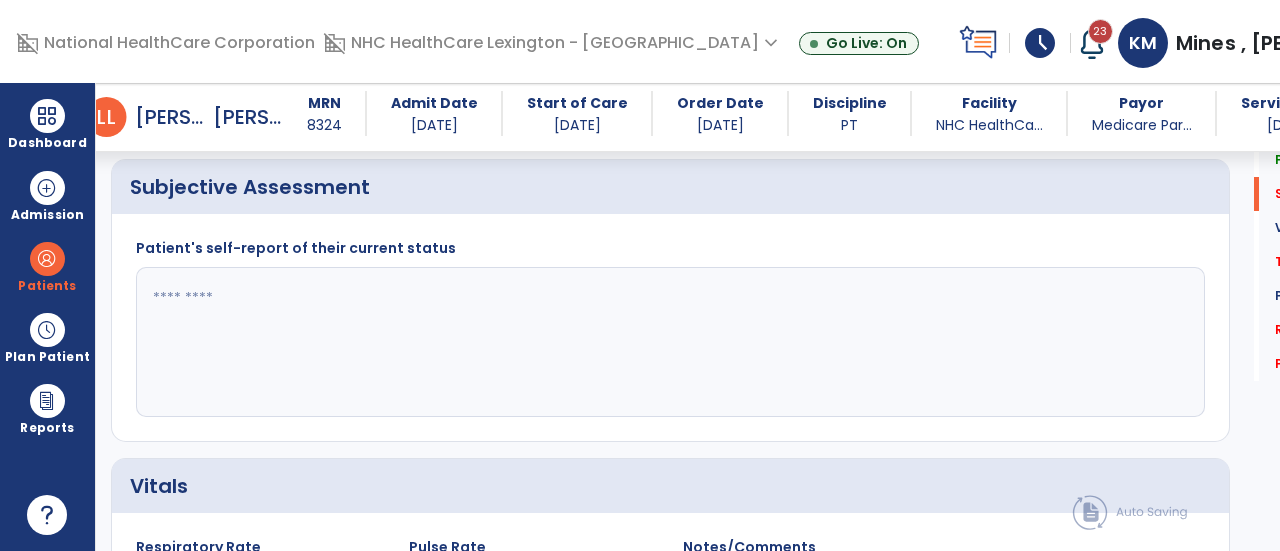 click 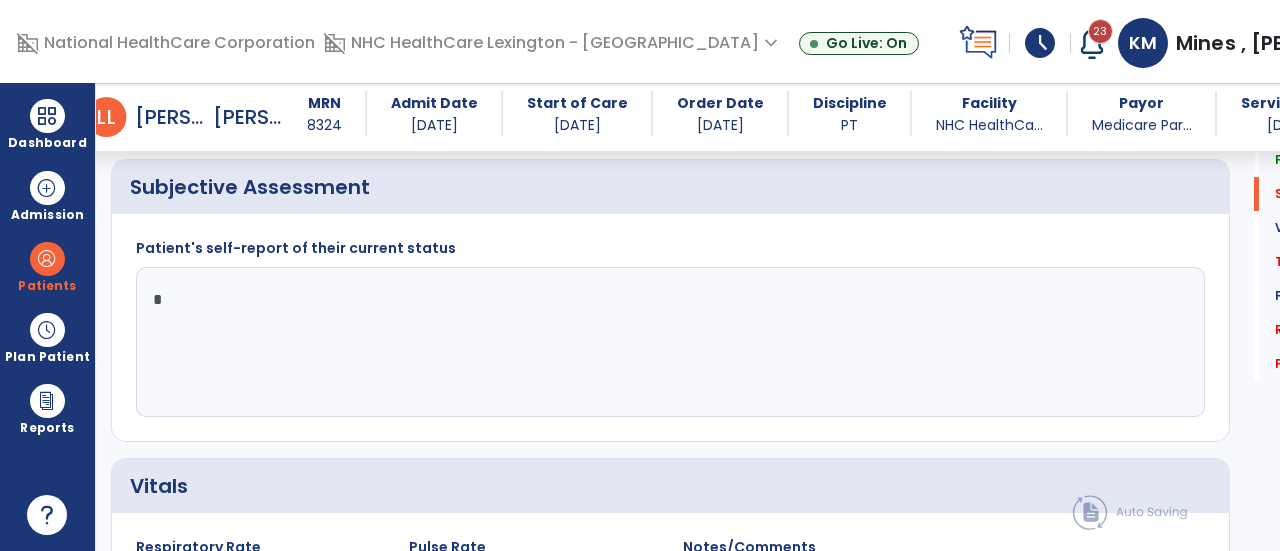 drag, startPoint x: 629, startPoint y: 352, endPoint x: 614, endPoint y: 305, distance: 49.335587 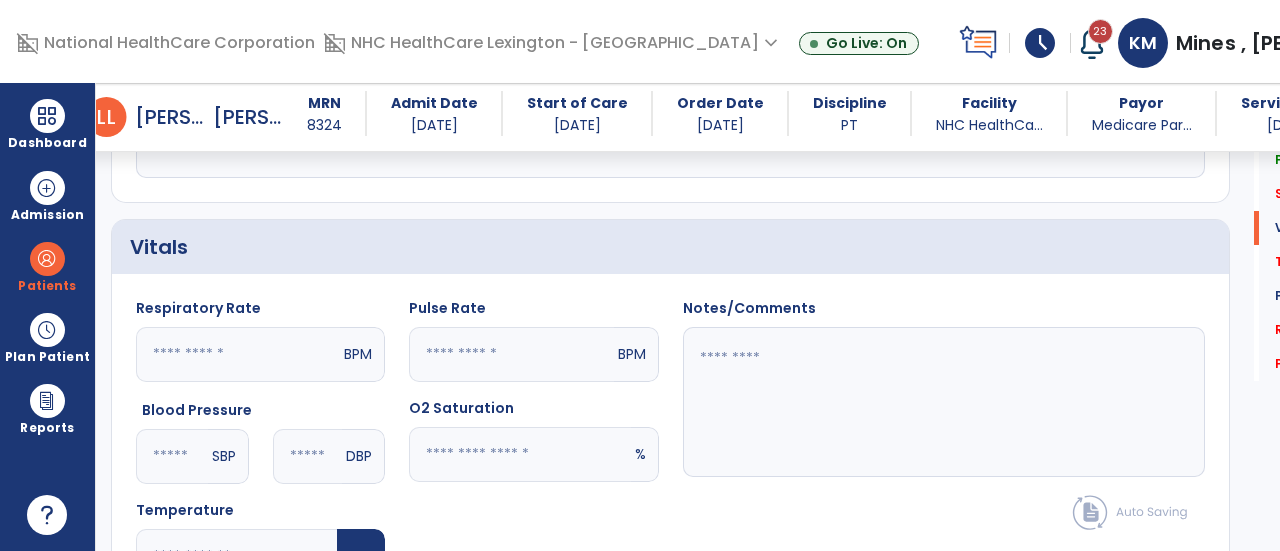 scroll, scrollTop: 1282, scrollLeft: 0, axis: vertical 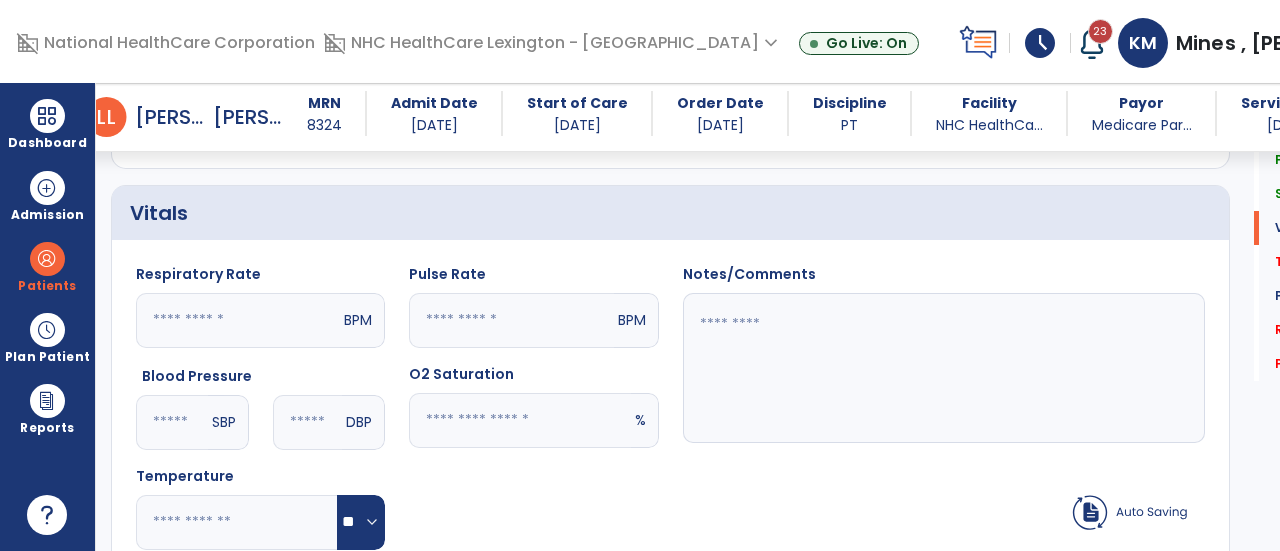 type on "**********" 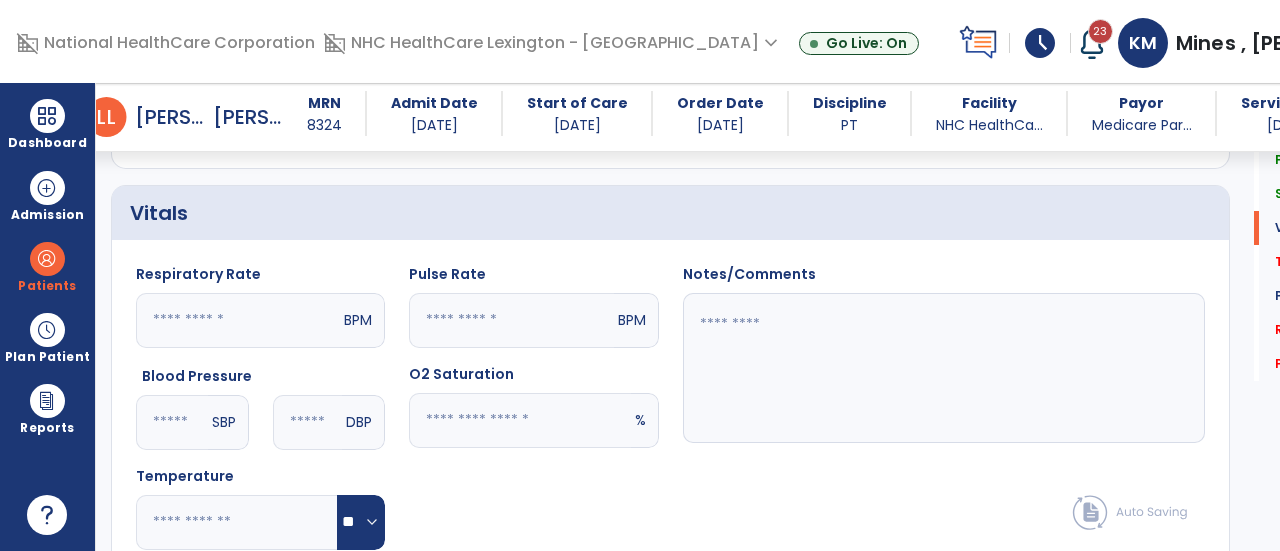 click 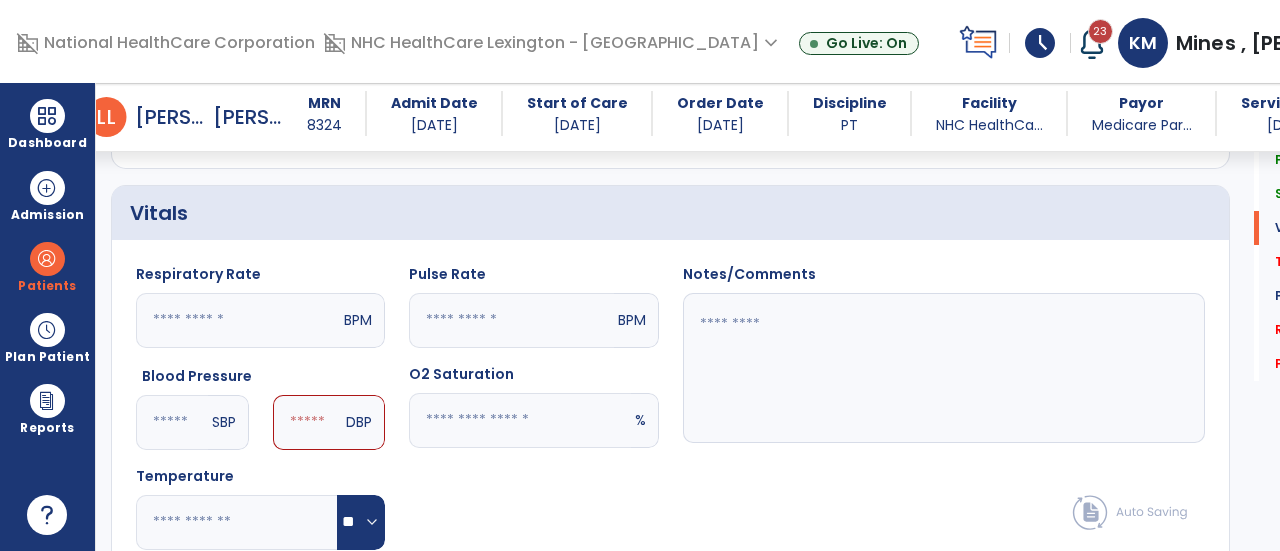type on "***" 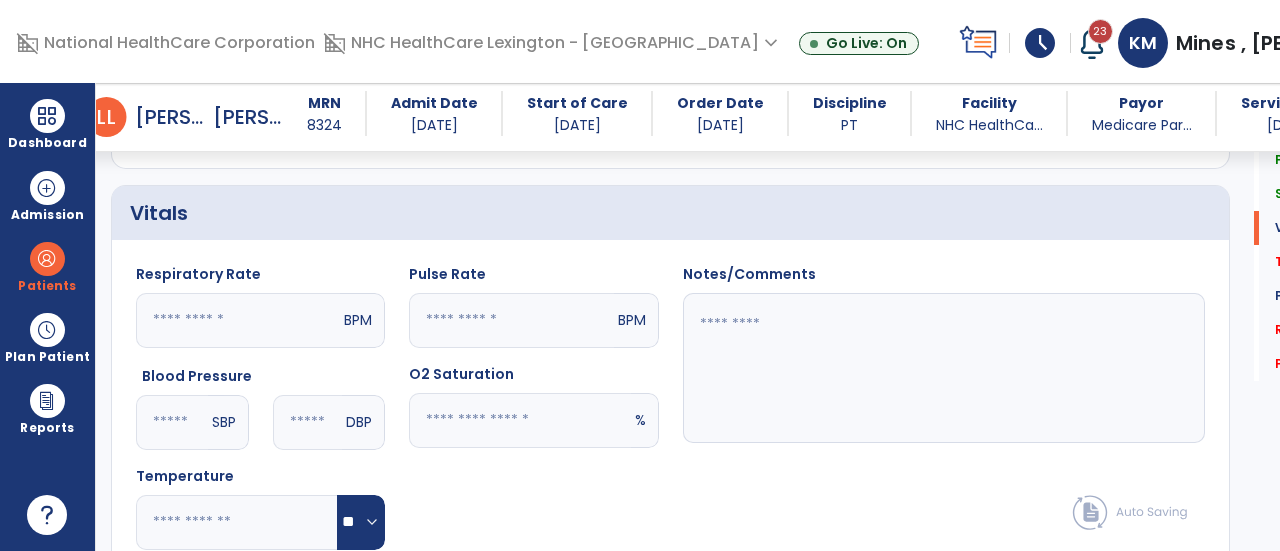 type on "**" 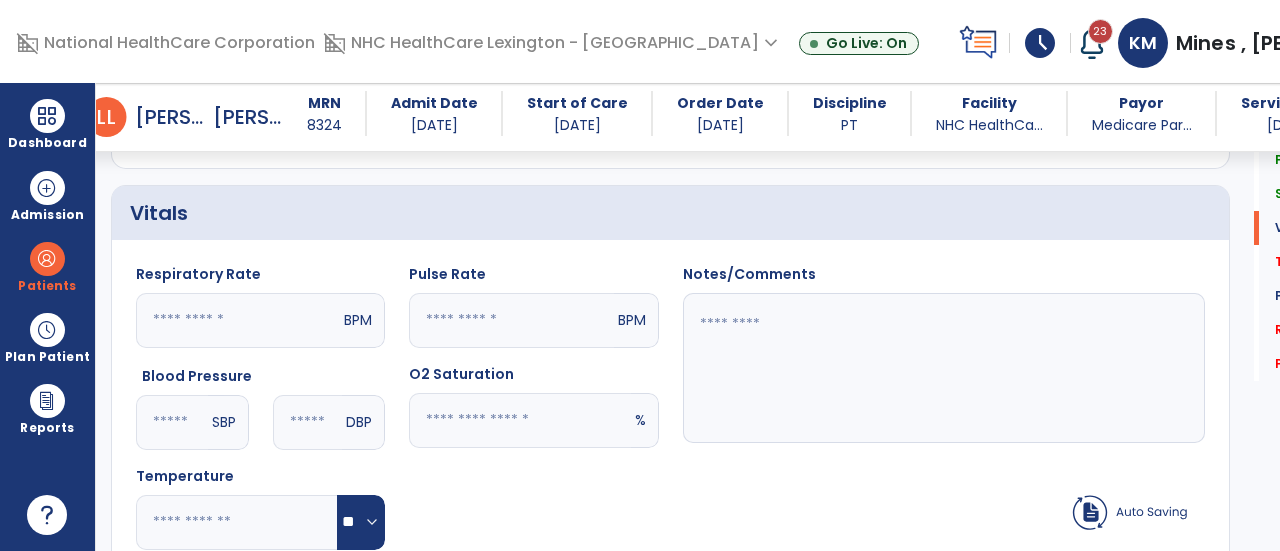 click 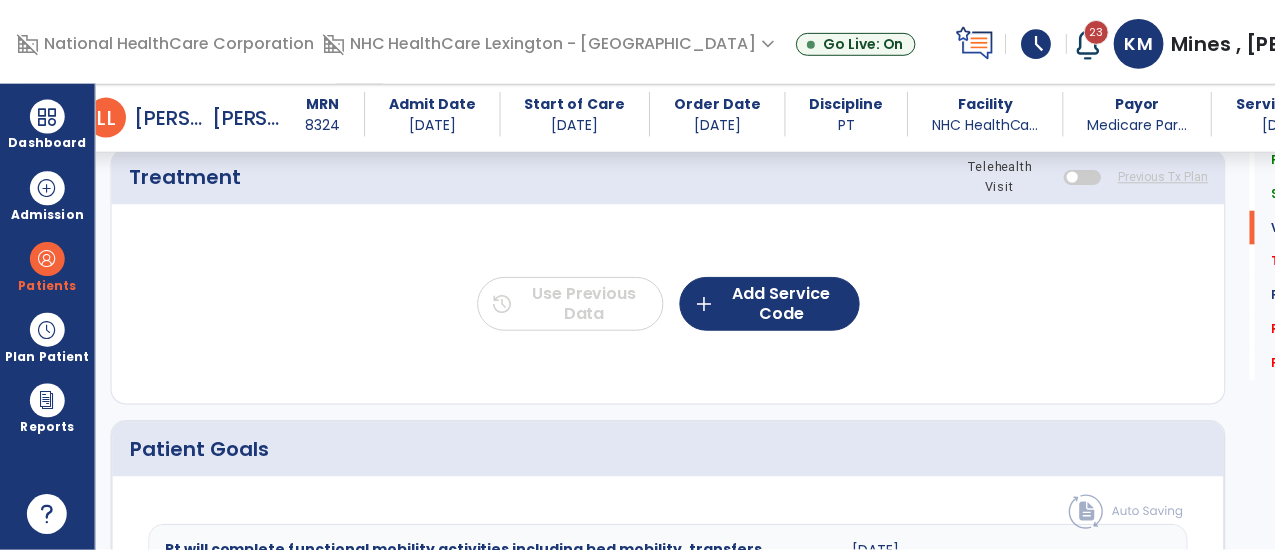 scroll, scrollTop: 1800, scrollLeft: 0, axis: vertical 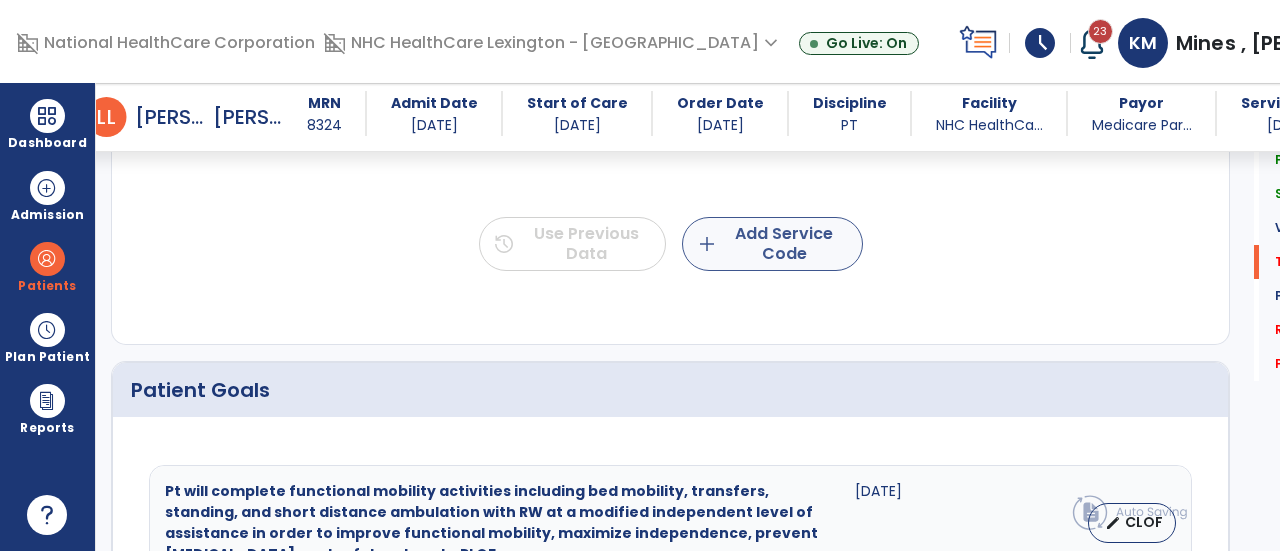 type on "**" 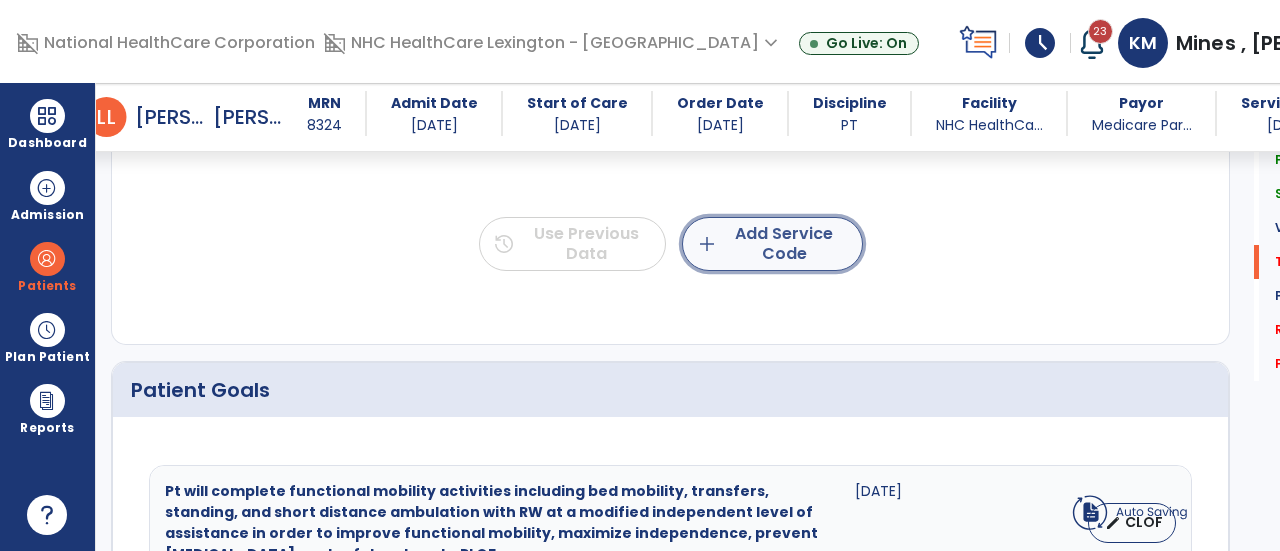 click on "add  Add Service Code" 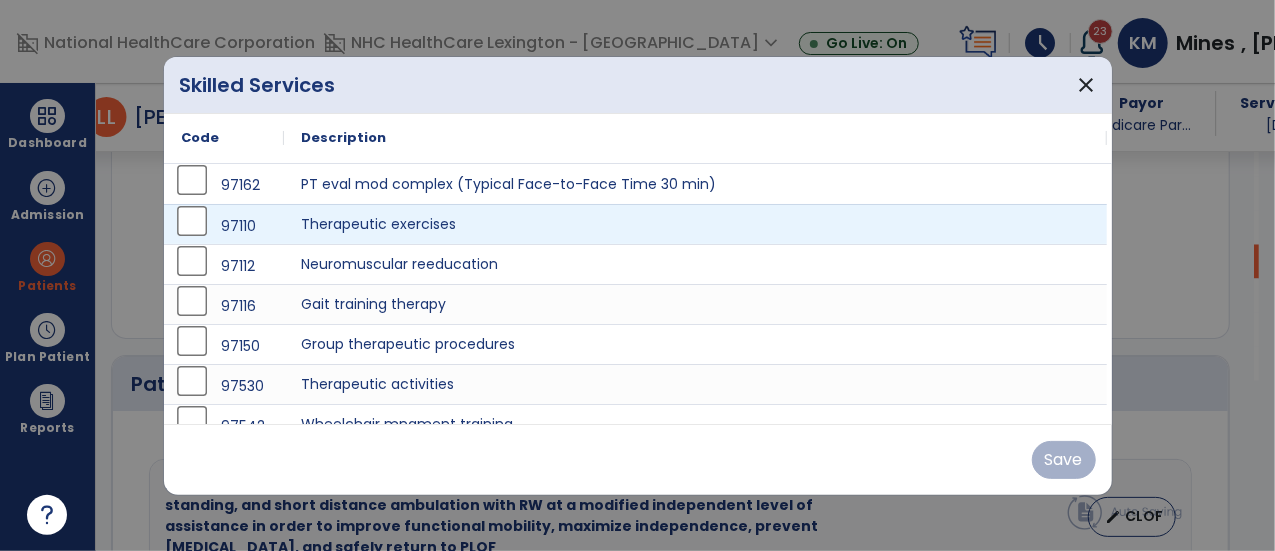 scroll, scrollTop: 1800, scrollLeft: 0, axis: vertical 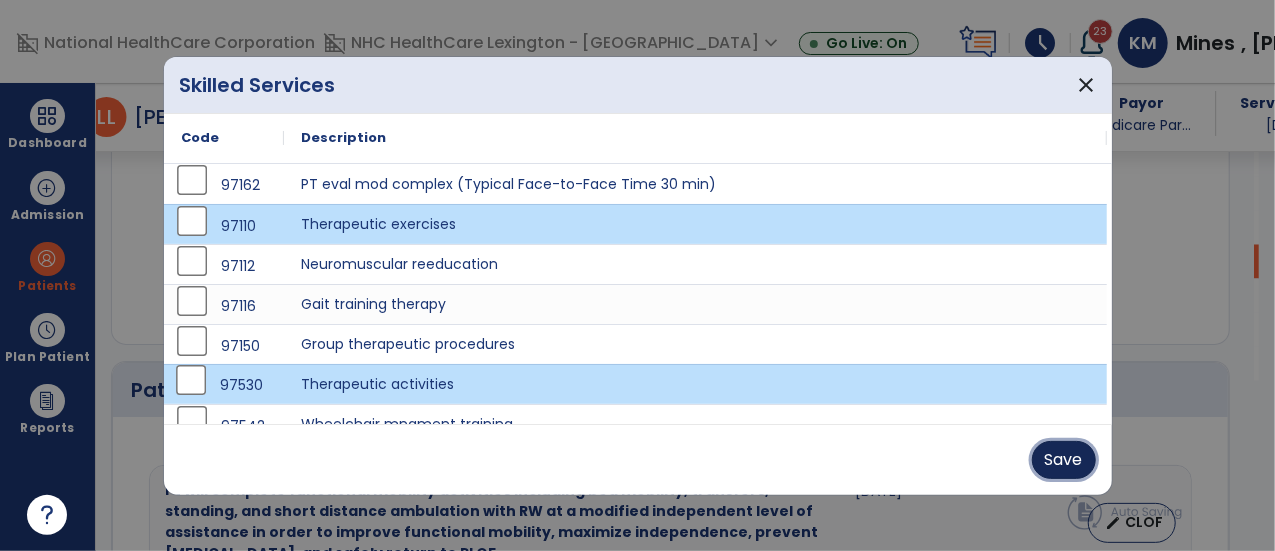 click on "Save" at bounding box center [1064, 460] 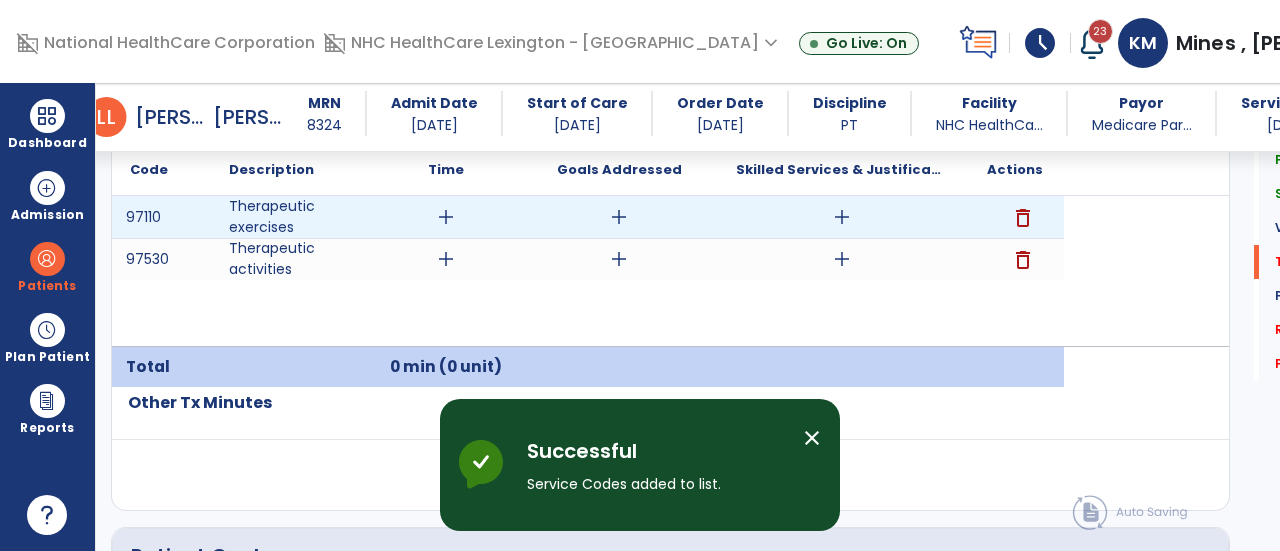 click on "add" at bounding box center (446, 217) 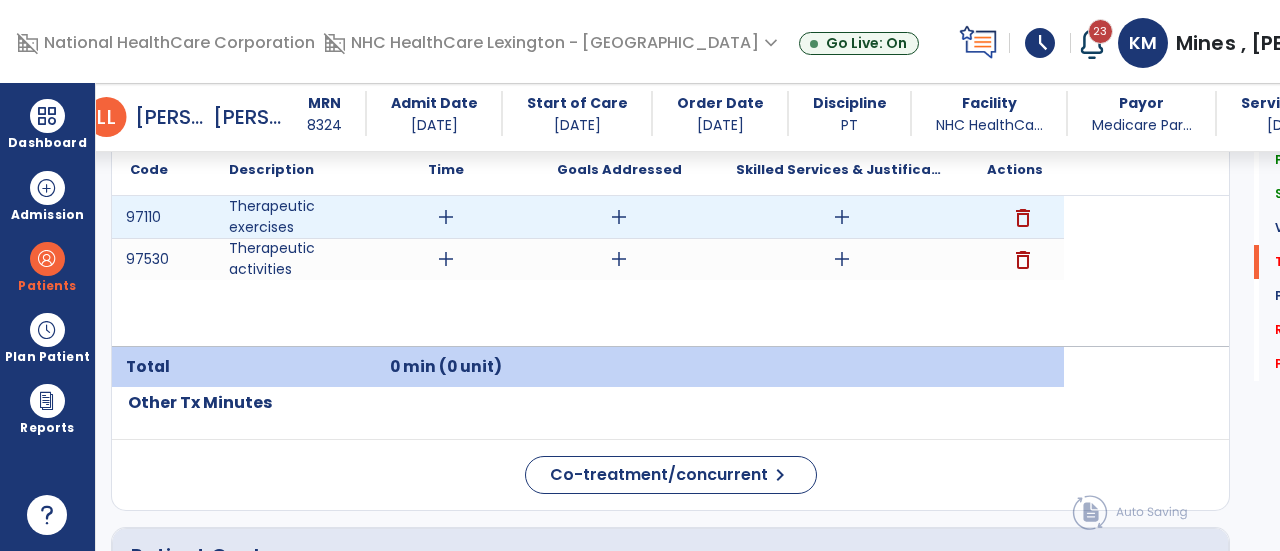 click on "add" at bounding box center (446, 217) 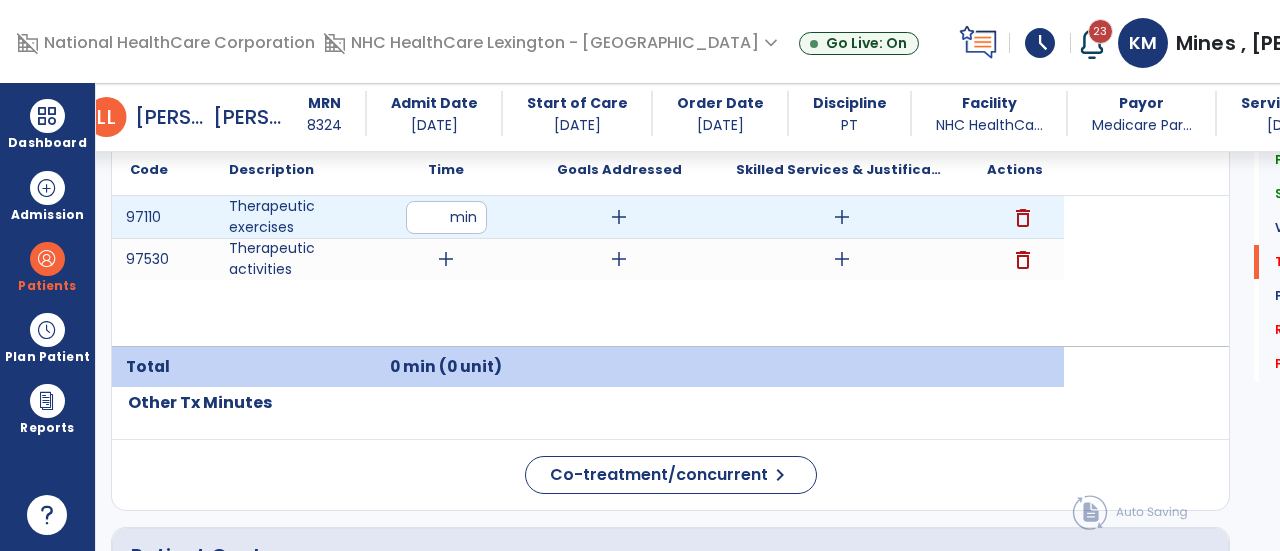 type on "**" 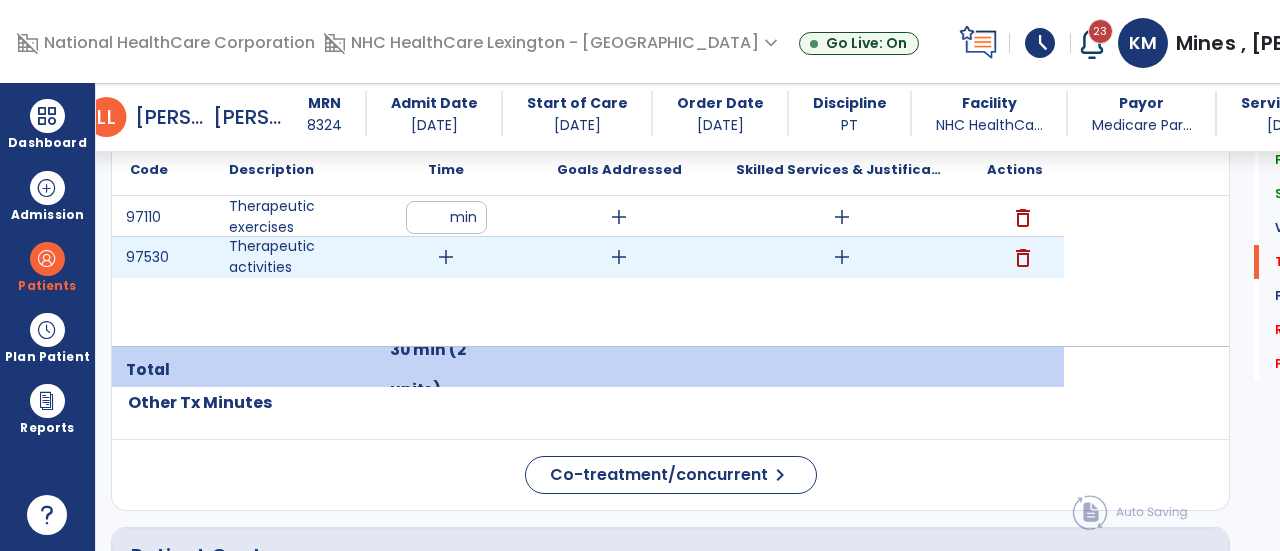 click on "add" at bounding box center [446, 257] 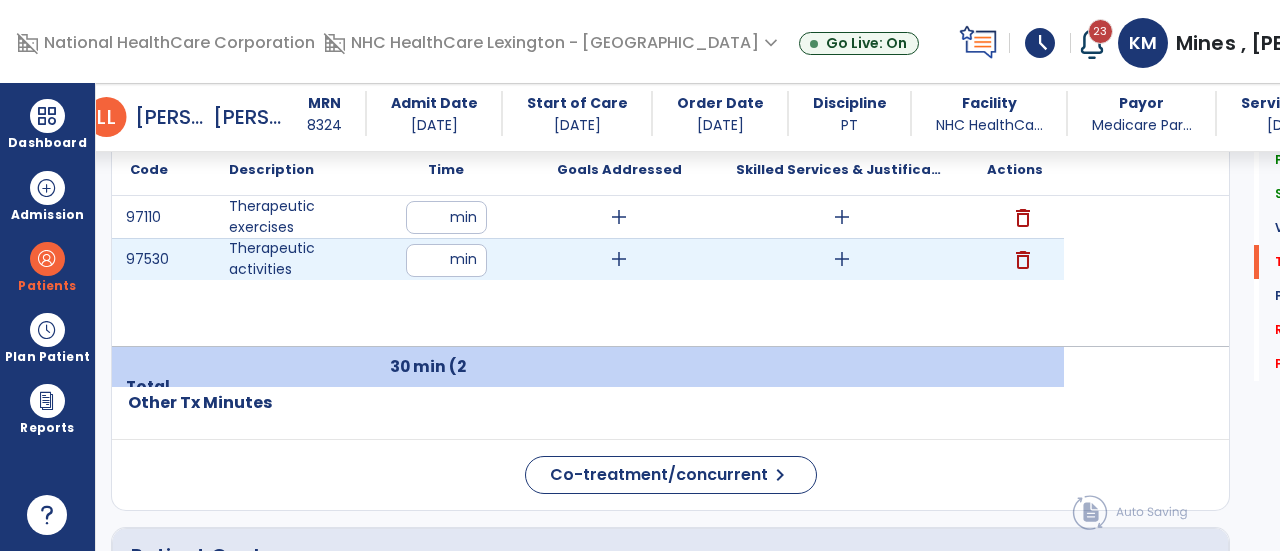 type on "**" 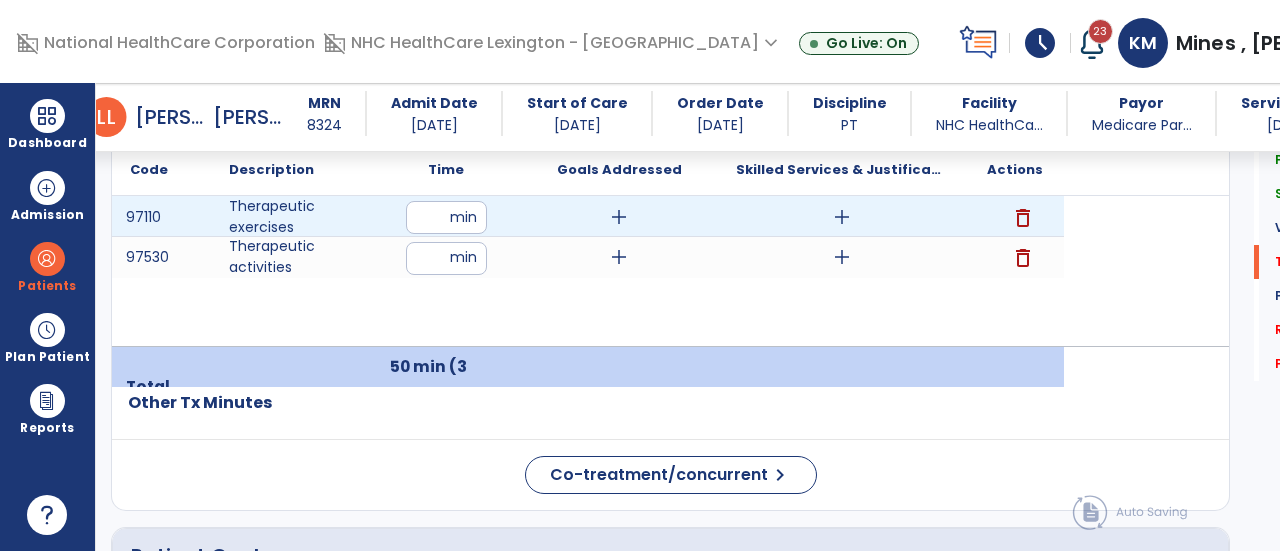 click on "add" at bounding box center (619, 217) 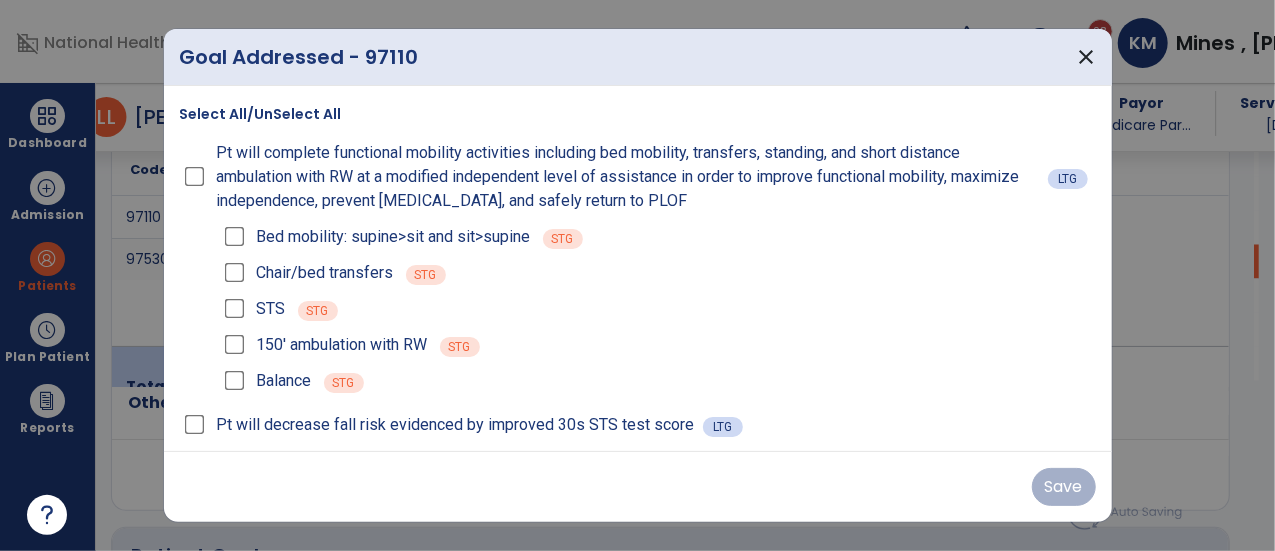 scroll, scrollTop: 1800, scrollLeft: 0, axis: vertical 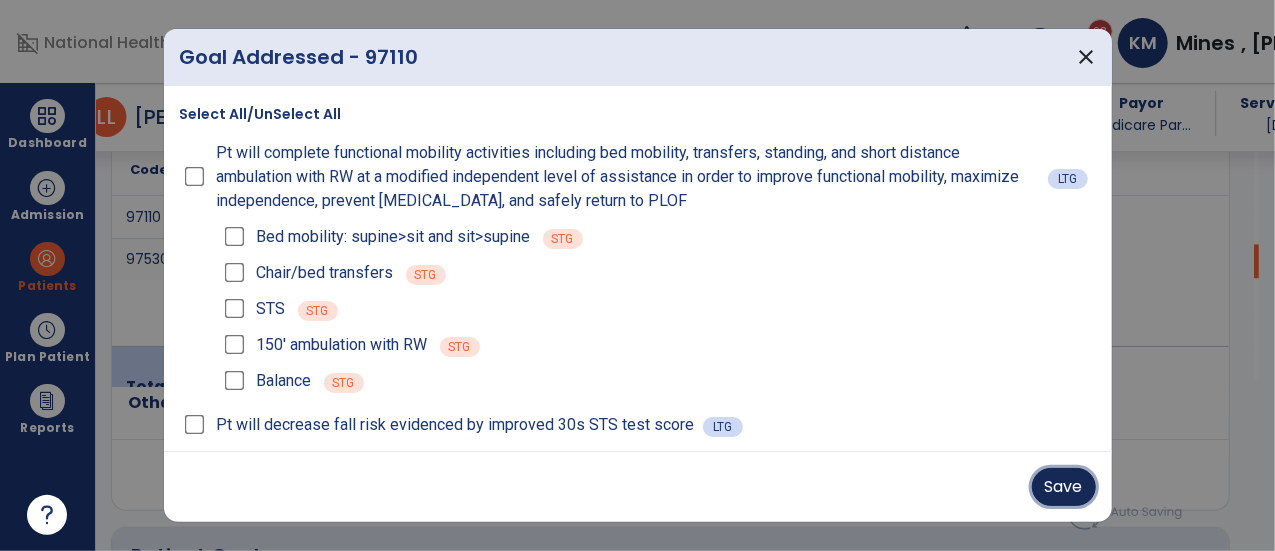 click on "Save" at bounding box center [1064, 487] 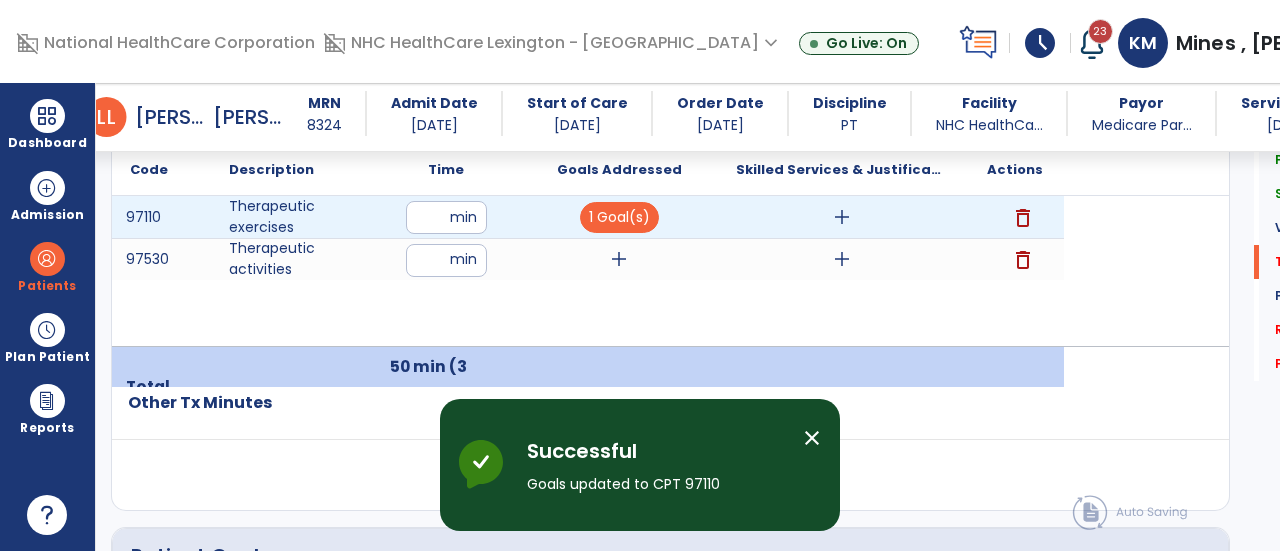 click on "add" at bounding box center (841, 217) 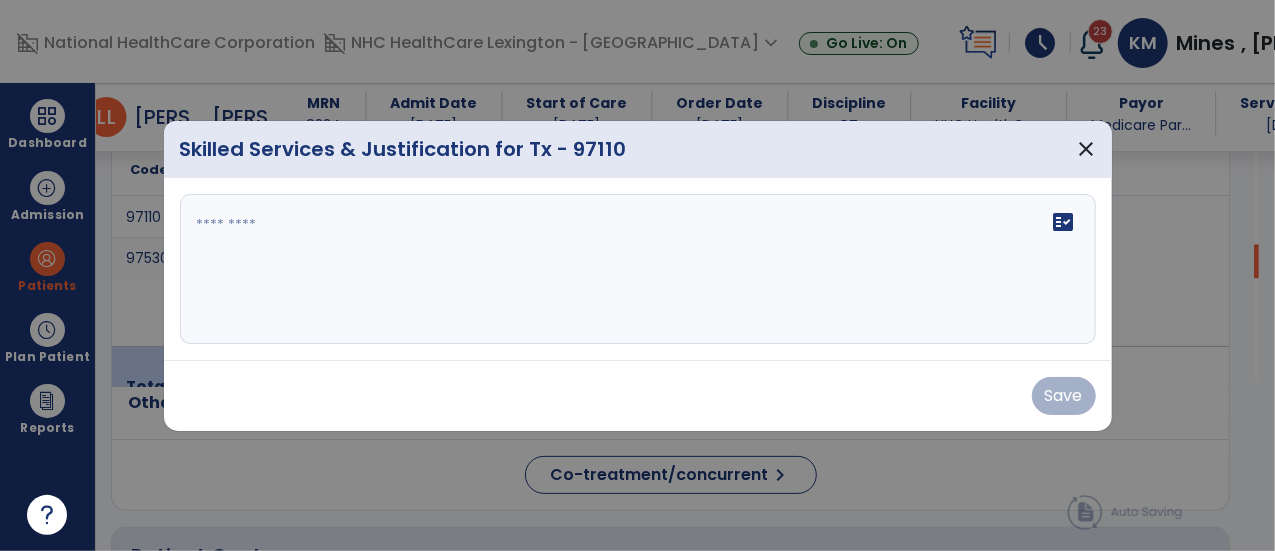 scroll, scrollTop: 1800, scrollLeft: 0, axis: vertical 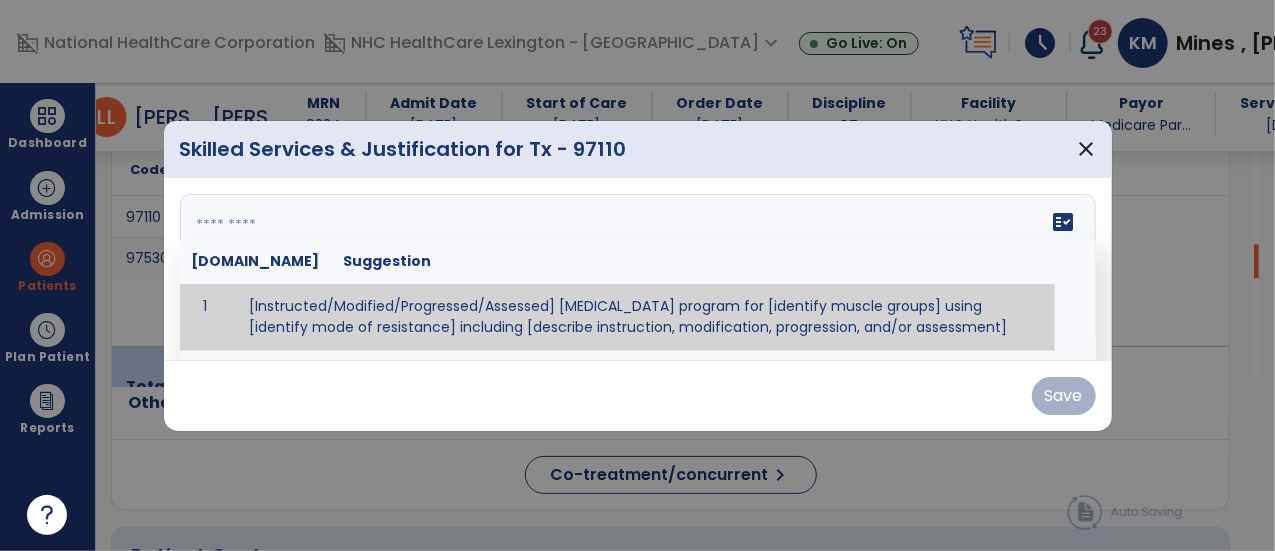 click on "fact_check  [DOMAIN_NAME] Suggestion 1 [Instructed/Modified/Progressed/Assessed] [MEDICAL_DATA] program for [identify muscle groups] using [identify mode of resistance] including [describe instruction, modification, progression, and/or assessment] 2 [Instructed/Modified/Progressed/Assessed] aerobic exercise program using [identify equipment/mode] including [describe instruction, modification,progression, and/or assessment] 3 [Instructed/Modified/Progressed/Assessed] [PROM/A/AROM/AROM] program for [identify joint movements] using [contract-relax, over-pressure, inhibitory techniques, other] 4 [Assessed/Tested] aerobic capacity with administration of [aerobic capacity test]" at bounding box center (638, 269) 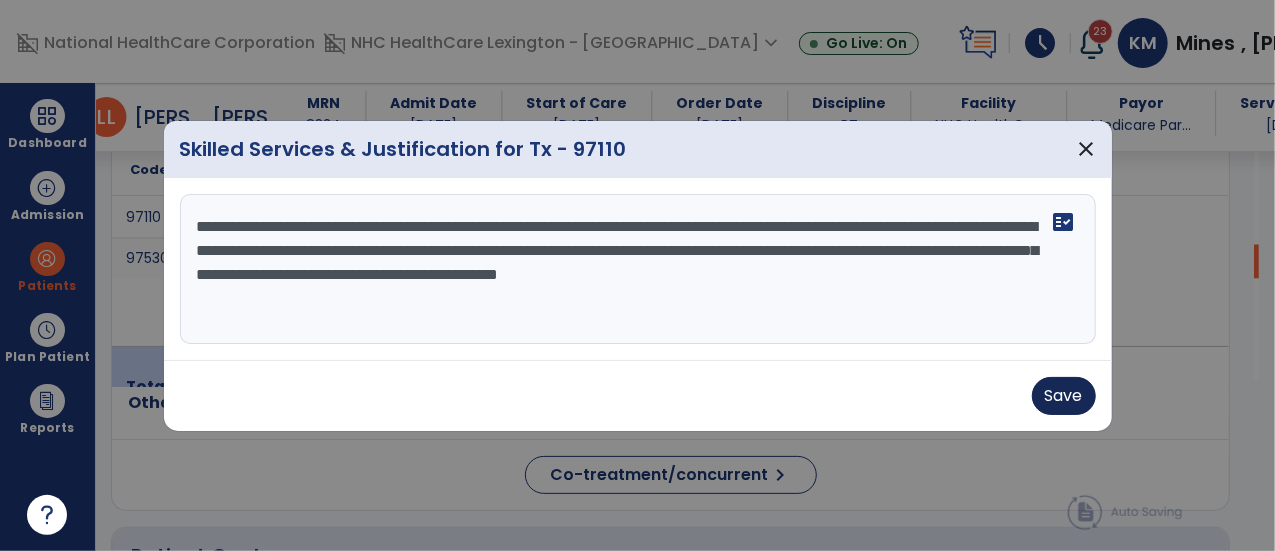 type on "**********" 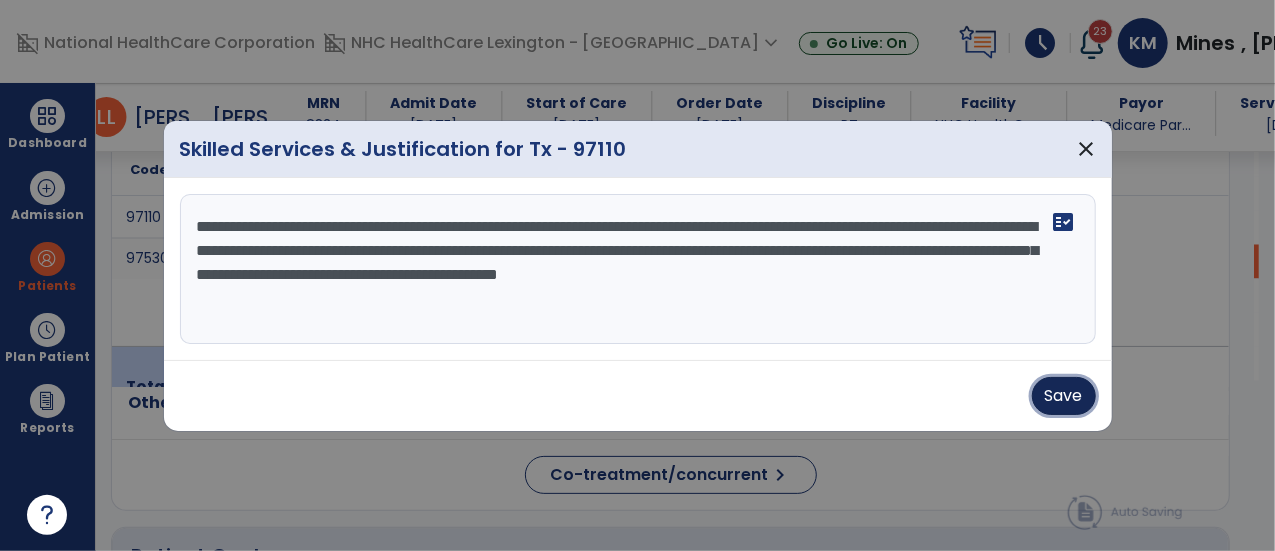 click on "Save" at bounding box center (1064, 396) 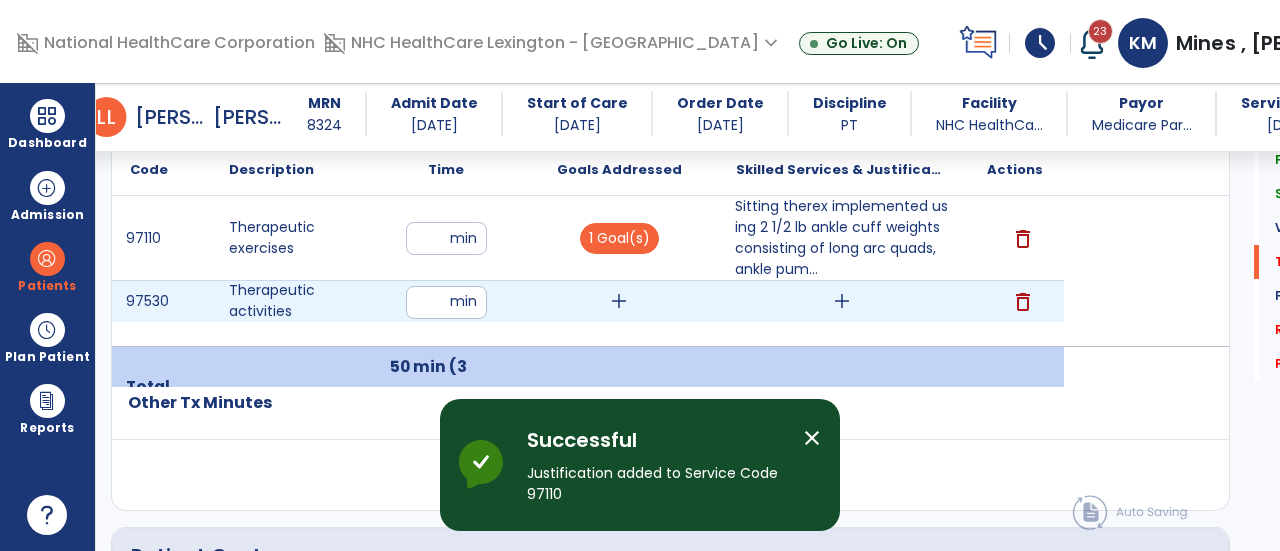 click on "add" at bounding box center [619, 301] 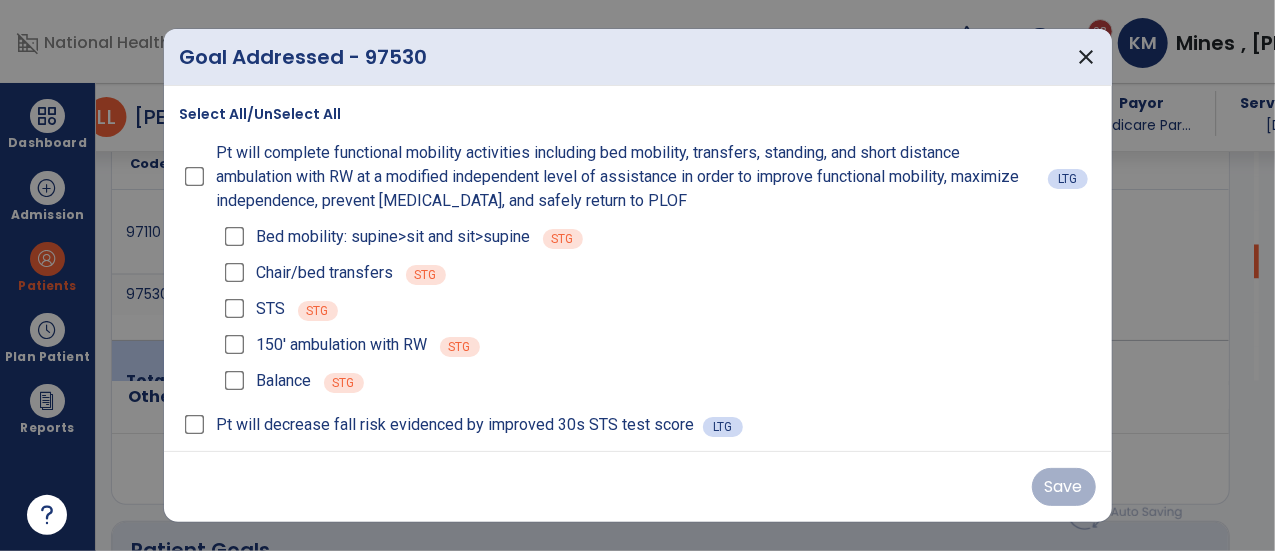 scroll, scrollTop: 1800, scrollLeft: 0, axis: vertical 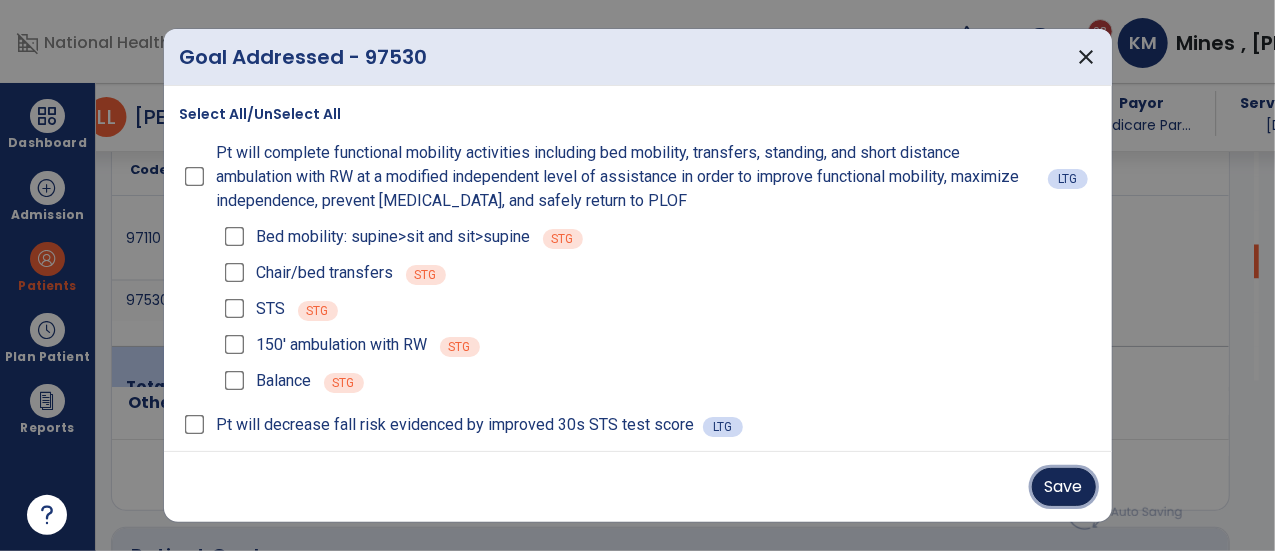 click on "Save" at bounding box center [1064, 487] 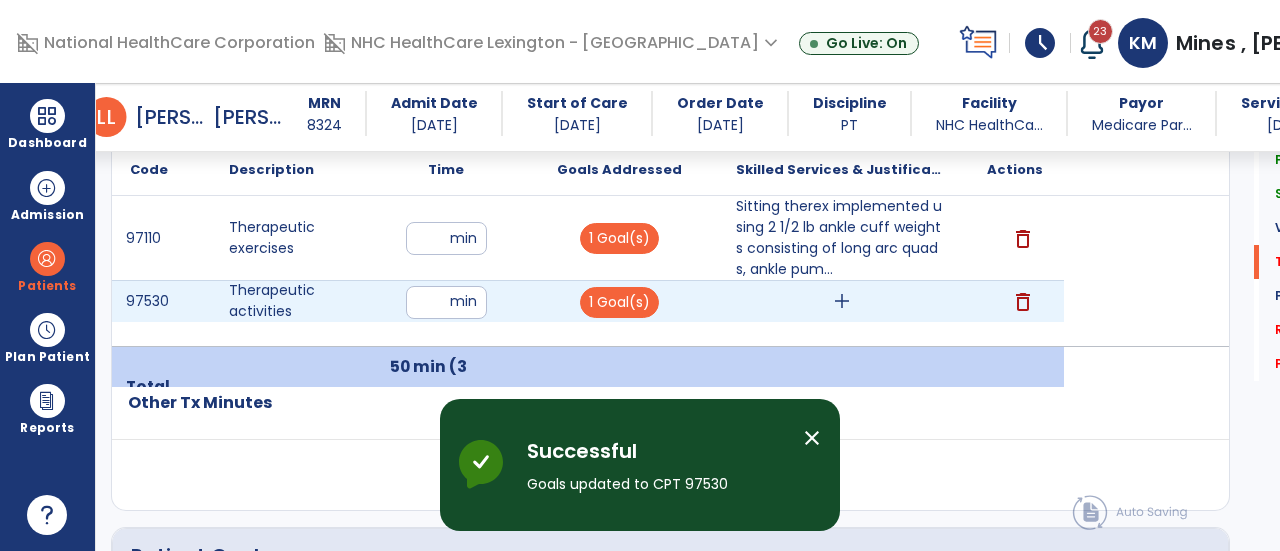 click on "add" at bounding box center [842, 301] 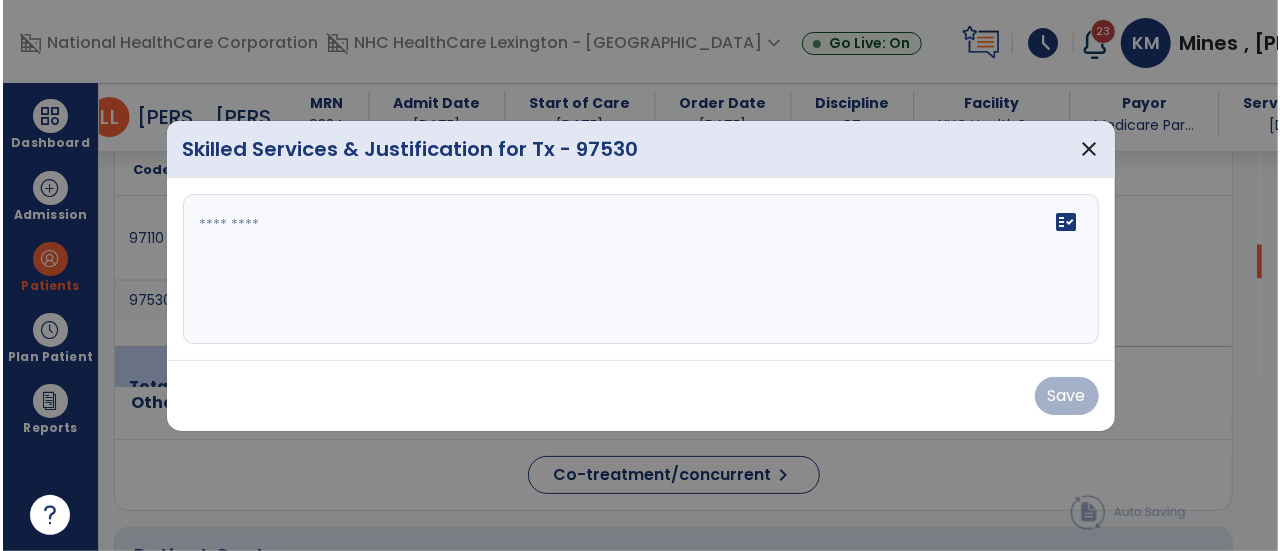 scroll, scrollTop: 1800, scrollLeft: 0, axis: vertical 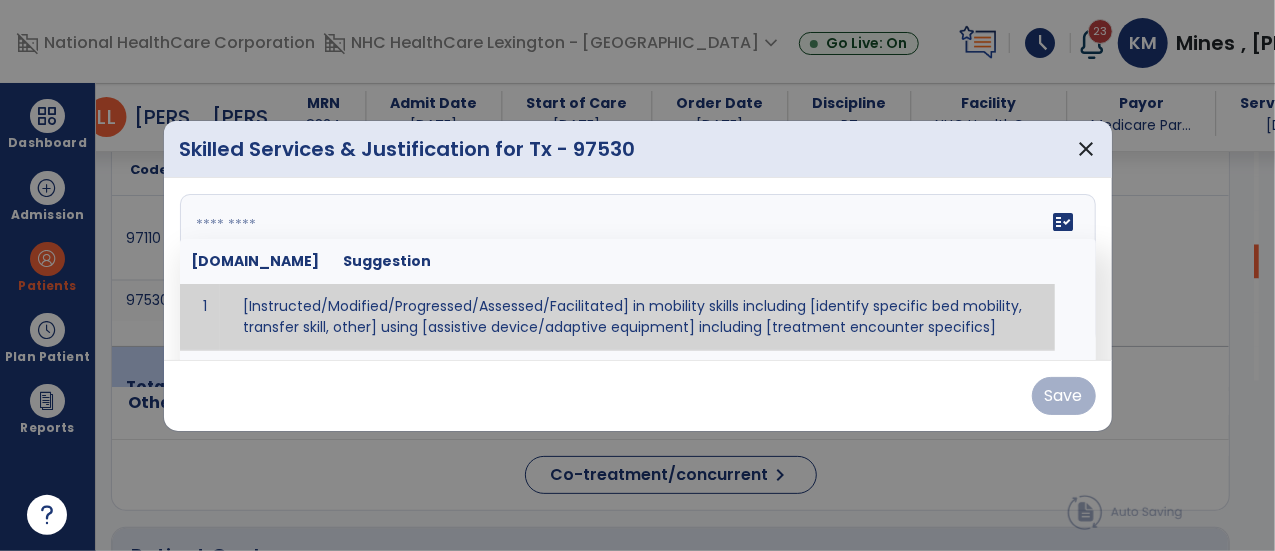click on "fact_check  [DOMAIN_NAME] Suggestion 1 [Instructed/Modified/Progressed/Assessed/Facilitated] in mobility skills including [identify specific bed mobility, transfer skill, other] using [assistive device/adaptive equipment] including [treatment encounter specifics]" at bounding box center [638, 269] 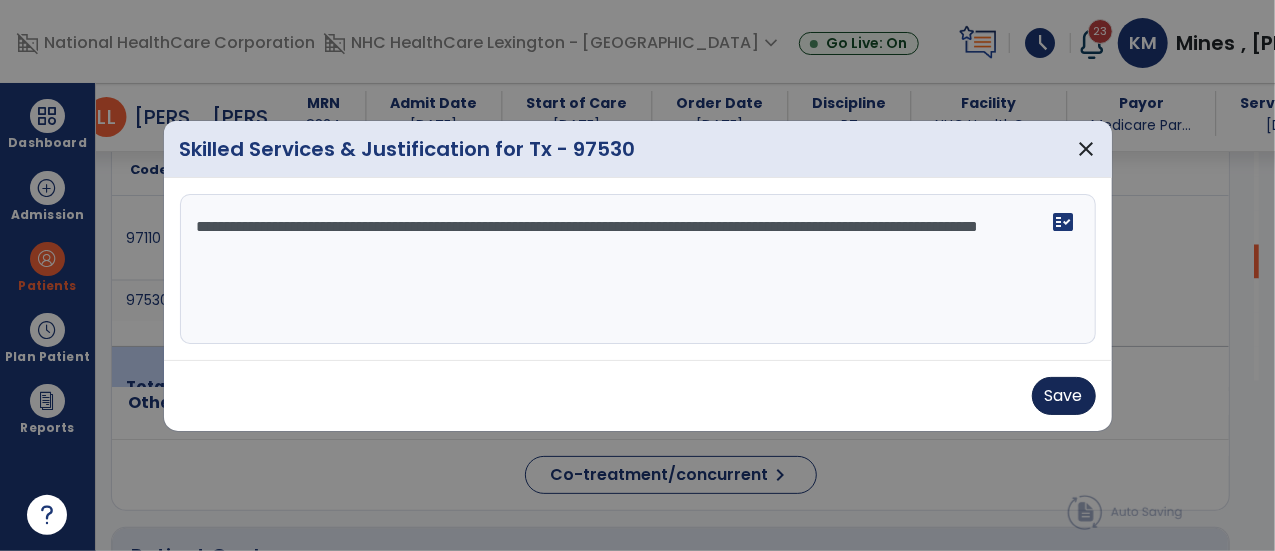 type on "**********" 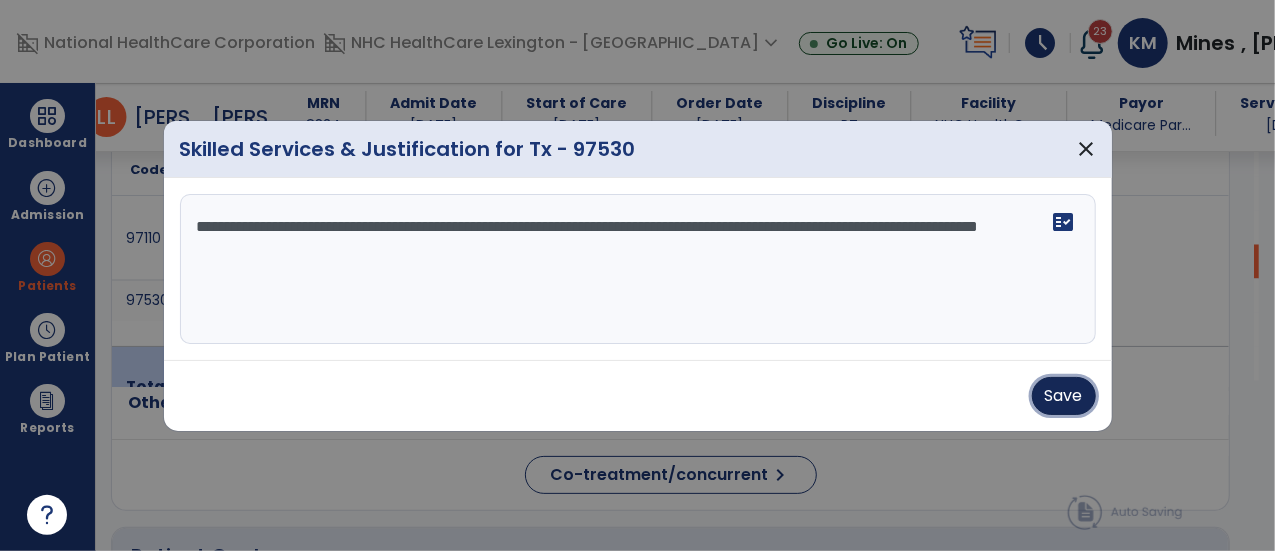 click on "Save" at bounding box center [1064, 396] 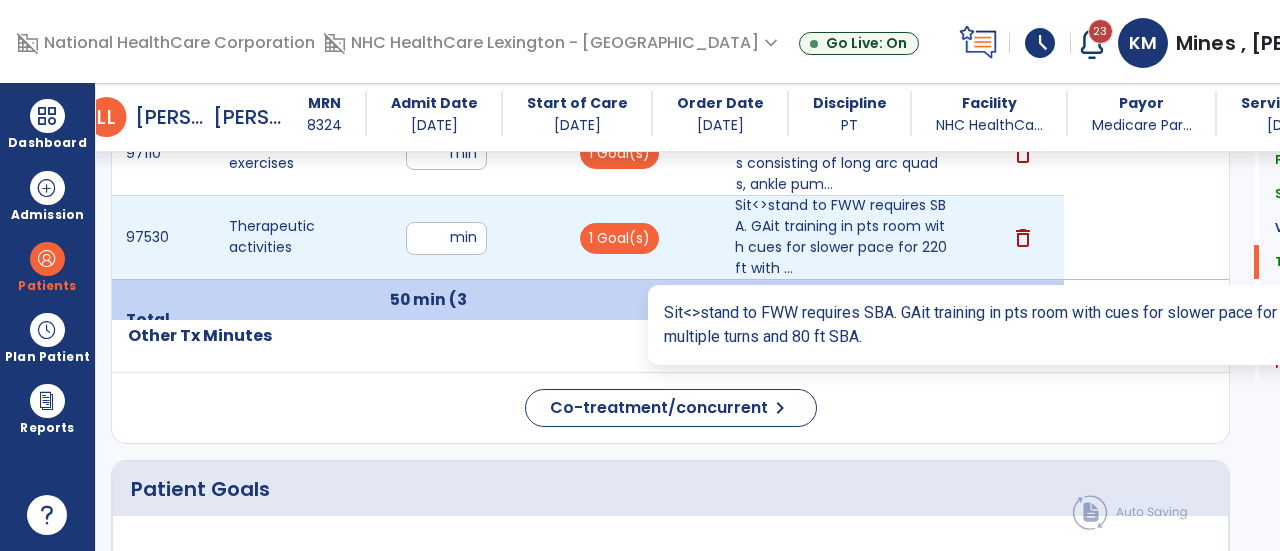 click on "Sit<>stand to FWW requires SBA. GAit training in pts room with cues for slower pace for 220 ft with ..." at bounding box center [841, 237] 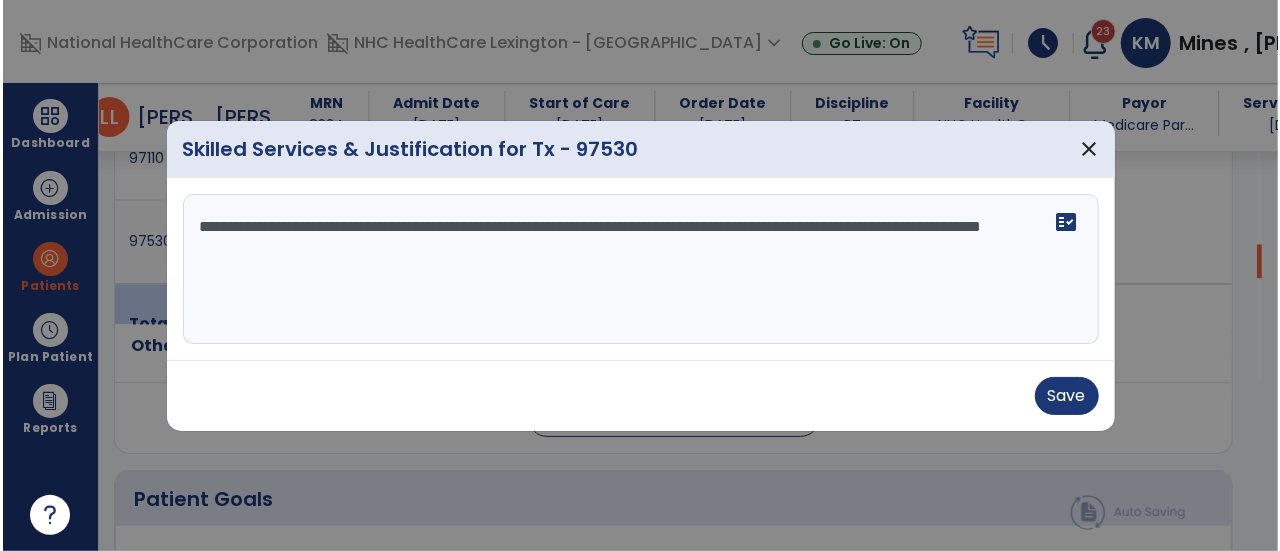 scroll, scrollTop: 1885, scrollLeft: 0, axis: vertical 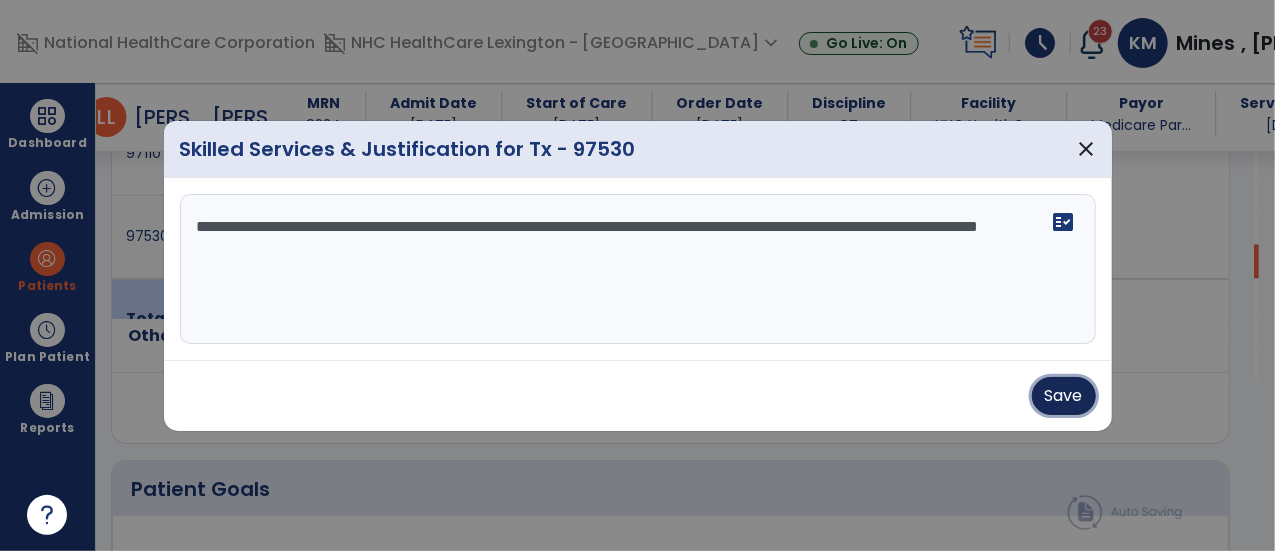 click on "Save" at bounding box center [1064, 396] 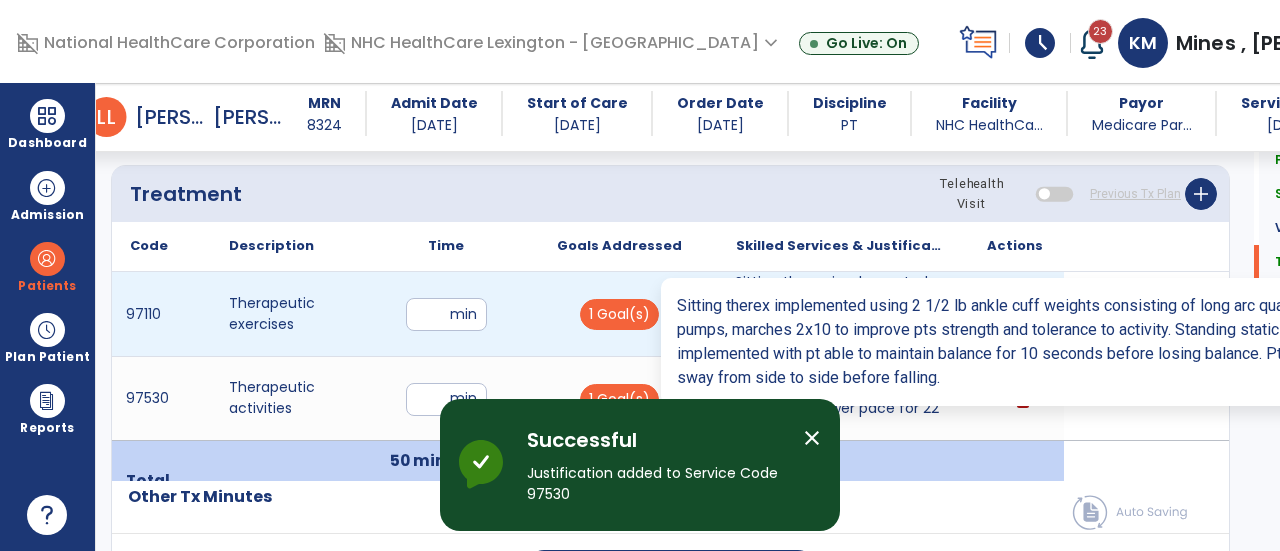 click on "Sitting therex implemented using 2 1/2 lb ankle cuff weights consisting of long arc quads, ankle pum..." at bounding box center [841, 314] 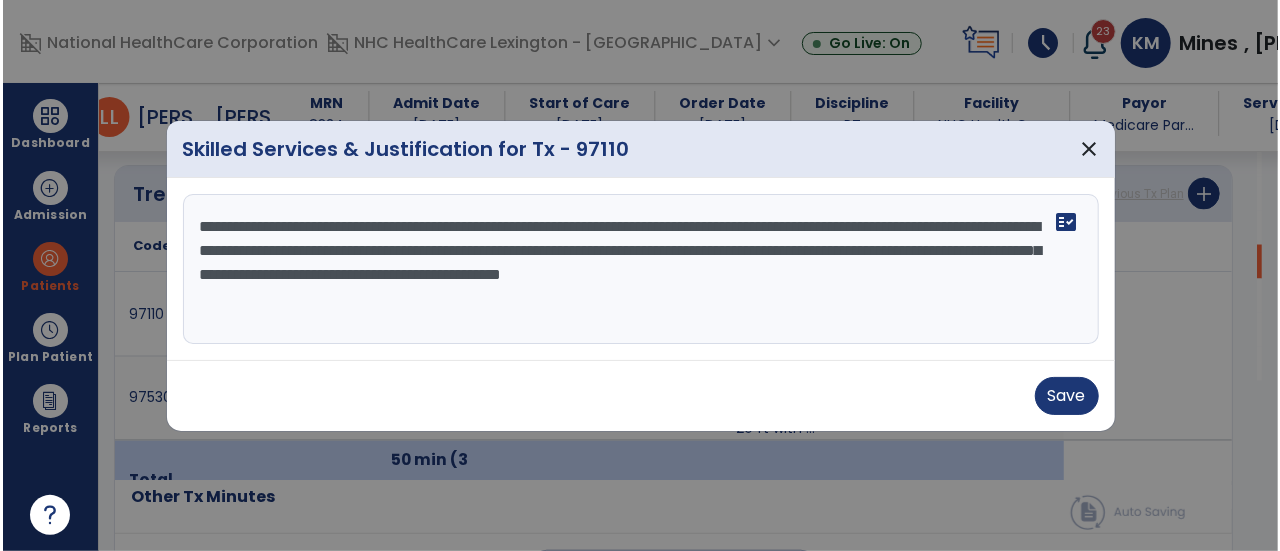 scroll, scrollTop: 1724, scrollLeft: 0, axis: vertical 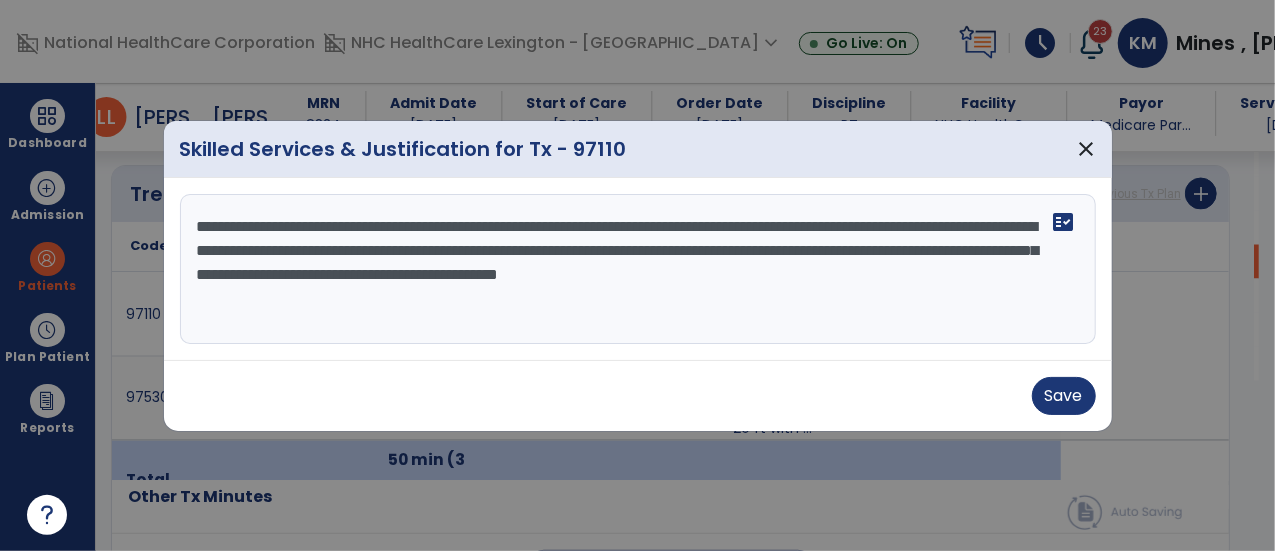 click on "**********" at bounding box center (638, 269) 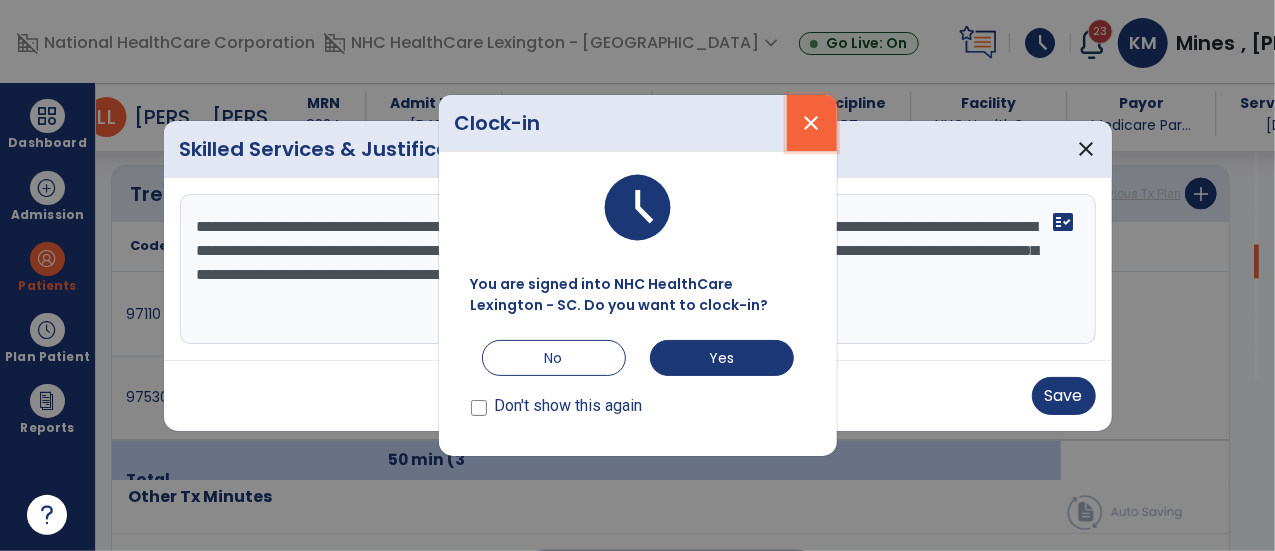 click on "close" at bounding box center [812, 123] 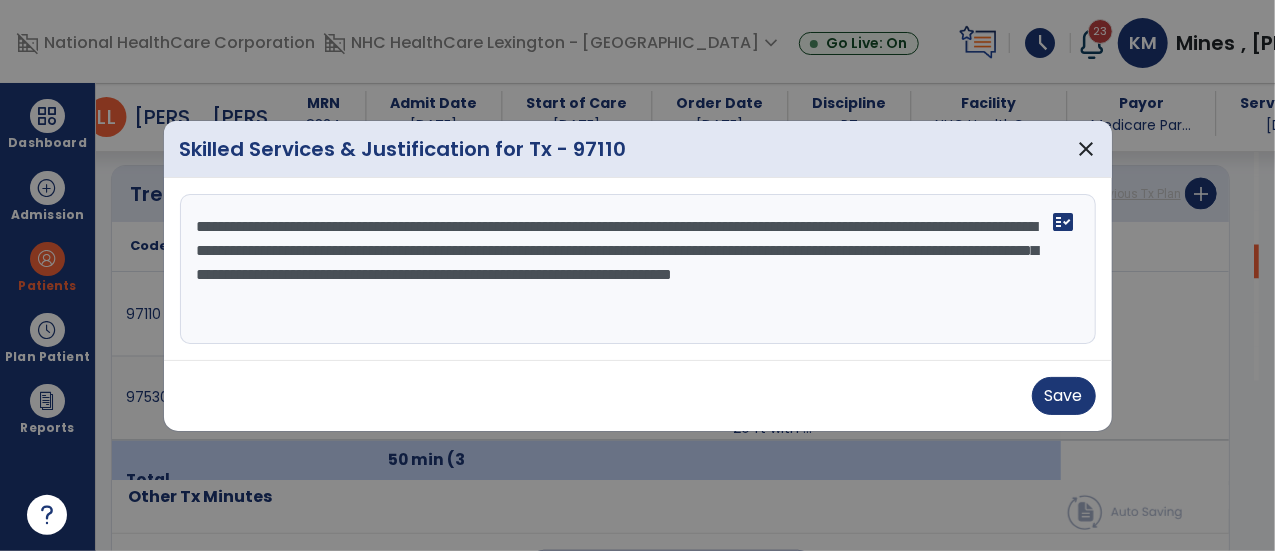click on "**********" at bounding box center (638, 269) 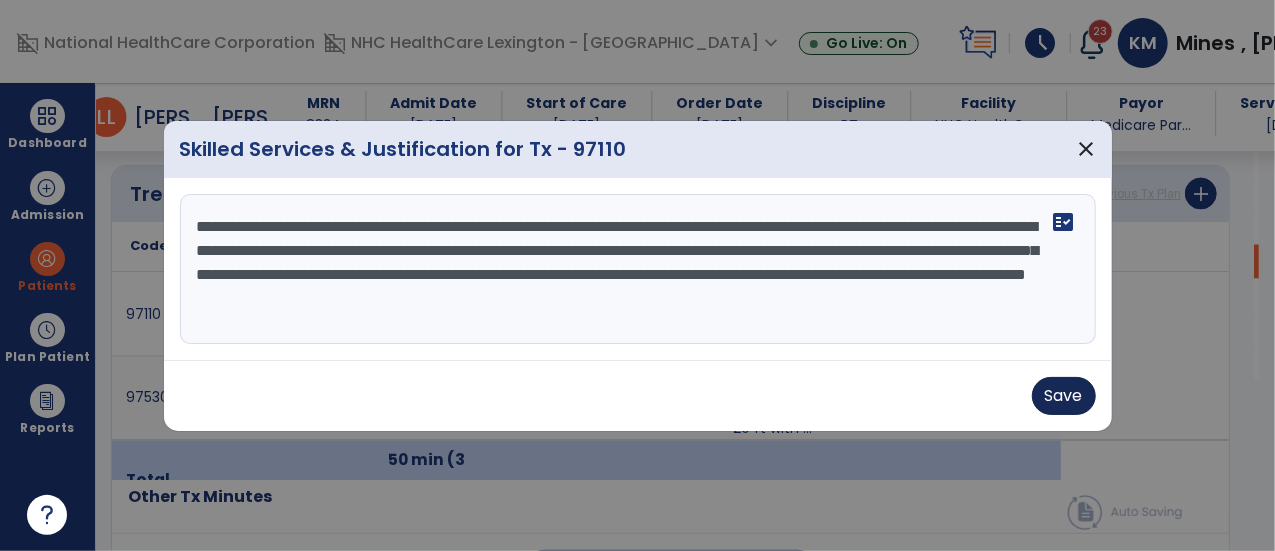 type on "**********" 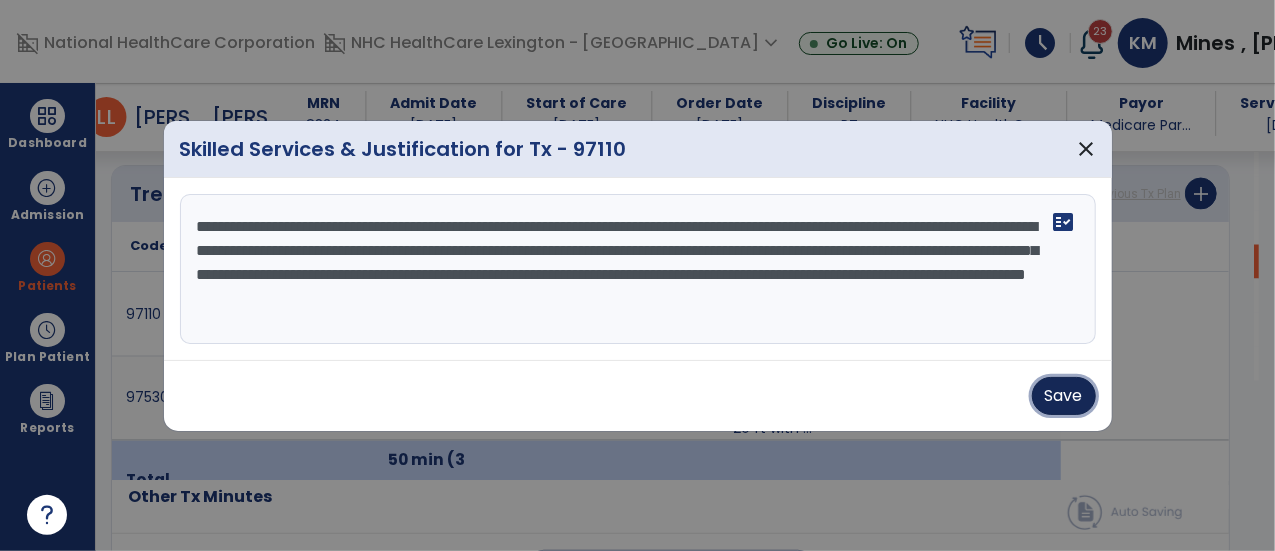 click on "Save" at bounding box center [1064, 396] 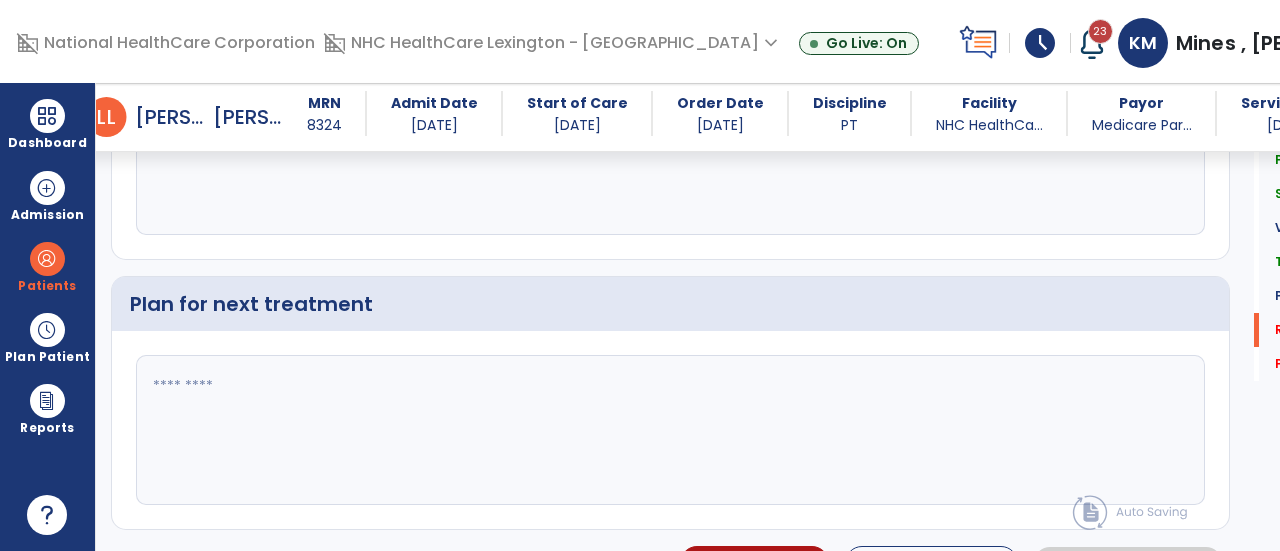 scroll, scrollTop: 3543, scrollLeft: 0, axis: vertical 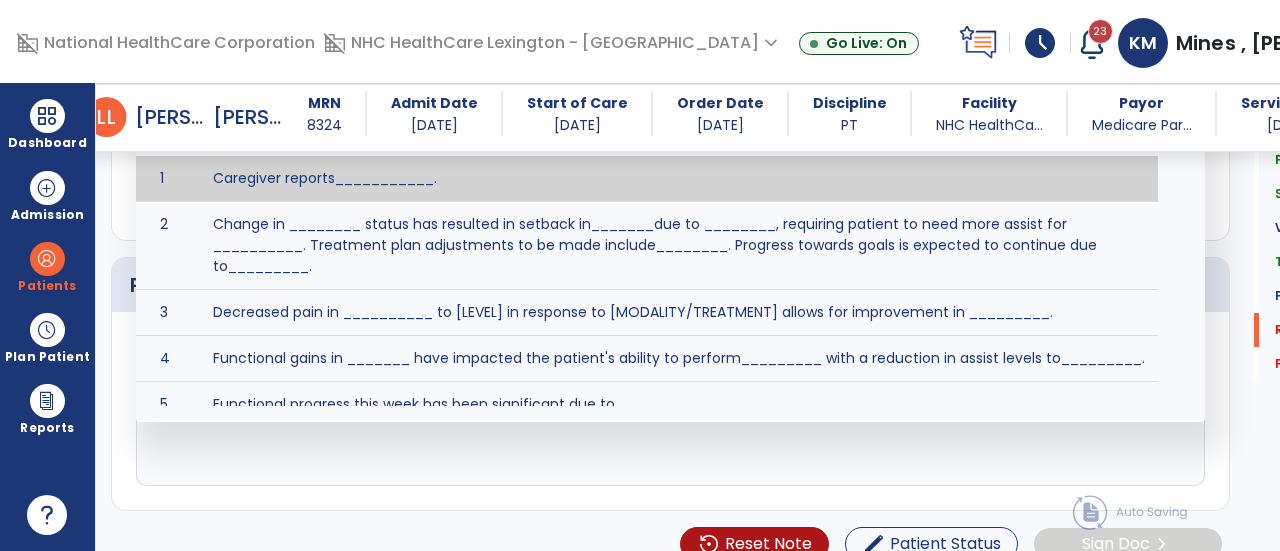 click on "fact_check  [DOMAIN_NAME] Suggestion 1 Caregiver reports___________. 2 Change in ________ status has resulted in setback in_______due to ________, requiring patient to need more assist for __________.   Treatment plan adjustments to be made include________.  Progress towards goals is expected to continue due to_________. 3 Decreased pain in __________ to [LEVEL] in response to [MODALITY/TREATMENT] allows for improvement in _________. 4 Functional gains in _______ have impacted the patient's ability to perform_________ with a reduction in assist levels to_________. 5 Functional progress this week has been significant due to__________. 6 Gains in ________ have improved the patient's ability to perform ______with decreased levels of assist to___________. 7 Improvement in ________allows patient to tolerate higher levels of challenges in_________. 8 Pain in [AREA] has decreased to [LEVEL] in response to [TREATMENT/MODALITY], allowing fore ease in completing__________. 9 10 11 12 13 14 15 16 17 18 19 20 21" 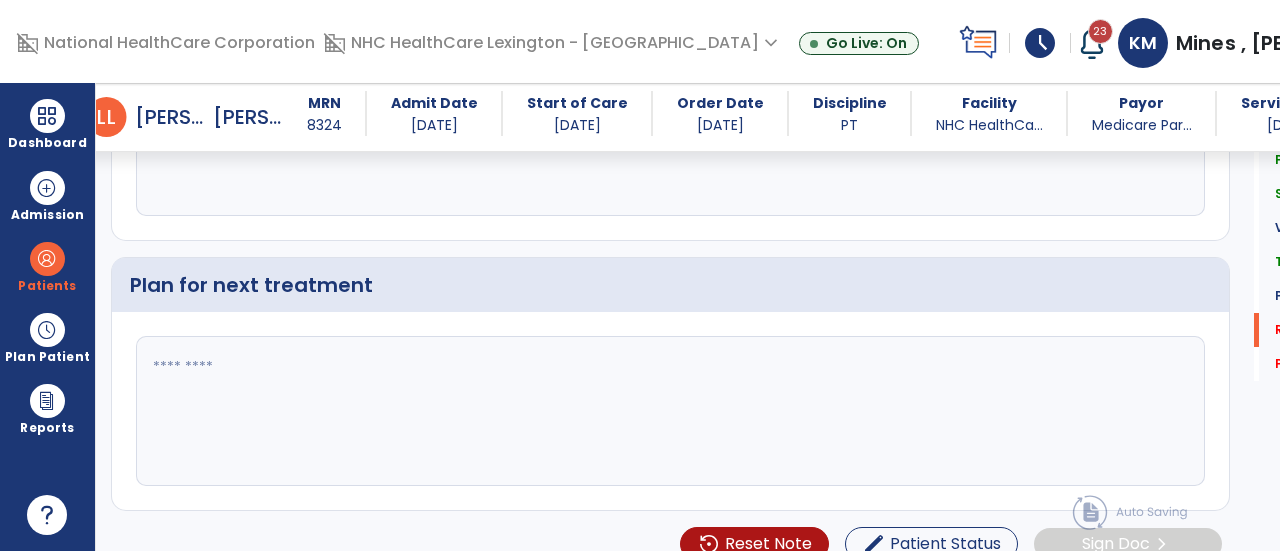 scroll, scrollTop: 3641, scrollLeft: 0, axis: vertical 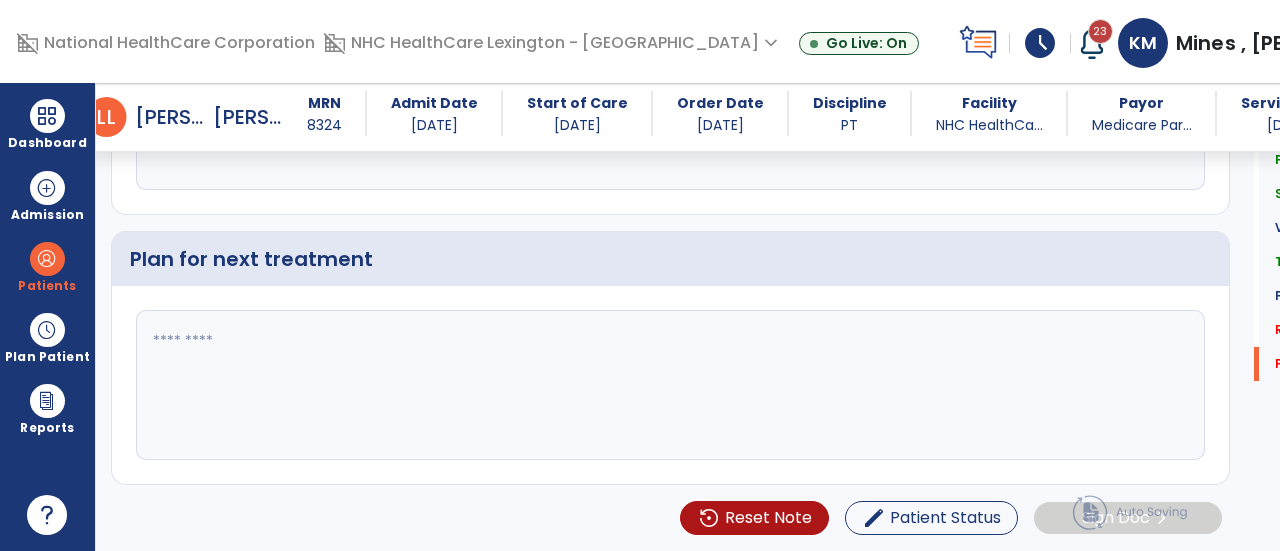 type on "*********" 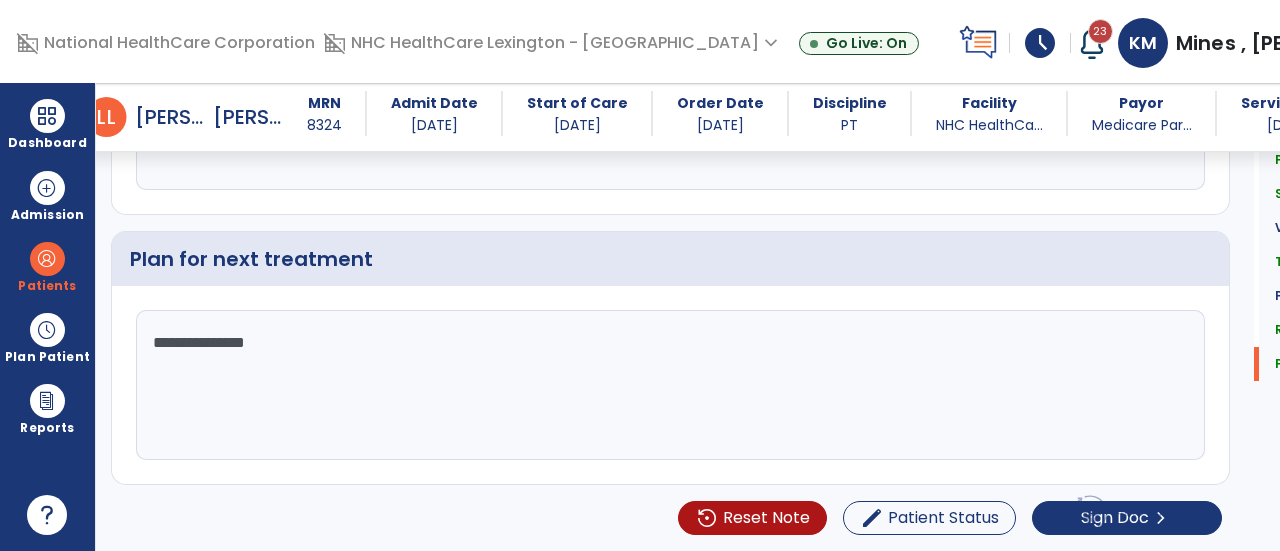 scroll, scrollTop: 3641, scrollLeft: 0, axis: vertical 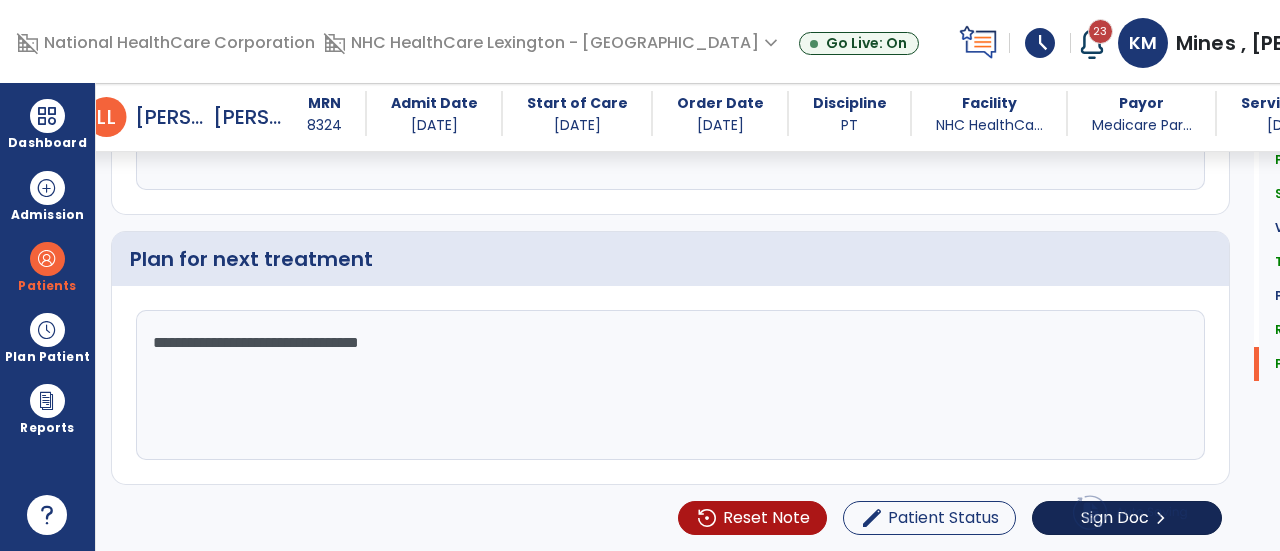 type on "**********" 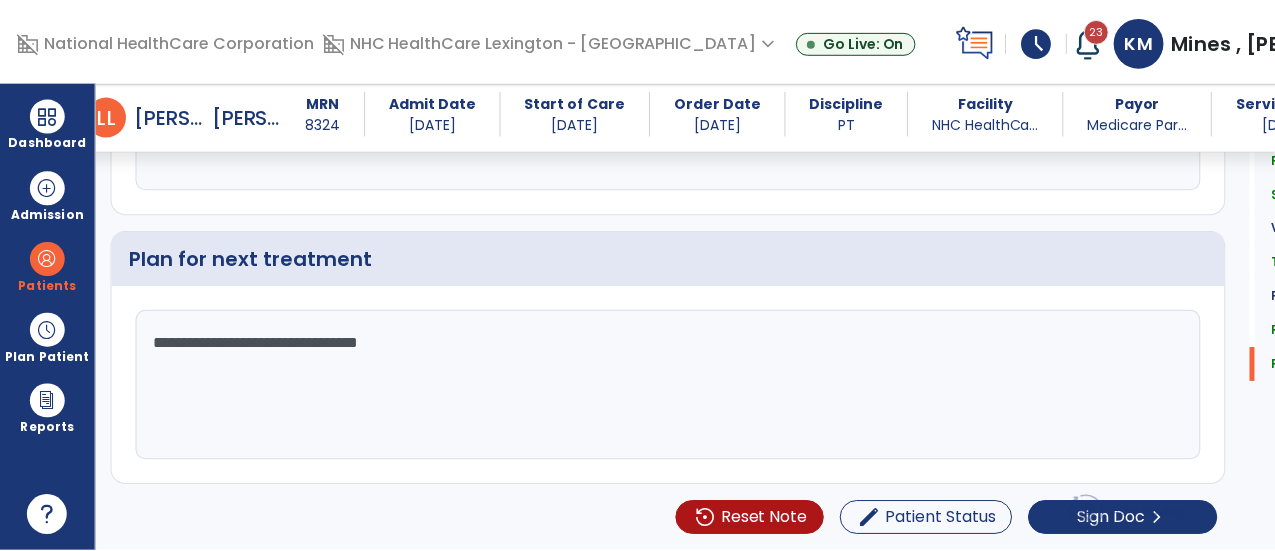 scroll, scrollTop: 3641, scrollLeft: 0, axis: vertical 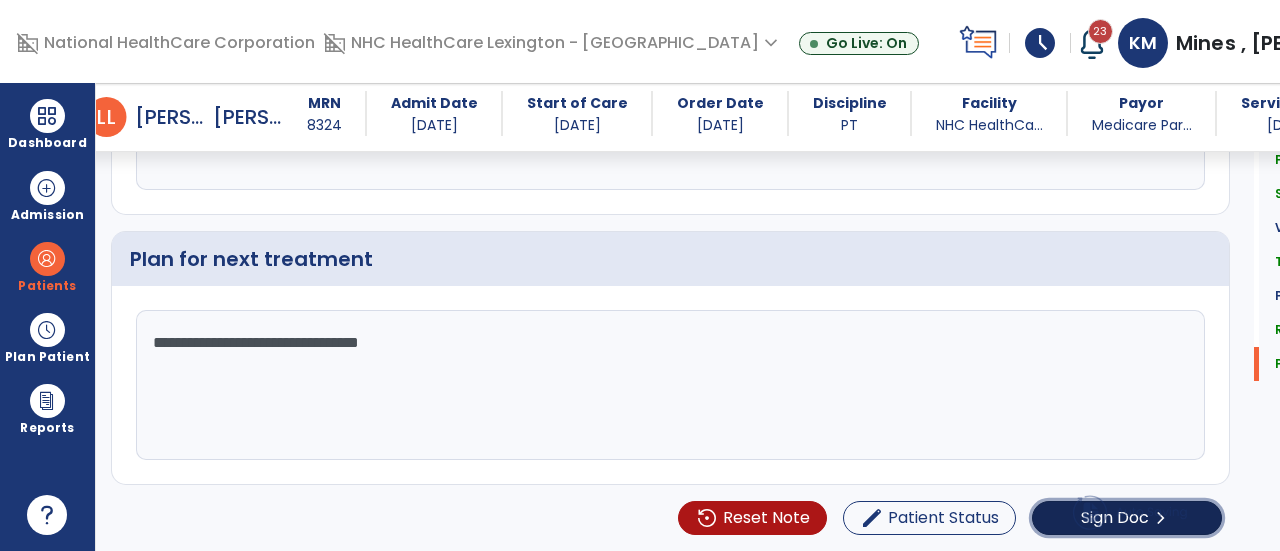 click on "Sign Doc" 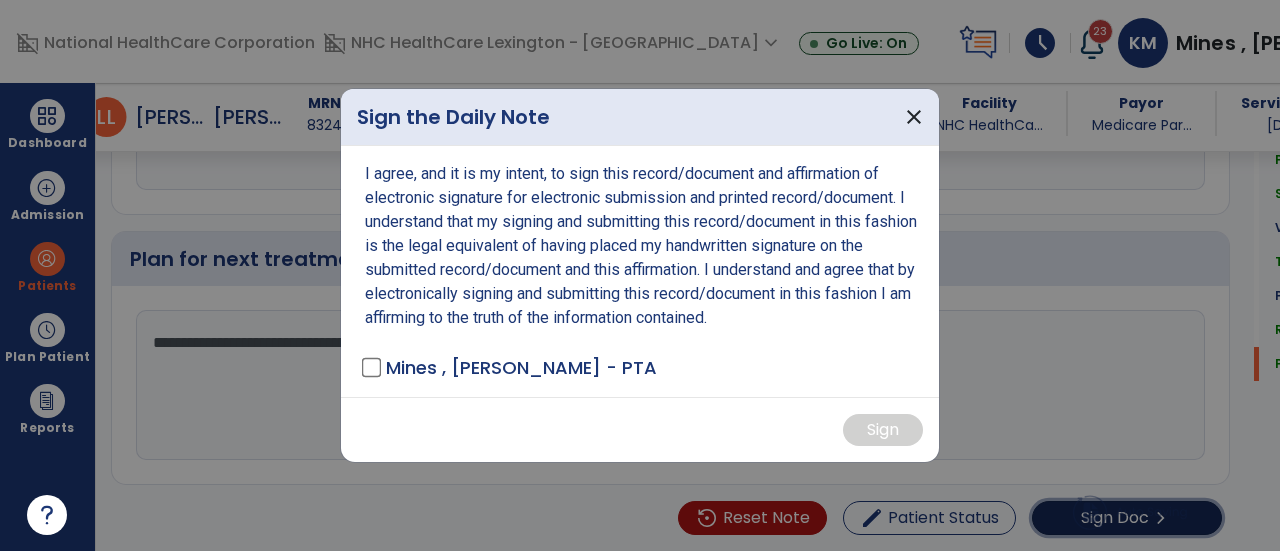 scroll, scrollTop: 3641, scrollLeft: 0, axis: vertical 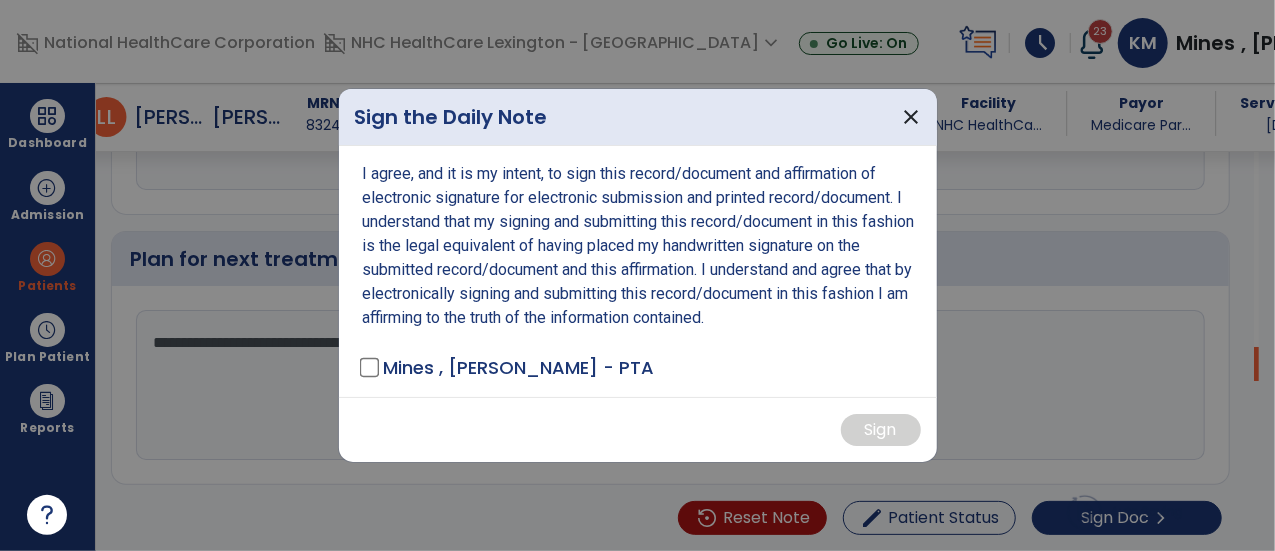 click on "Mines , [PERSON_NAME]   - PTA" at bounding box center [519, 367] 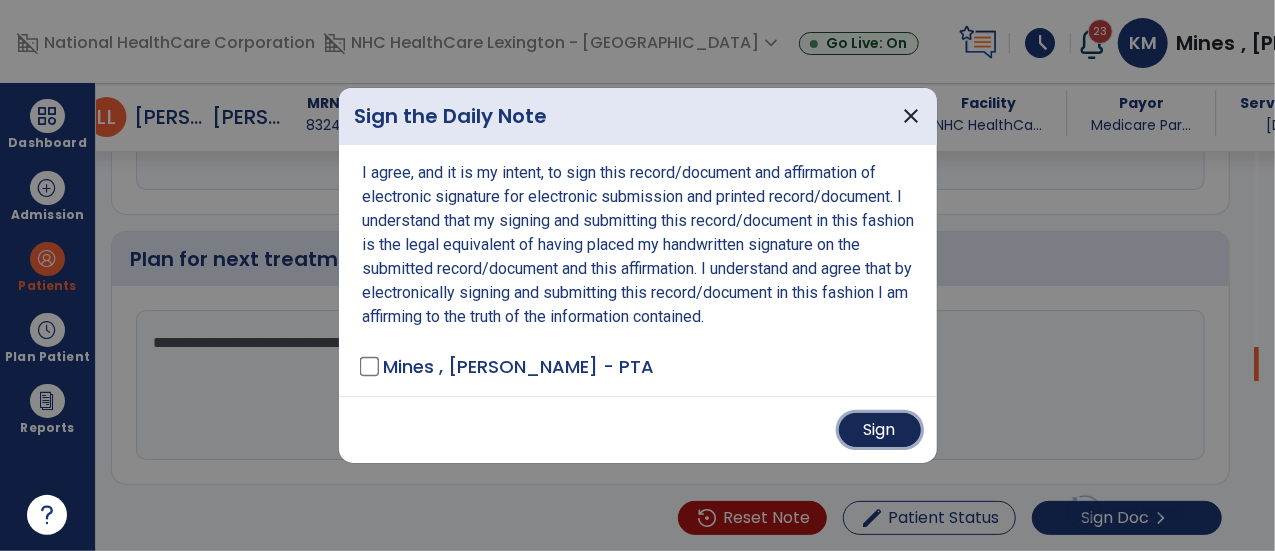 click on "Sign" at bounding box center (880, 430) 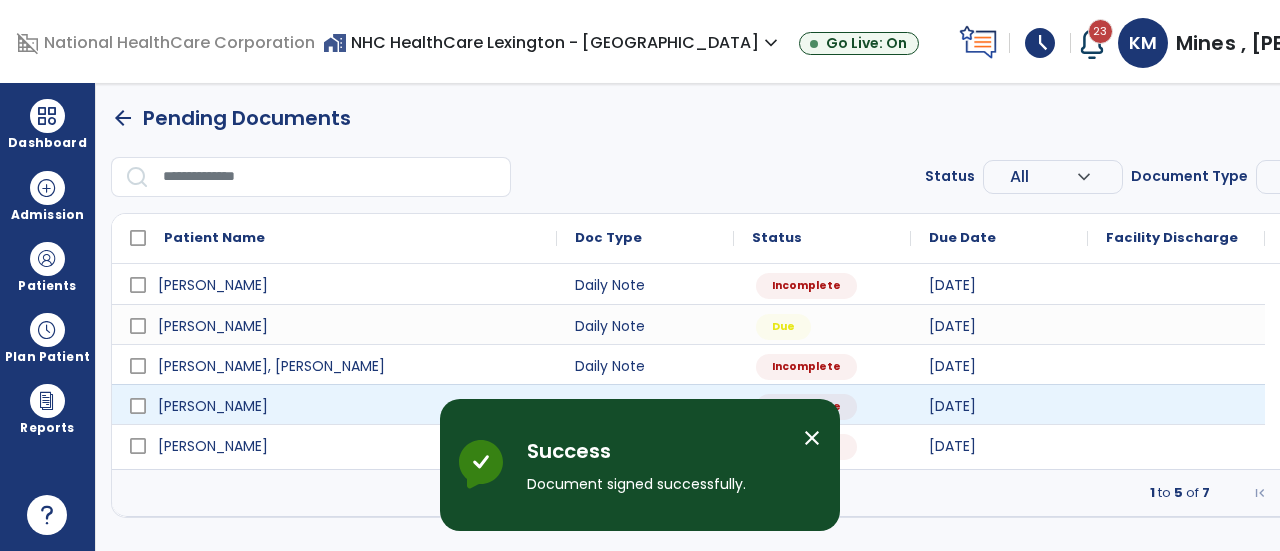 scroll, scrollTop: 0, scrollLeft: 0, axis: both 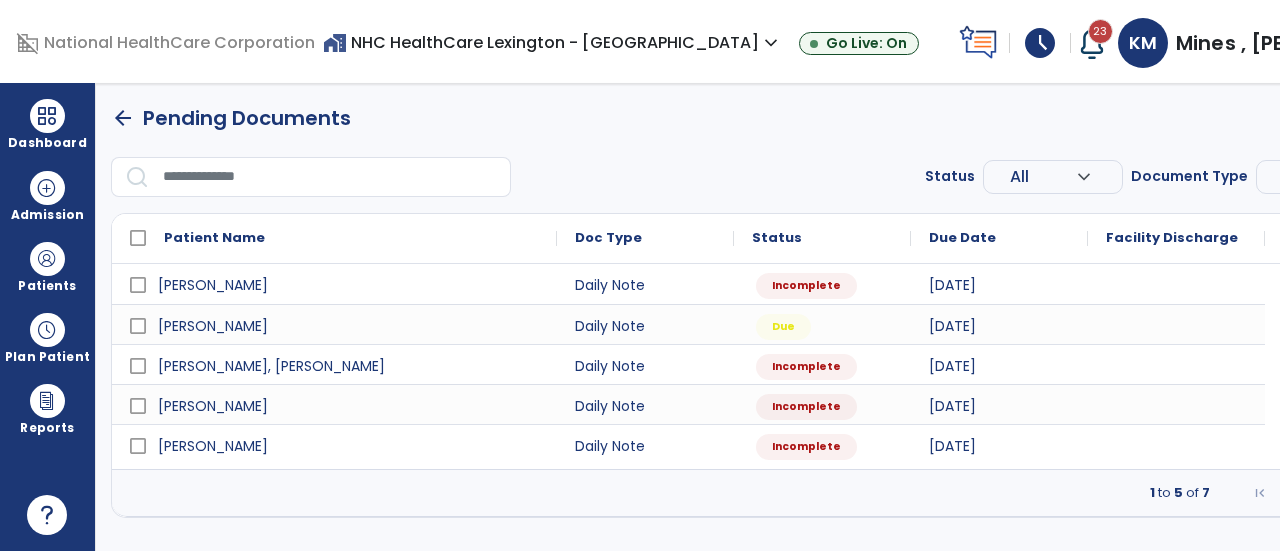 click at bounding box center [1398, 493] 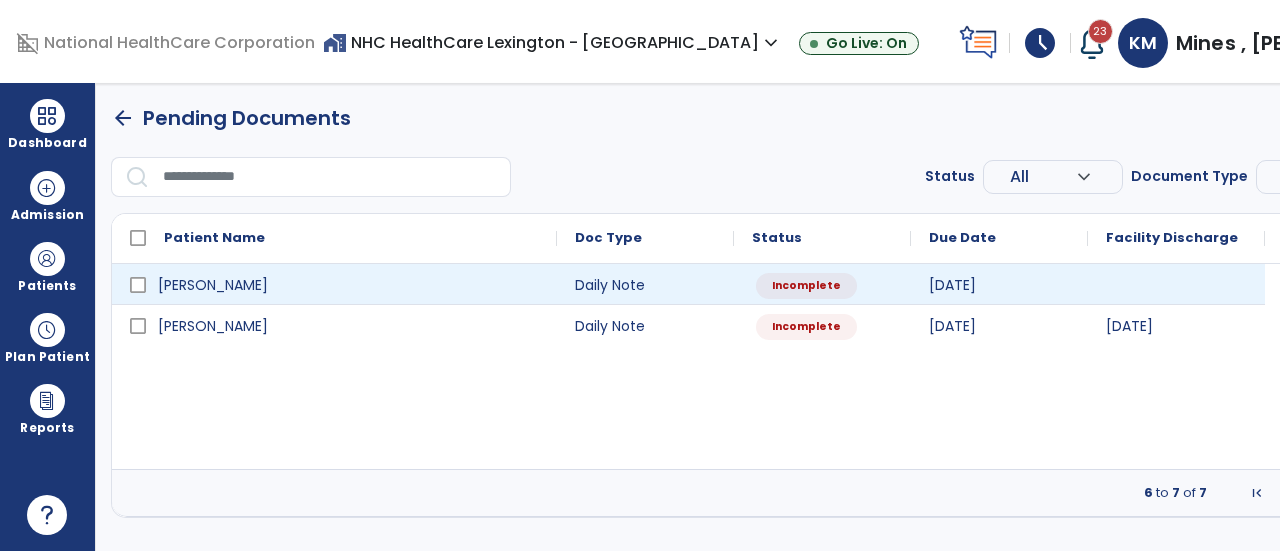 click at bounding box center [1176, 284] 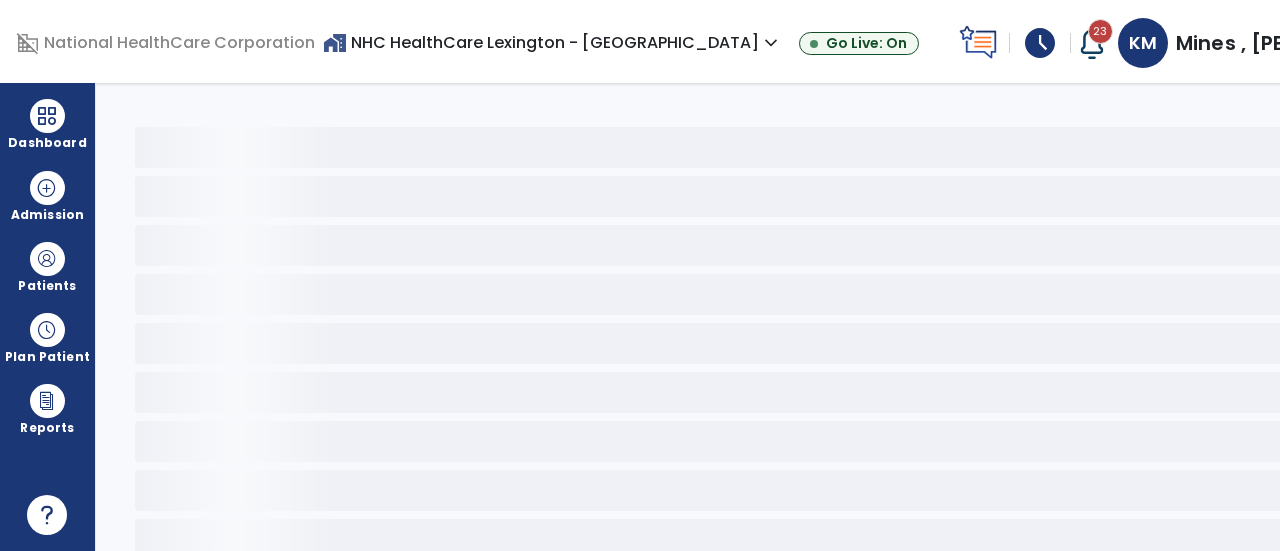 select on "*" 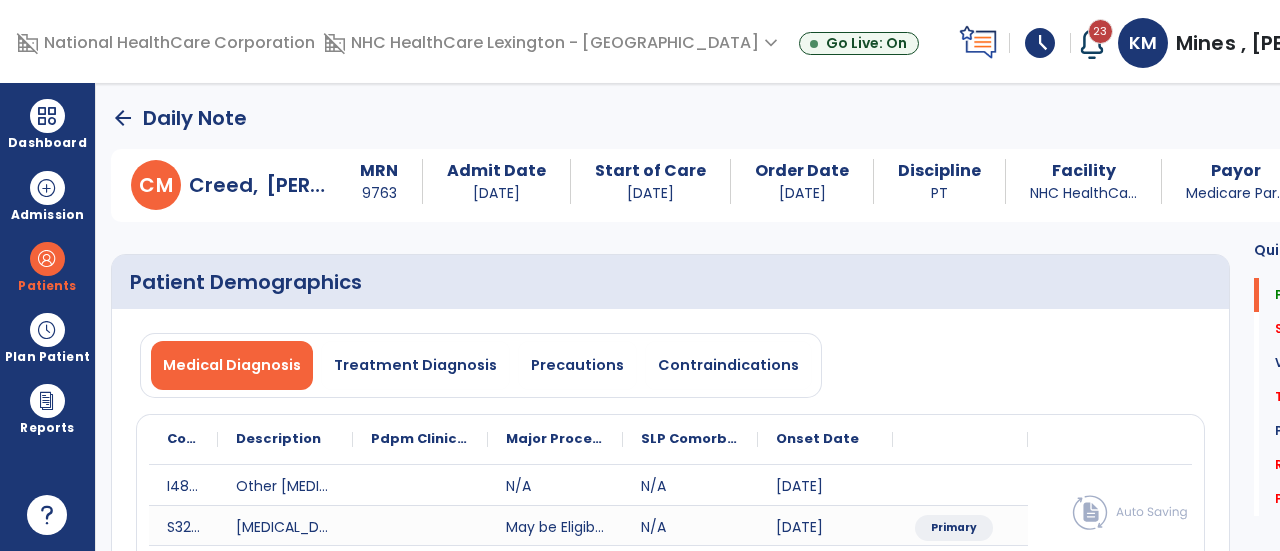 click on "arrow_back" 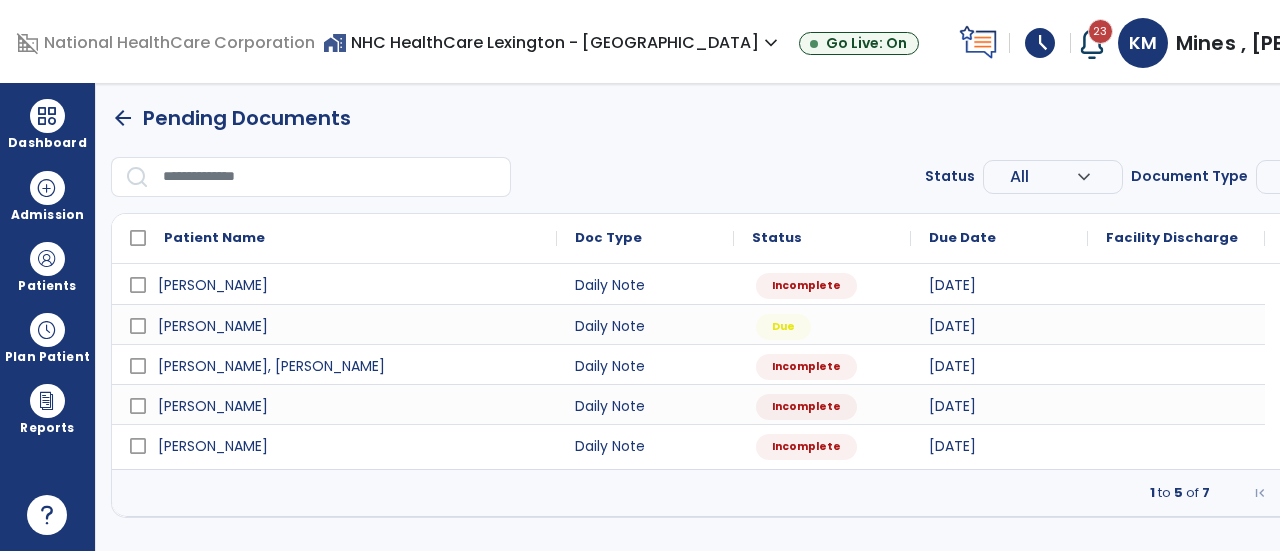 click at bounding box center (1398, 493) 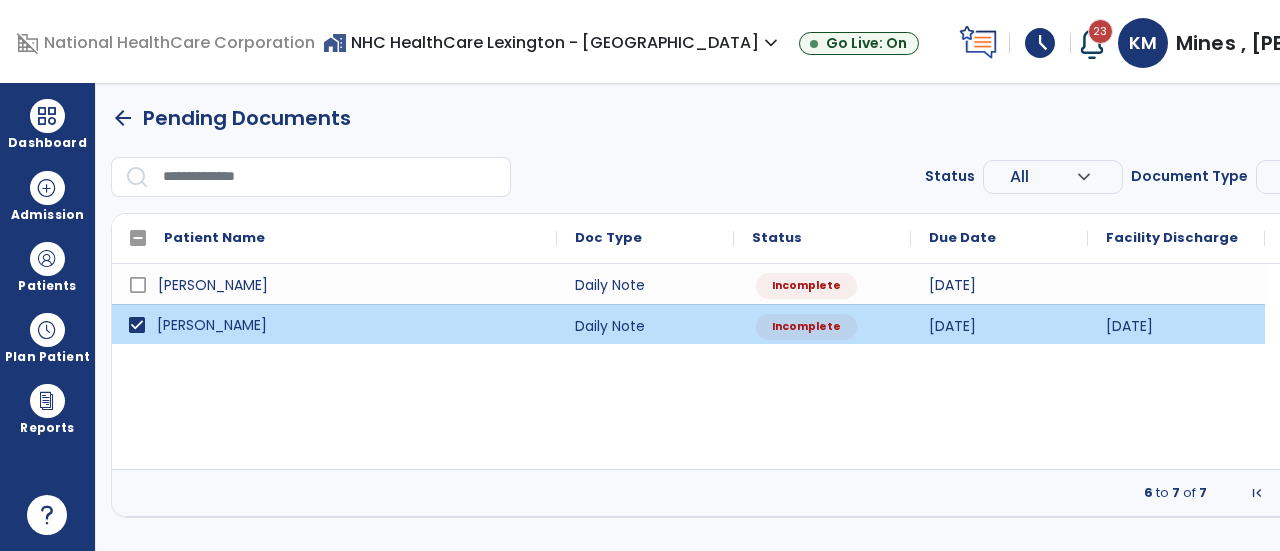 click on "menu" at bounding box center (1438, 177) 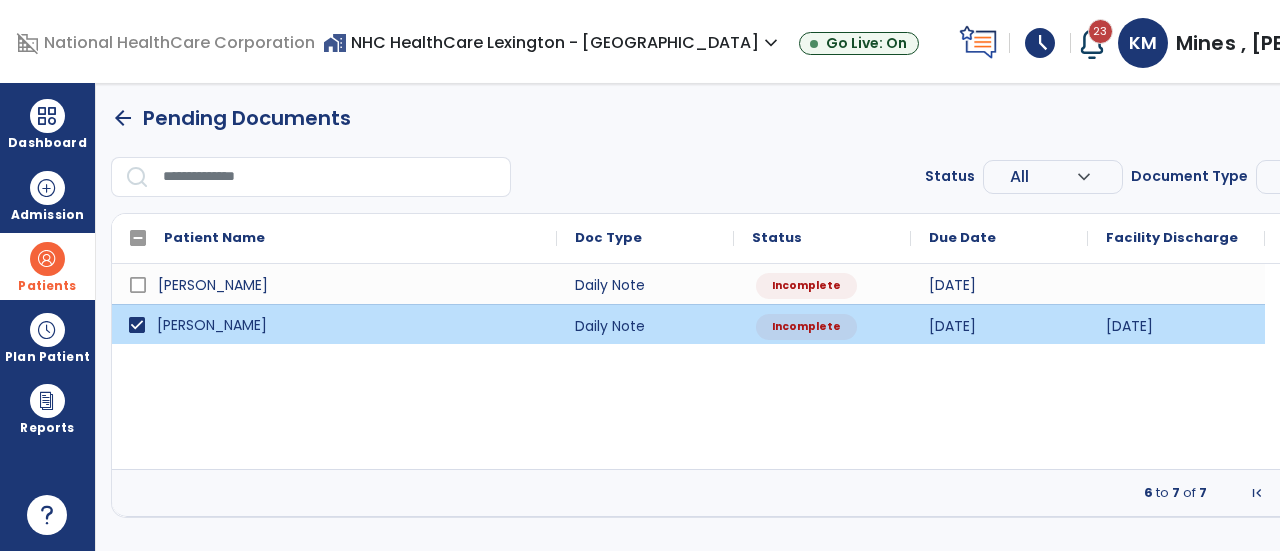click on "Patients" at bounding box center (47, 266) 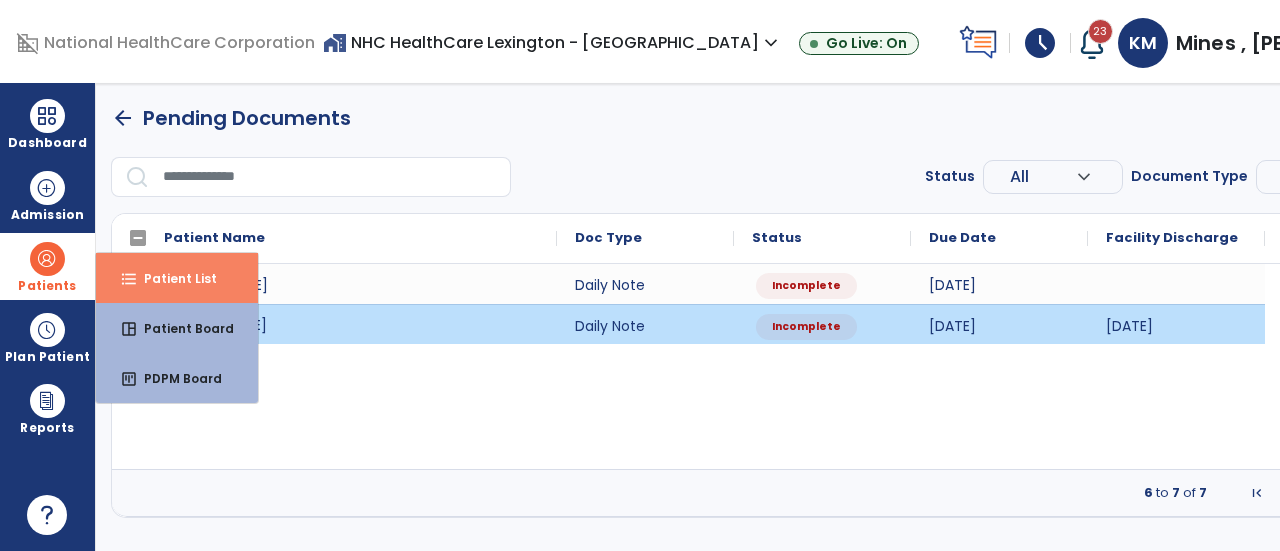 click on "format_list_bulleted  Patient List" at bounding box center (177, 278) 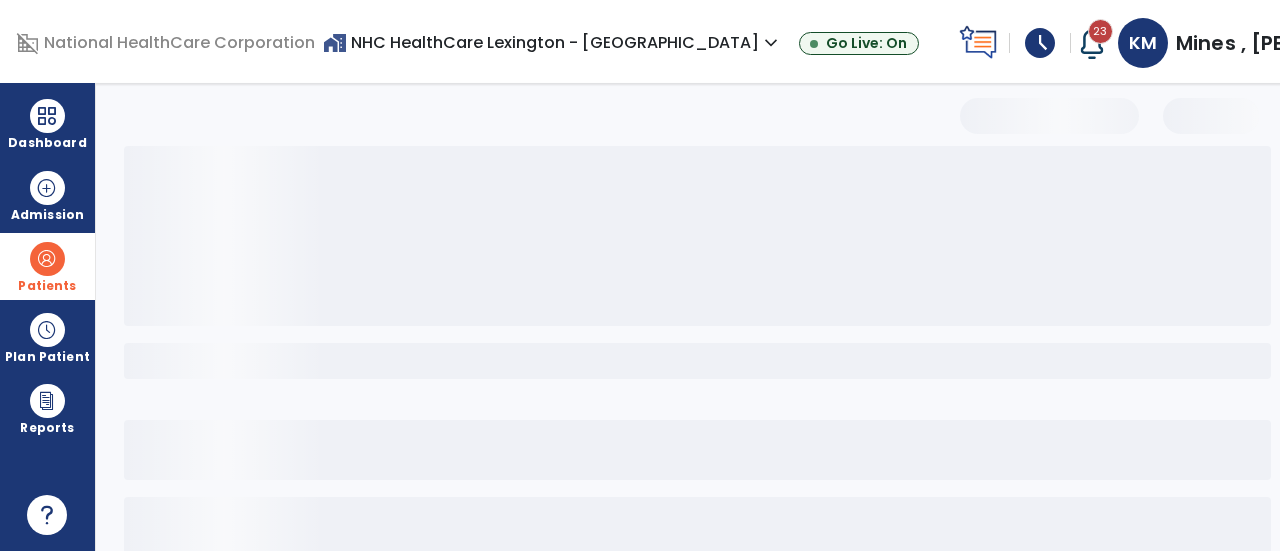 select on "***" 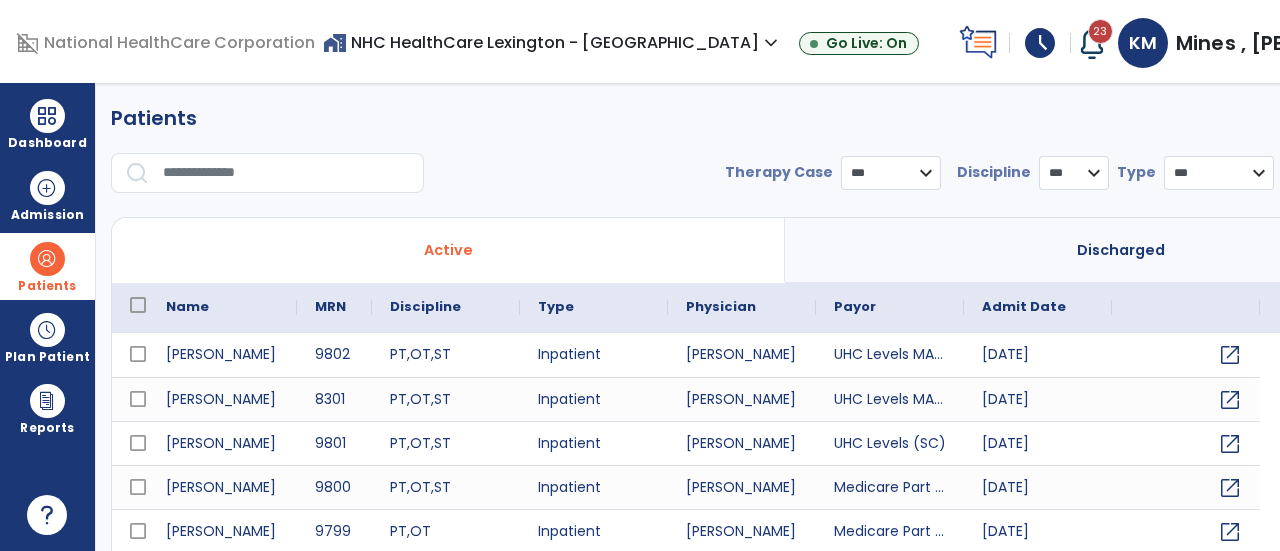click at bounding box center [286, 173] 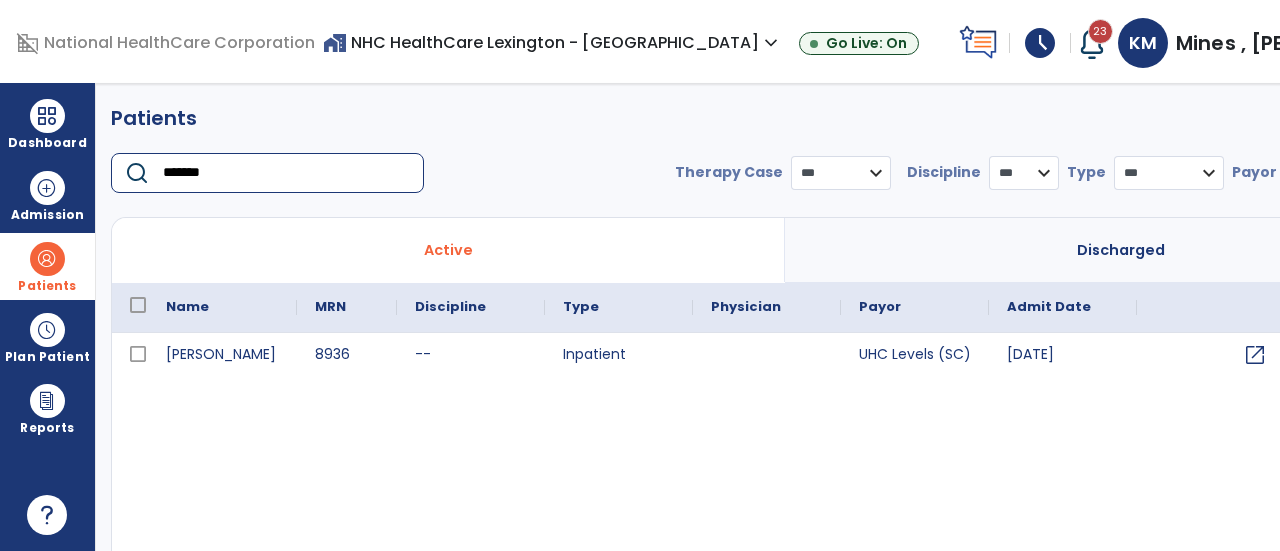 type on "*******" 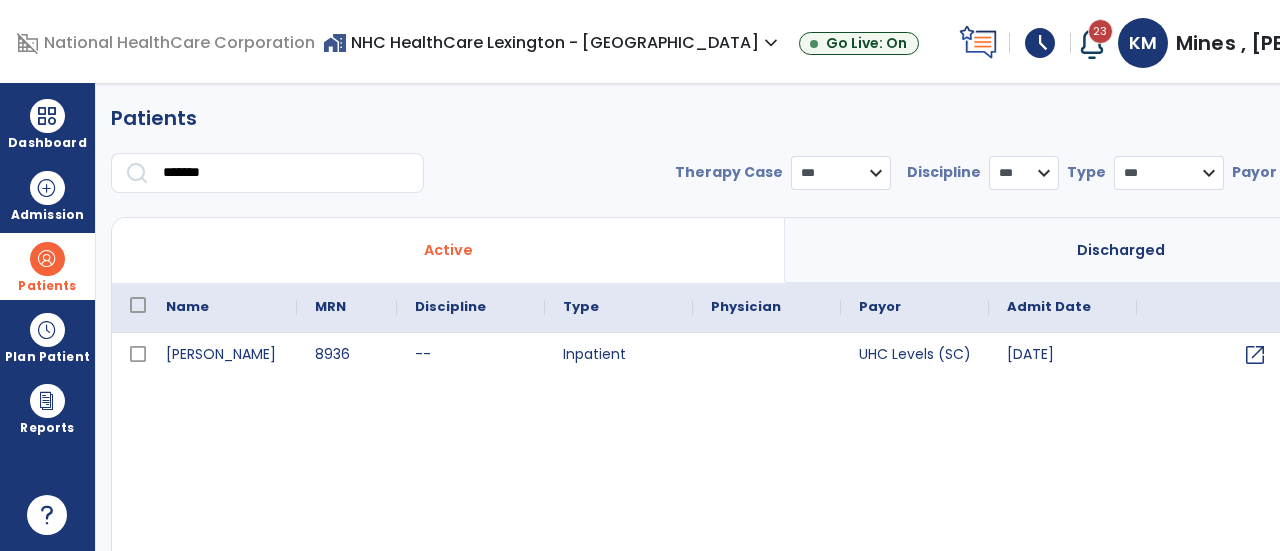 click on "* *** ** ** **" at bounding box center [1024, 173] 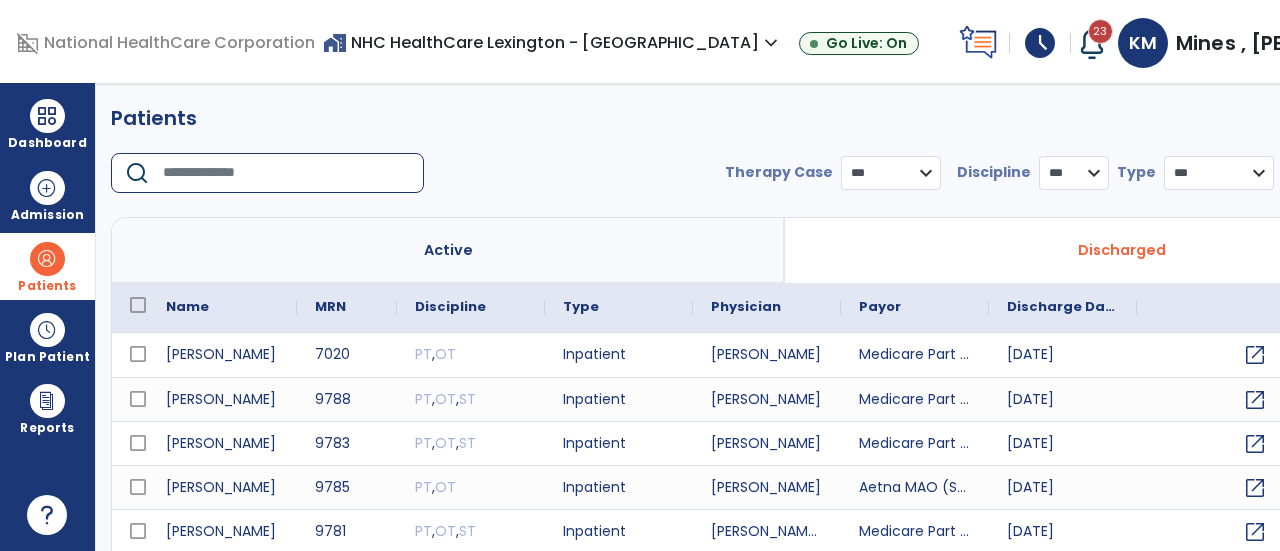 click at bounding box center [286, 173] 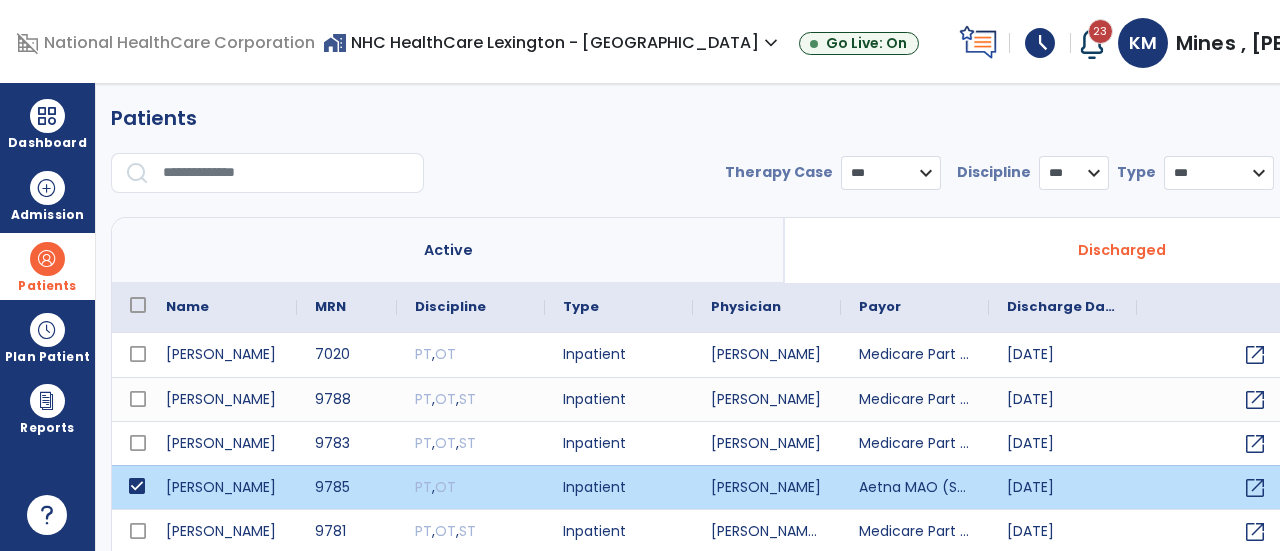 click on "menu" at bounding box center (1442, 120) 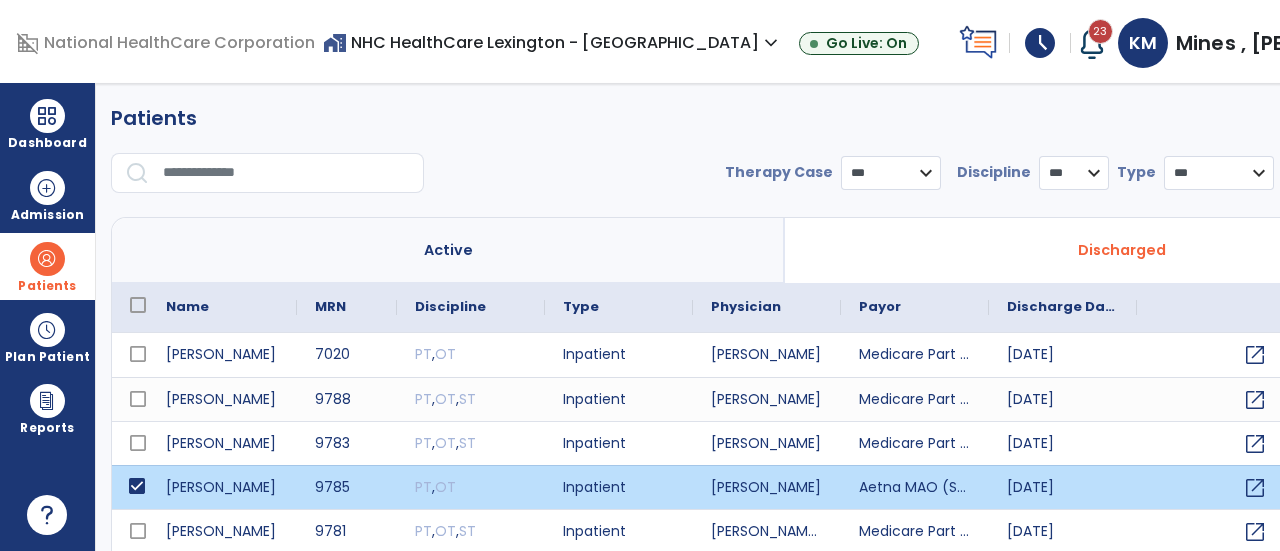 click on "menu" at bounding box center [1442, 120] 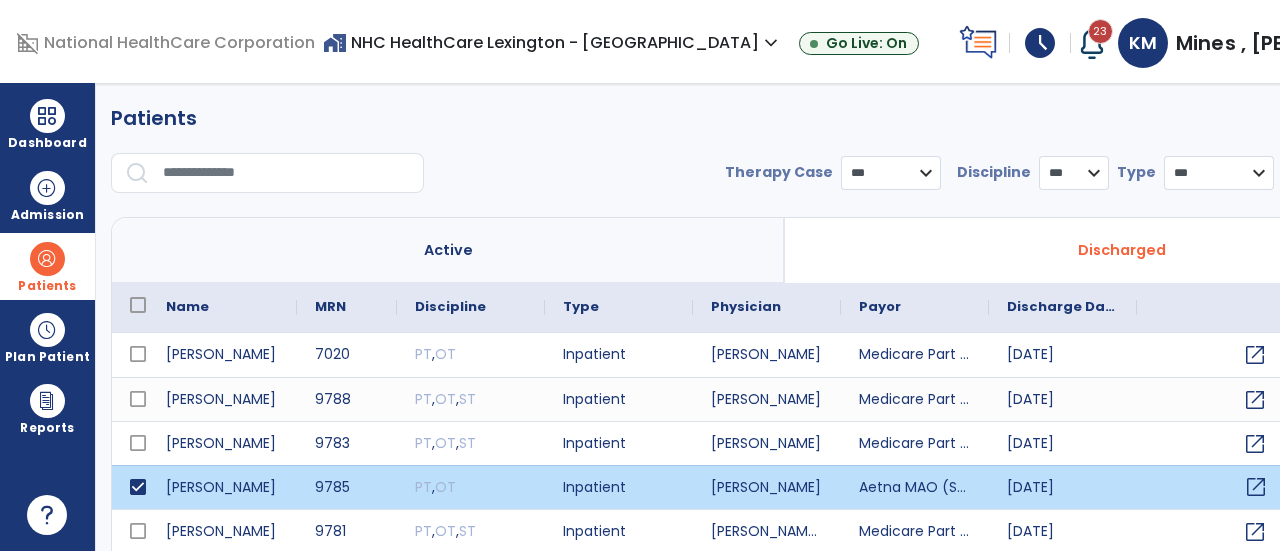 click on "open_in_new" at bounding box center (1256, 487) 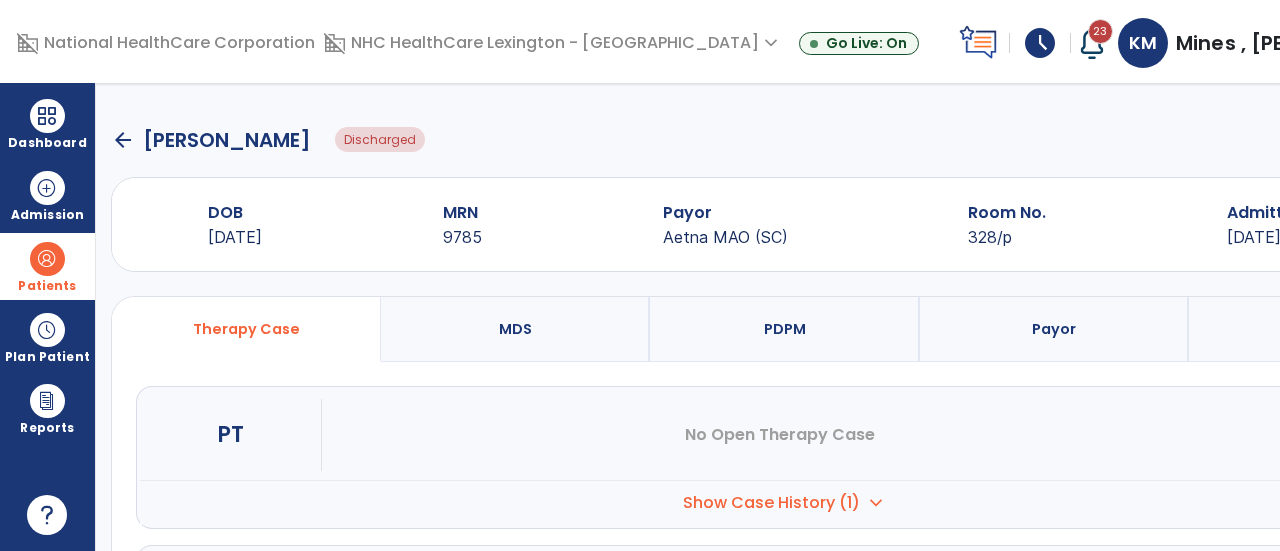 click on "Show Case History (1)     expand_more" at bounding box center [785, 502] 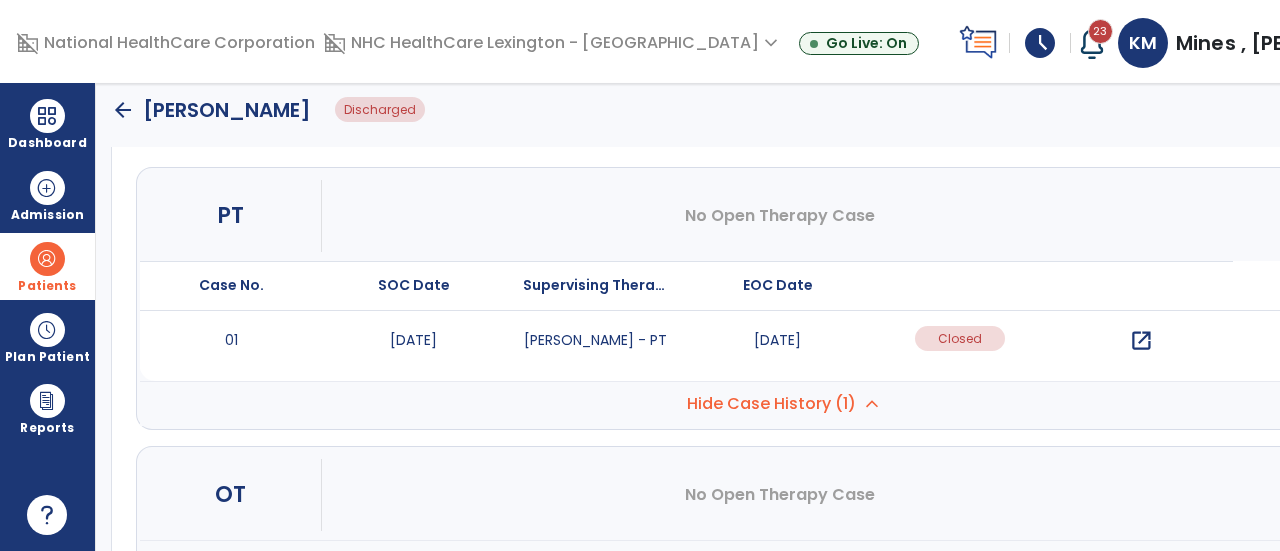 scroll, scrollTop: 220, scrollLeft: 0, axis: vertical 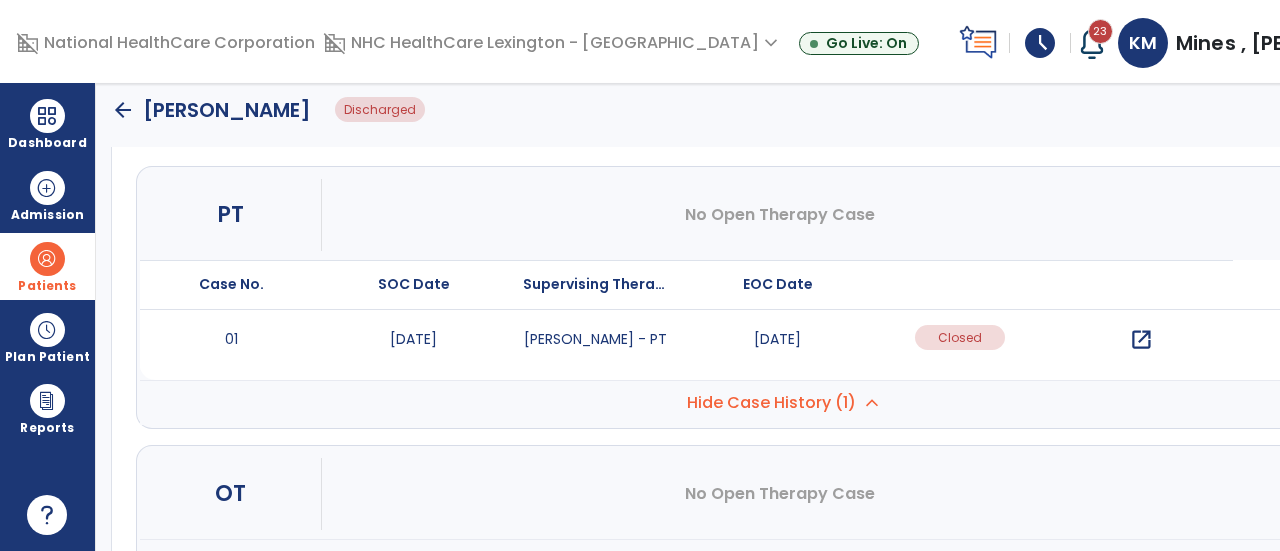 click on "open_in_new" at bounding box center [1141, 340] 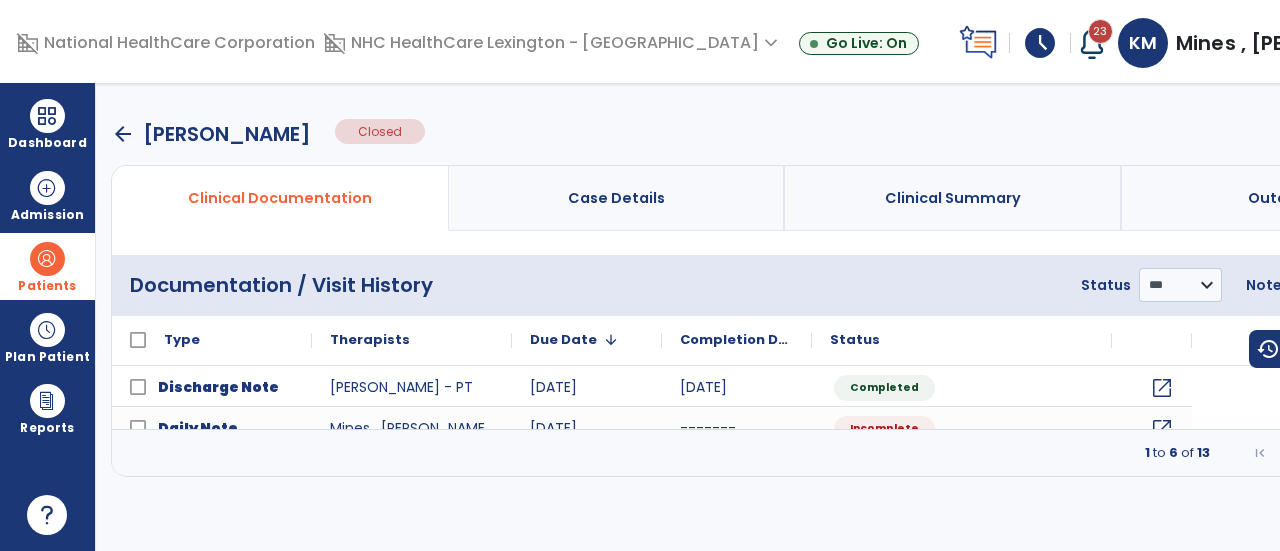 scroll, scrollTop: 0, scrollLeft: 0, axis: both 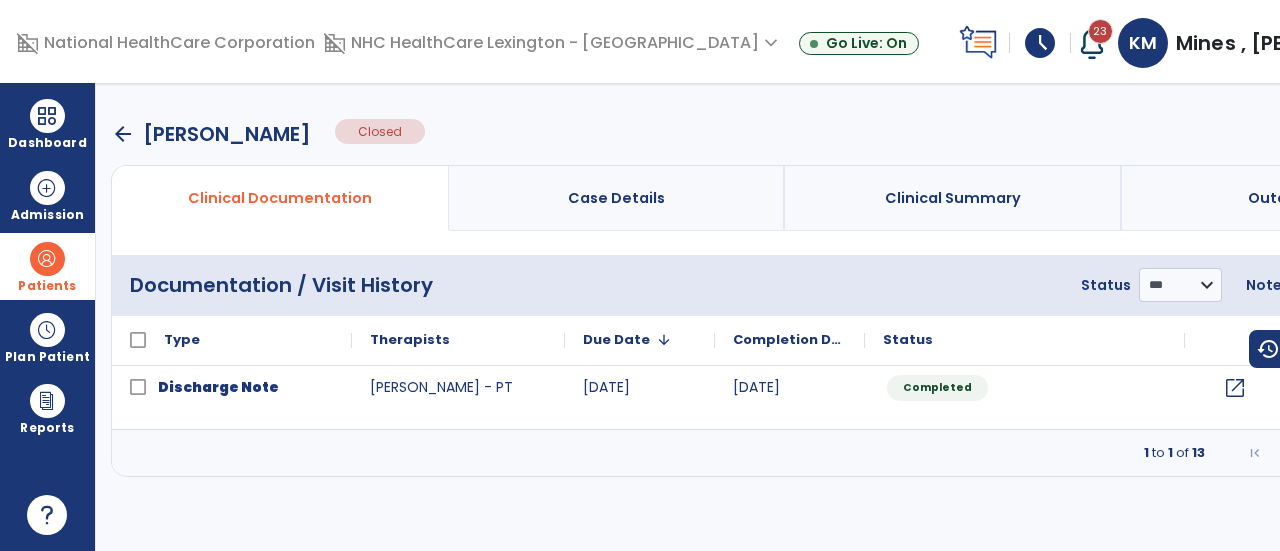 click on "1
to
1
of
13
Page
1
of
13" at bounding box center [785, 453] 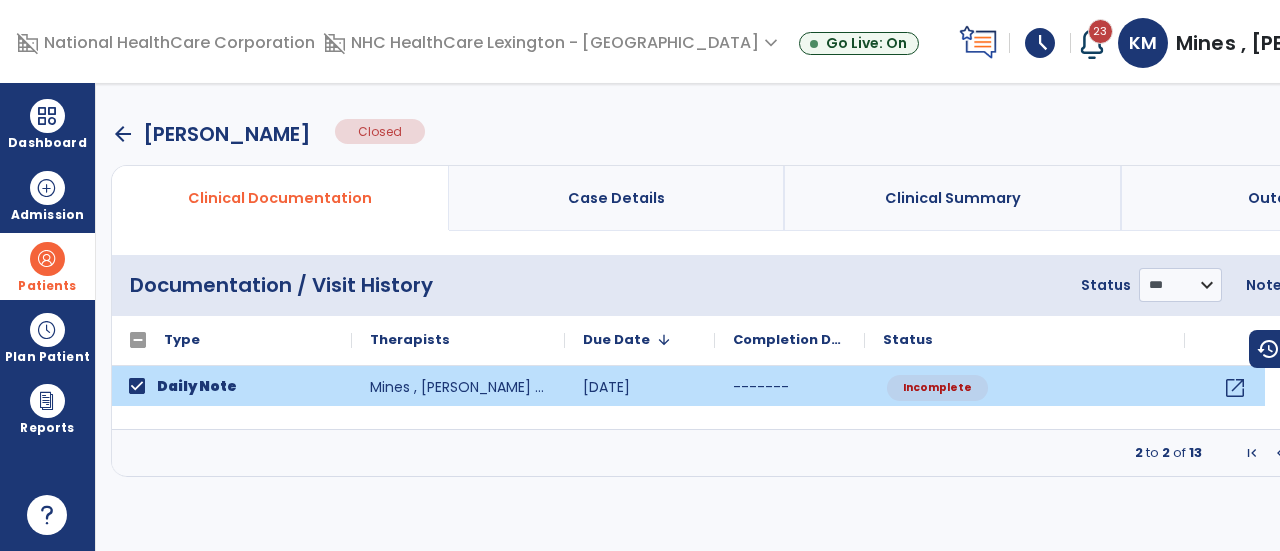 click on "menu" at bounding box center (1430, 285) 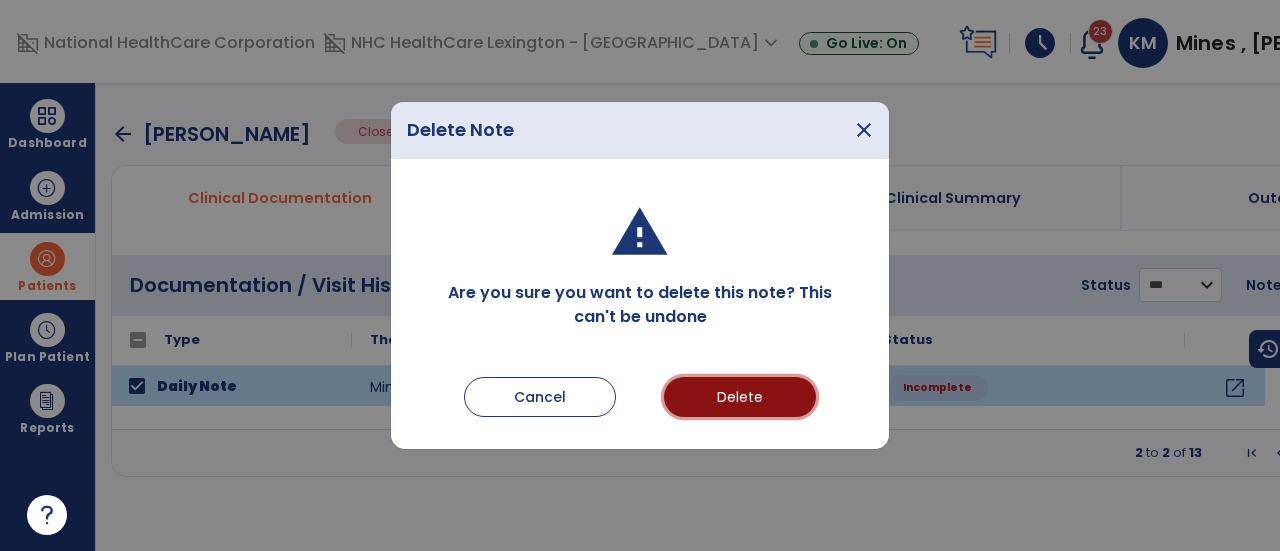 click on "Delete" at bounding box center (740, 397) 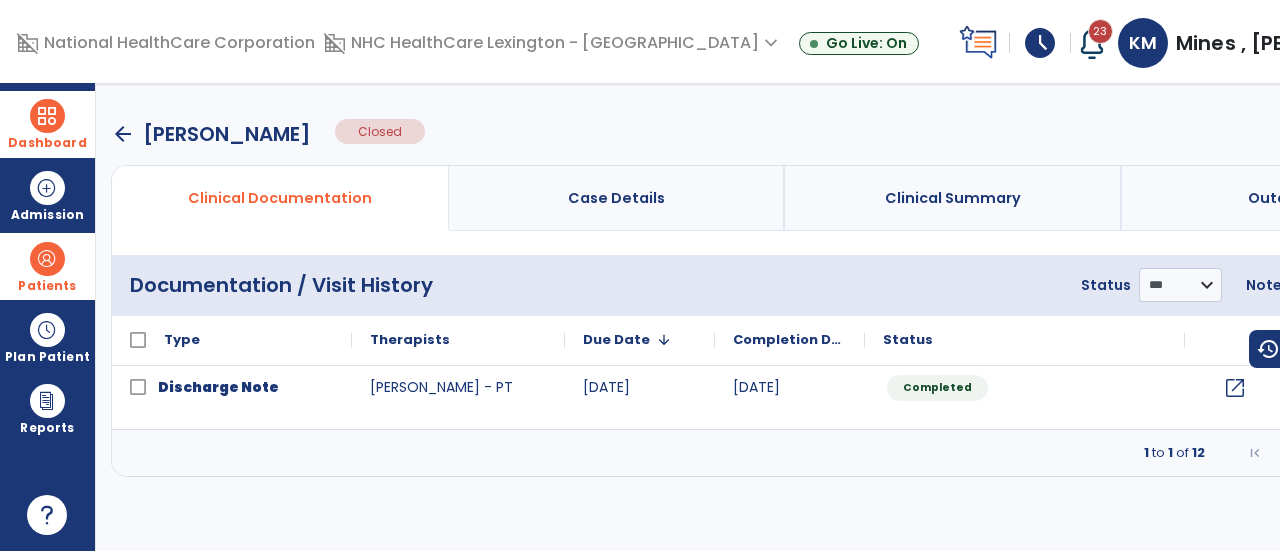 click at bounding box center (47, 116) 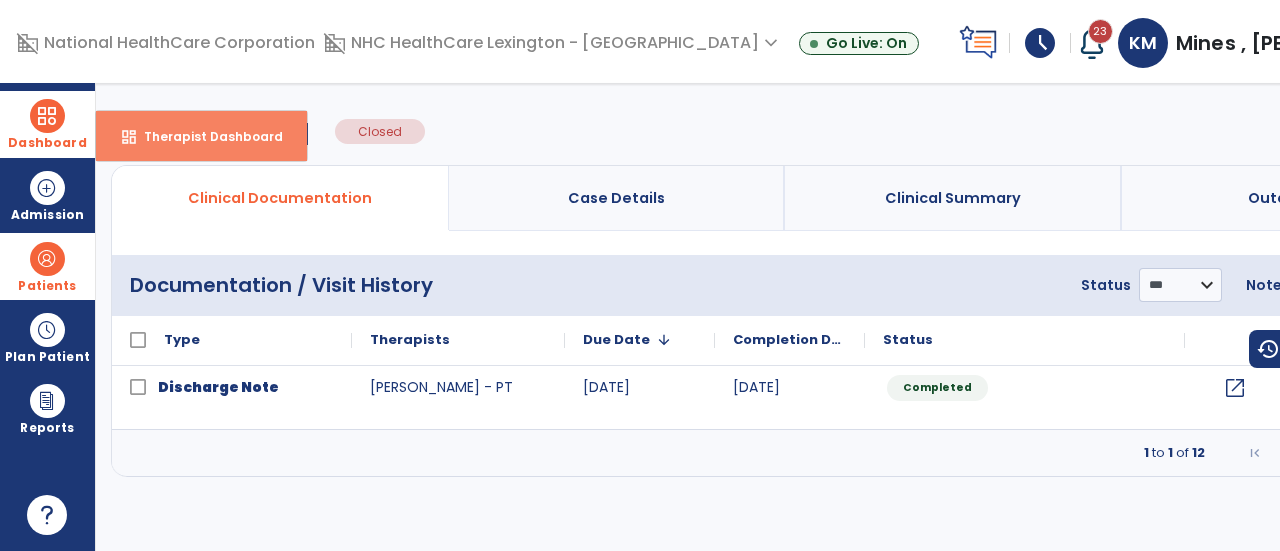 click on "dashboard  Therapist Dashboard" at bounding box center (201, 136) 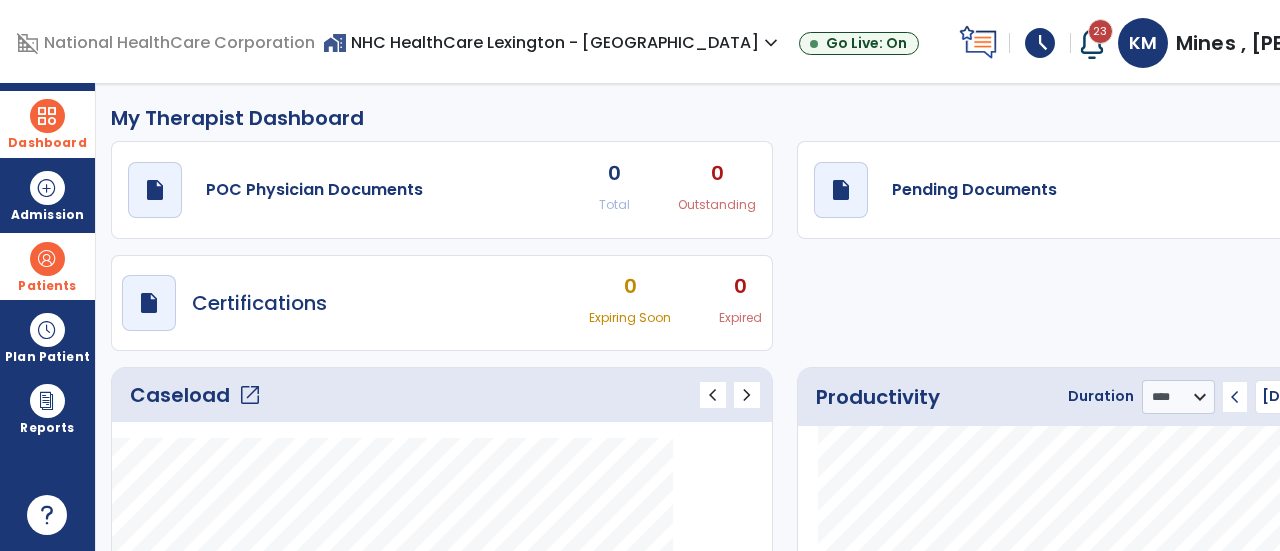 click on "6" 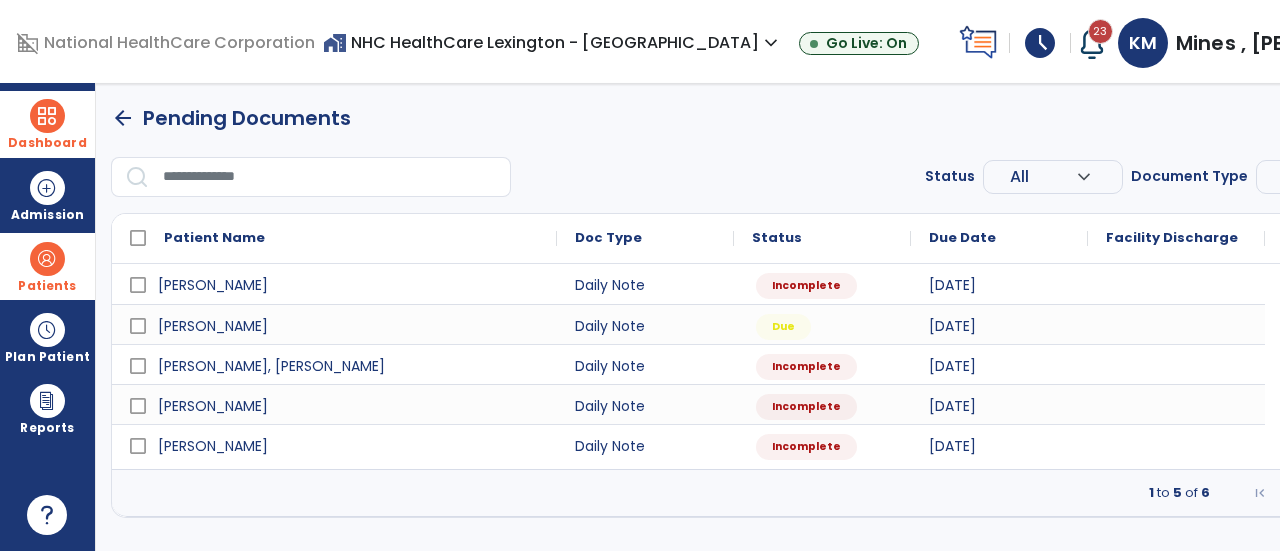 click at bounding box center [1398, 493] 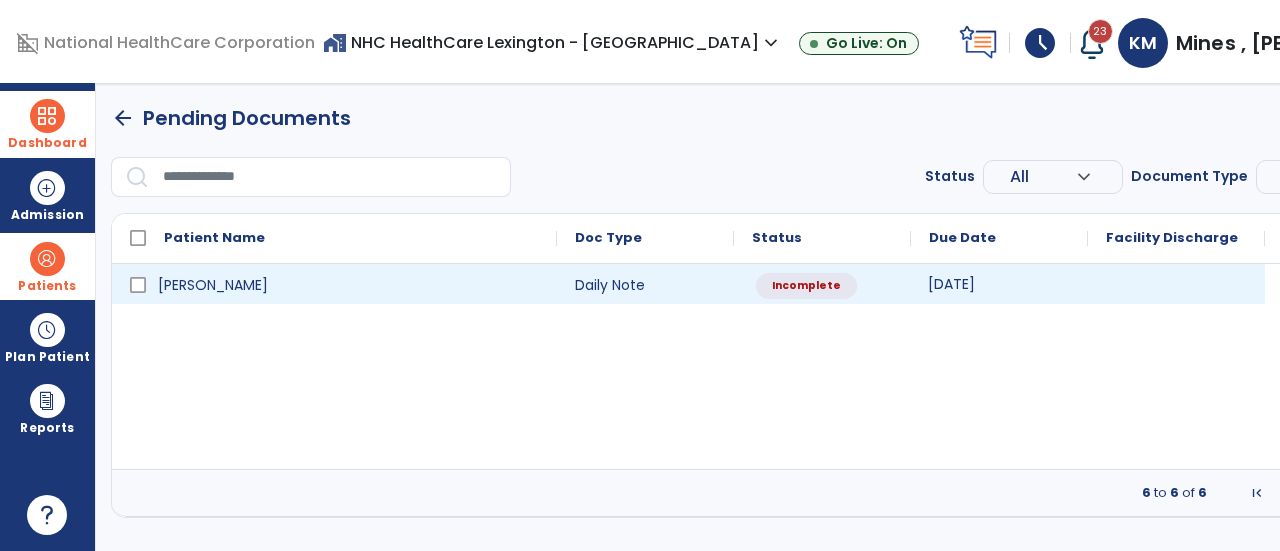 click on "[DATE]" at bounding box center (999, 284) 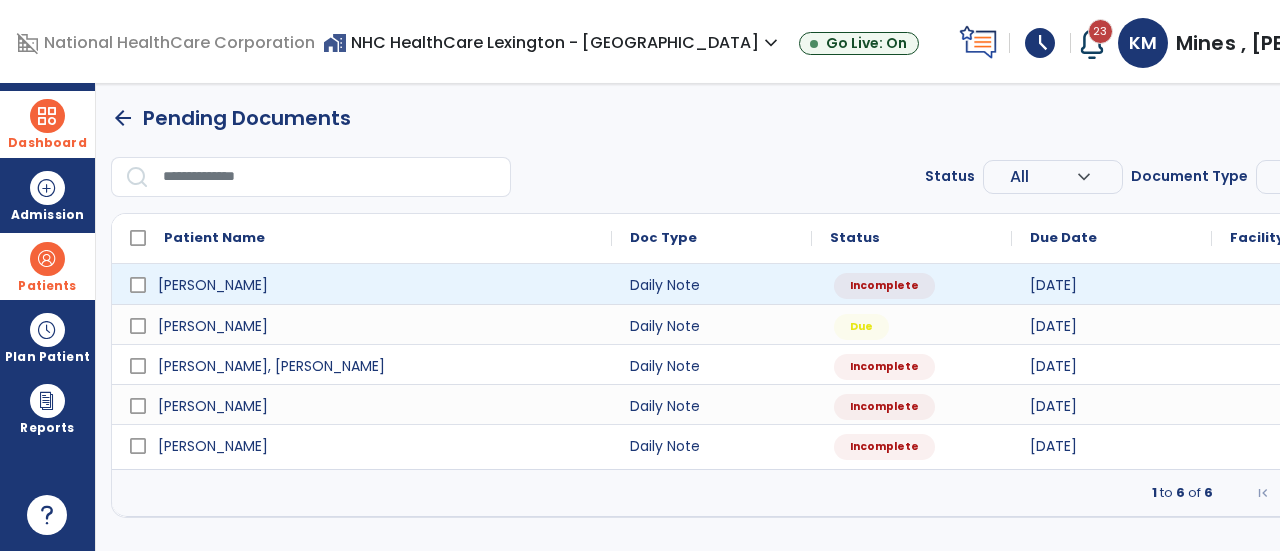 select on "*" 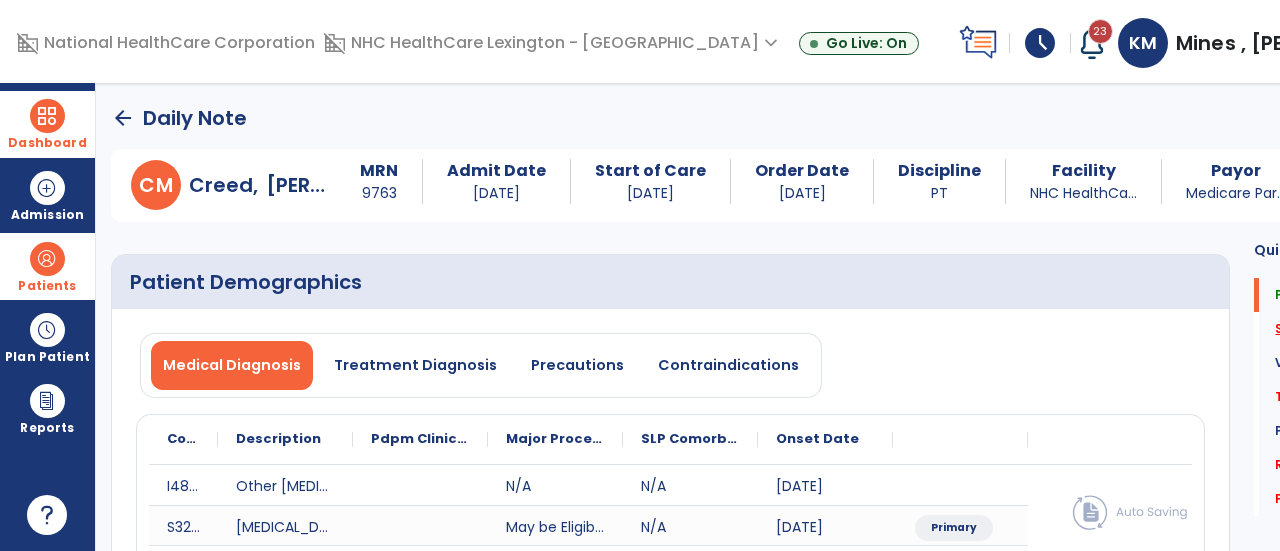 click on "Subjective Assessment   *" 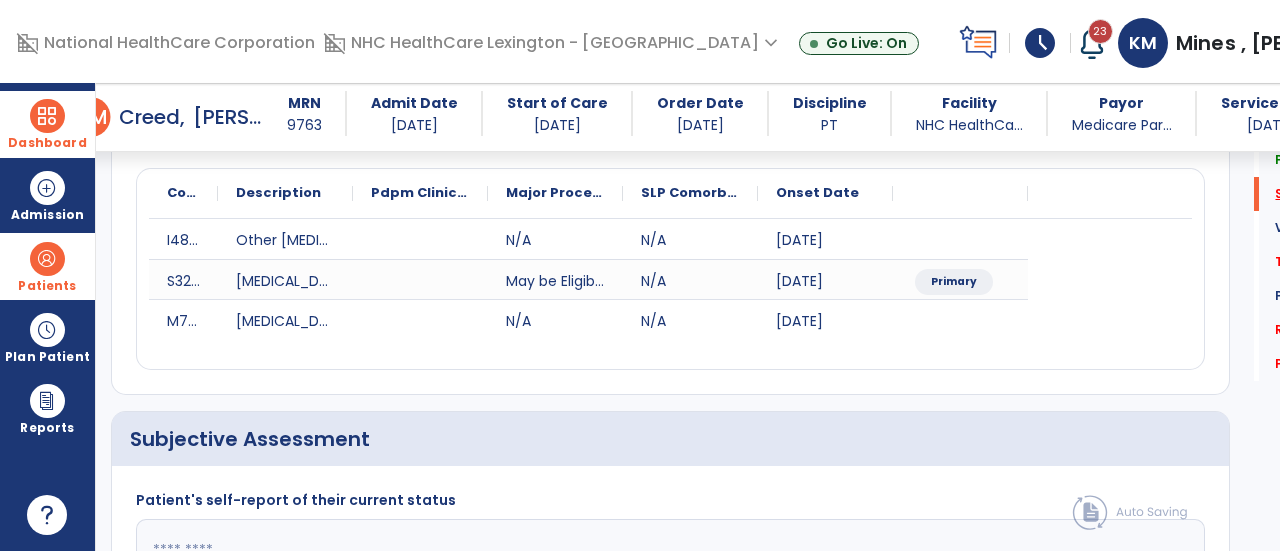 scroll, scrollTop: 479, scrollLeft: 0, axis: vertical 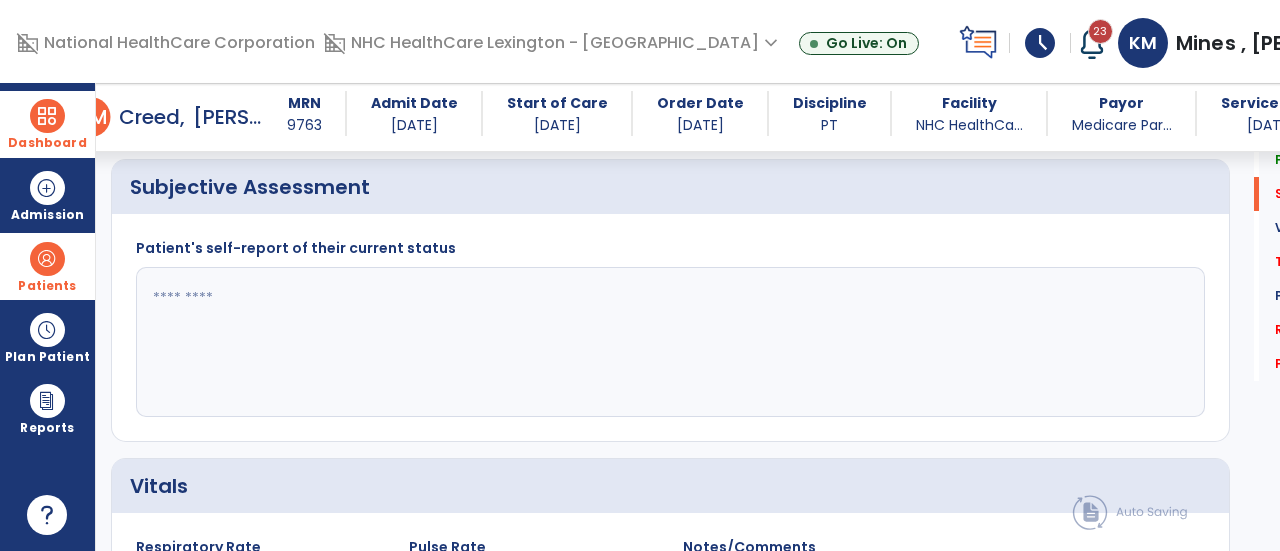 click 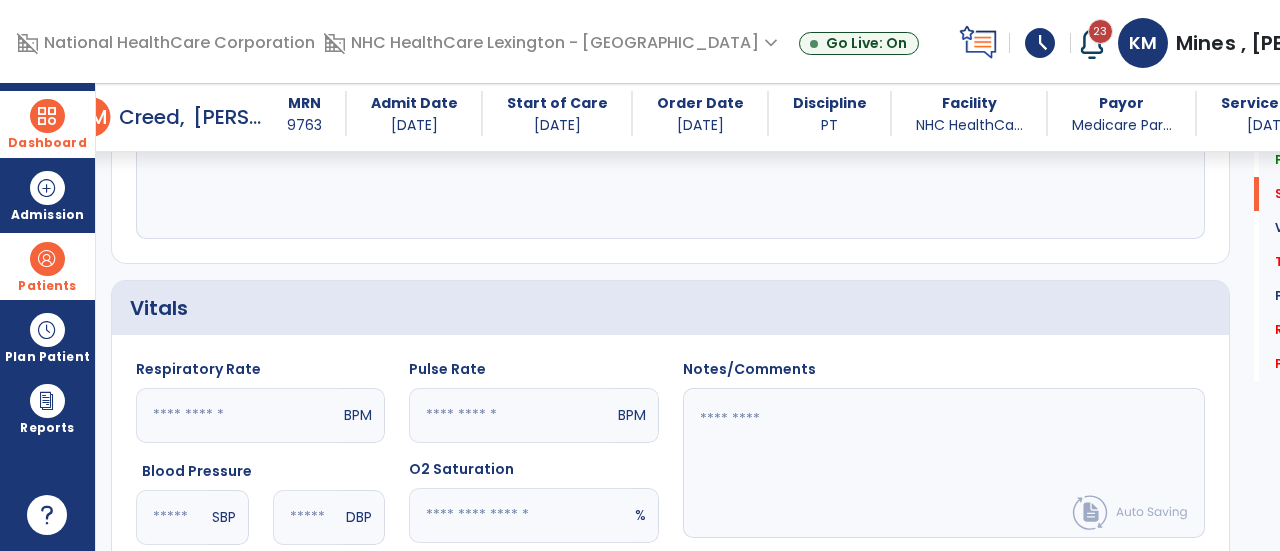 scroll, scrollTop: 673, scrollLeft: 0, axis: vertical 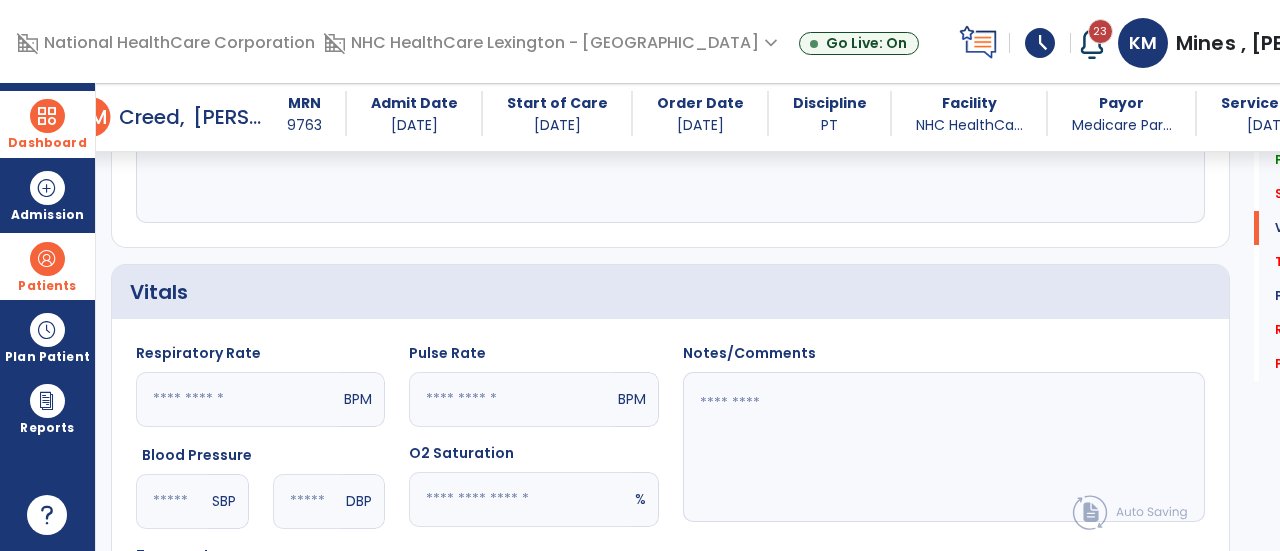type on "**********" 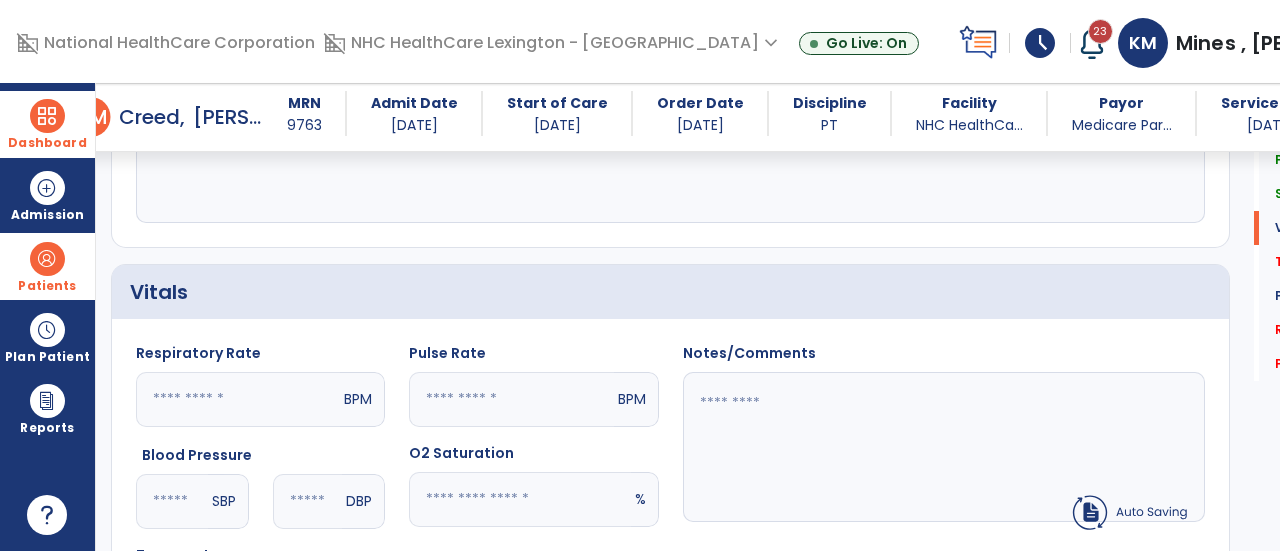 click 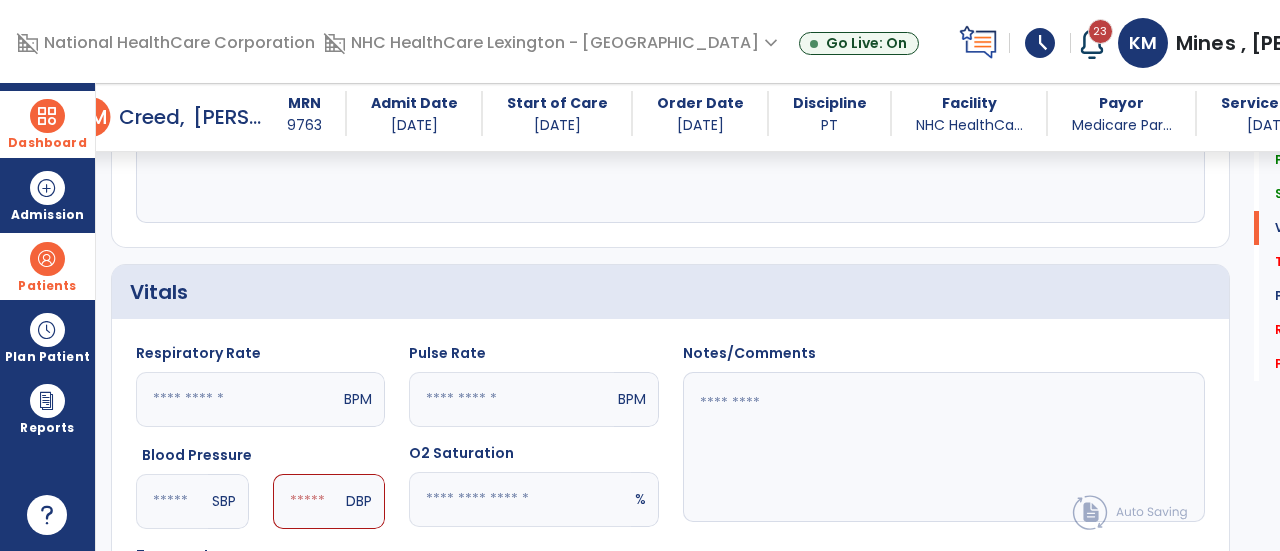 type on "***" 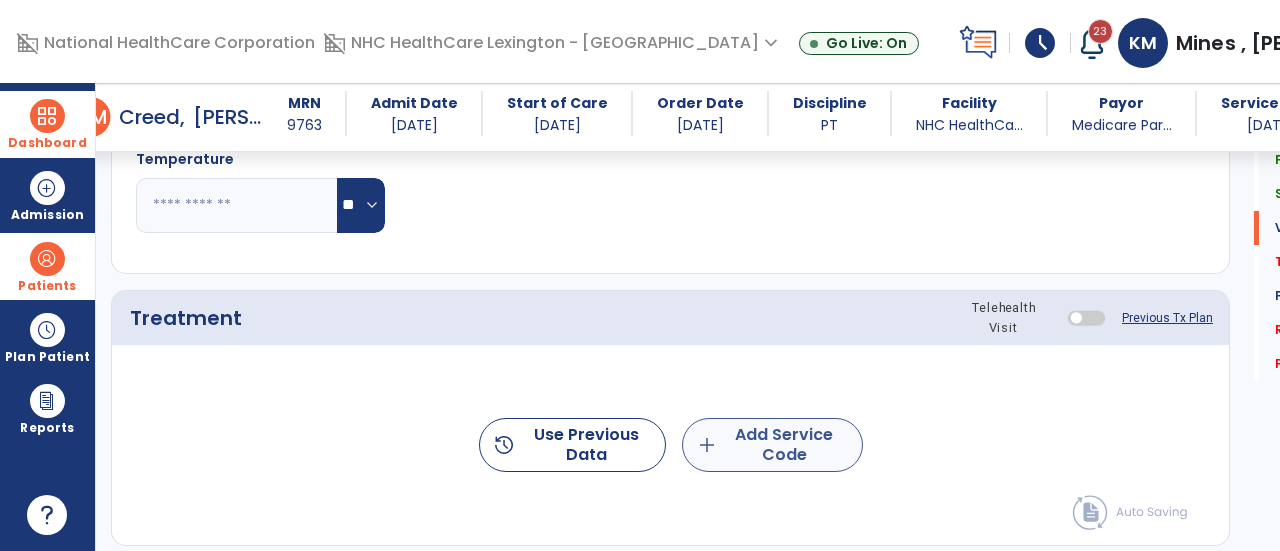 type on "**" 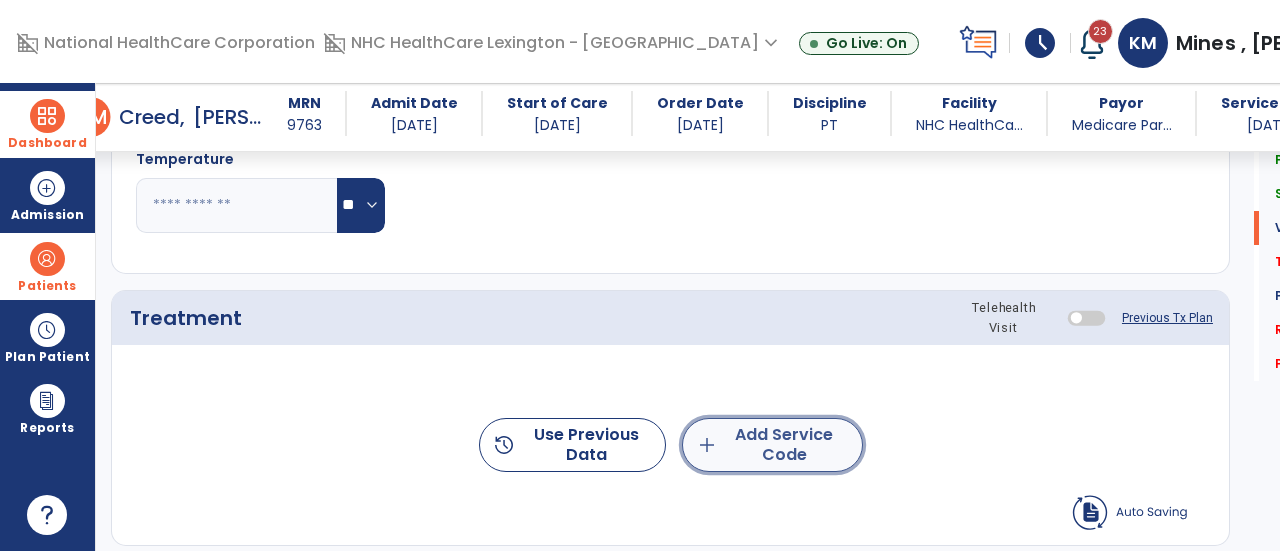 click on "add  Add Service Code" 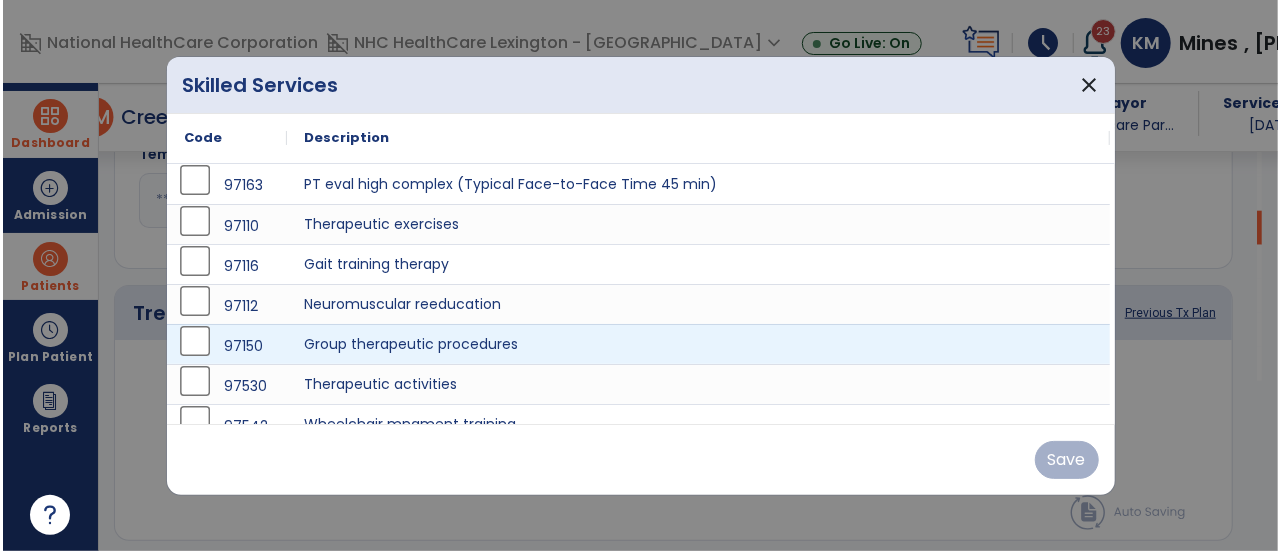 scroll, scrollTop: 1069, scrollLeft: 0, axis: vertical 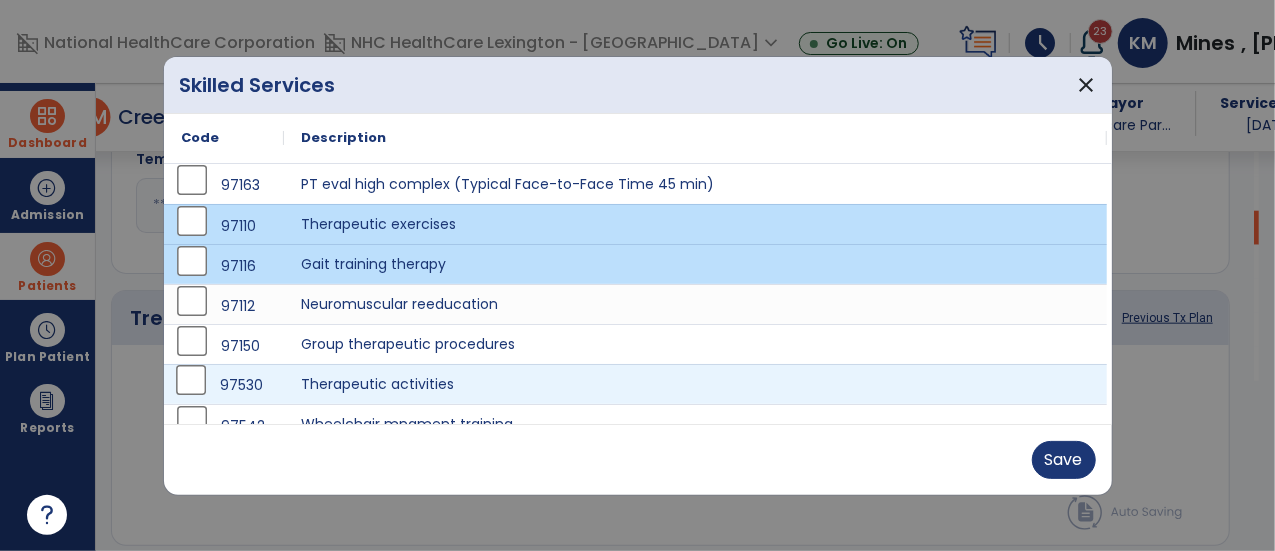click on "97530" at bounding box center [224, 385] 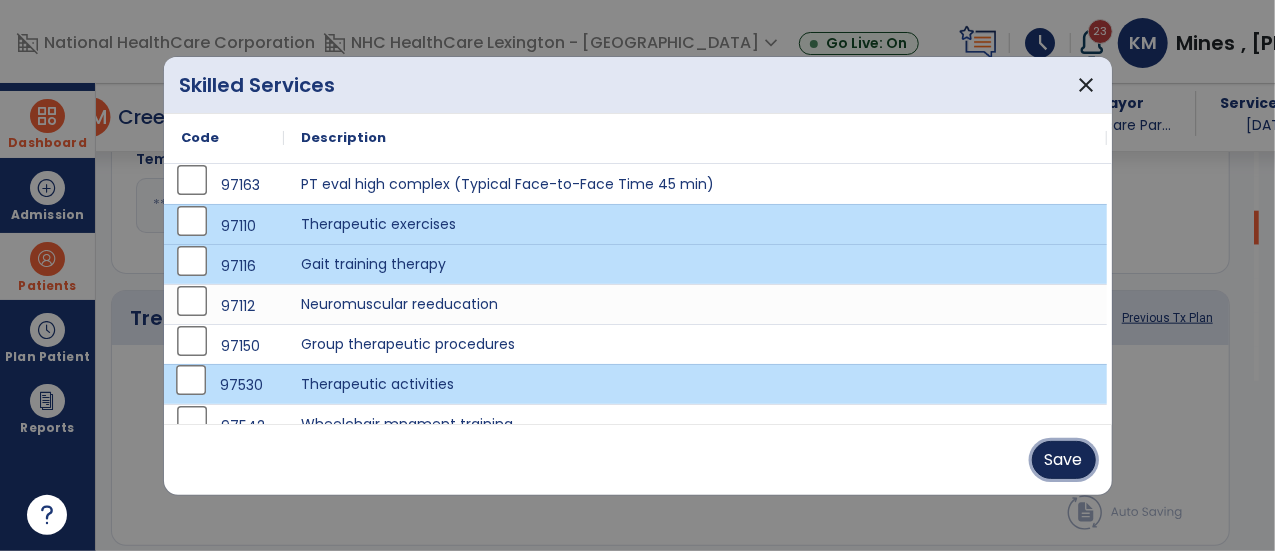 click on "Save" at bounding box center (1064, 460) 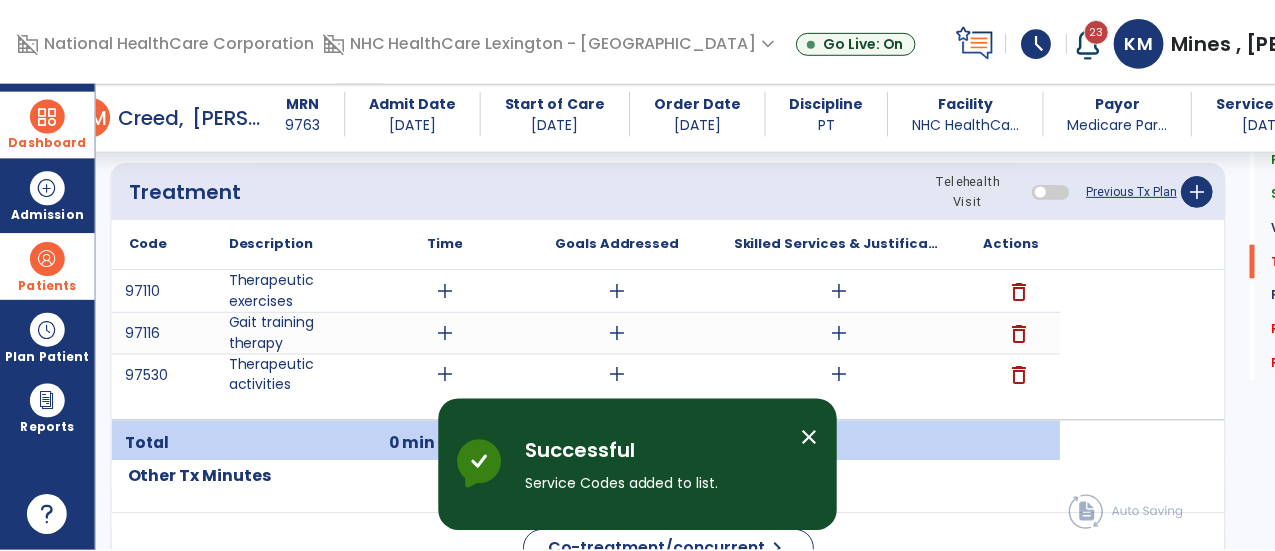 scroll, scrollTop: 1197, scrollLeft: 0, axis: vertical 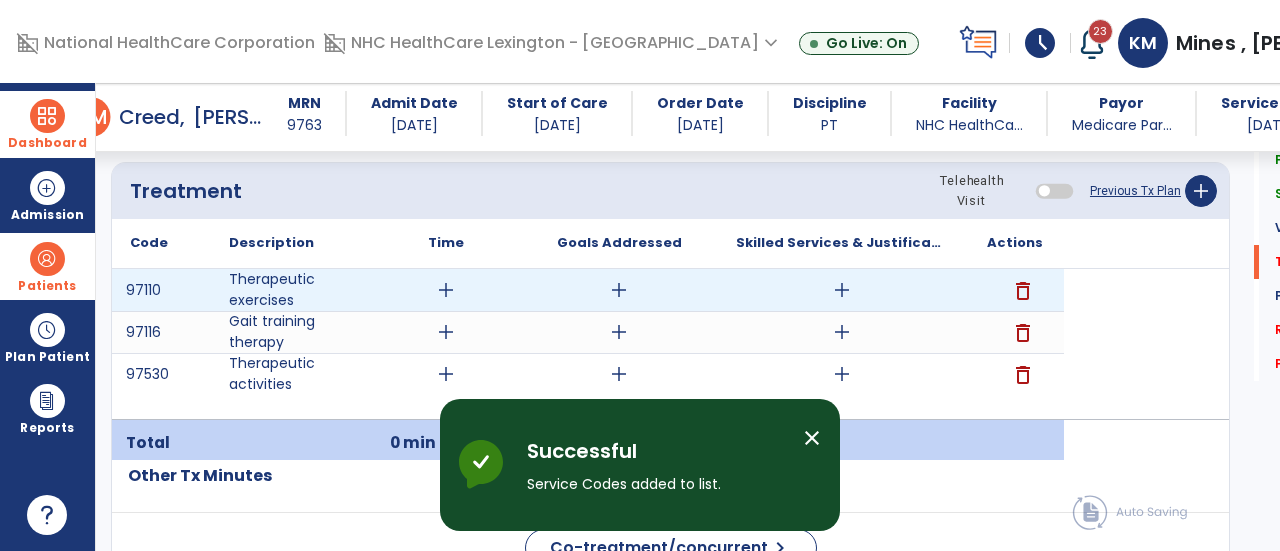 click on "add" at bounding box center (446, 290) 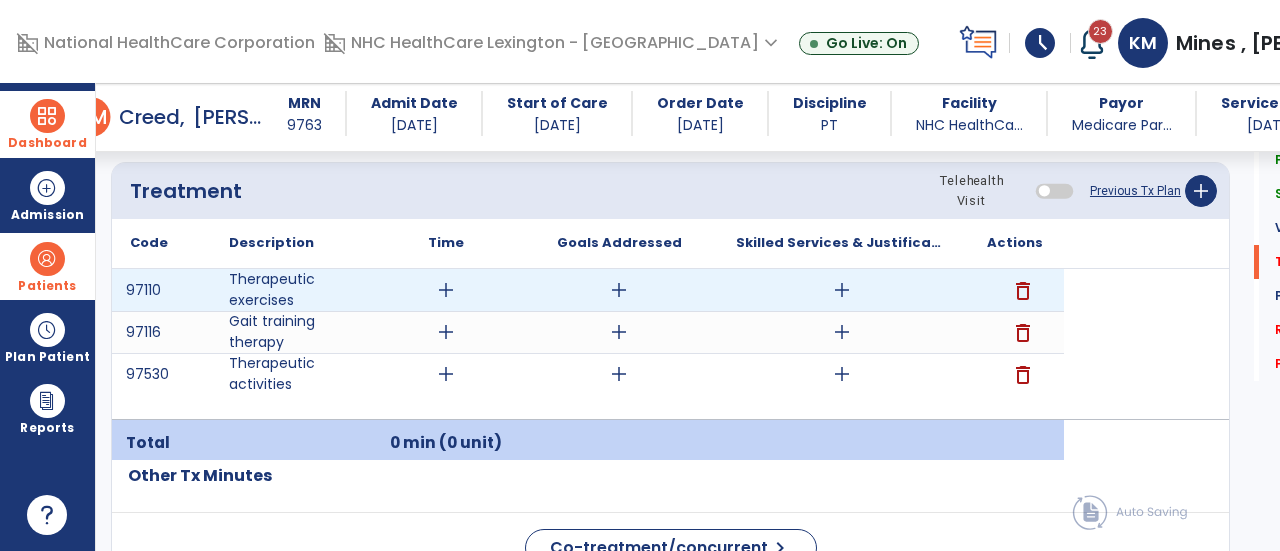 click on "add" at bounding box center (446, 290) 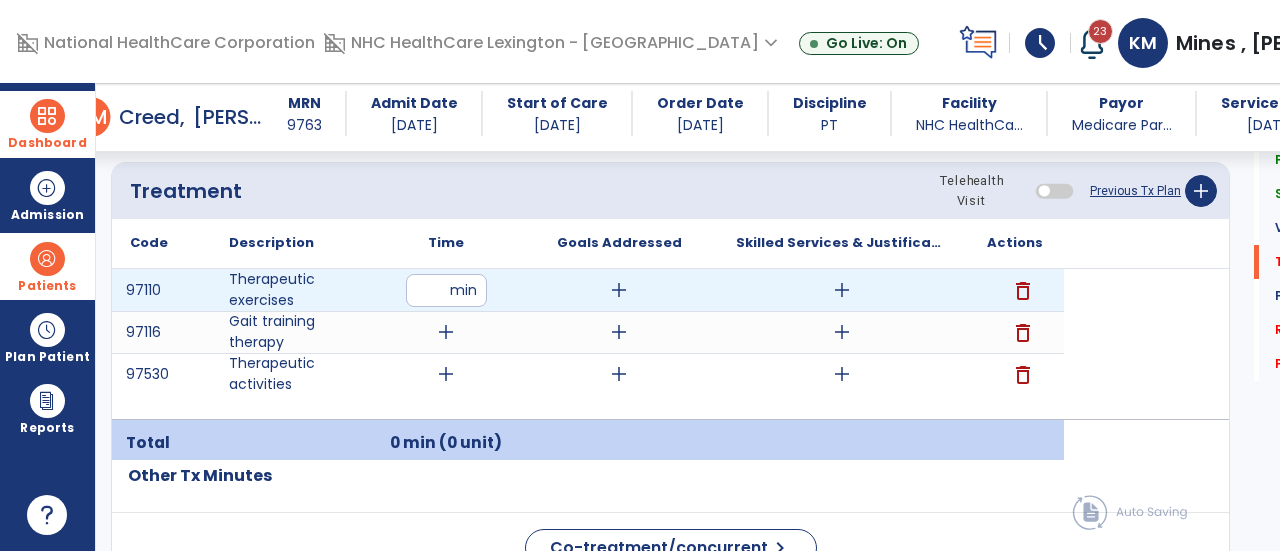 type on "**" 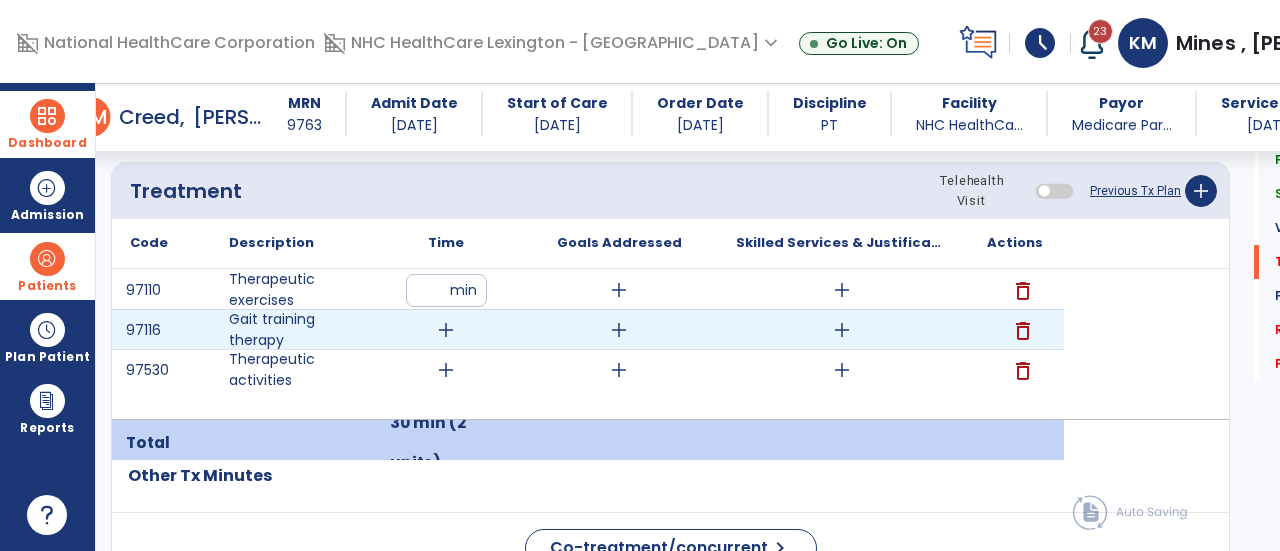 click on "add" at bounding box center (446, 330) 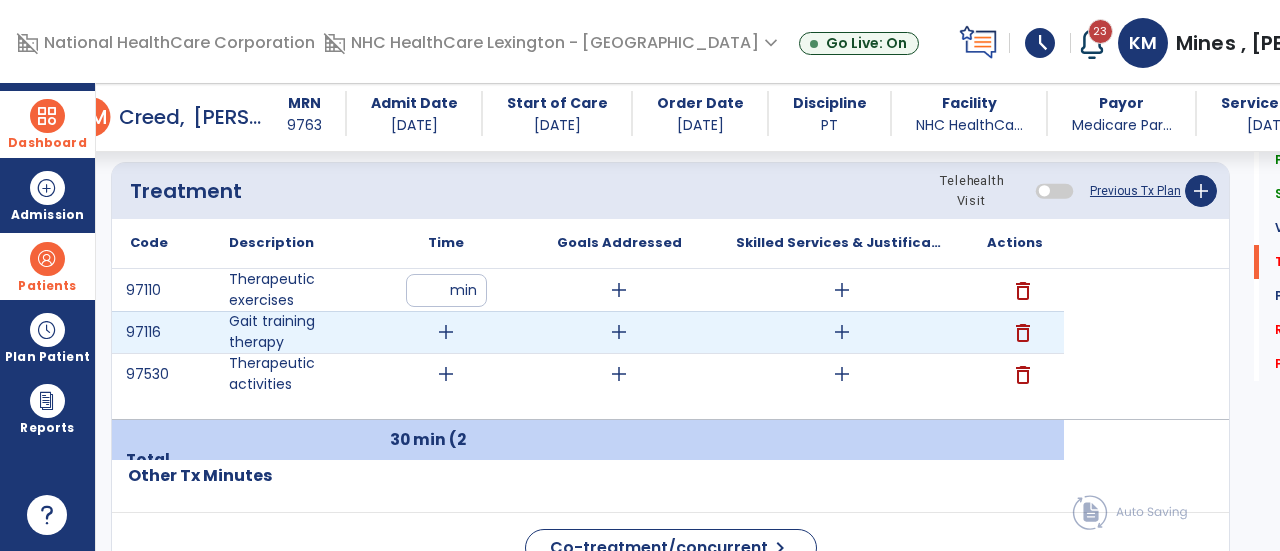 click on "add" at bounding box center (446, 332) 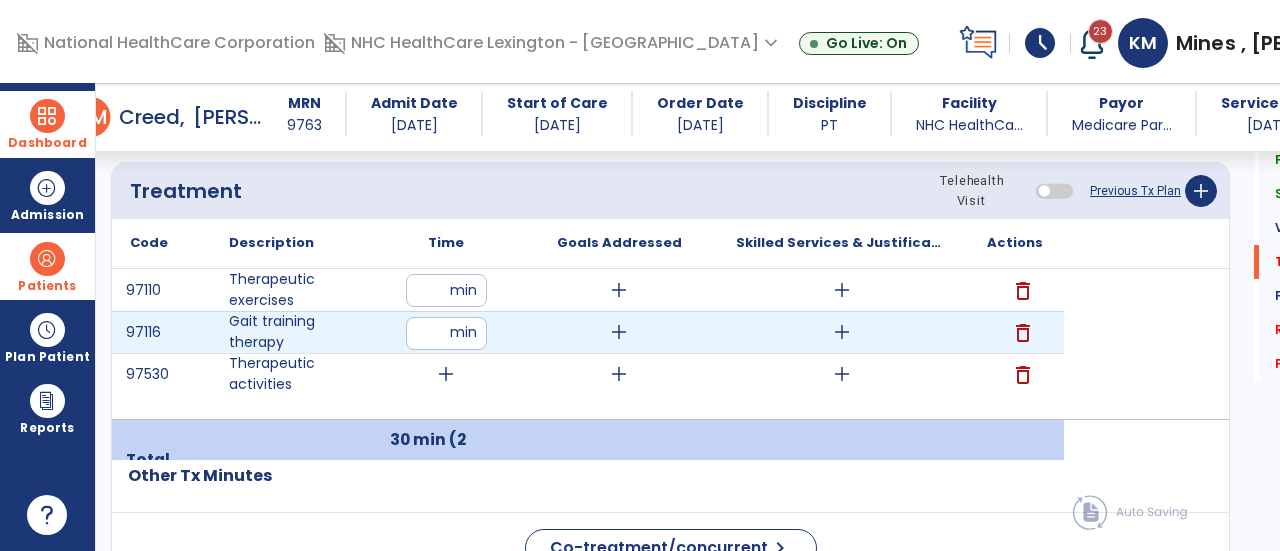 type on "**" 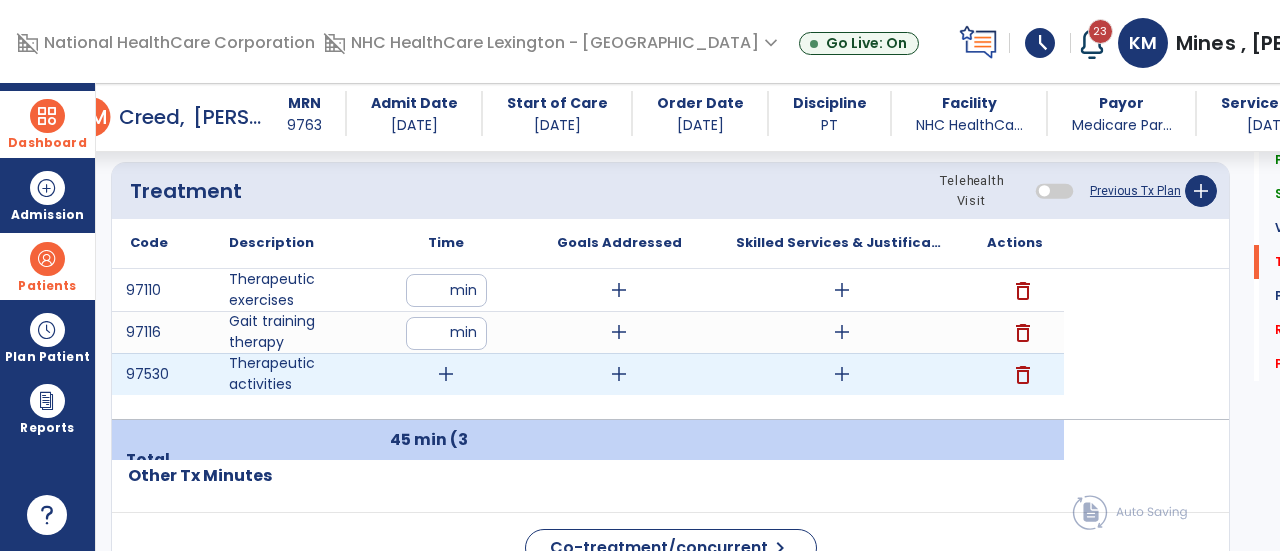 click on "add" at bounding box center (446, 374) 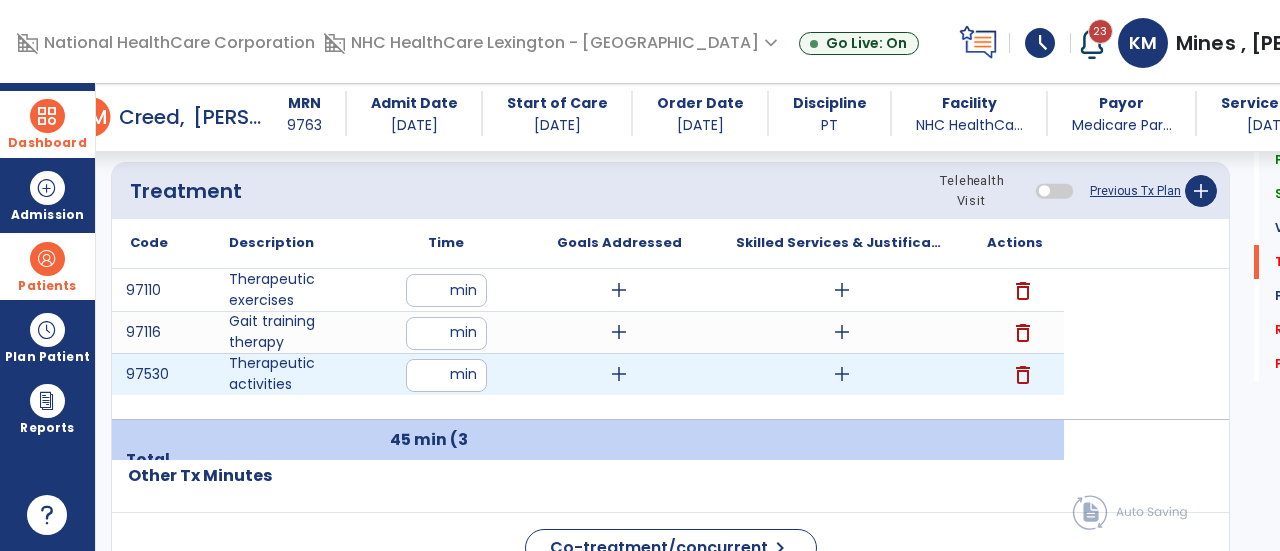 type on "**" 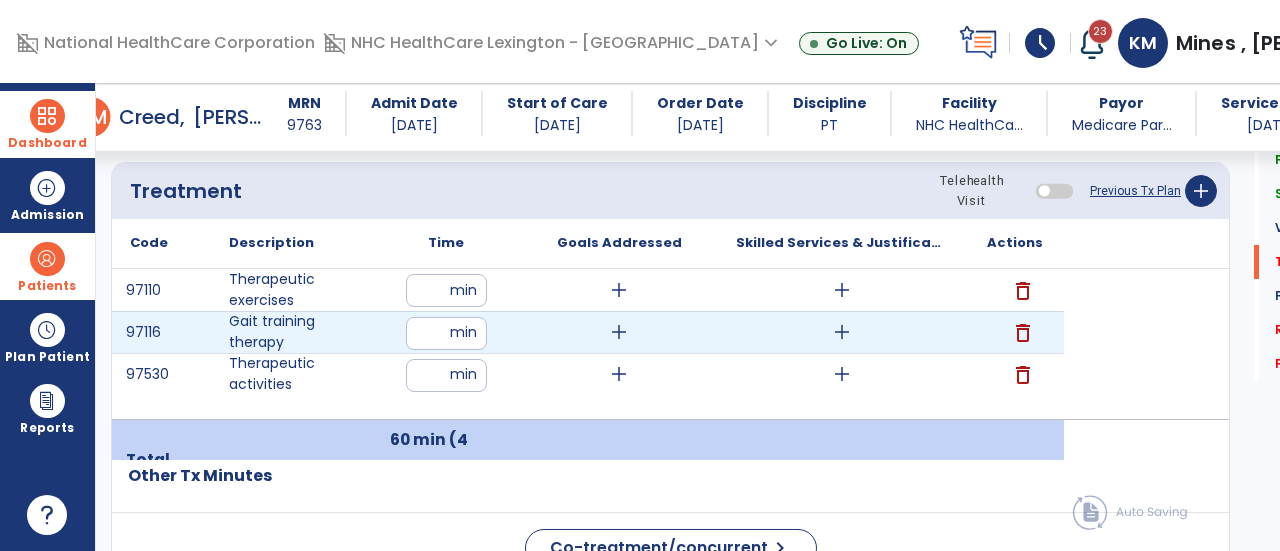click on "**" at bounding box center (446, 333) 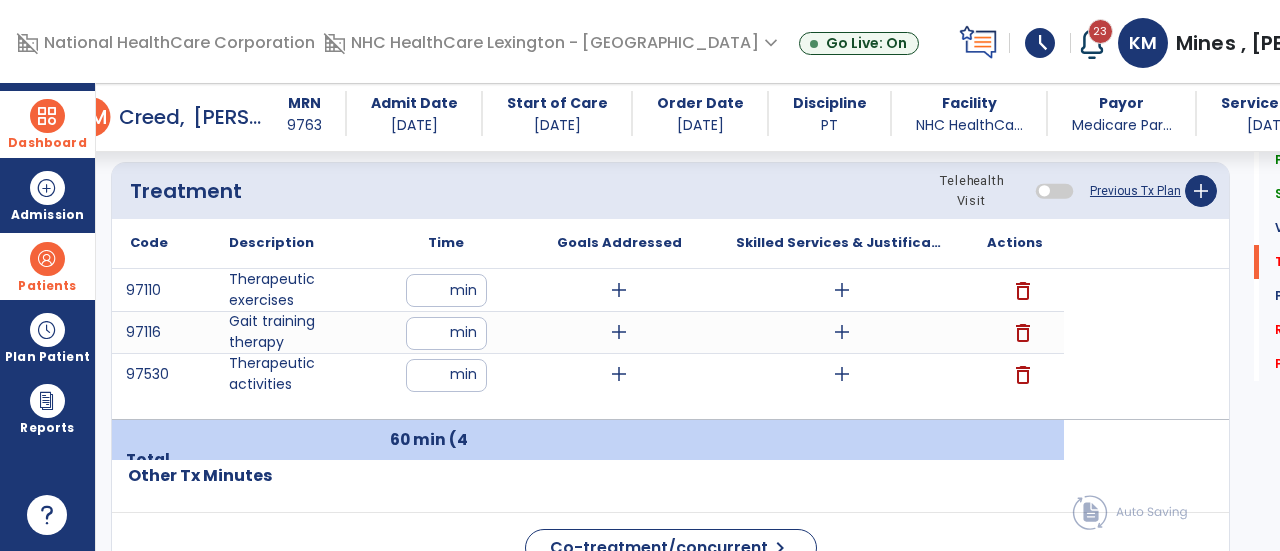 click on "97110  Therapeutic exercises  ** min add add delete 97116  Gait training therapy  ** min add add delete 97530  Therapeutic activities  ** min add add delete" at bounding box center (588, 344) 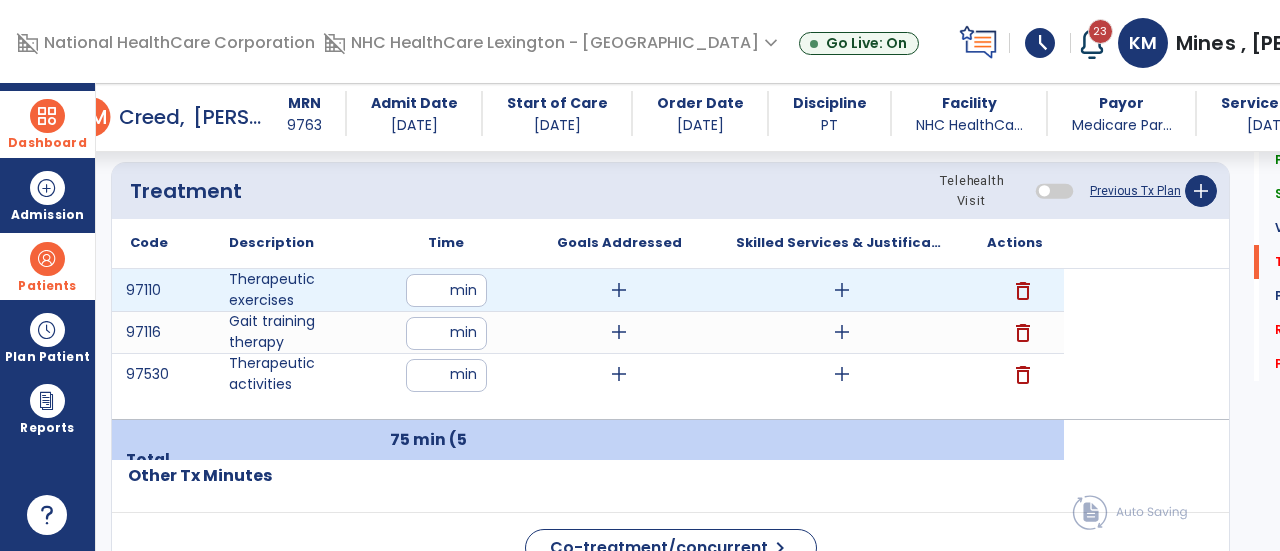 click on "add" at bounding box center [619, 290] 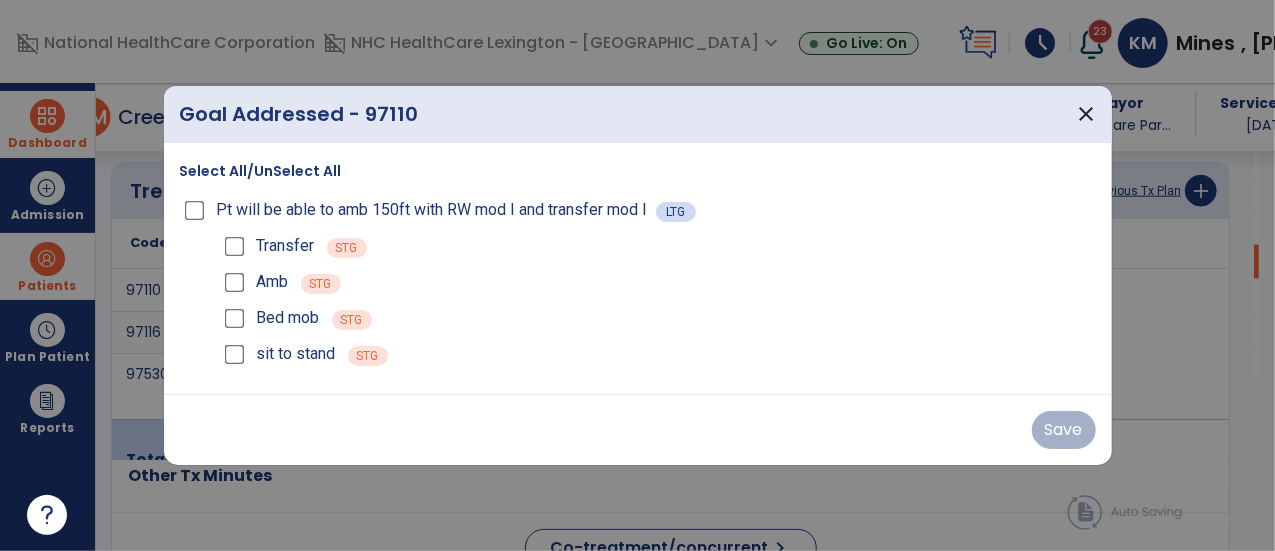 scroll, scrollTop: 1197, scrollLeft: 0, axis: vertical 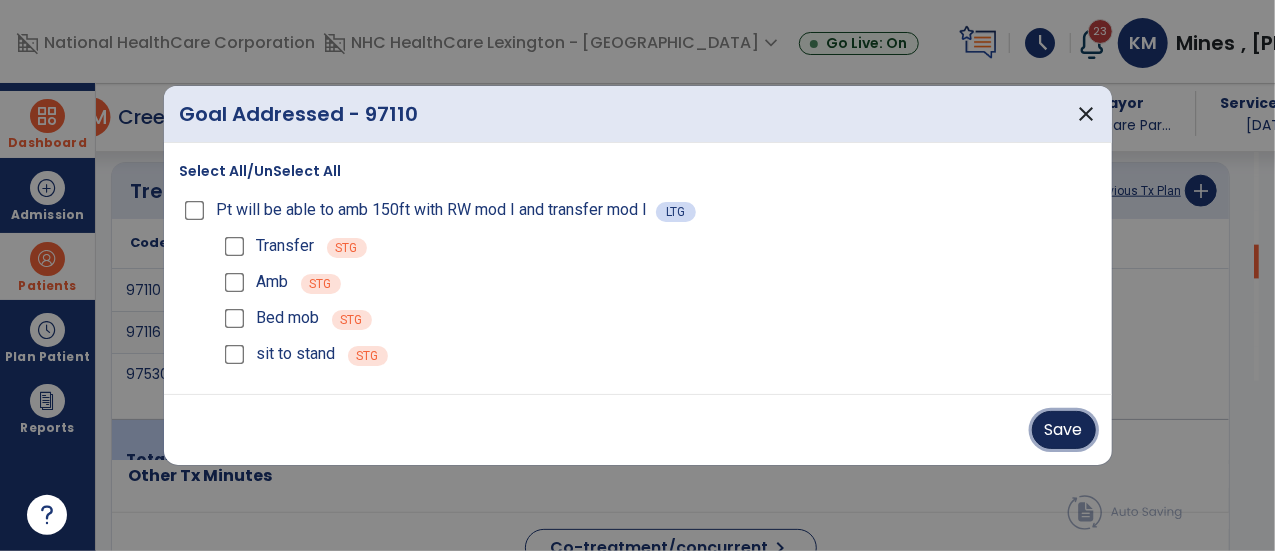 click on "Save" at bounding box center (1064, 430) 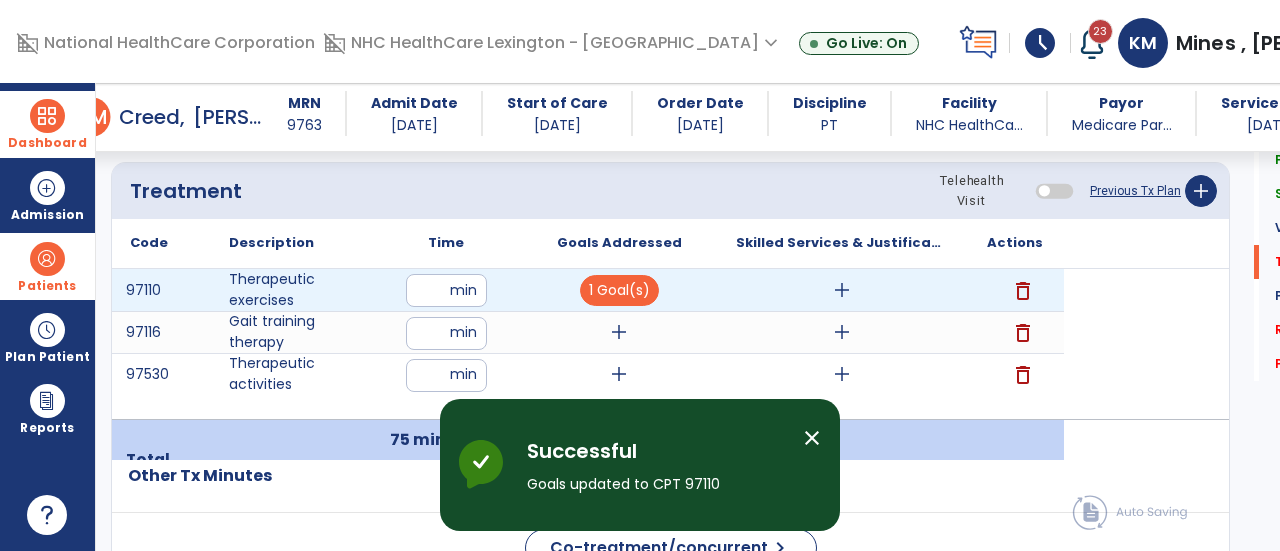 click on "**" at bounding box center (446, 290) 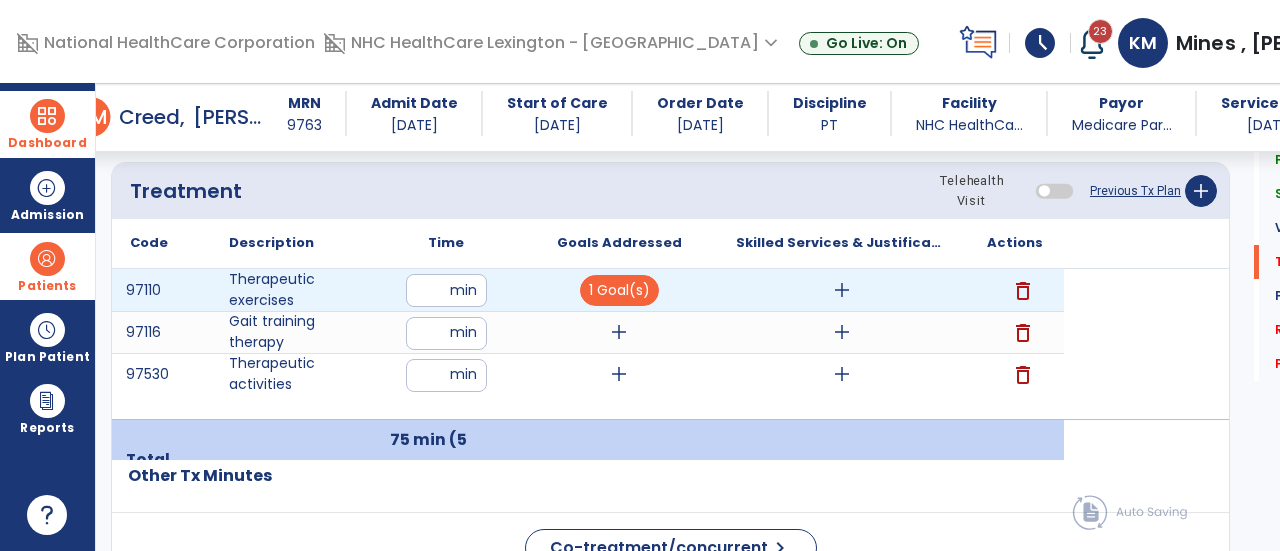 type on "***" 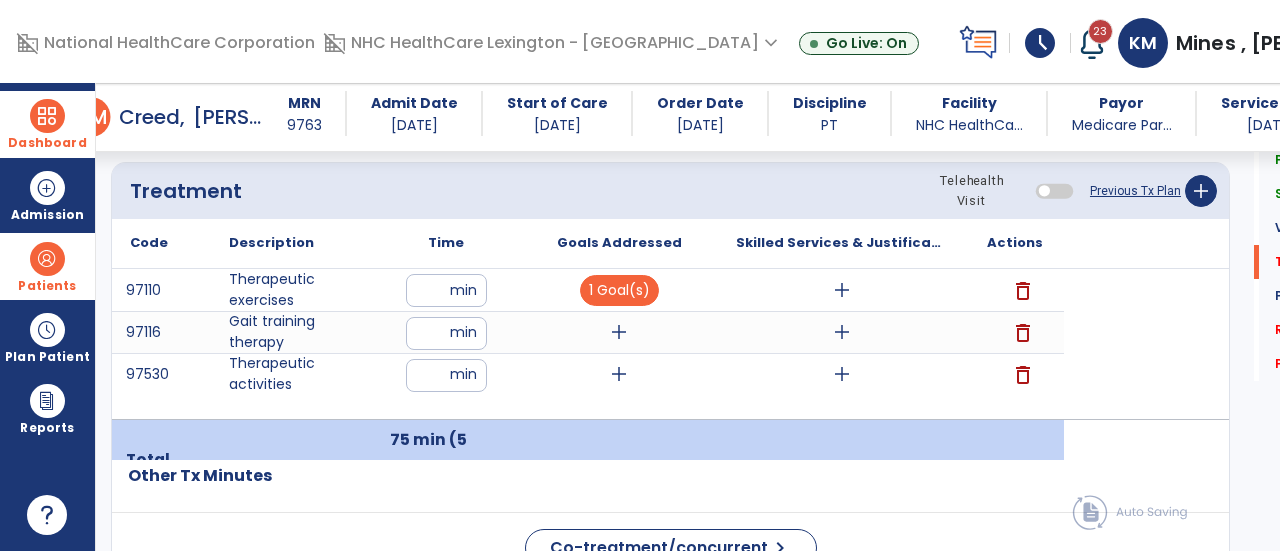 click on "97110  Therapeutic exercises  *** min  1 Goal(s) add delete 97116  Gait training therapy  ** min add add delete 97530  Therapeutic activities  ** min add add delete" at bounding box center (588, 344) 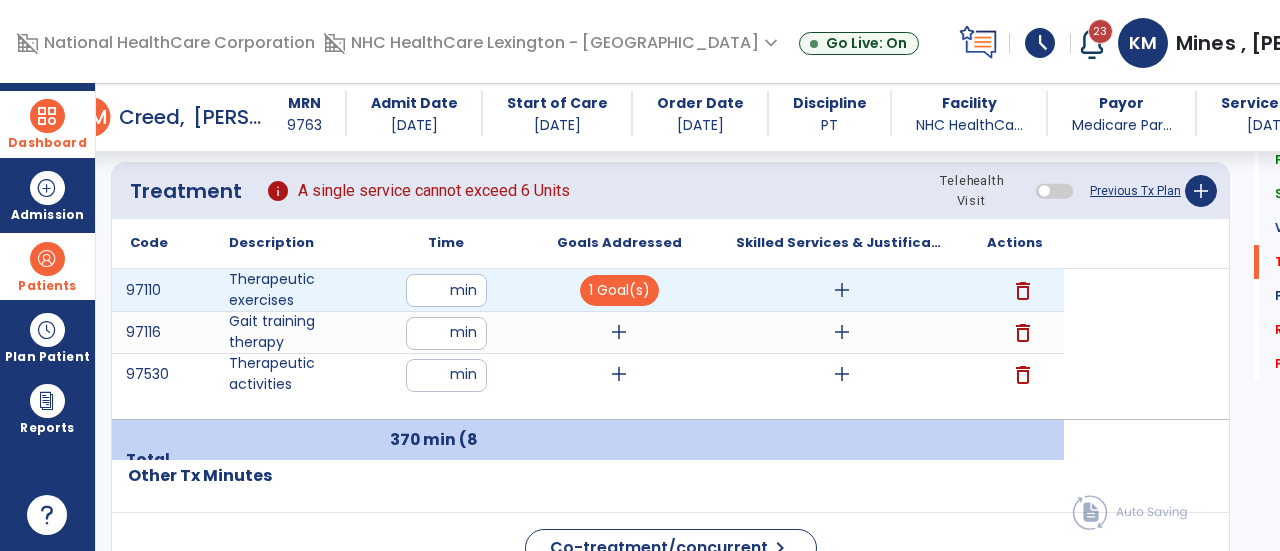 click on "***" at bounding box center (446, 290) 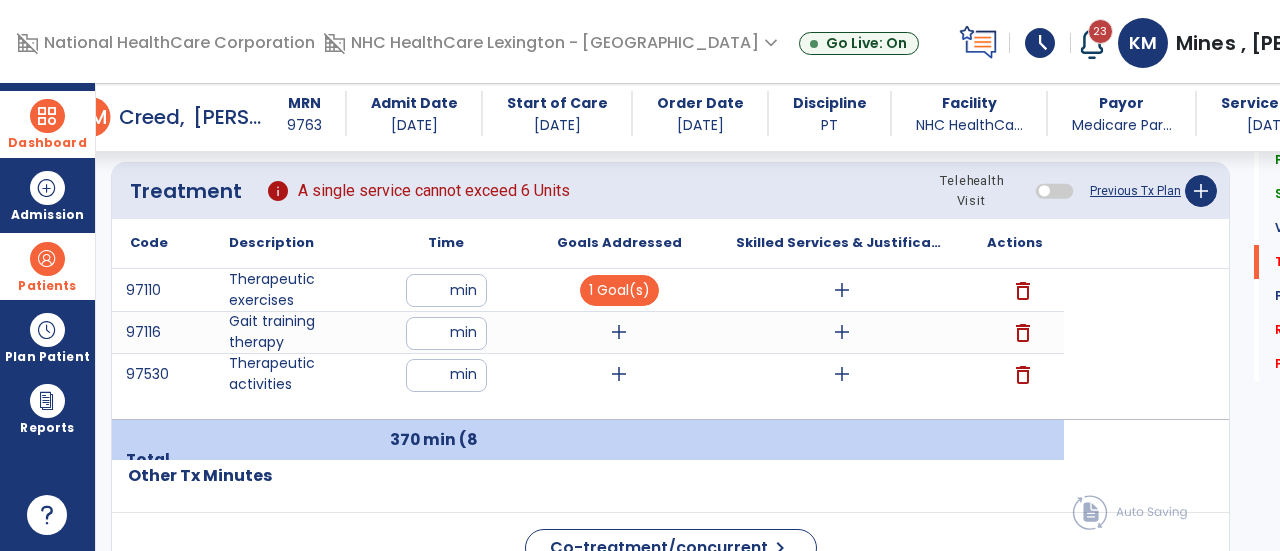 click on "97110  Therapeutic exercises  ** min  1 Goal(s) add delete 97116  Gait training therapy  ** min add add delete 97530  Therapeutic activities  ** min add add delete" at bounding box center (588, 344) 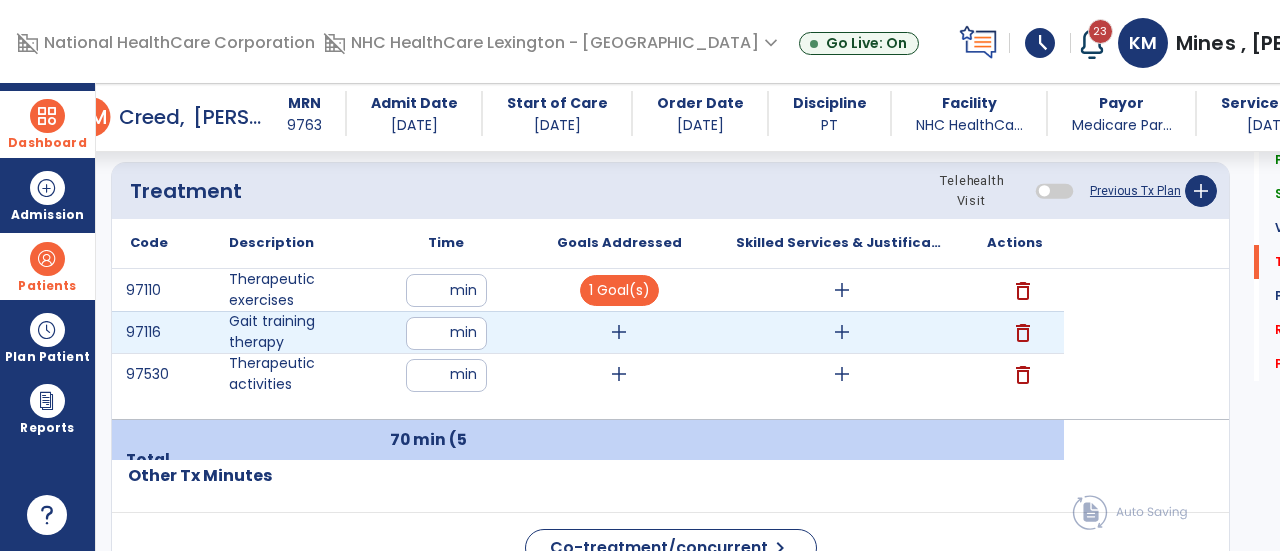 click on "**" at bounding box center (446, 333) 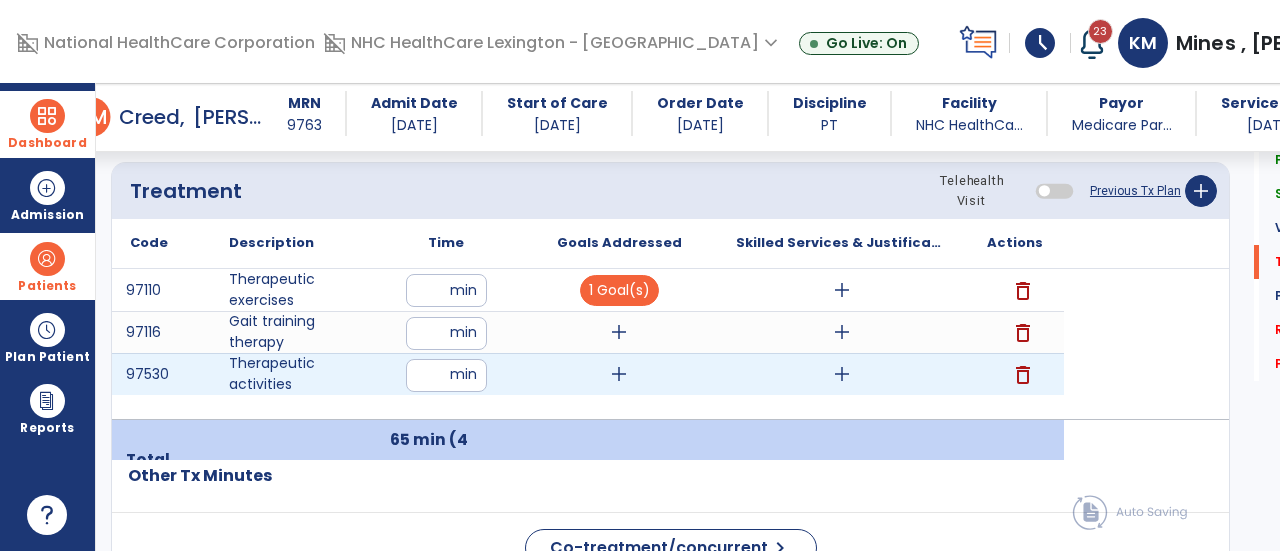 drag, startPoint x: 588, startPoint y: 414, endPoint x: 885, endPoint y: 361, distance: 301.6919 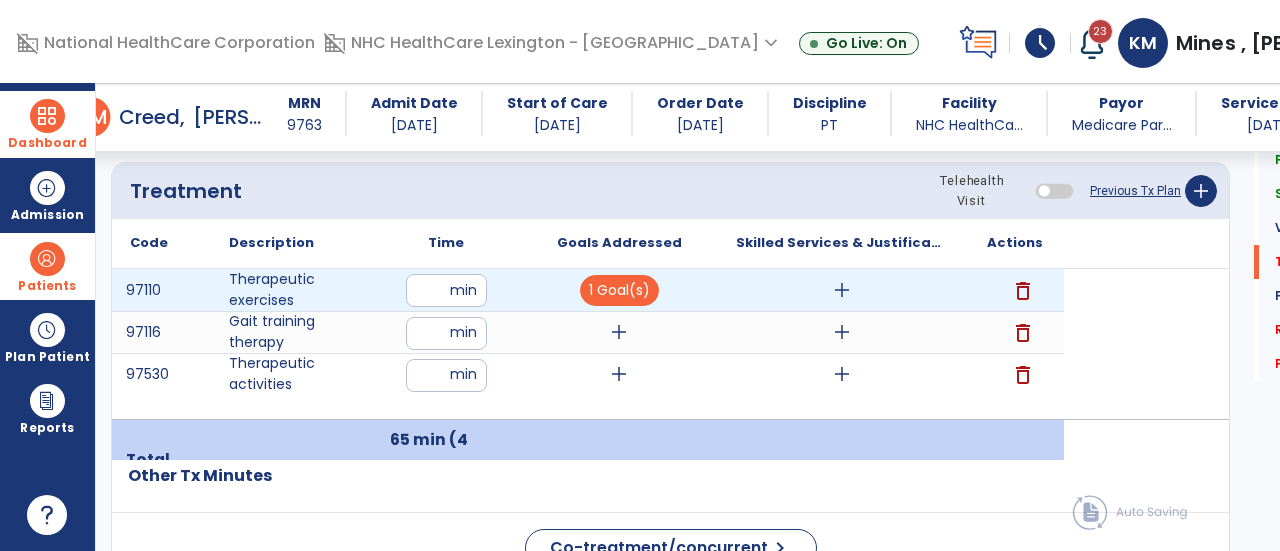 click on "add" at bounding box center [841, 290] 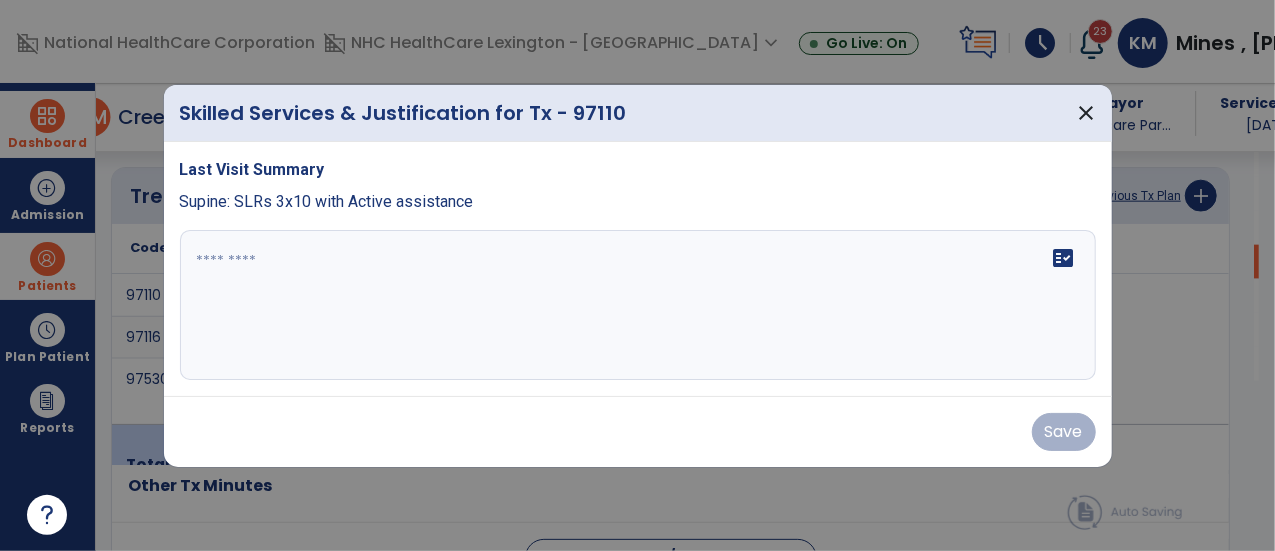 scroll, scrollTop: 1197, scrollLeft: 0, axis: vertical 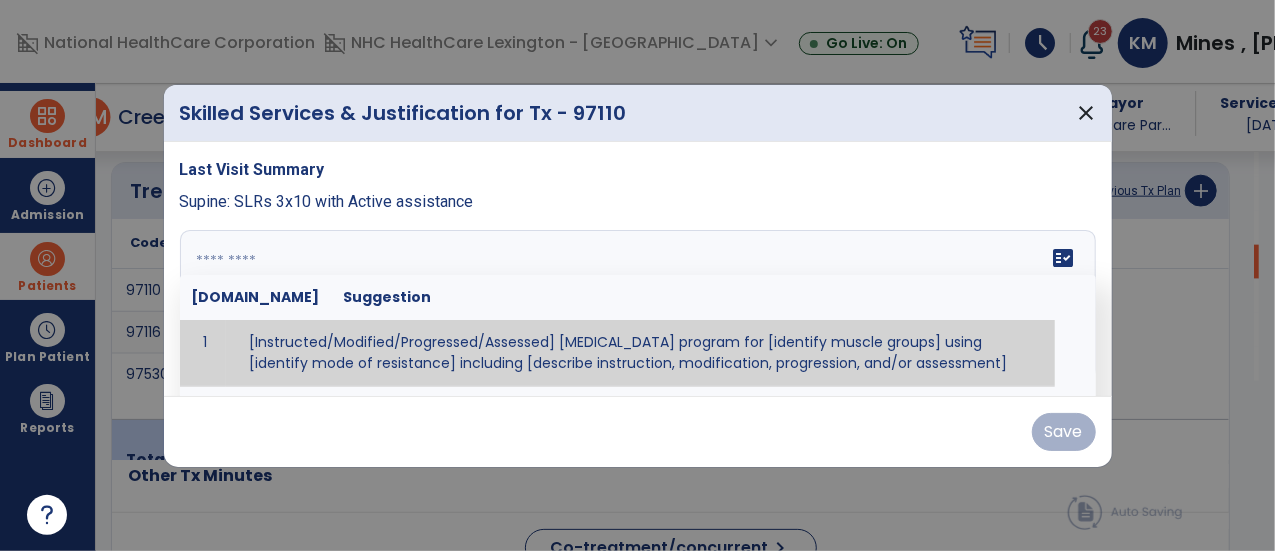 click on "fact_check  [DOMAIN_NAME] Suggestion 1 [Instructed/Modified/Progressed/Assessed] [MEDICAL_DATA] program for [identify muscle groups] using [identify mode of resistance] including [describe instruction, modification, progression, and/or assessment] 2 [Instructed/Modified/Progressed/Assessed] aerobic exercise program using [identify equipment/mode] including [describe instruction, modification,progression, and/or assessment] 3 [Instructed/Modified/Progressed/Assessed] [PROM/A/AROM/AROM] program for [identify joint movements] using [contract-relax, over-pressure, inhibitory techniques, other] 4 [Assessed/Tested] aerobic capacity with administration of [aerobic capacity test]" at bounding box center [638, 305] 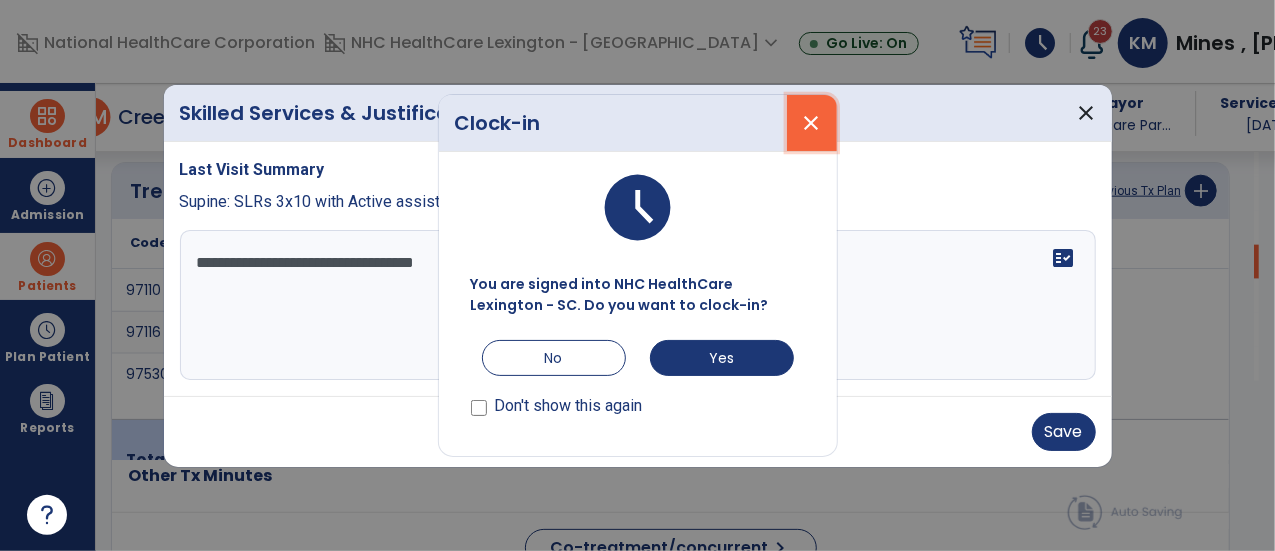 click on "close" at bounding box center (812, 123) 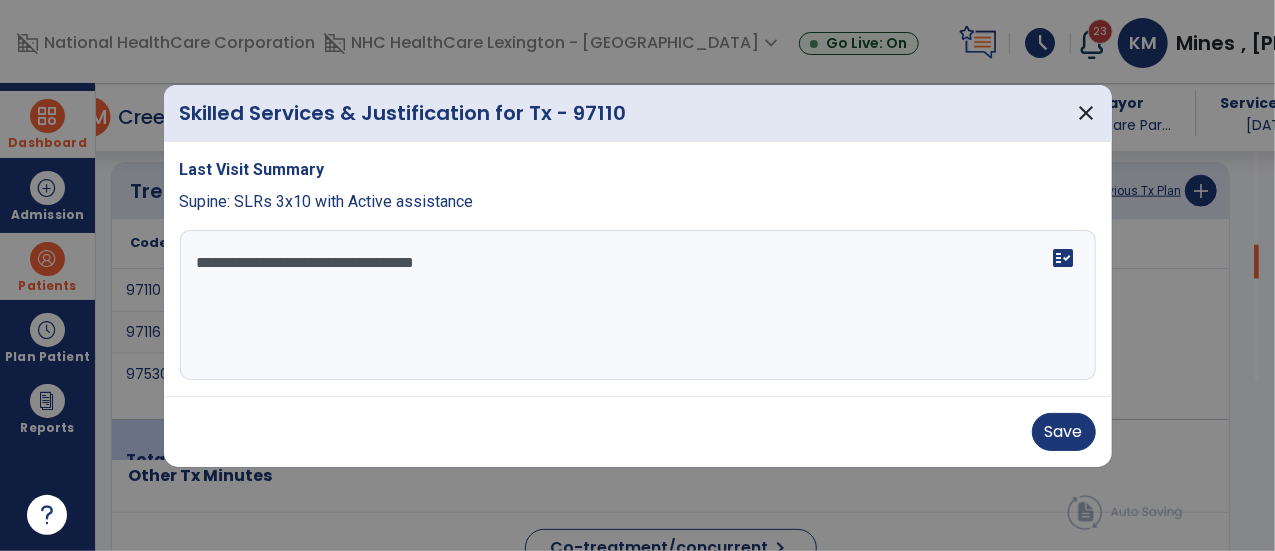 click on "**********" at bounding box center [638, 305] 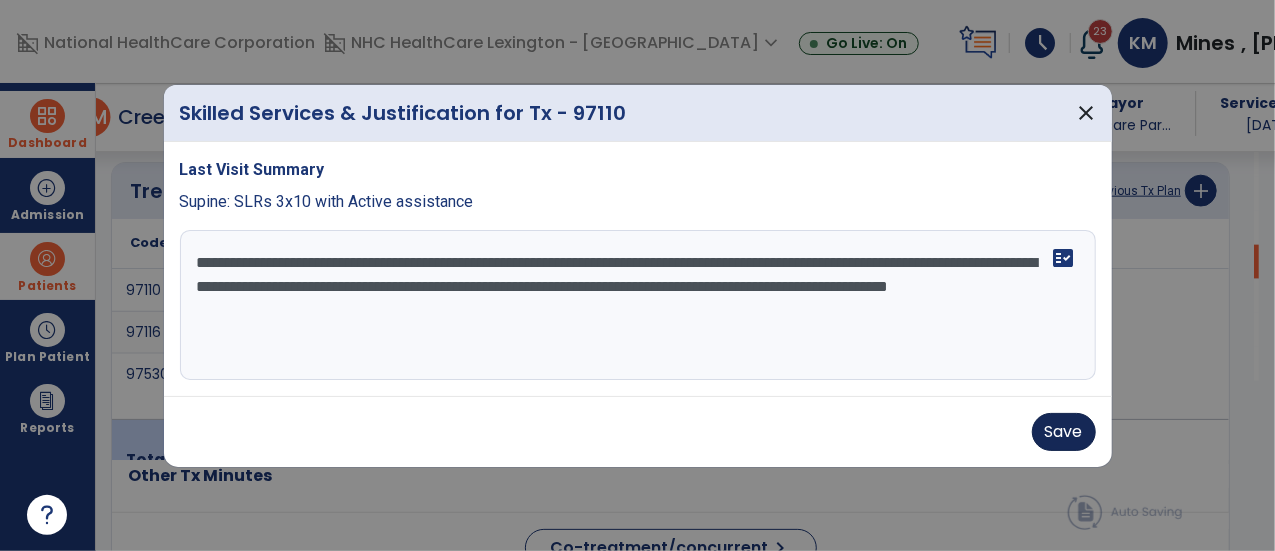 type on "**********" 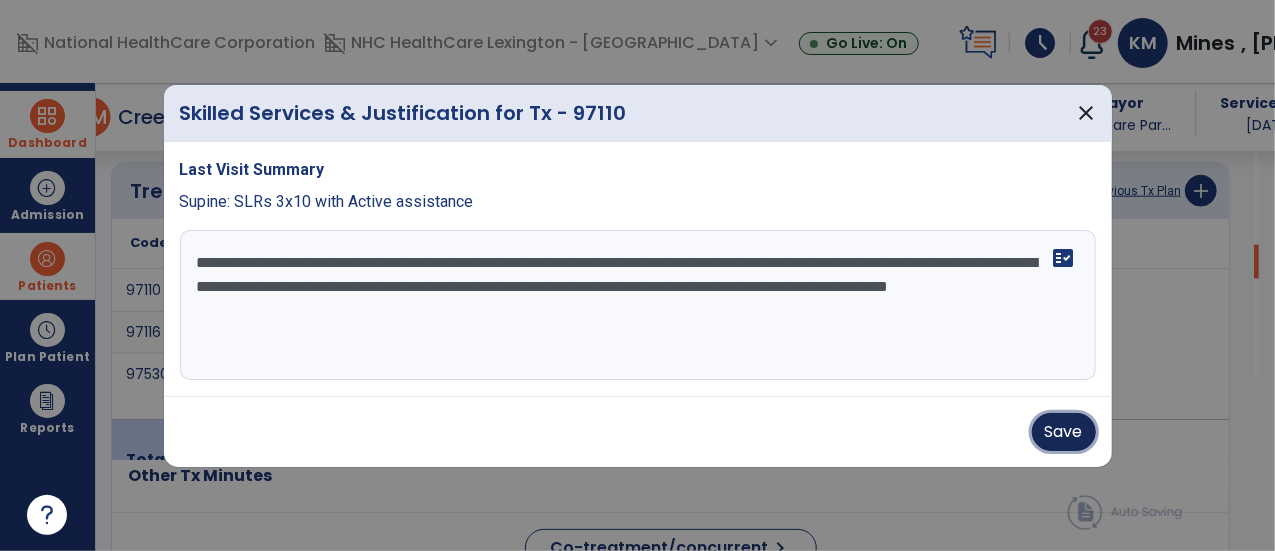click on "Save" at bounding box center [1064, 432] 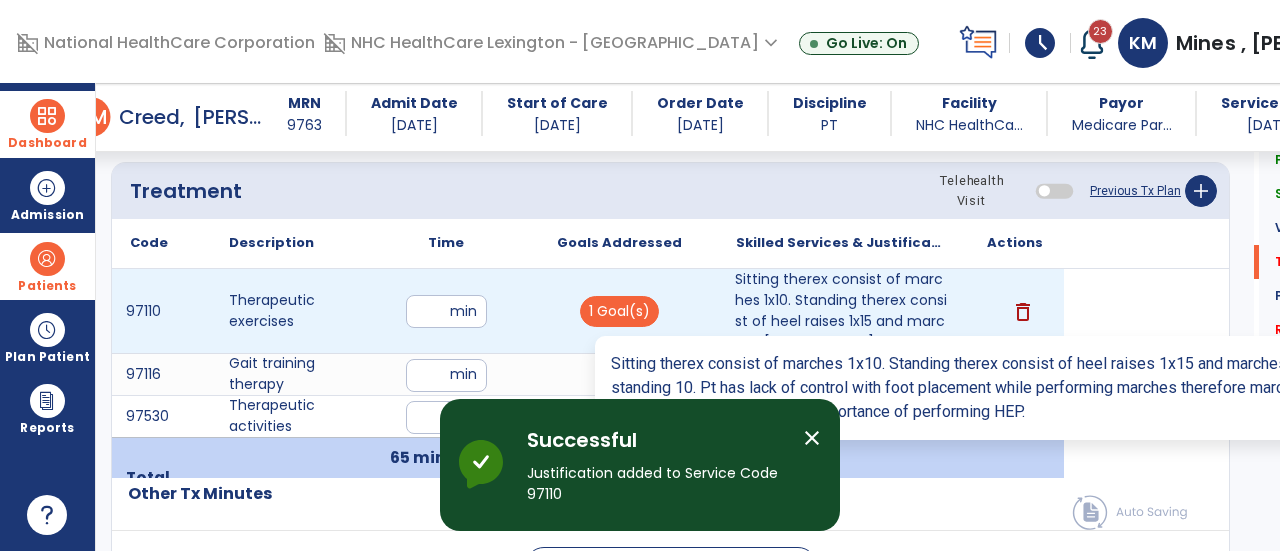 click on "Sitting therex consist of marches 1x10. Standing therex consist of heel raises 1x15 and marches [PERSON_NAME]..." at bounding box center (841, 311) 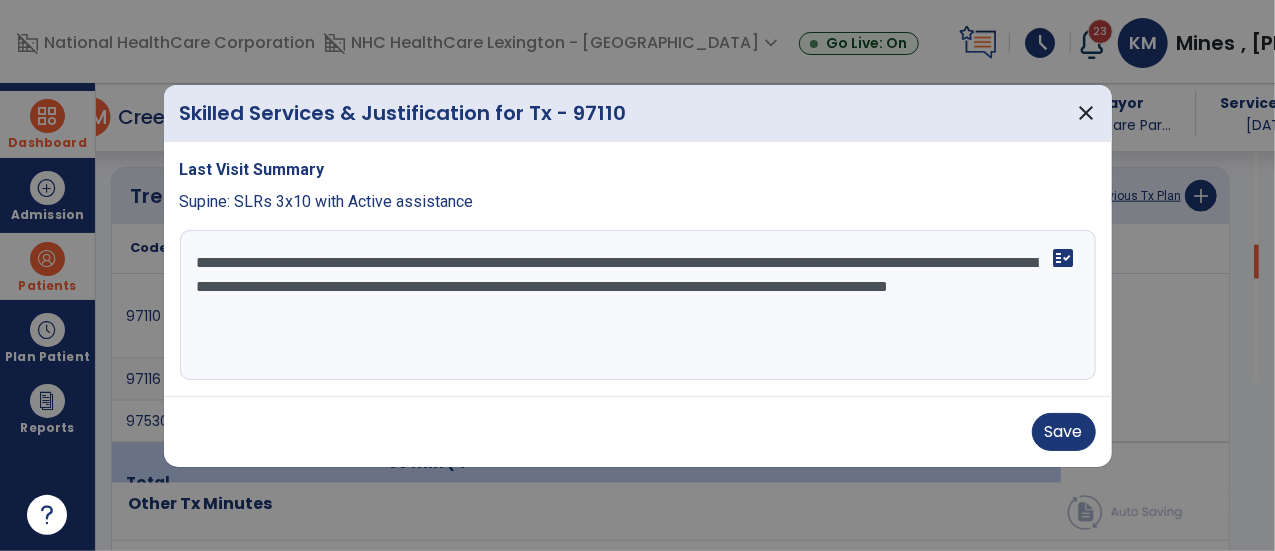 scroll, scrollTop: 1197, scrollLeft: 0, axis: vertical 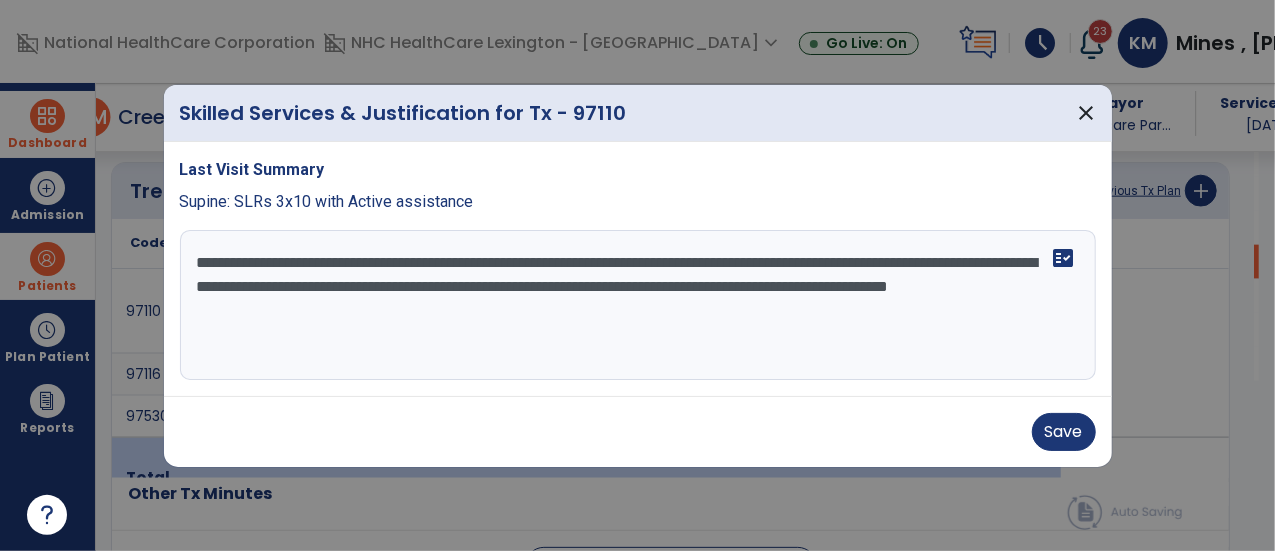 click on "**********" at bounding box center [638, 305] 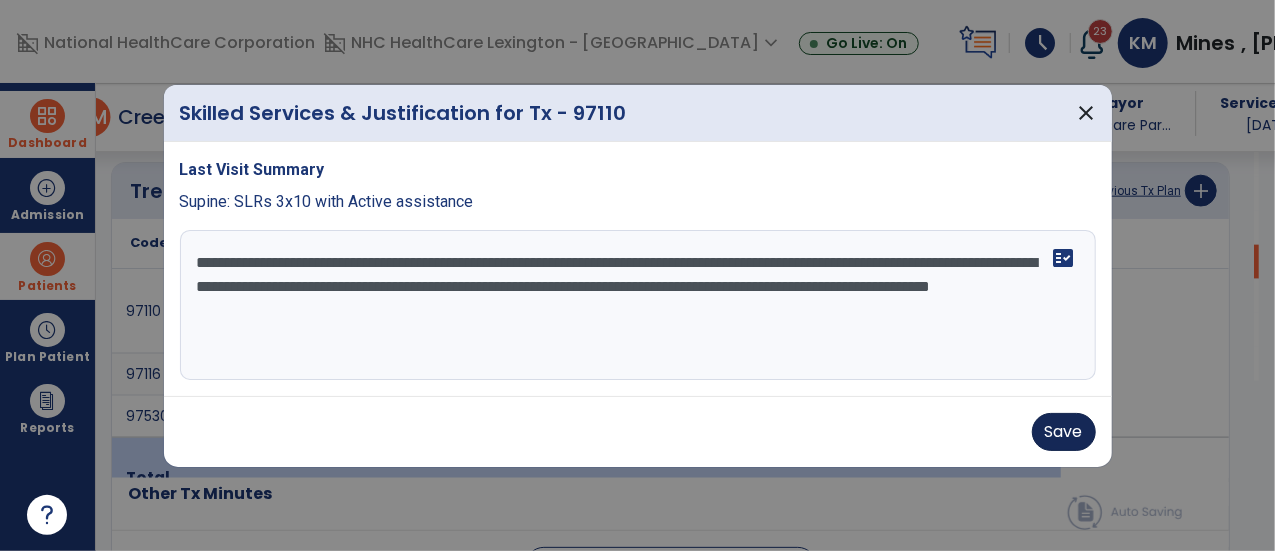 type on "**********" 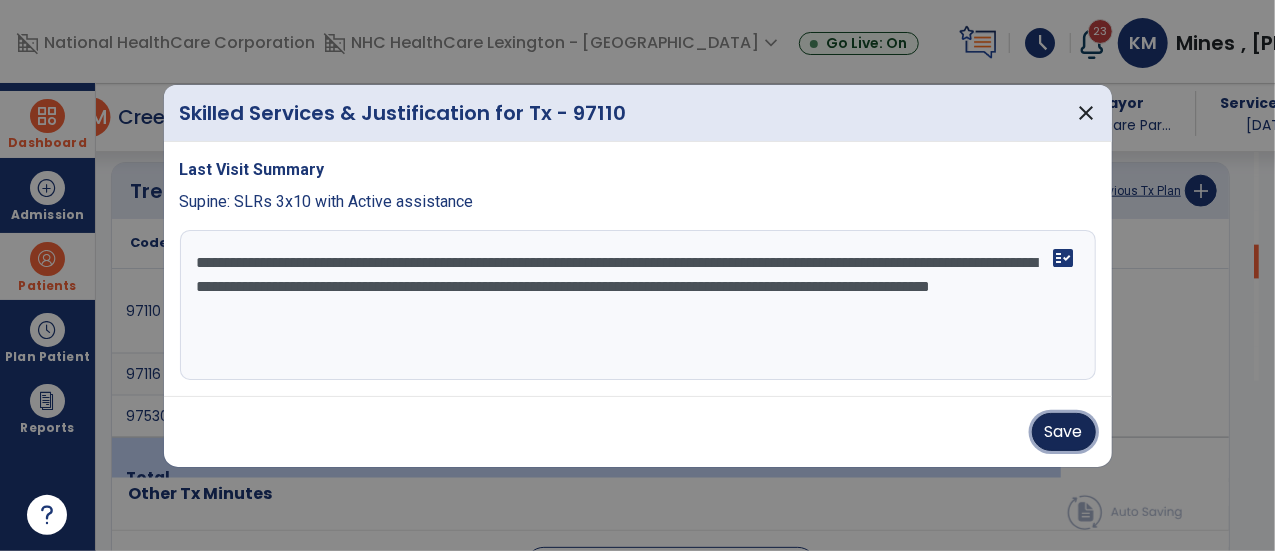 click on "Save" at bounding box center [1064, 432] 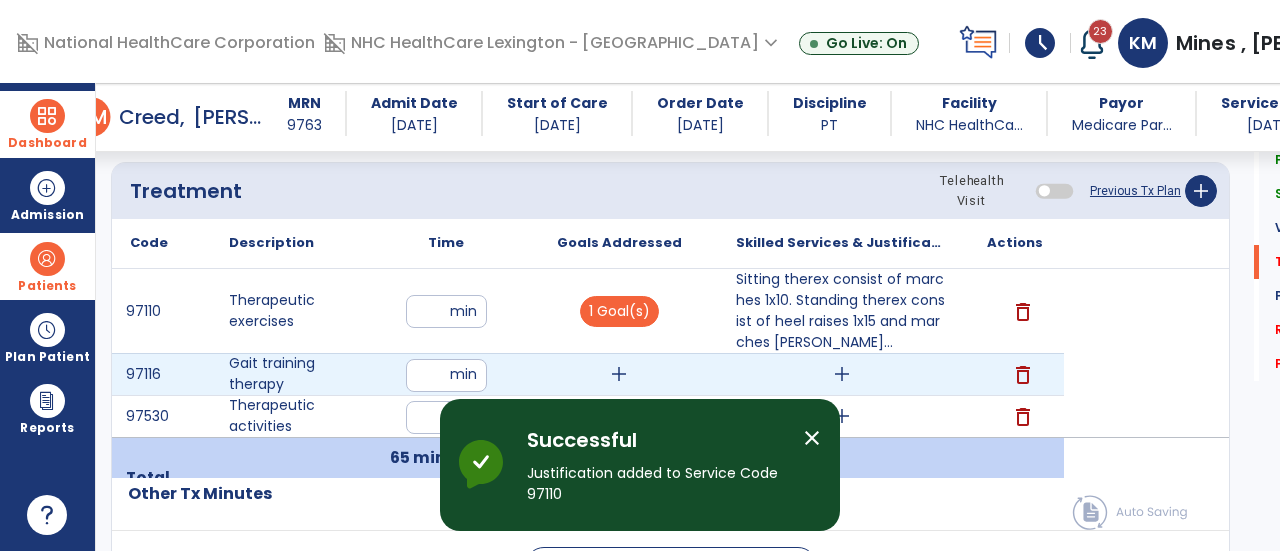 click on "add" at bounding box center [619, 374] 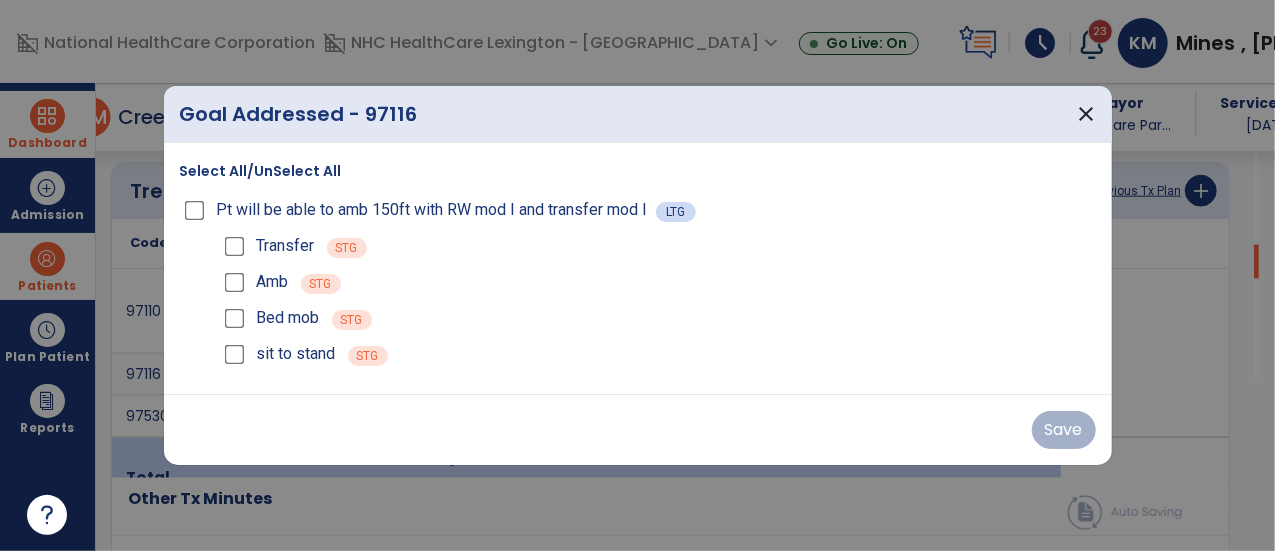 scroll, scrollTop: 1197, scrollLeft: 0, axis: vertical 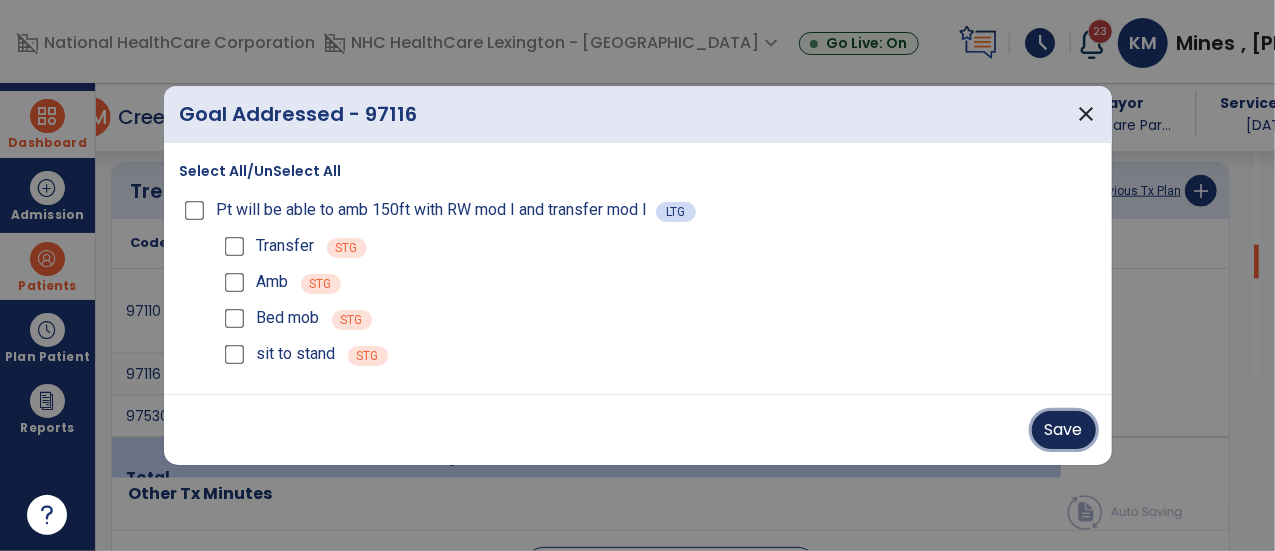 click on "Save" at bounding box center (1064, 430) 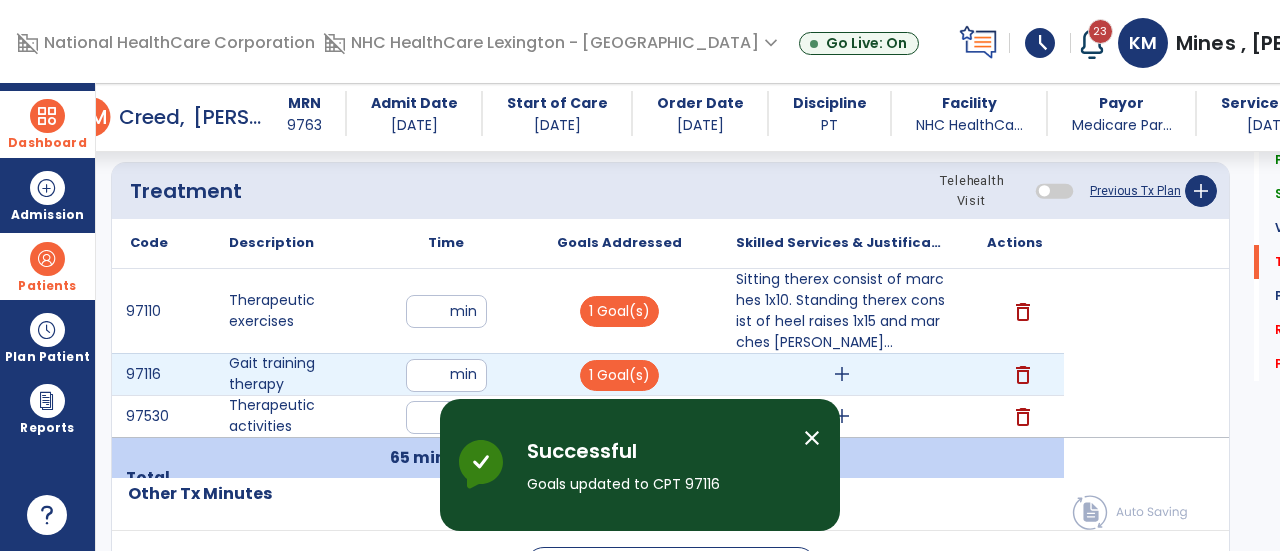 click on "add" at bounding box center [841, 374] 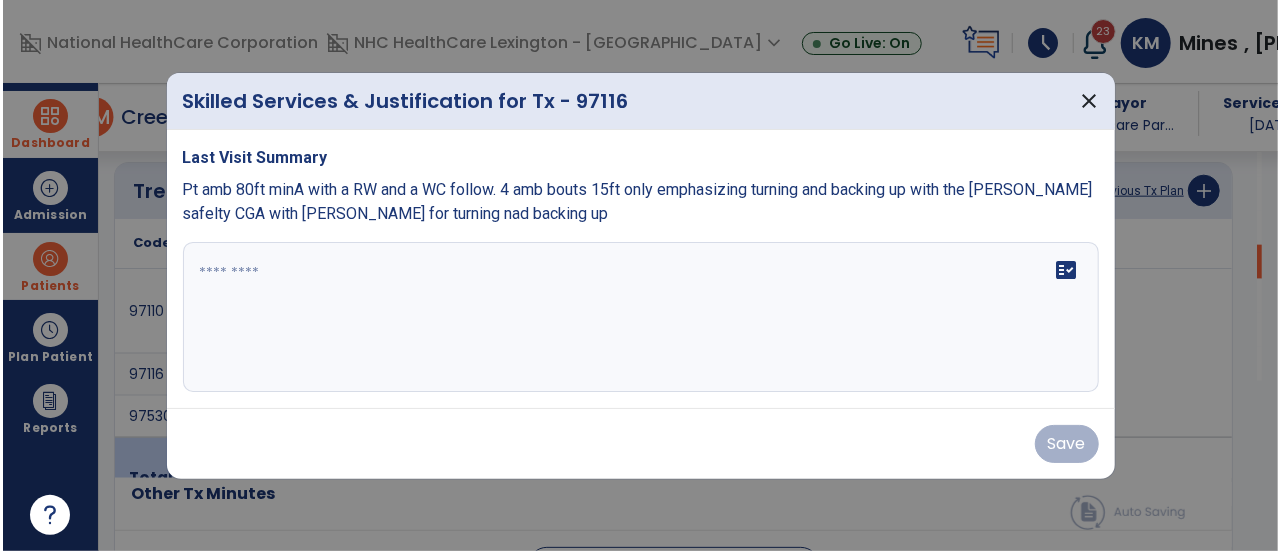 scroll, scrollTop: 1197, scrollLeft: 0, axis: vertical 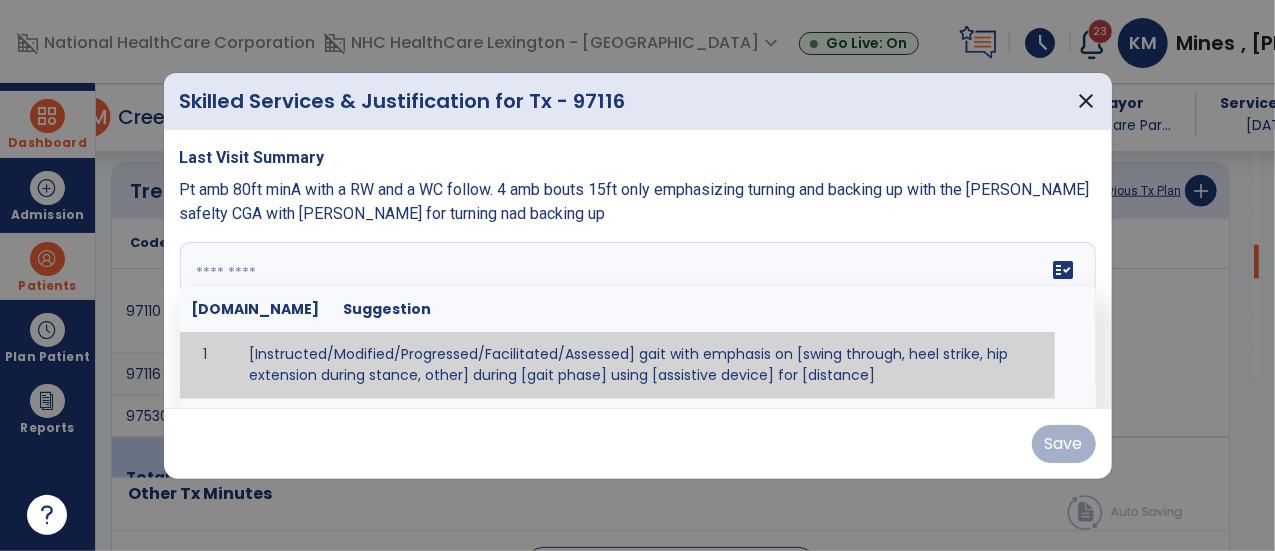 click on "fact_check  [DOMAIN_NAME] Suggestion 1 [Instructed/Modified/Progressed/Facilitated/Assessed] gait with emphasis on [swing through, heel strike, hip extension during stance, other] during [gait phase] using [assistive device] for [distance] 2 [Instructed/Modified/Progressed/Facilitated/Assessed] use of [assistive device] and [NWB, PWB, step-to gait pattern, step through gait pattern] 3 [Instructed/Modified/Progressed/Facilitated/Assessed] patient's ability to [ascend/descend # of steps, perform directional changes, walk on even/uneven surfaces, pick-up objects off floor, velocity changes, other] using [assistive device]. 4 [Instructed/Modified/Progressed/Facilitated/Assessed] pre-gait activities including [identify exercise] in order to prepare for gait training. 5" at bounding box center [638, 317] 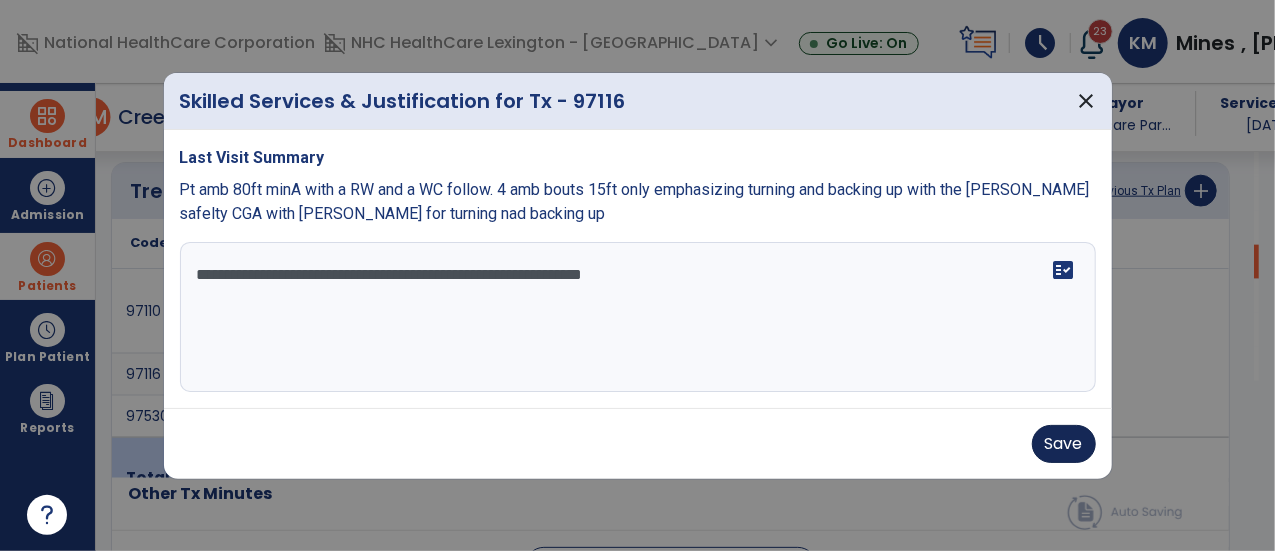 type on "**********" 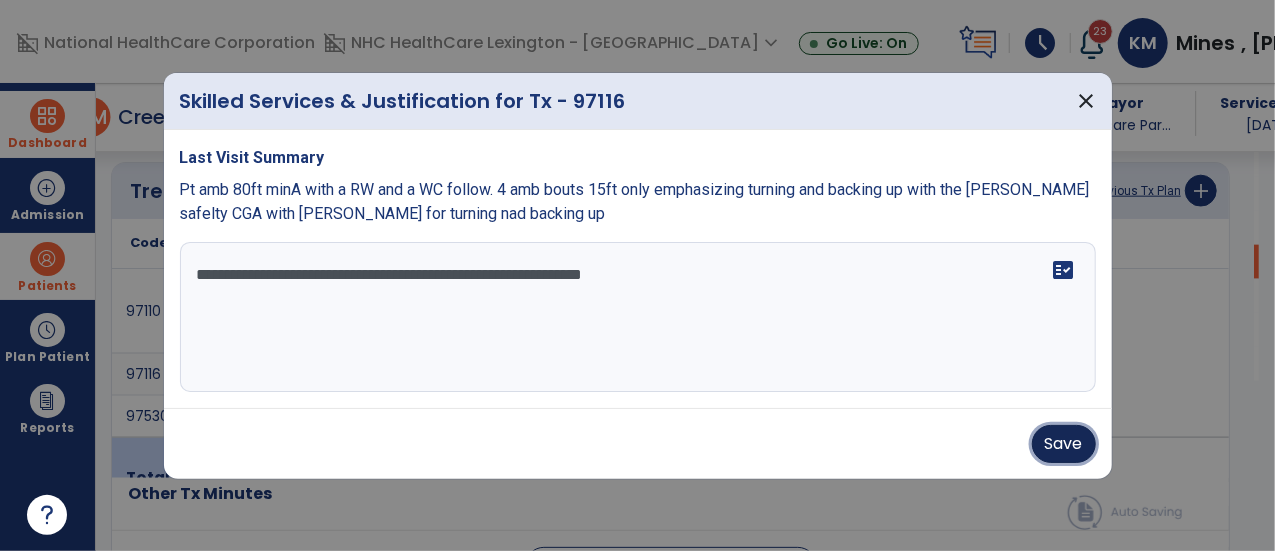 click on "Save" at bounding box center [1064, 444] 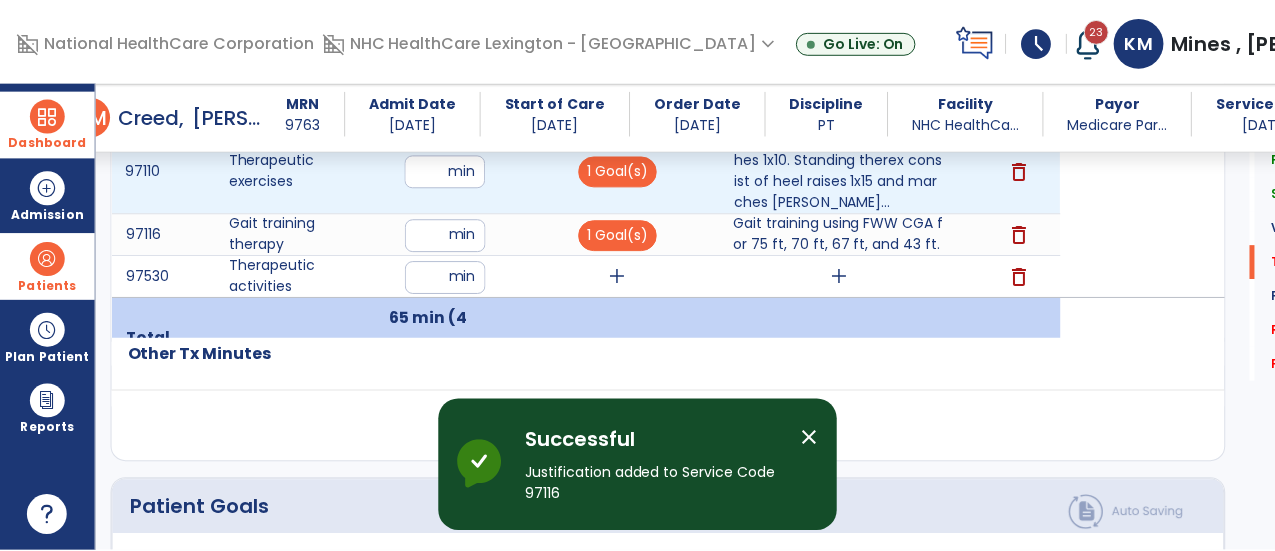 scroll, scrollTop: 1342, scrollLeft: 0, axis: vertical 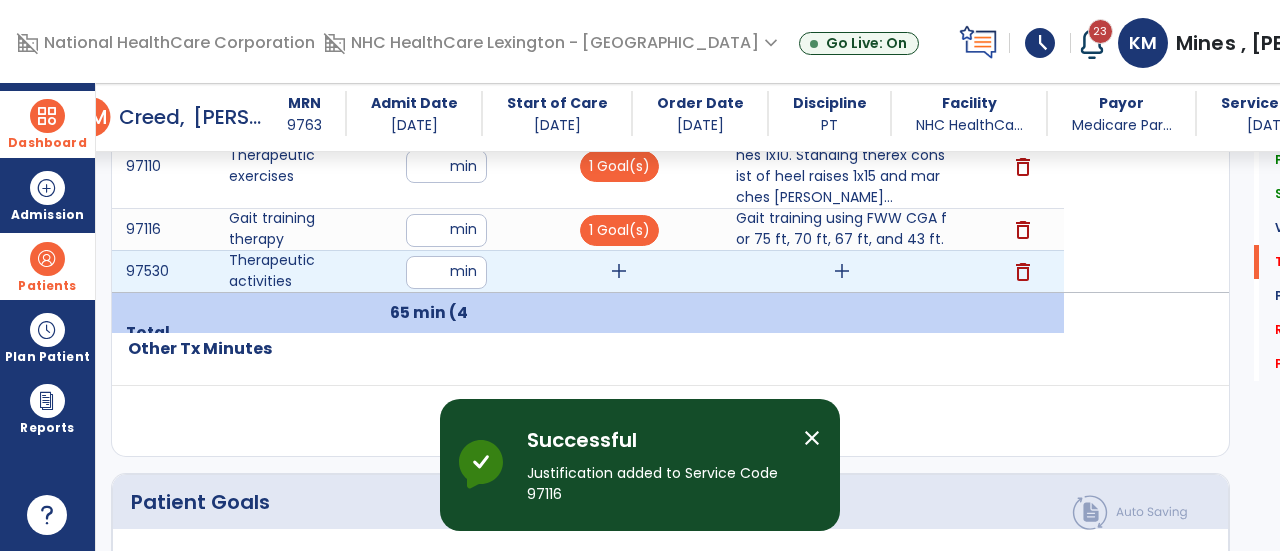 click on "add" at bounding box center (619, 271) 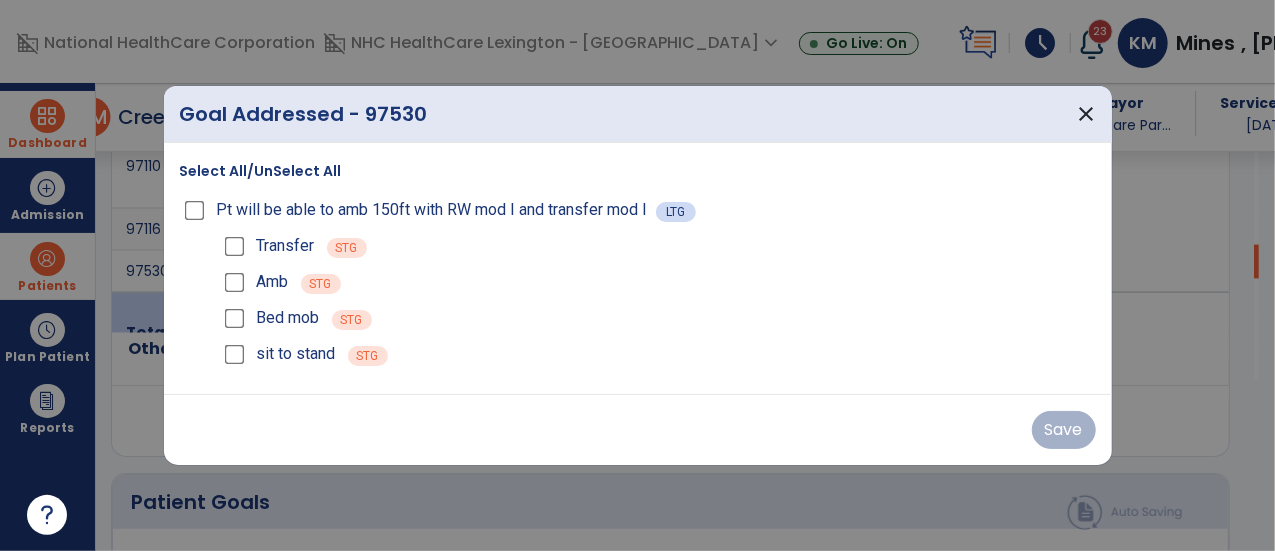 scroll, scrollTop: 1342, scrollLeft: 0, axis: vertical 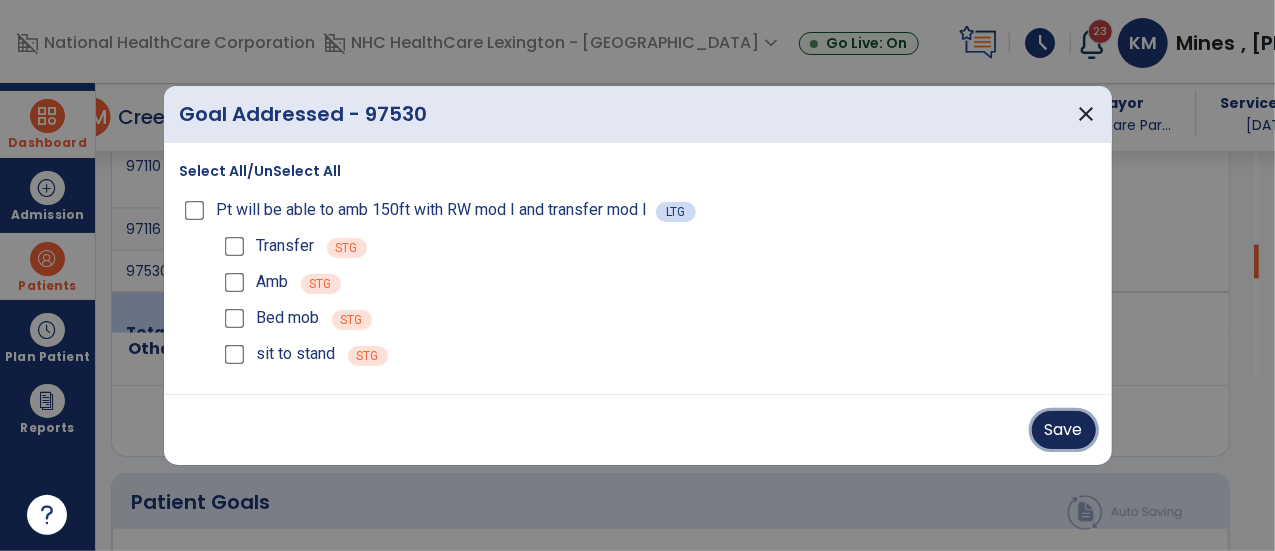 click on "Save" at bounding box center [1064, 430] 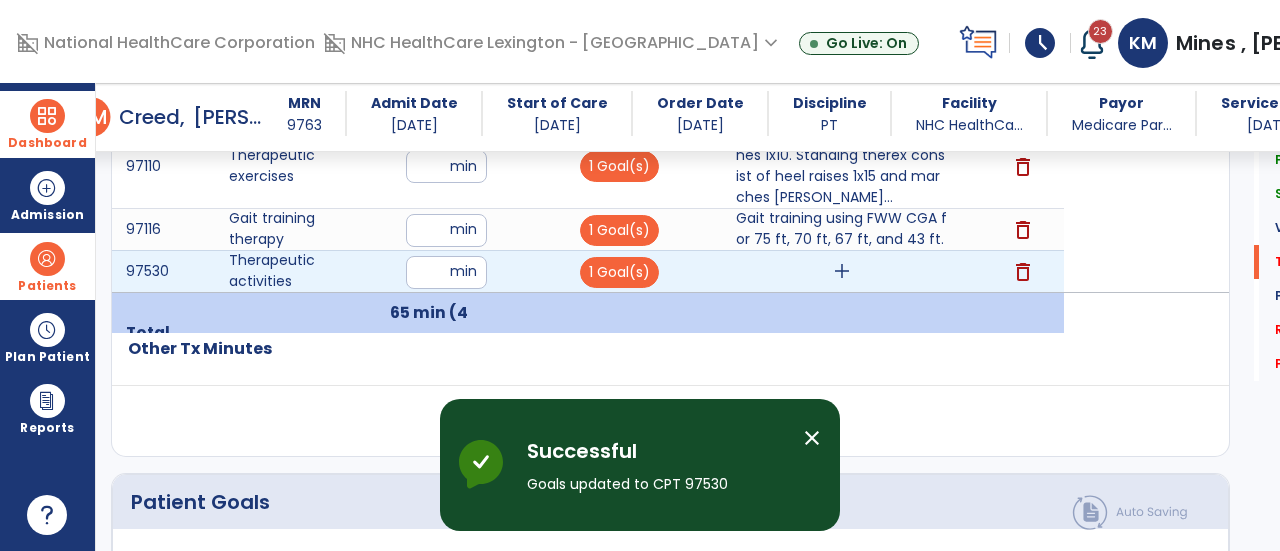 click on "add" at bounding box center [841, 271] 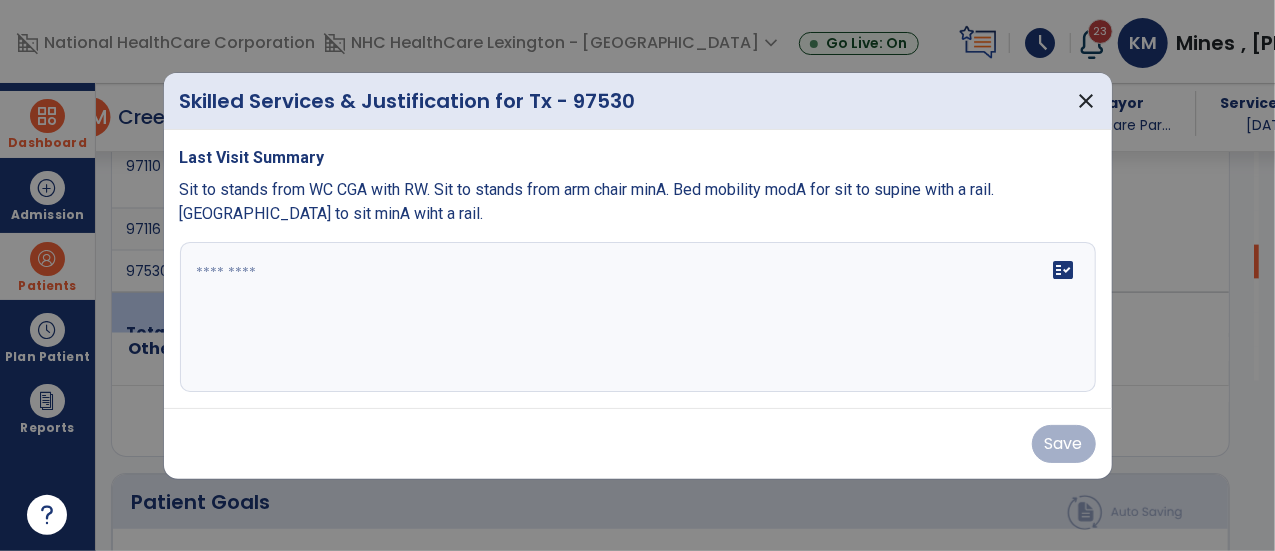 scroll, scrollTop: 1342, scrollLeft: 0, axis: vertical 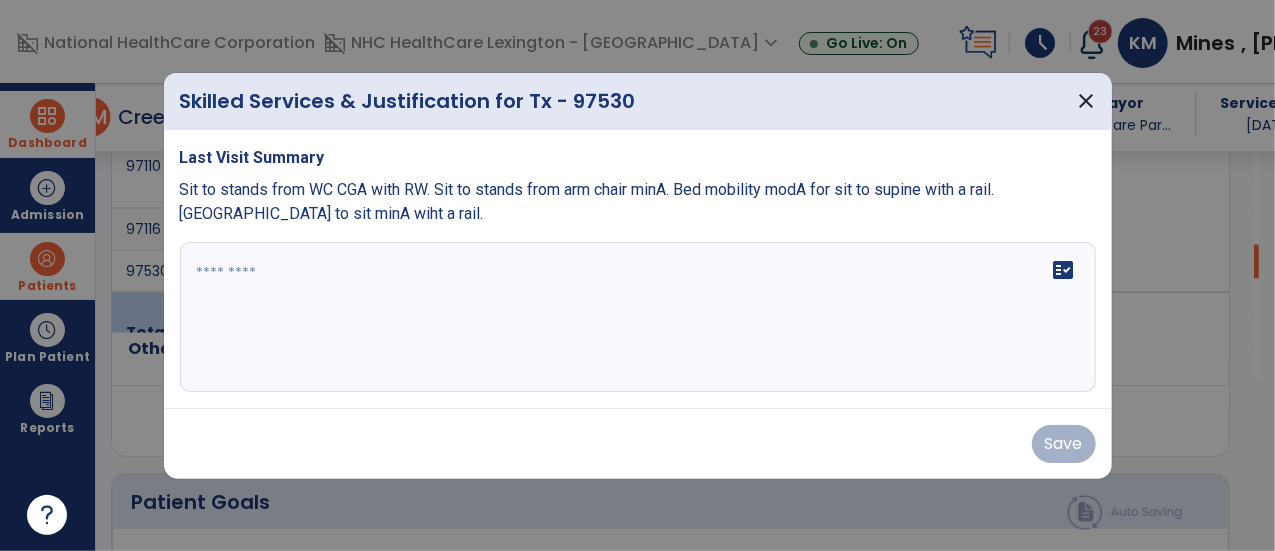 click on "fact_check" at bounding box center (638, 317) 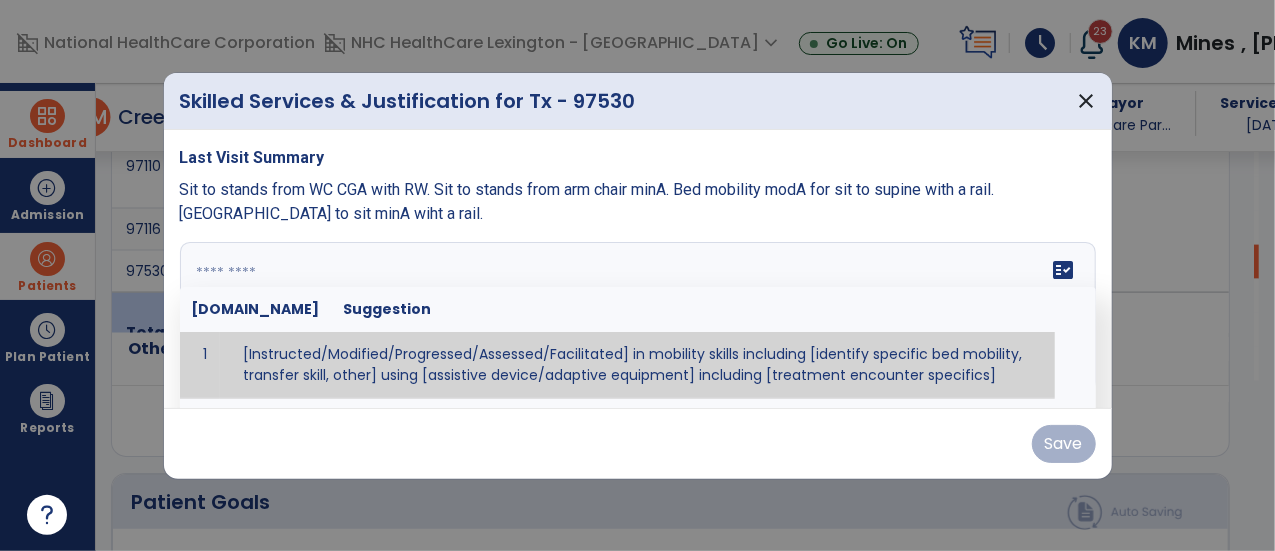 click on "fact_check  [DOMAIN_NAME] Suggestion 1 [Instructed/Modified/Progressed/Assessed/Facilitated] in mobility skills including [identify specific bed mobility, transfer skill, other] using [assistive device/adaptive equipment] including [treatment encounter specifics]" at bounding box center (638, 317) 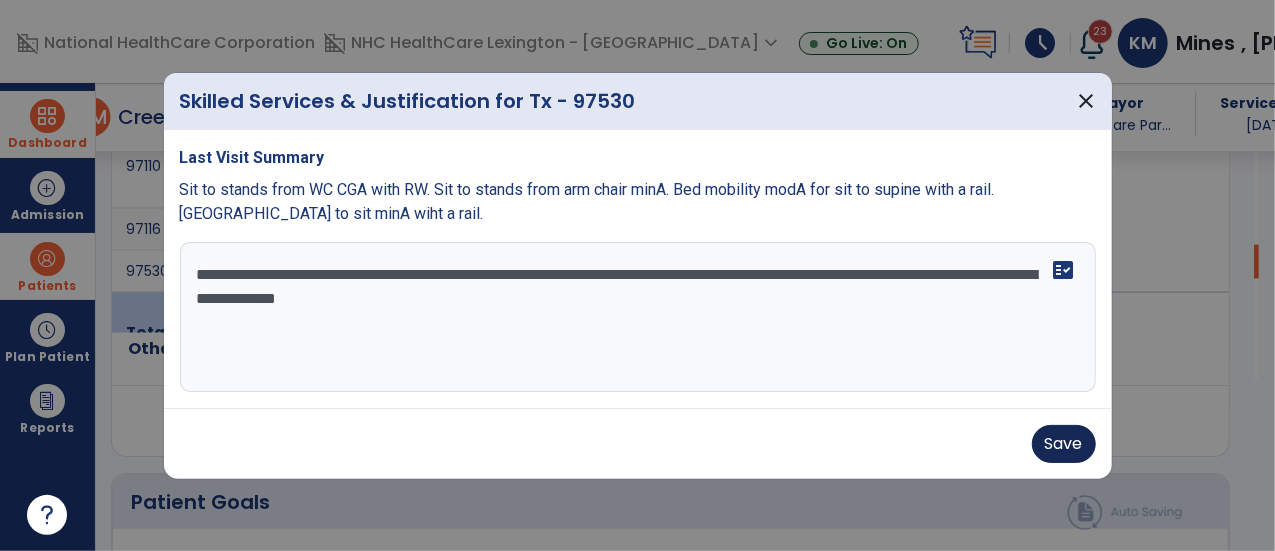 type on "**********" 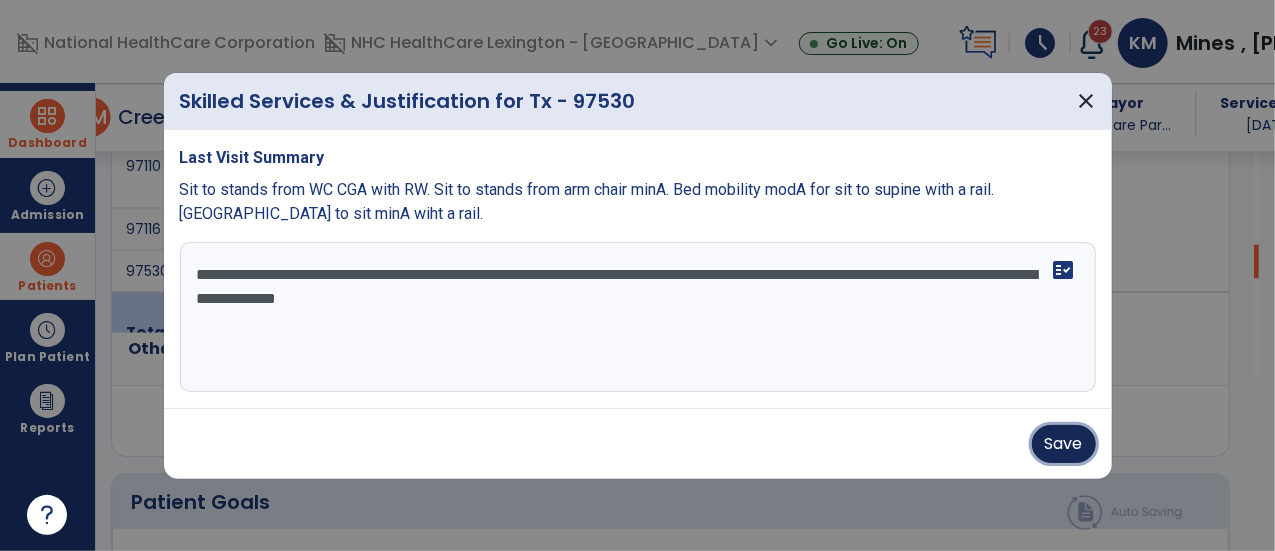 click on "Save" at bounding box center [1064, 444] 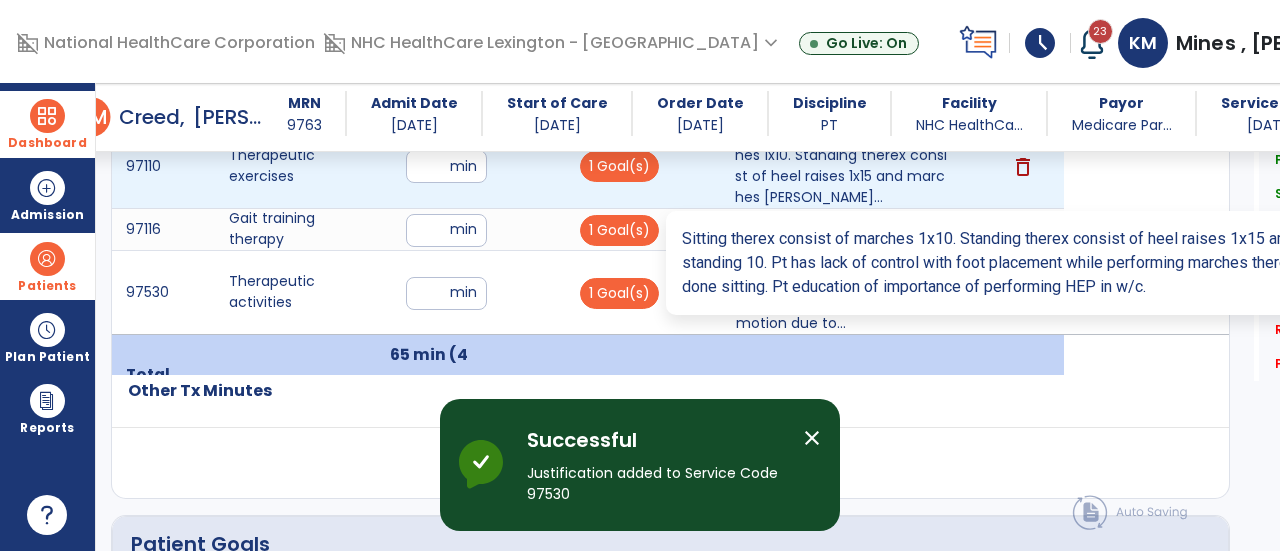 click on "Sitting therex consist of marches 1x10. Standing therex consist of heel raises 1x15 and marches [PERSON_NAME]..." at bounding box center (841, 166) 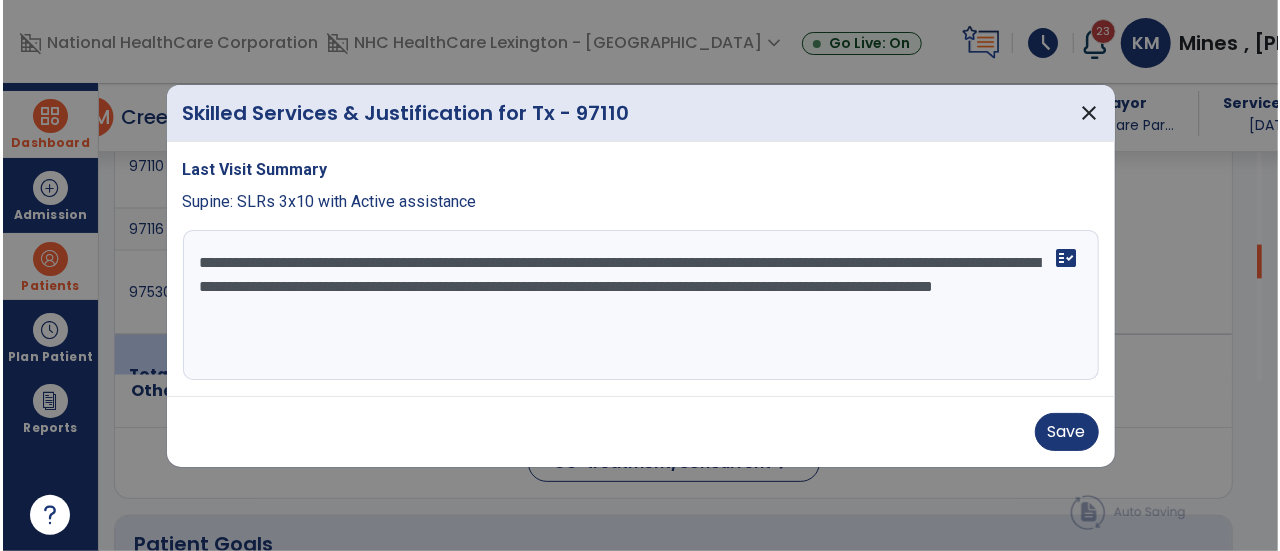 scroll, scrollTop: 1342, scrollLeft: 0, axis: vertical 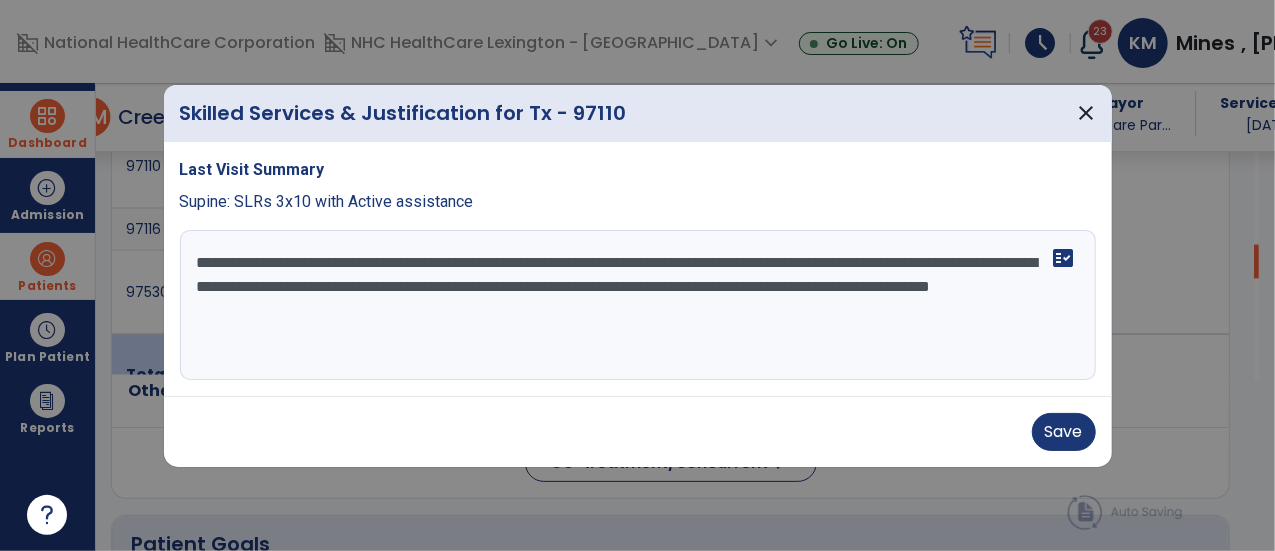 click on "**********" at bounding box center [638, 305] 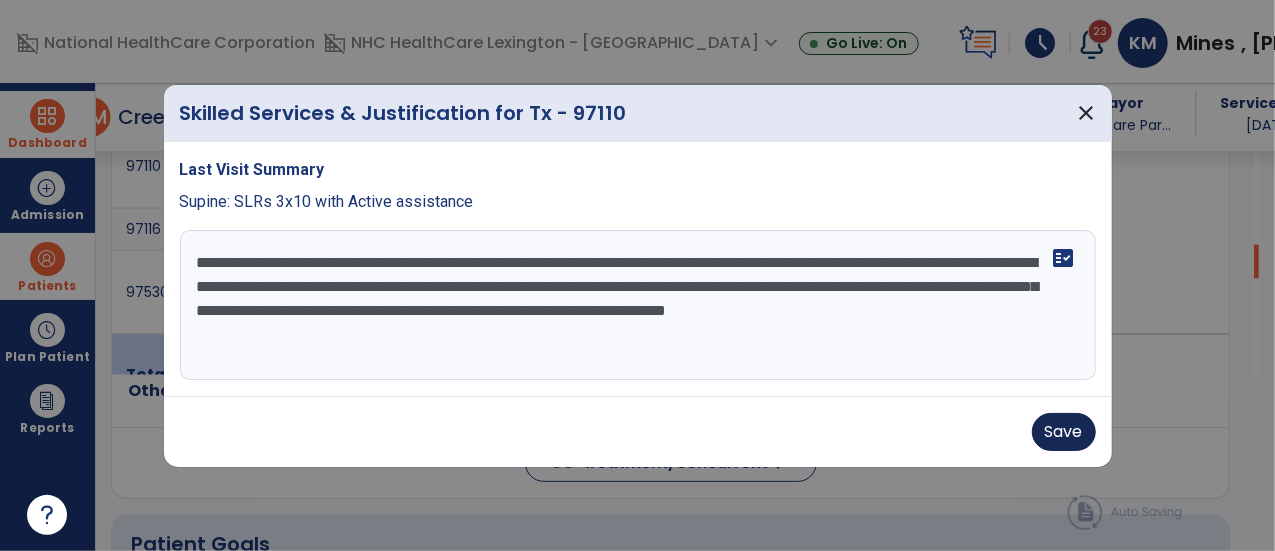 type on "**********" 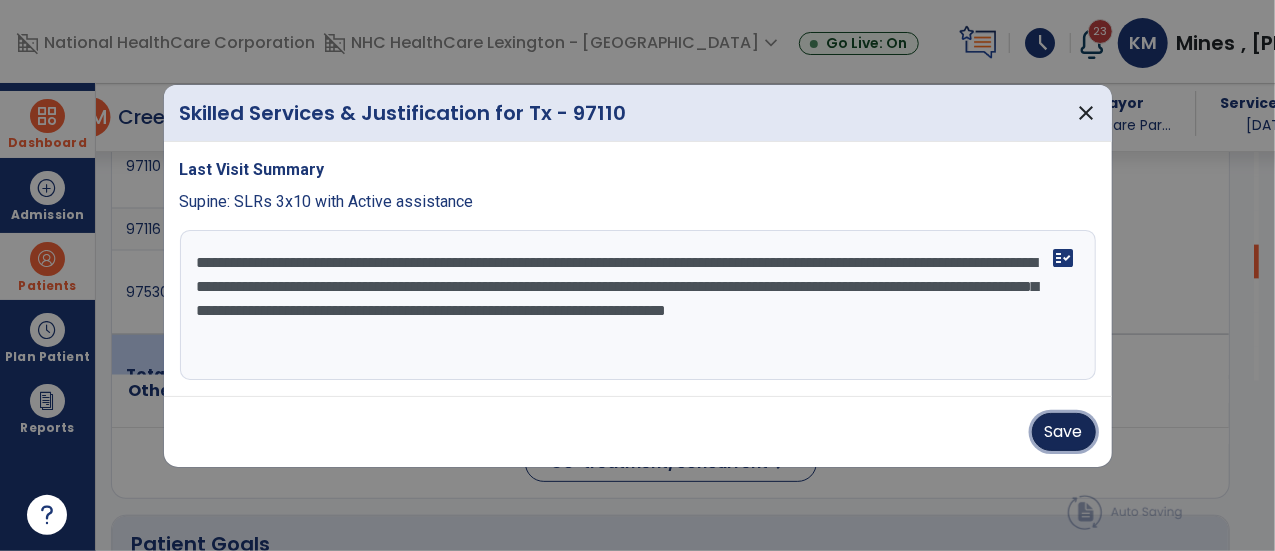 click on "Save" at bounding box center [1064, 432] 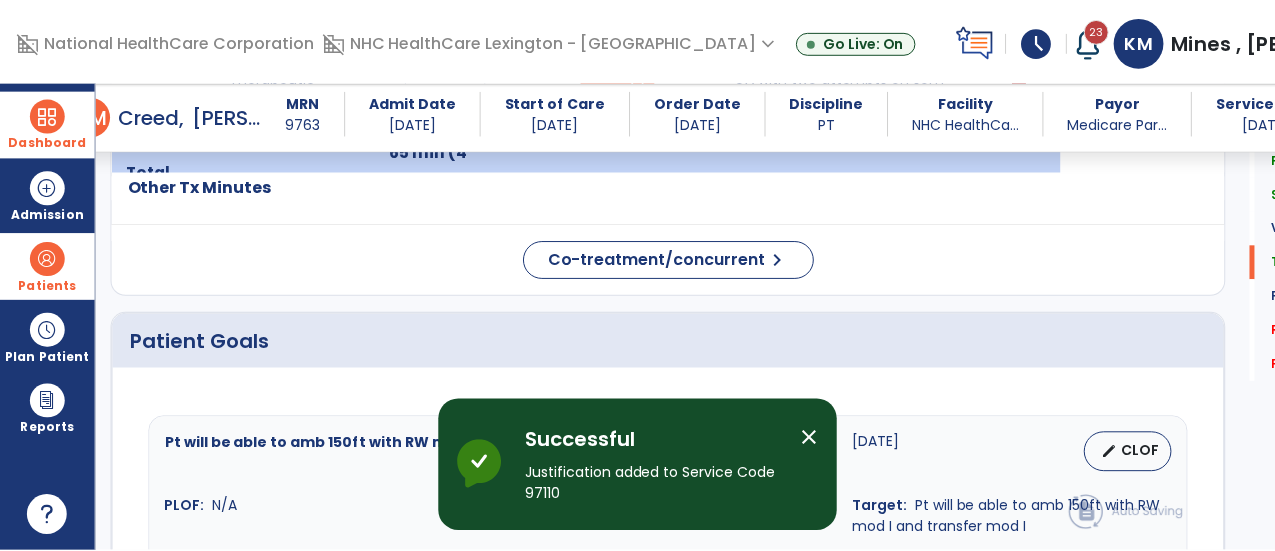 scroll, scrollTop: 1546, scrollLeft: 0, axis: vertical 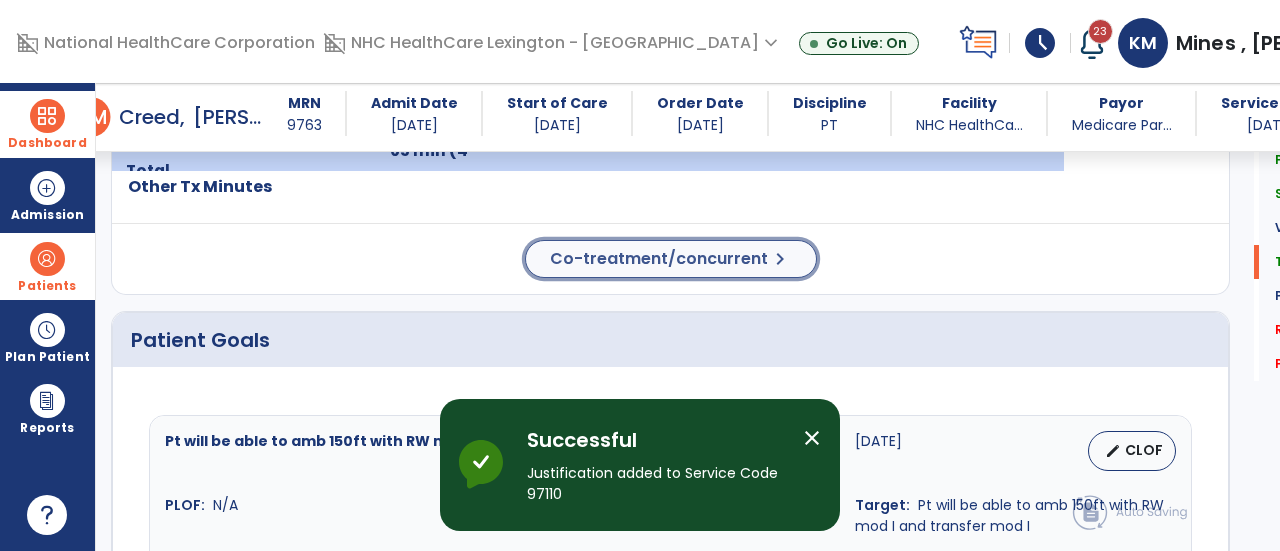 click on "Co-treatment/concurrent" 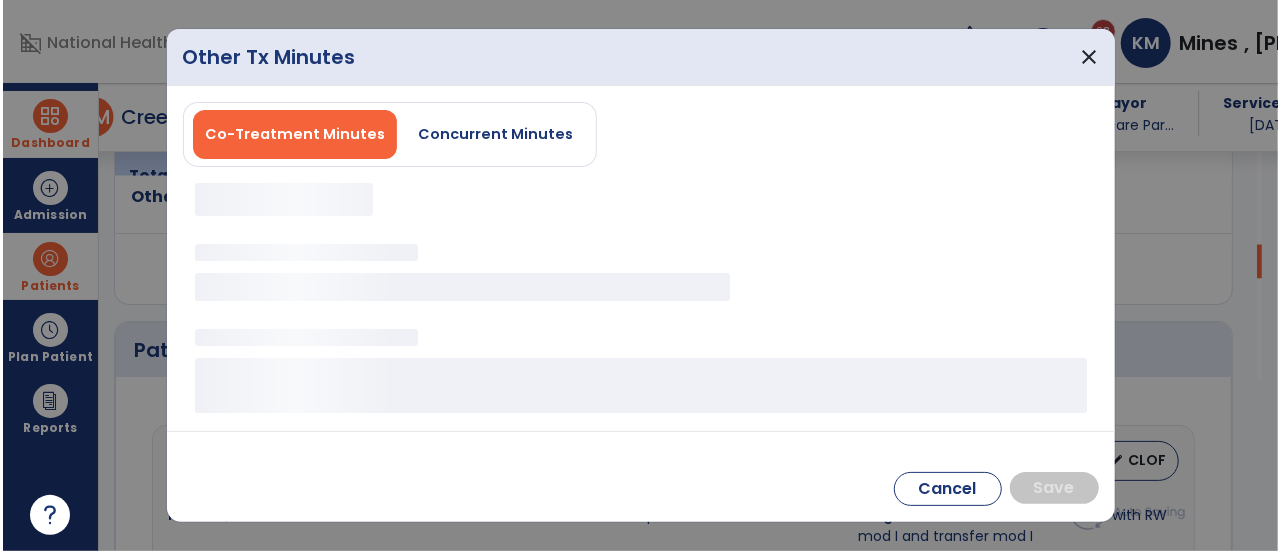 scroll, scrollTop: 1542, scrollLeft: 0, axis: vertical 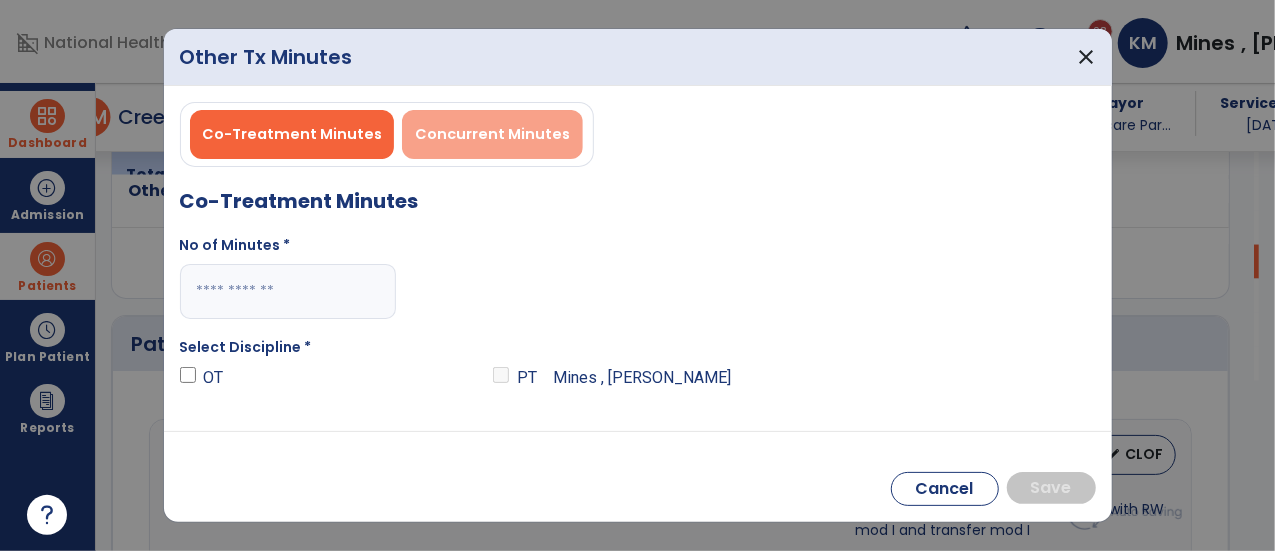 click on "Concurrent Minutes" at bounding box center (492, 134) 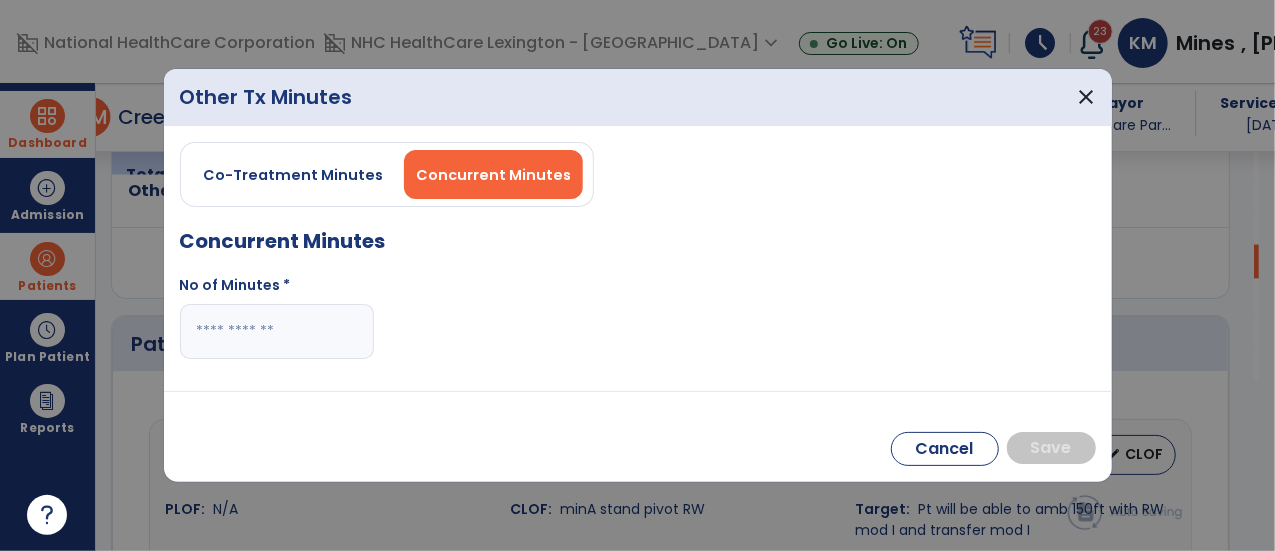 click at bounding box center [277, 331] 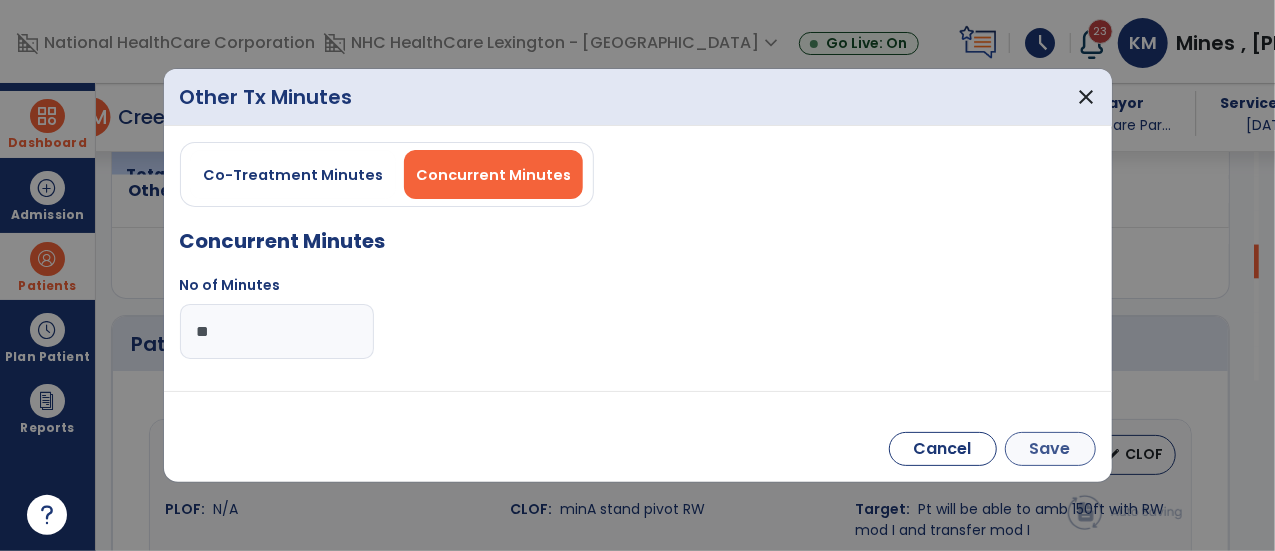 type on "**" 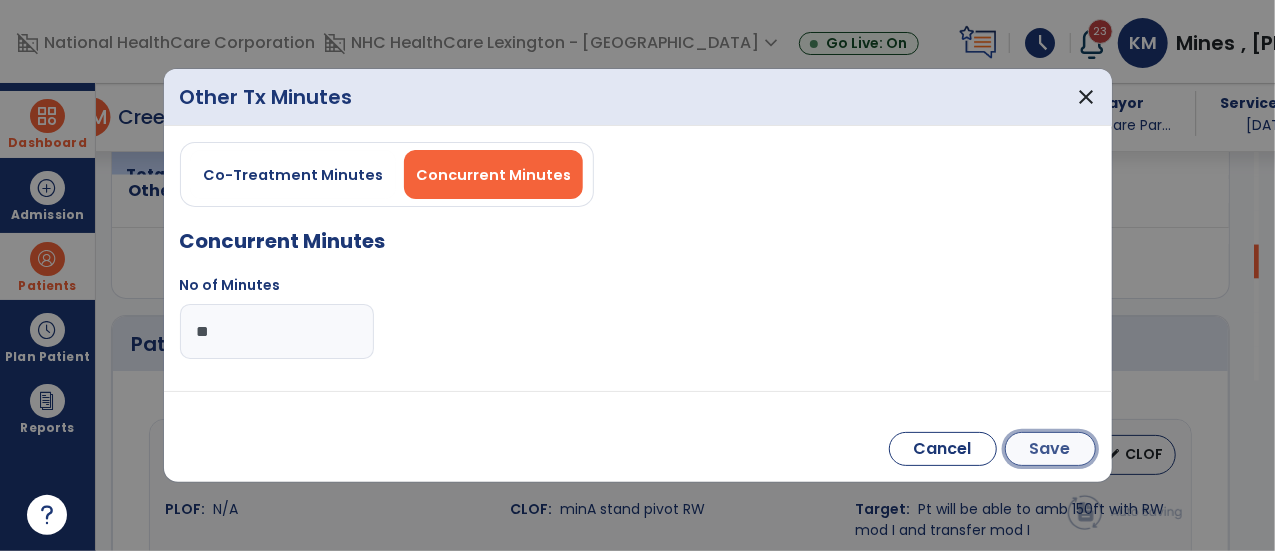 click on "Save" at bounding box center (1050, 449) 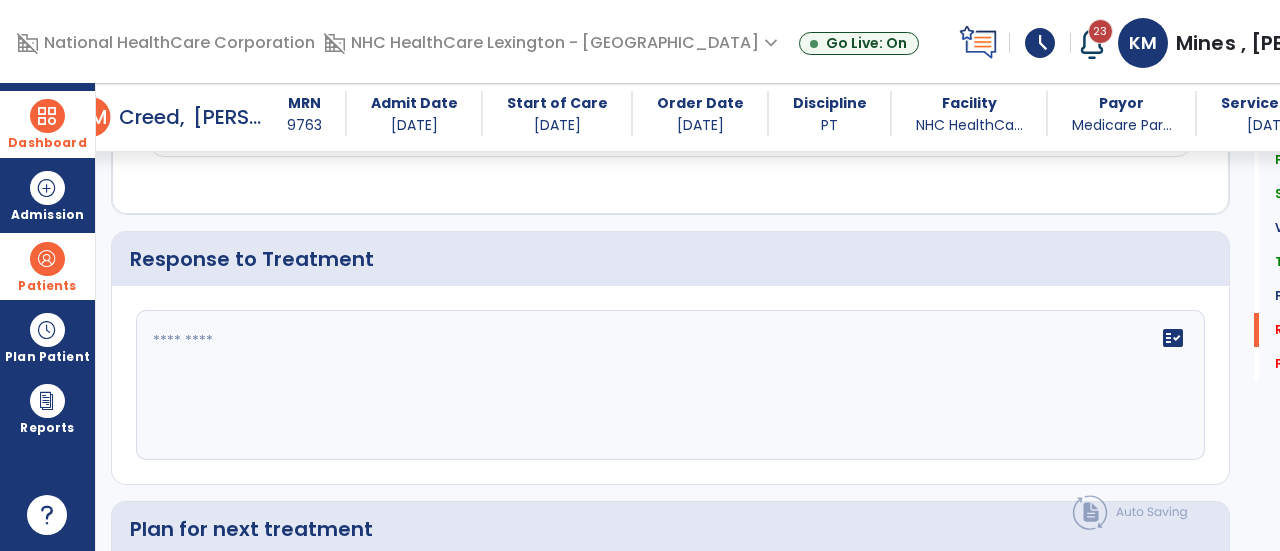 scroll, scrollTop: 2685, scrollLeft: 0, axis: vertical 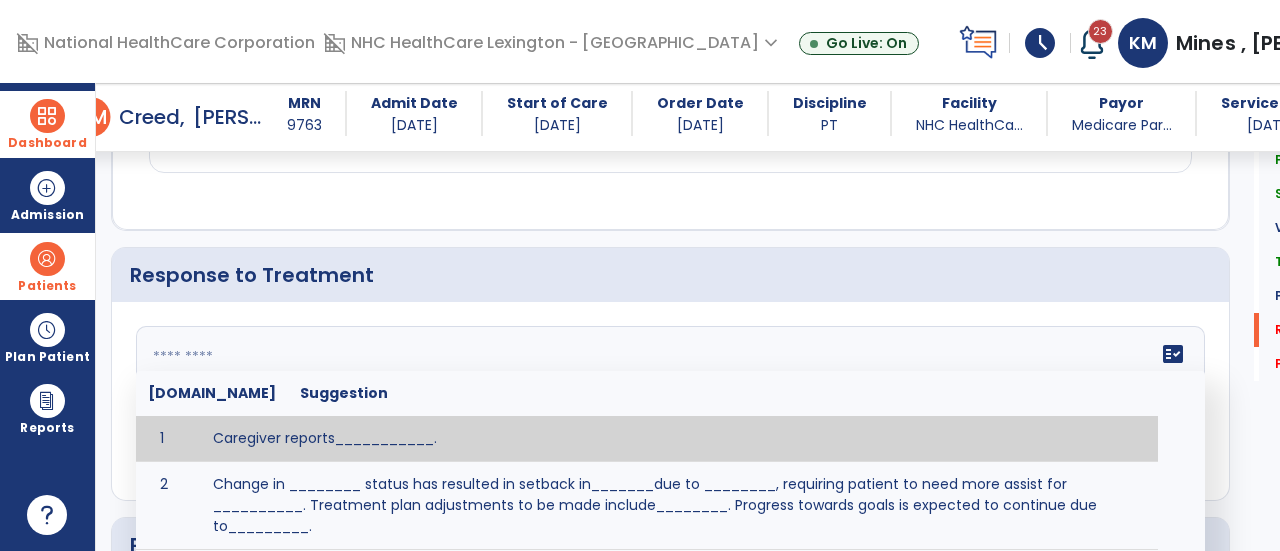 click on "fact_check  [DOMAIN_NAME] Suggestion 1 Caregiver reports___________. 2 Change in ________ status has resulted in setback in_______due to ________, requiring patient to need more assist for __________.   Treatment plan adjustments to be made include________.  Progress towards goals is expected to continue due to_________. 3 Decreased pain in __________ to [LEVEL] in response to [MODALITY/TREATMENT] allows for improvement in _________. 4 Functional gains in _______ have impacted the patient's ability to perform_________ with a reduction in assist levels to_________. 5 Functional progress this week has been significant due to__________. 6 Gains in ________ have improved the patient's ability to perform ______with decreased levels of assist to___________. 7 Improvement in ________allows patient to tolerate higher levels of challenges in_________. 8 Pain in [AREA] has decreased to [LEVEL] in response to [TREATMENT/MODALITY], allowing fore ease in completing__________. 9 10 11 12 13 14 15 16 17 18 19 20 21" 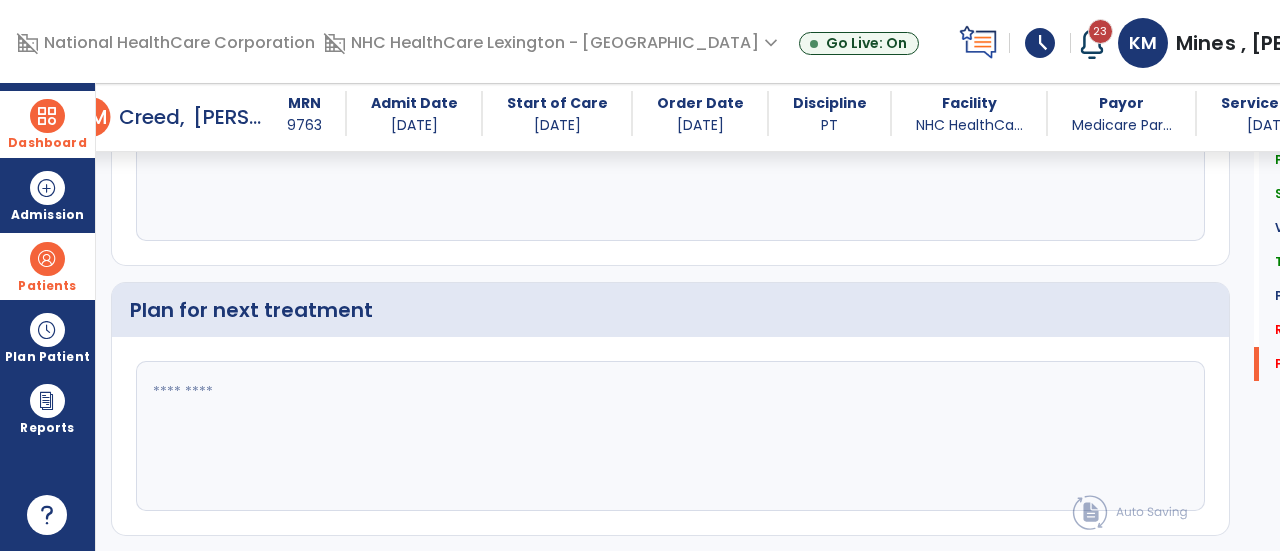 scroll, scrollTop: 2961, scrollLeft: 0, axis: vertical 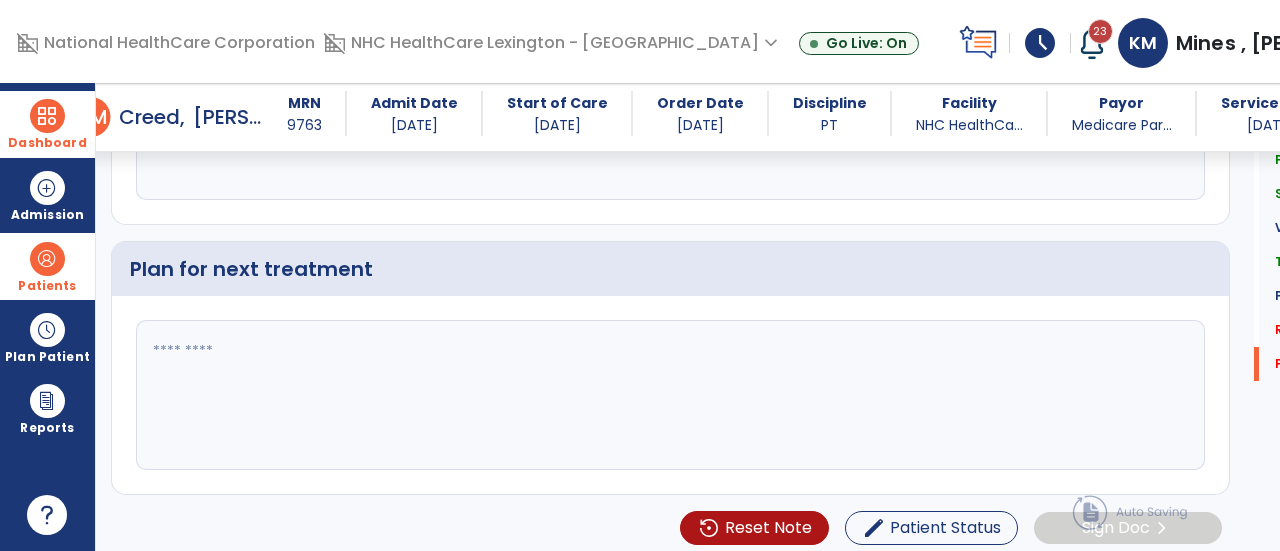 type on "*********" 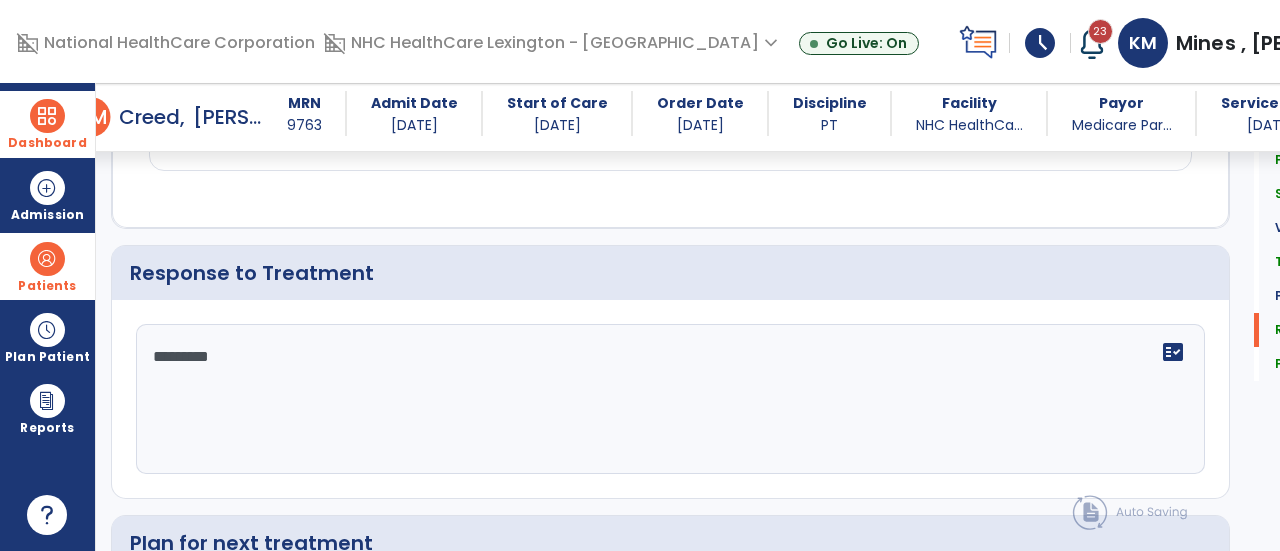 scroll, scrollTop: 2961, scrollLeft: 0, axis: vertical 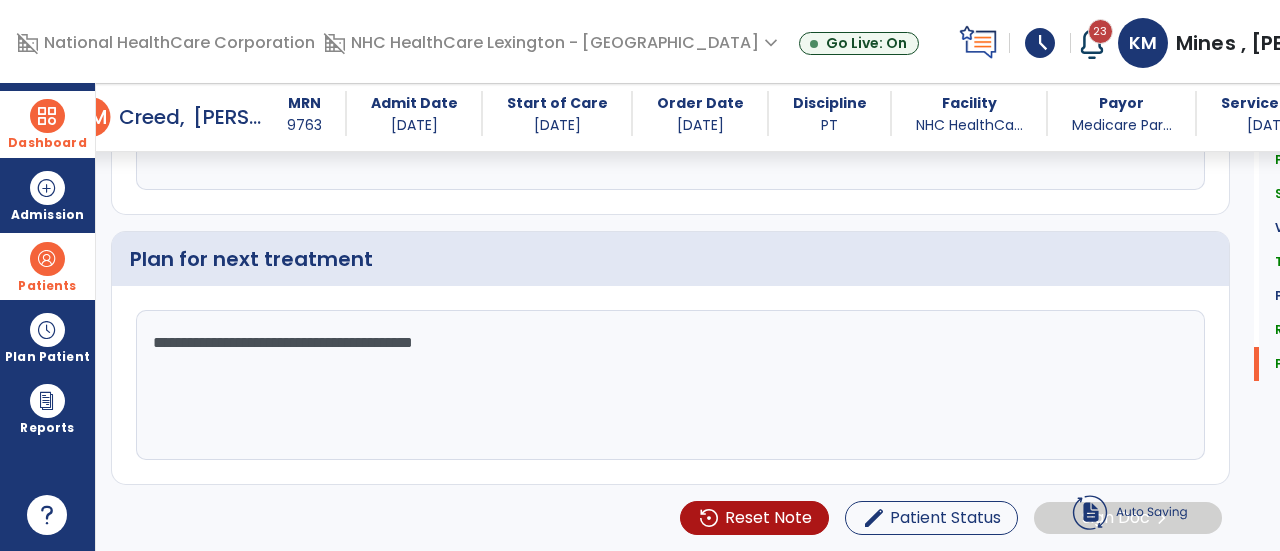 type on "**********" 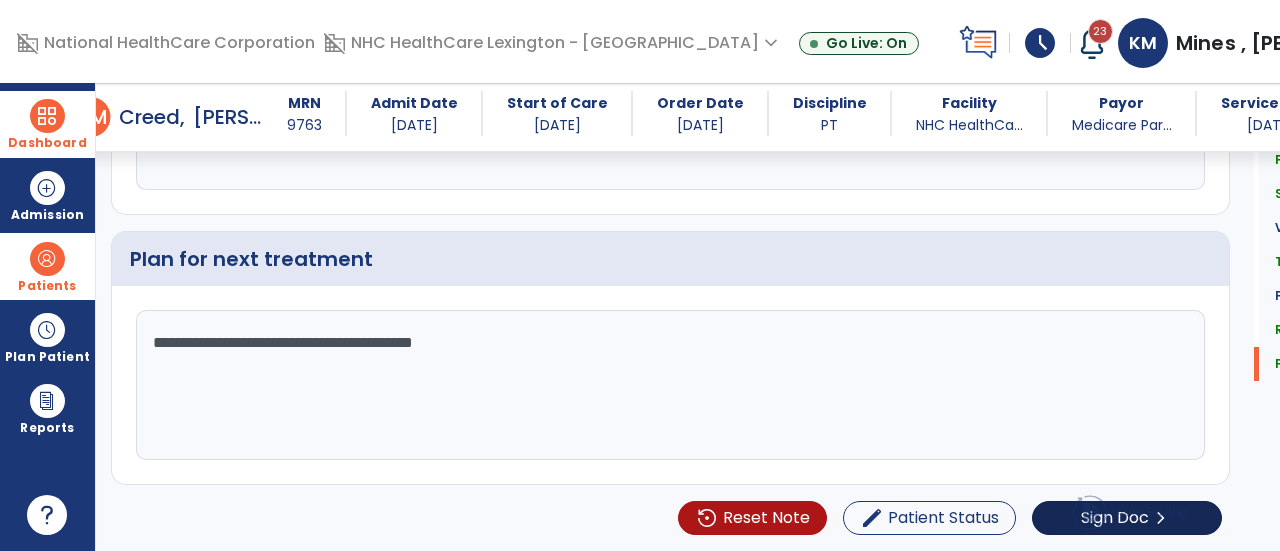 click on "Sign Doc  chevron_right" 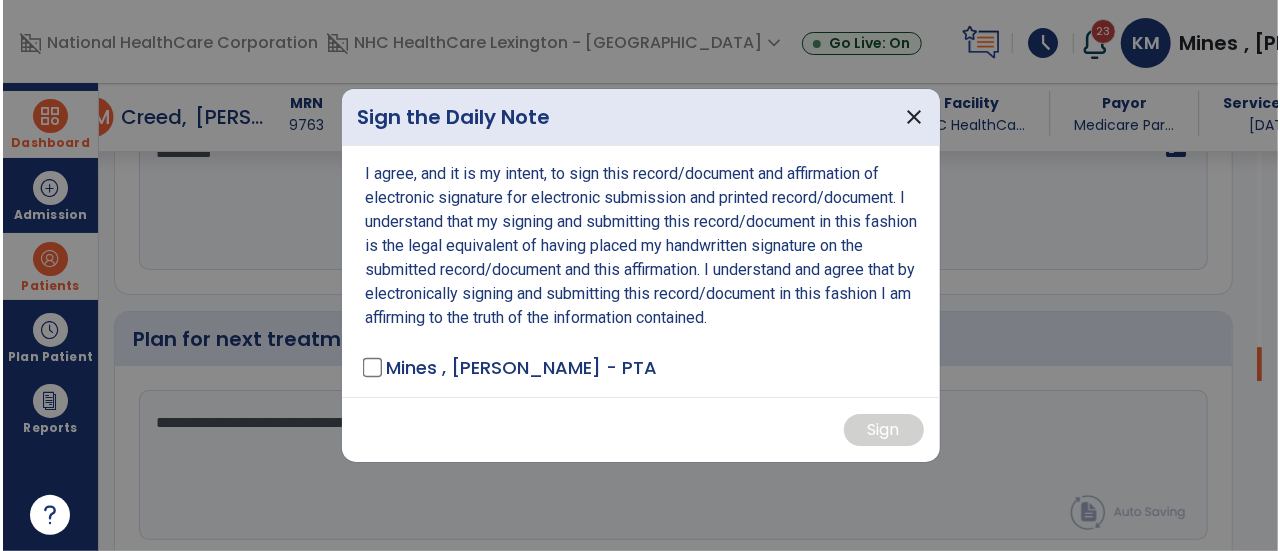 scroll, scrollTop: 2961, scrollLeft: 0, axis: vertical 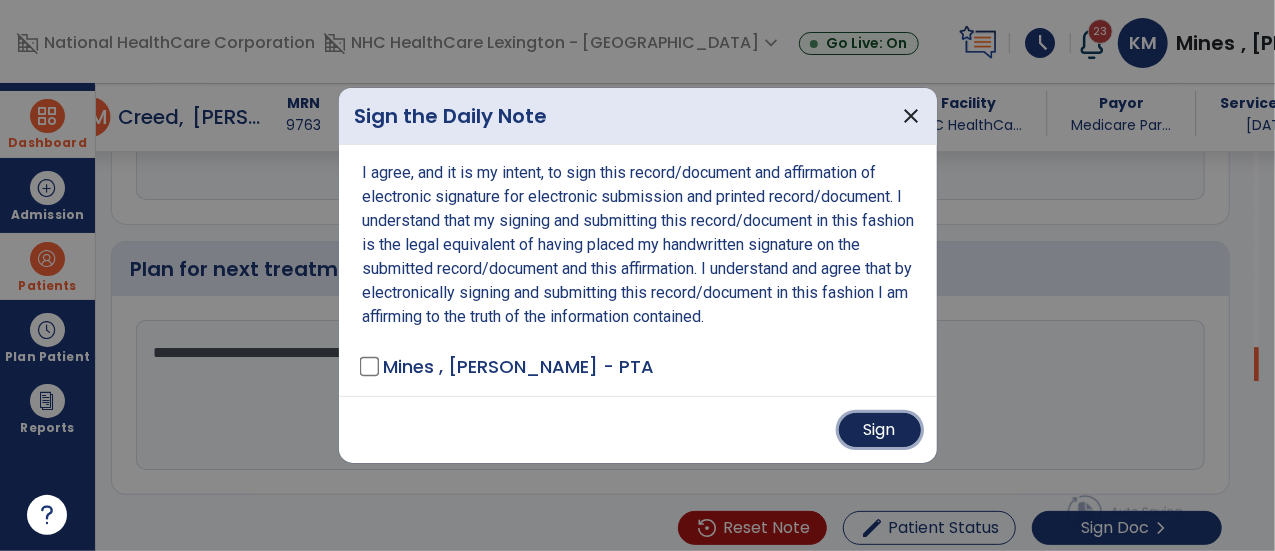 click on "Sign" at bounding box center (880, 430) 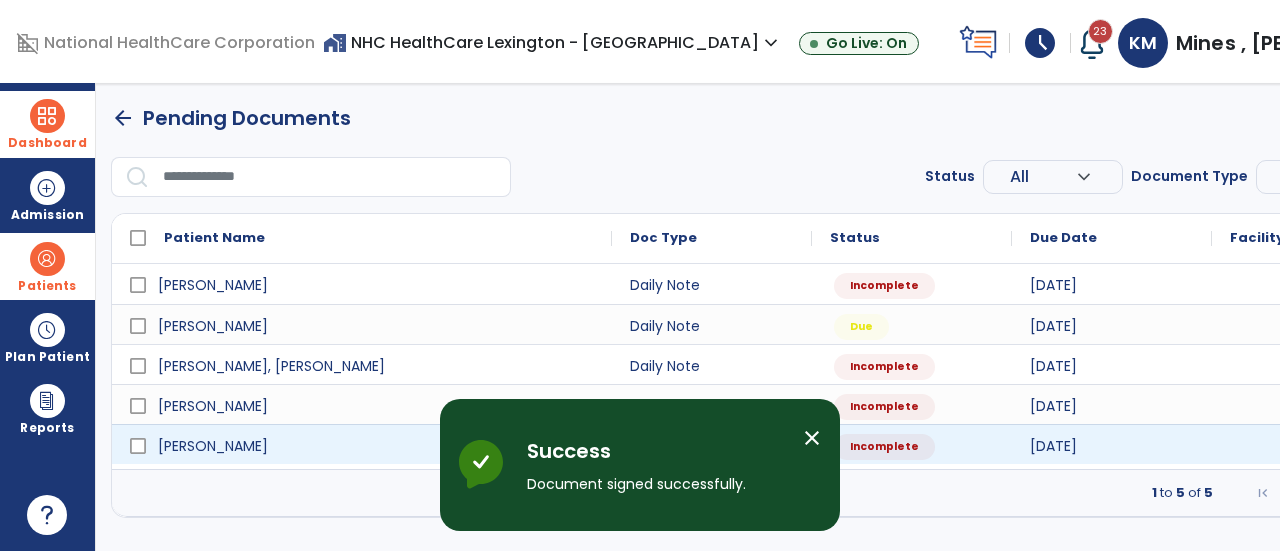 scroll, scrollTop: 0, scrollLeft: 0, axis: both 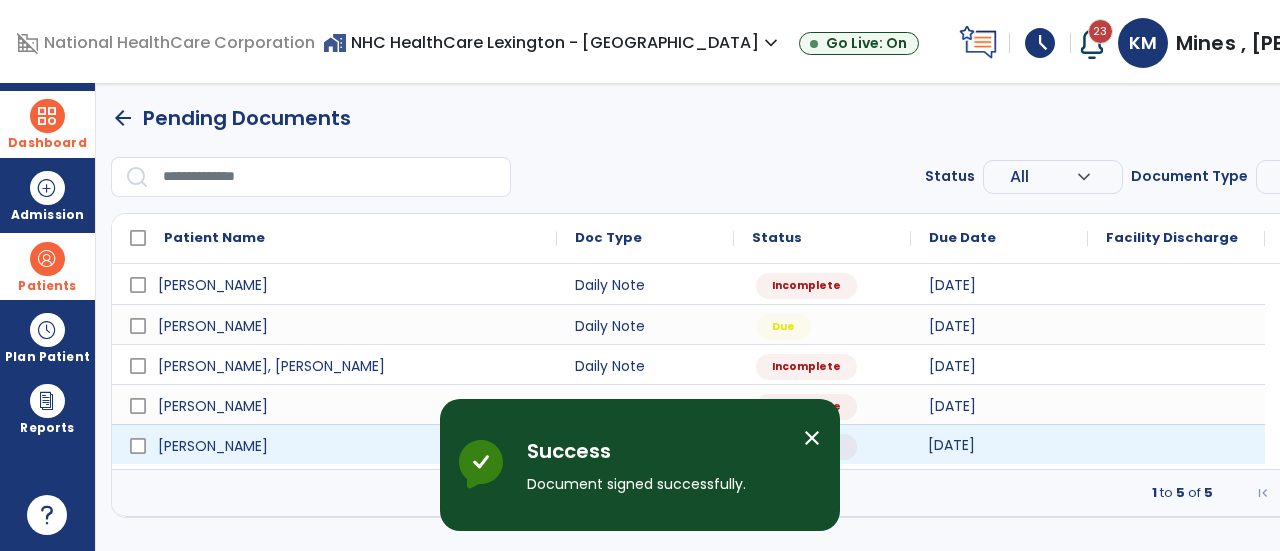 click on "[DATE]" at bounding box center (951, 445) 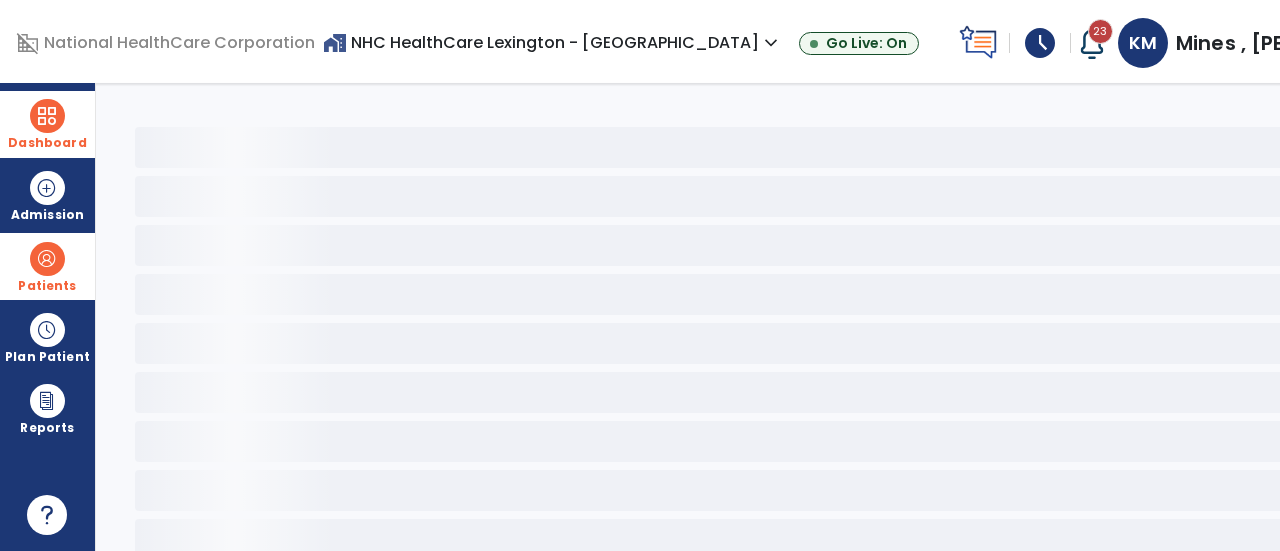 select on "*" 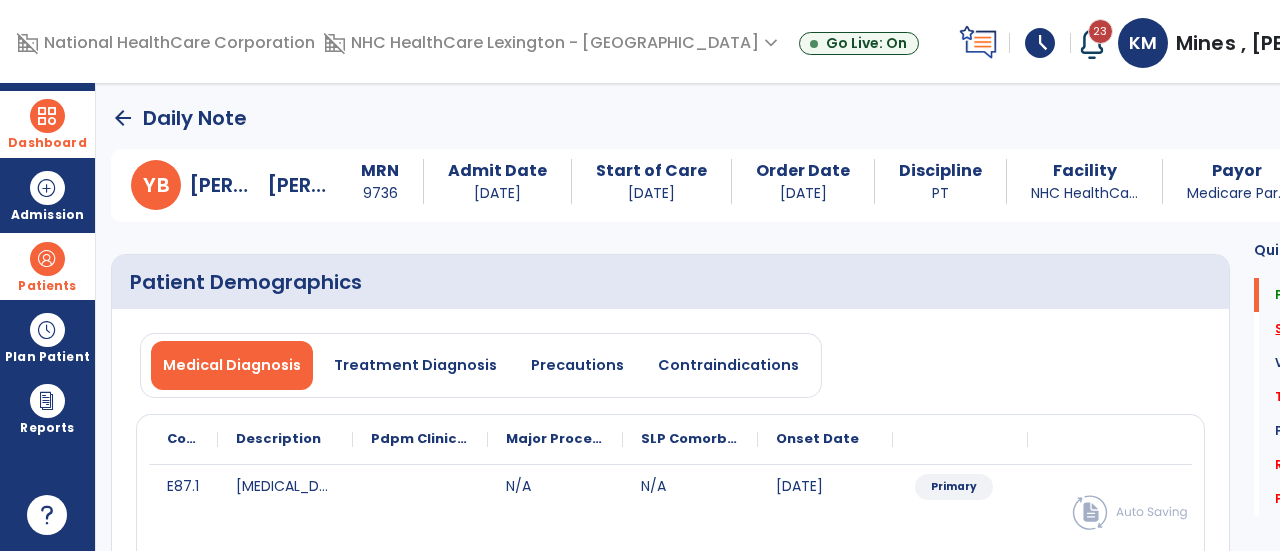 click on "*" 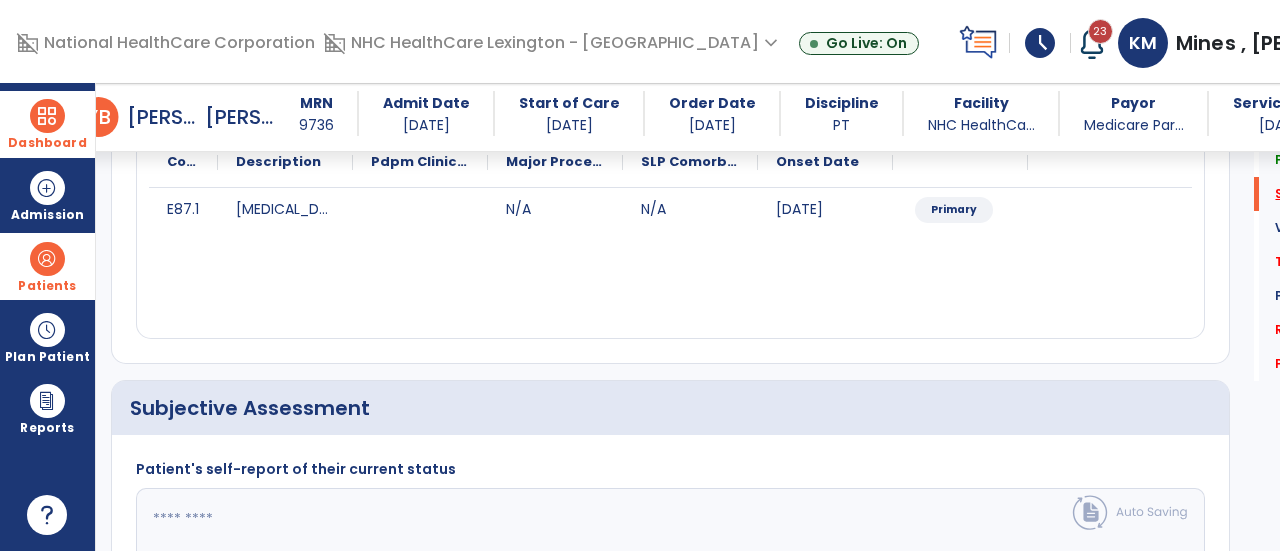 scroll, scrollTop: 479, scrollLeft: 0, axis: vertical 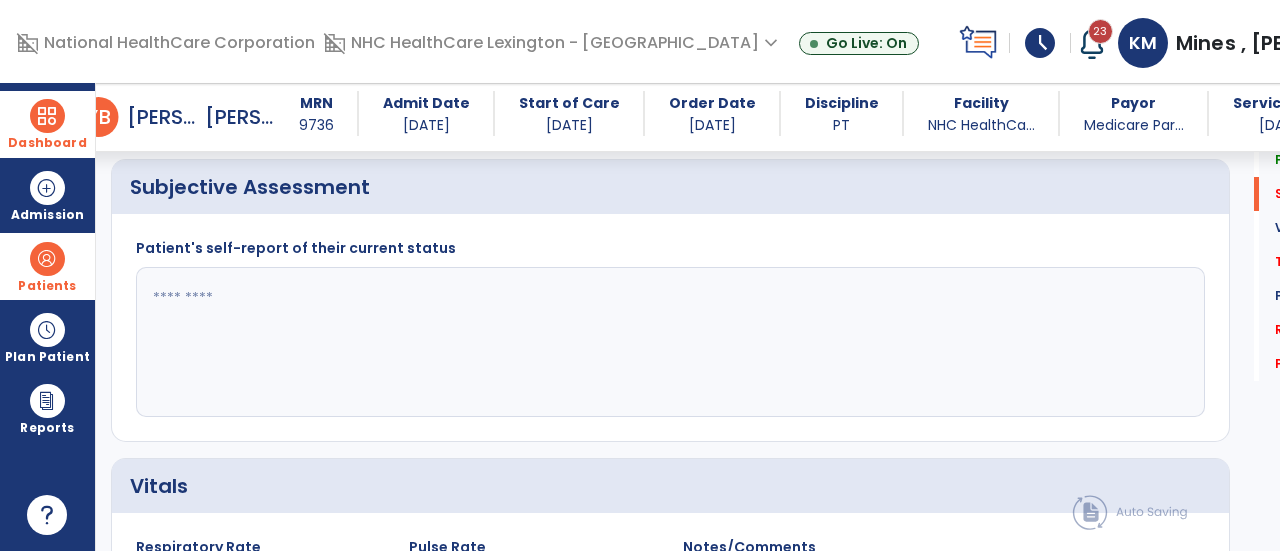 click 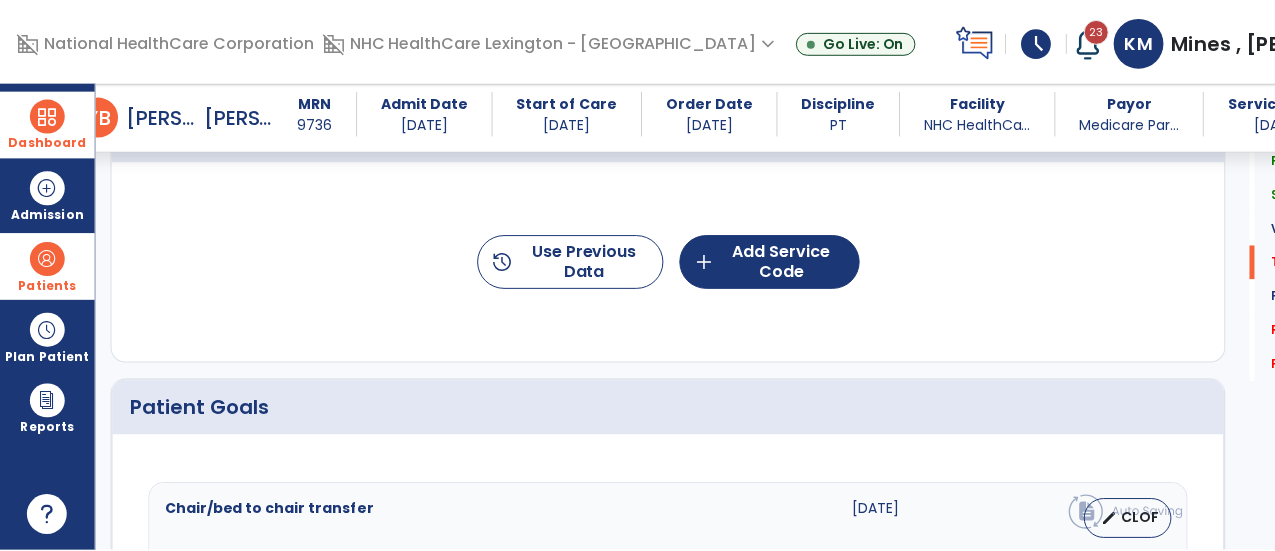 scroll, scrollTop: 1310, scrollLeft: 0, axis: vertical 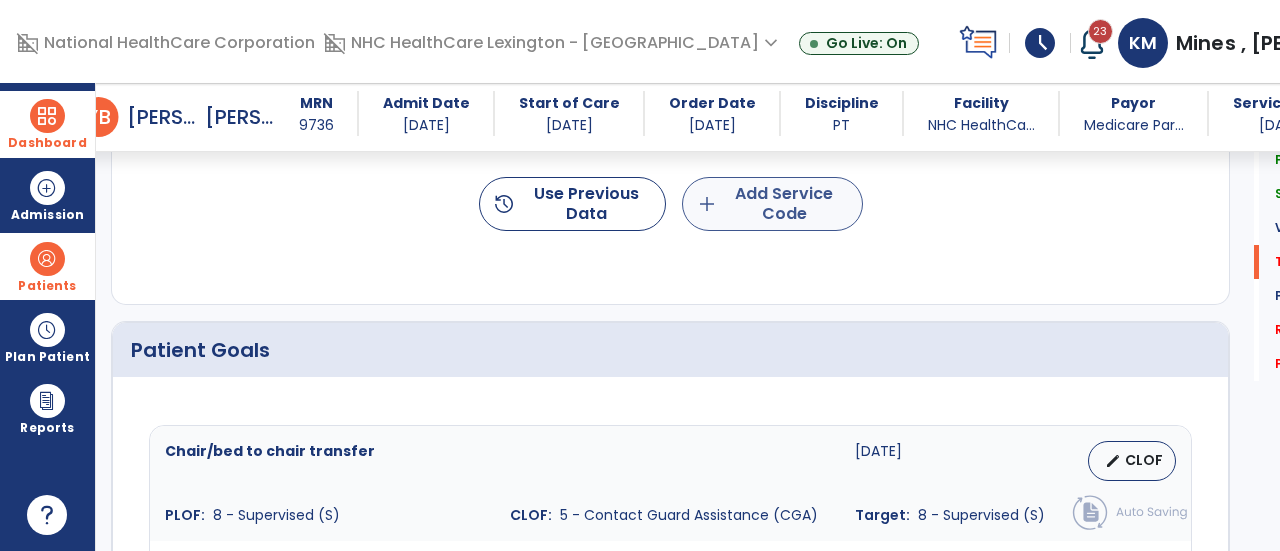 type on "**********" 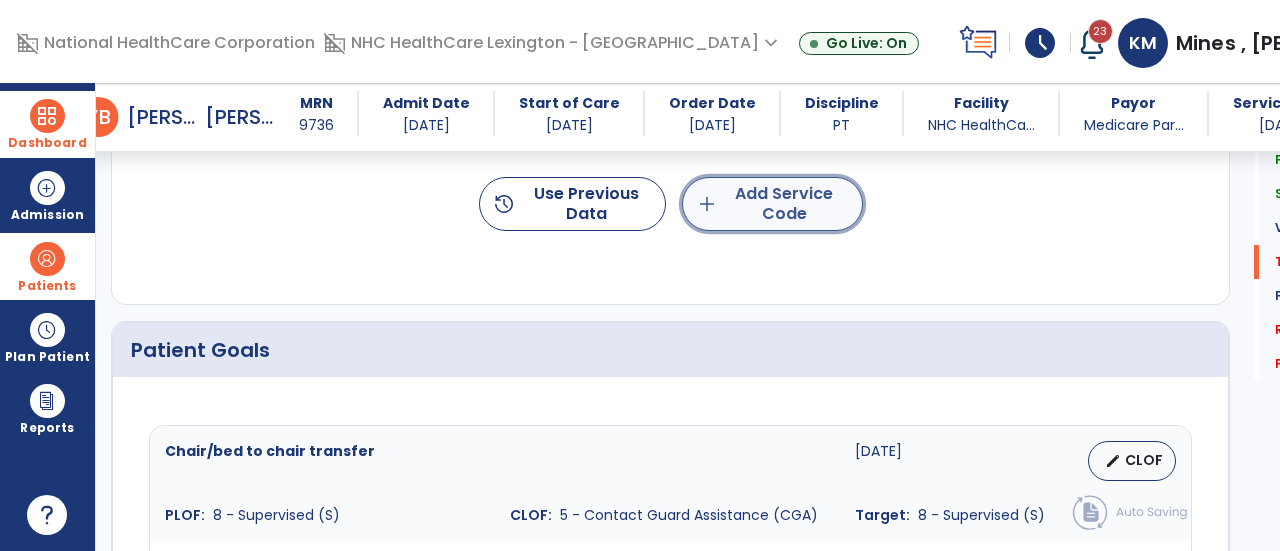 click on "add  Add Service Code" 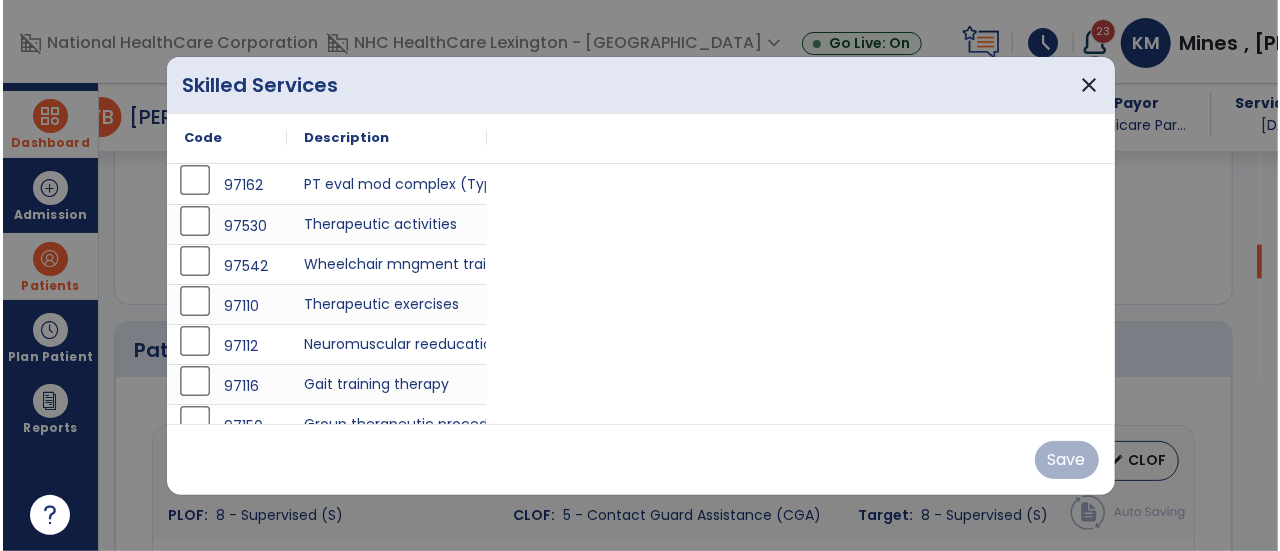 scroll, scrollTop: 1310, scrollLeft: 0, axis: vertical 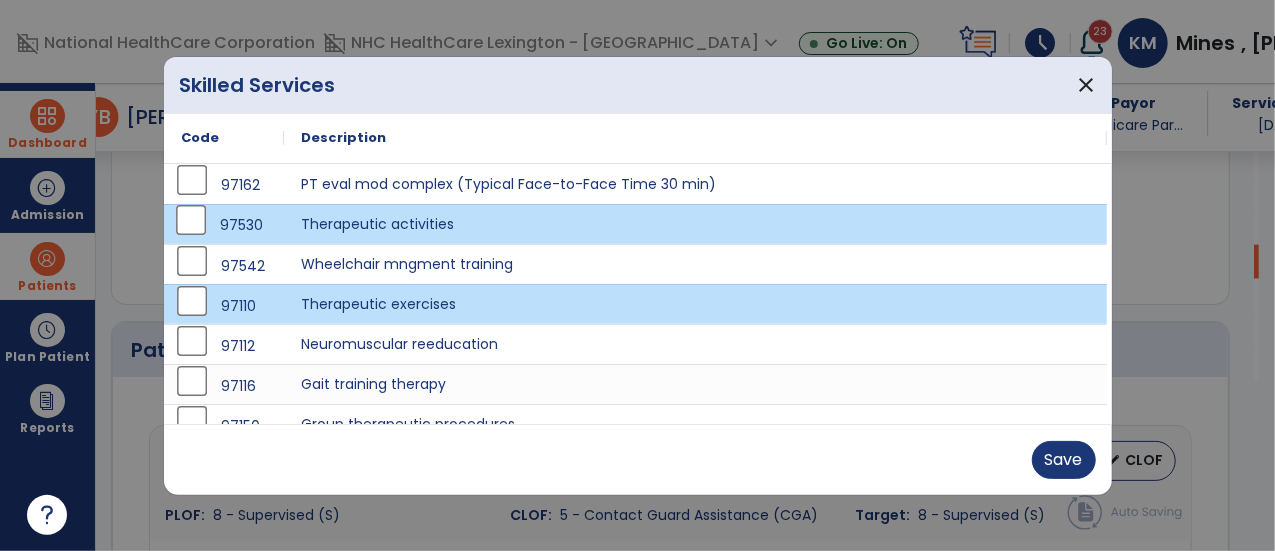 click on "Save" at bounding box center [638, 459] 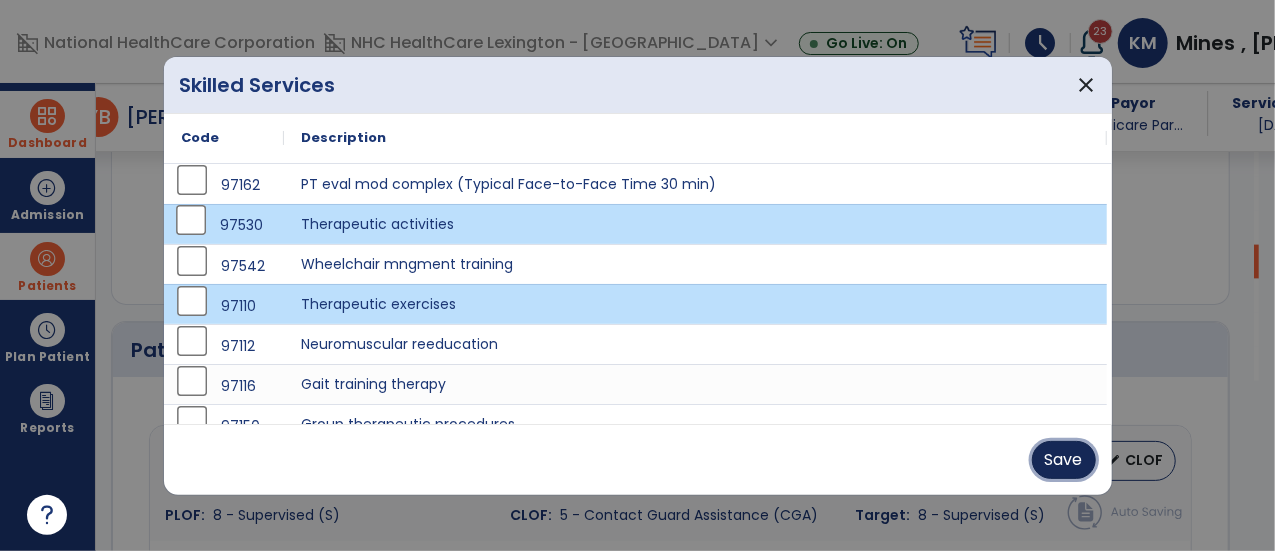 click on "Save" at bounding box center [1064, 460] 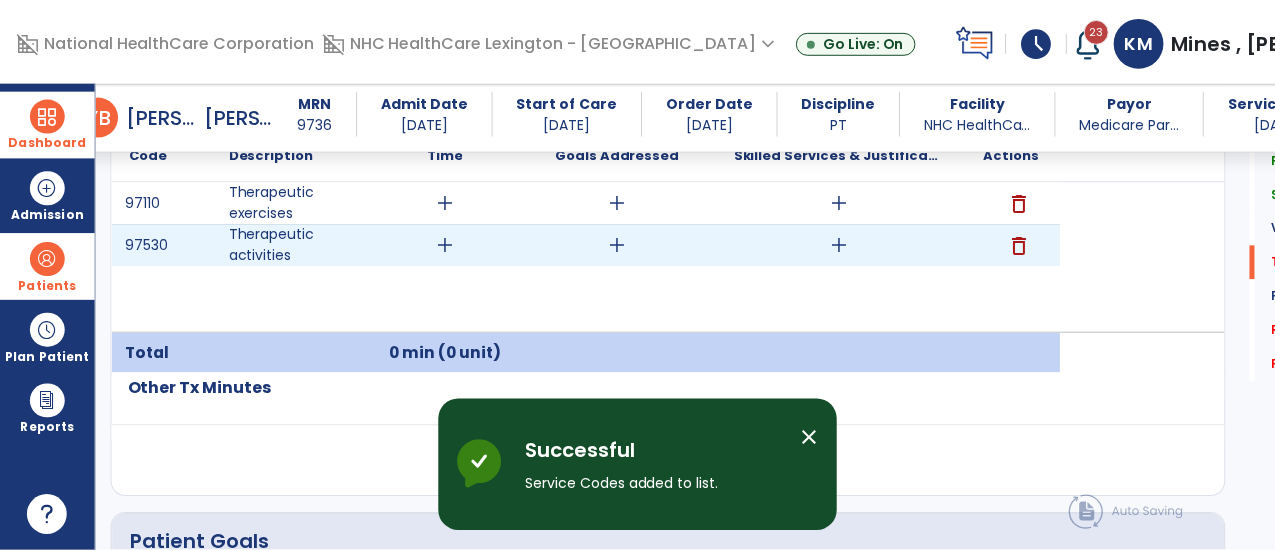 scroll, scrollTop: 1276, scrollLeft: 0, axis: vertical 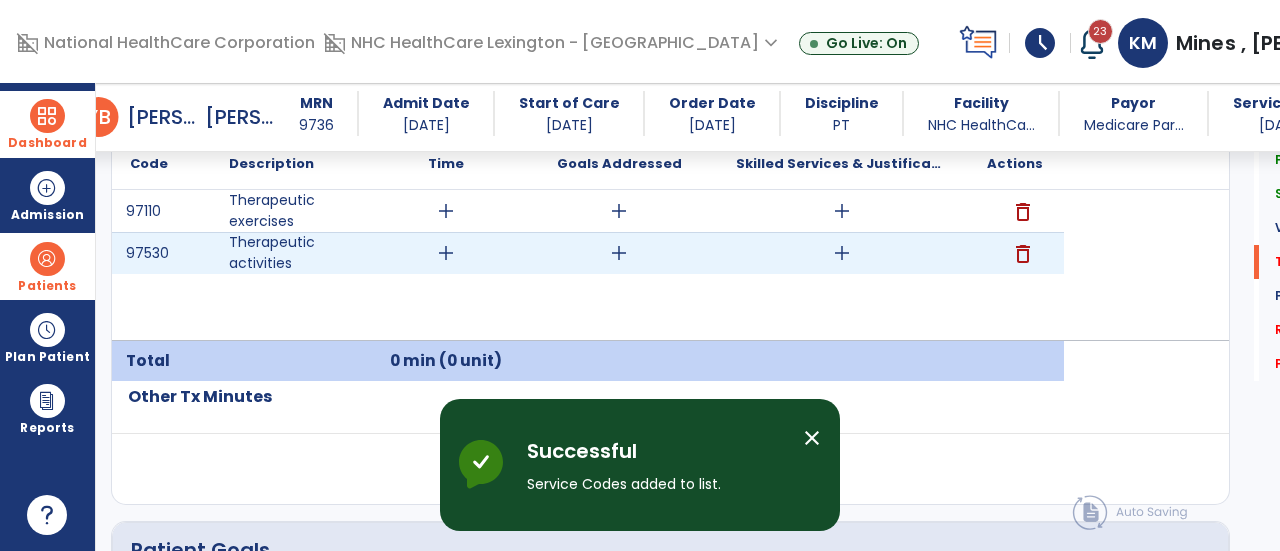 click on "add" at bounding box center [446, 253] 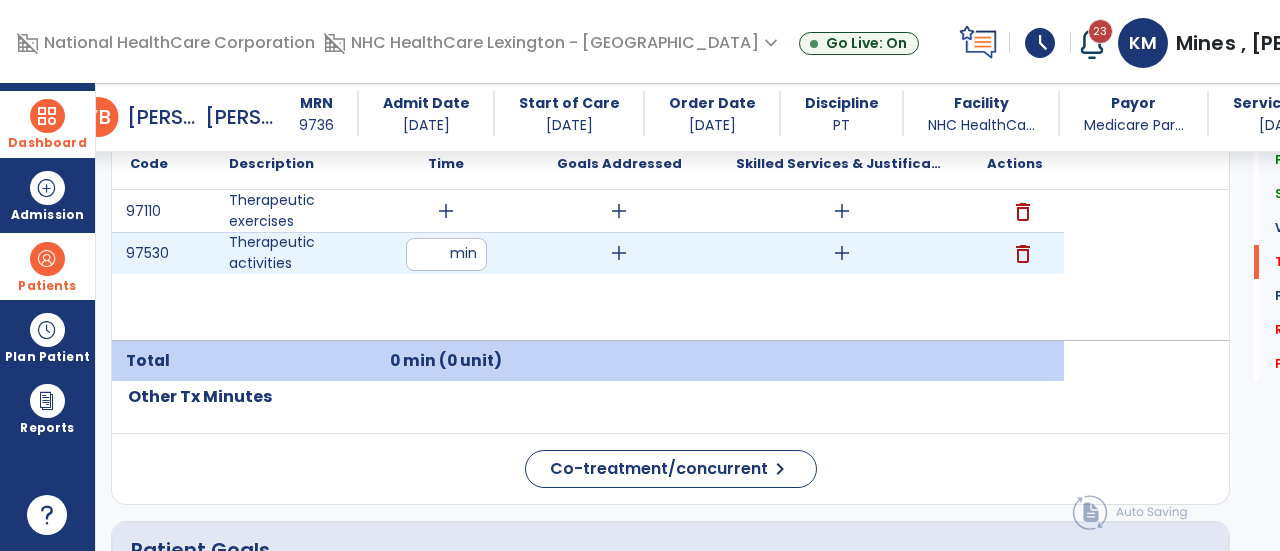 type on "**" 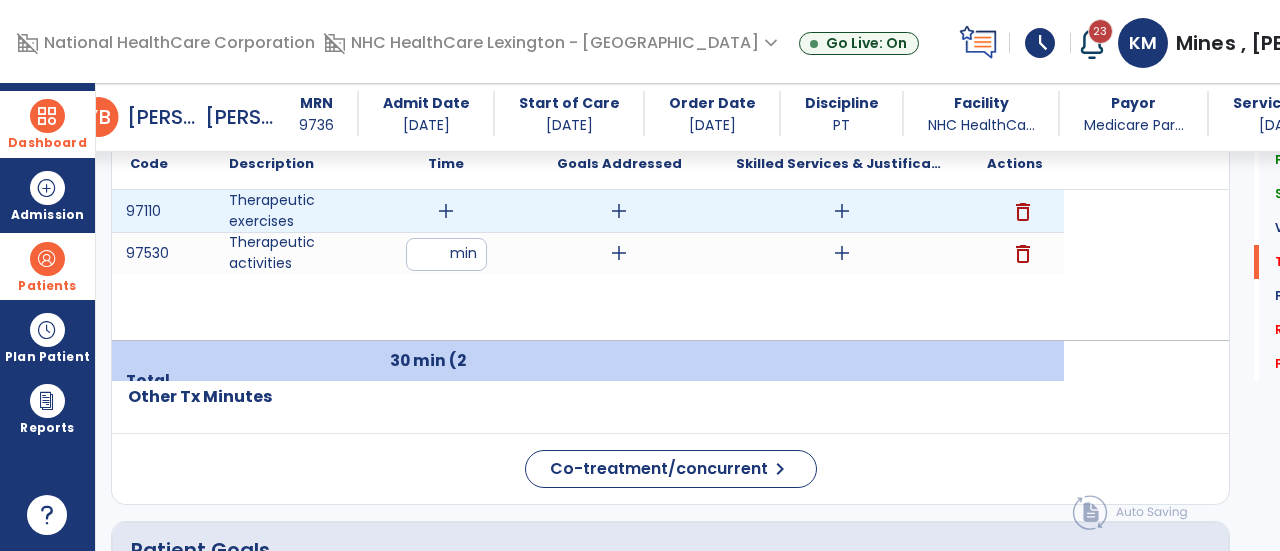click on "add" at bounding box center (446, 211) 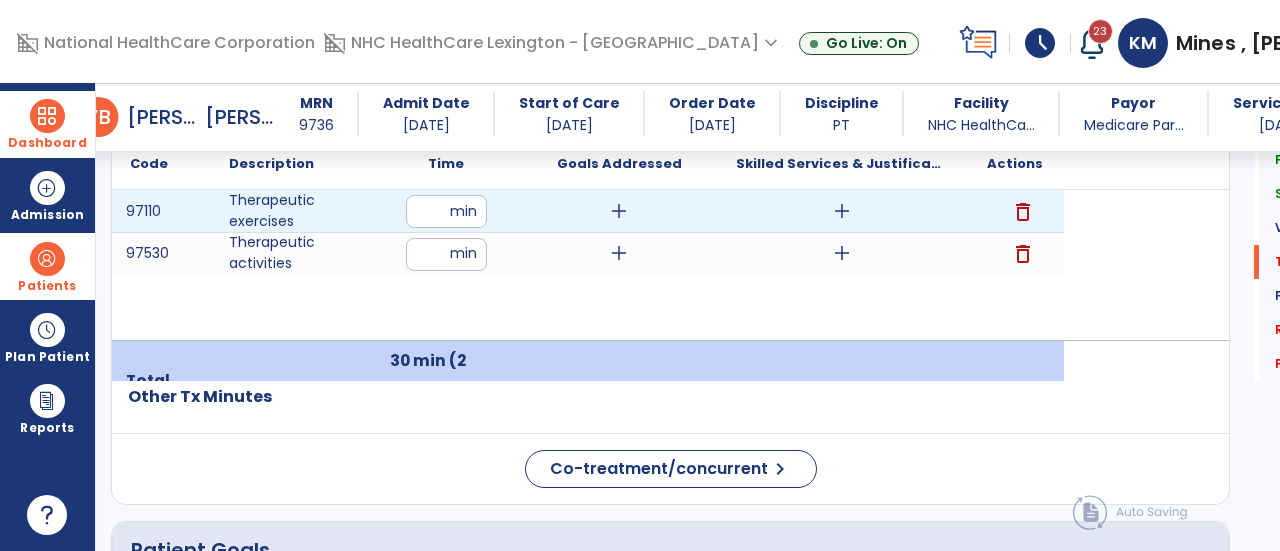 type on "**" 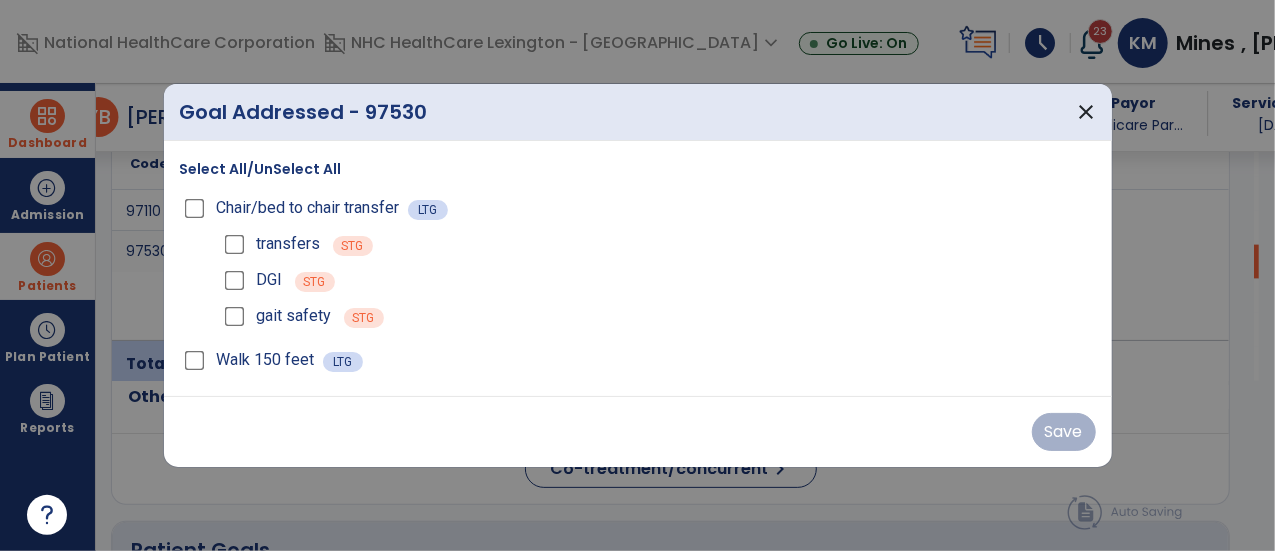 scroll, scrollTop: 1276, scrollLeft: 0, axis: vertical 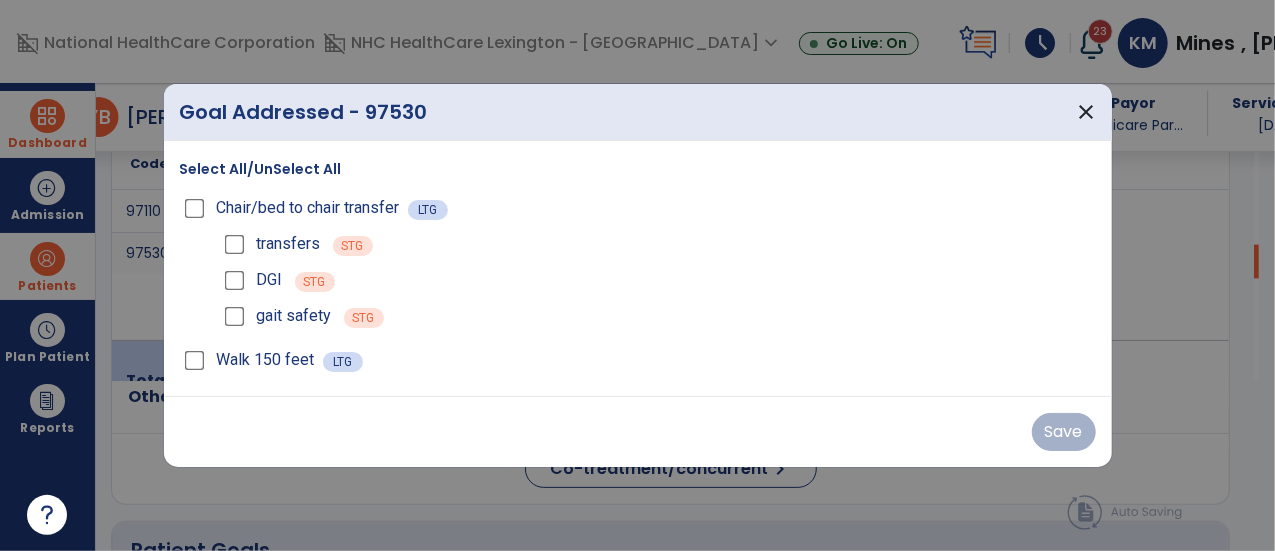 click on "DGI" at bounding box center [251, 280] 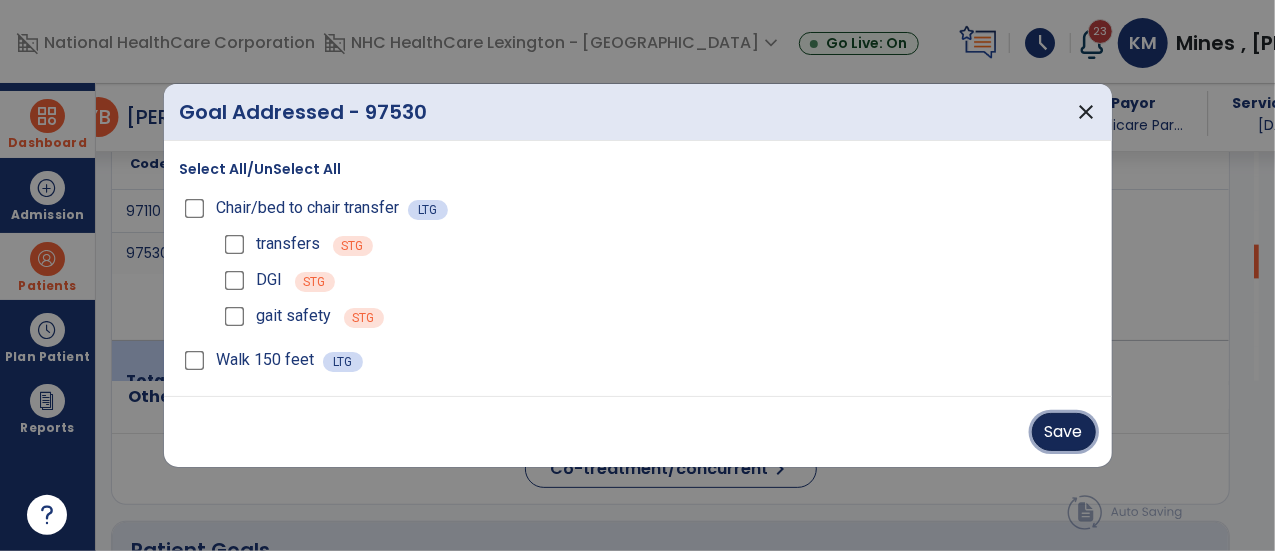click on "Save" at bounding box center [1064, 432] 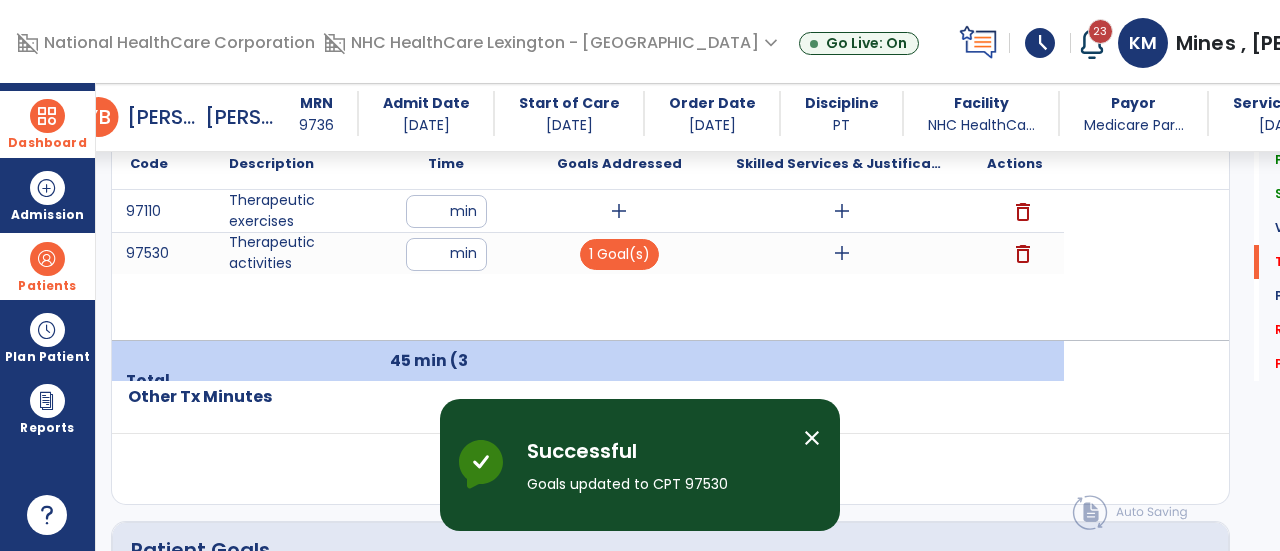 click on "97110  Therapeutic exercises  ** min add add delete 97530  Therapeutic activities  ** min  1 Goal(s) add delete" at bounding box center [588, 265] 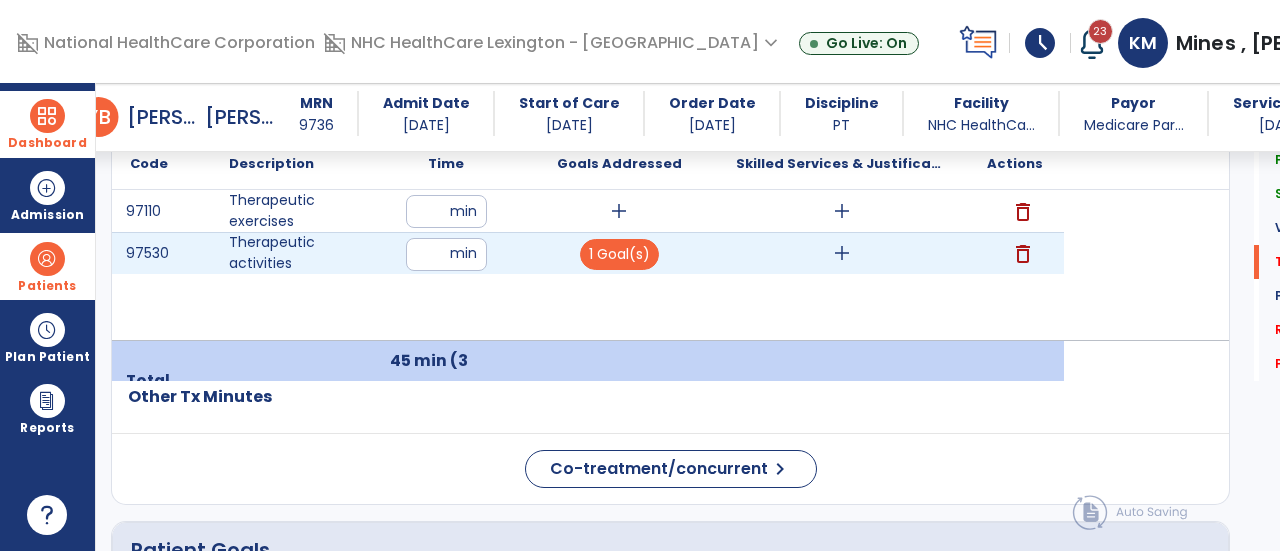 click on "add" at bounding box center (841, 253) 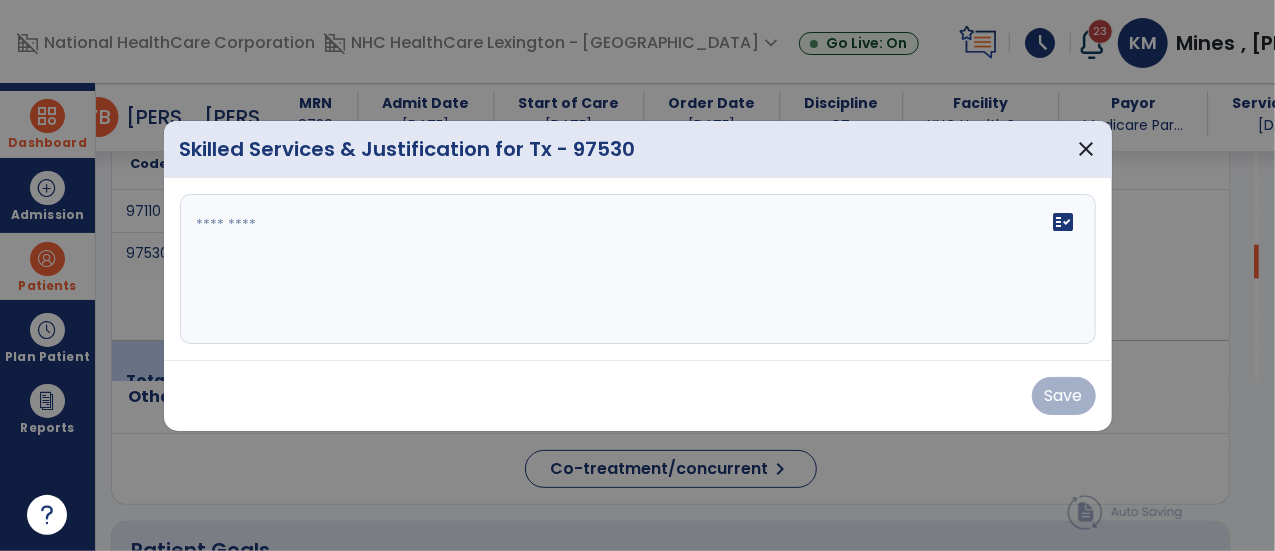 scroll, scrollTop: 1276, scrollLeft: 0, axis: vertical 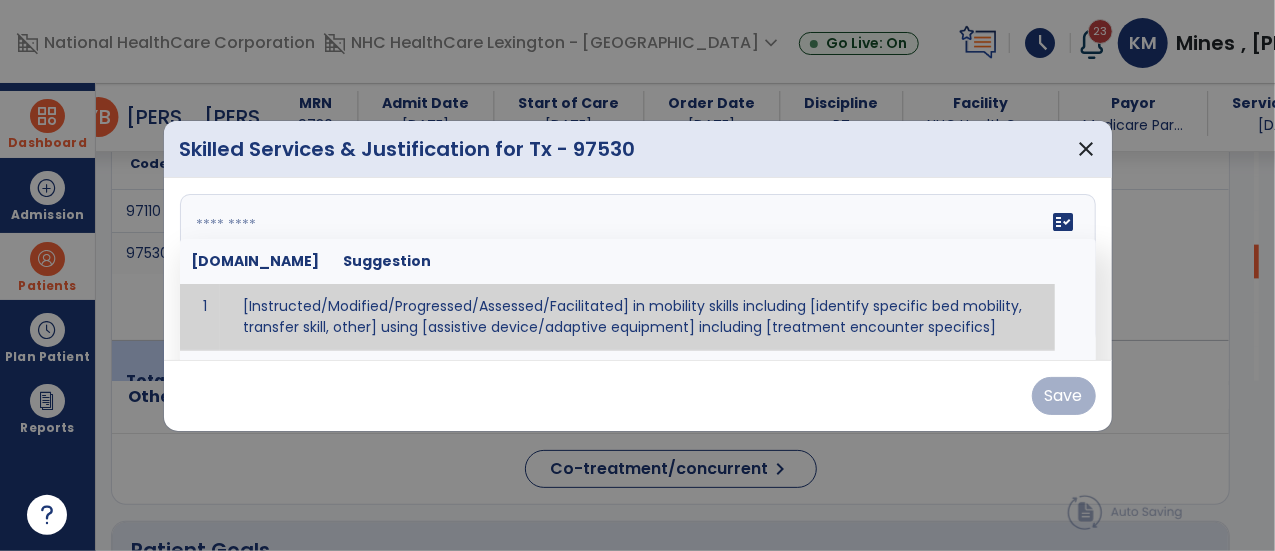 click on "fact_check  [DOMAIN_NAME] Suggestion 1 [Instructed/Modified/Progressed/Assessed/Facilitated] in mobility skills including [identify specific bed mobility, transfer skill, other] using [assistive device/adaptive equipment] including [treatment encounter specifics]" at bounding box center (638, 269) 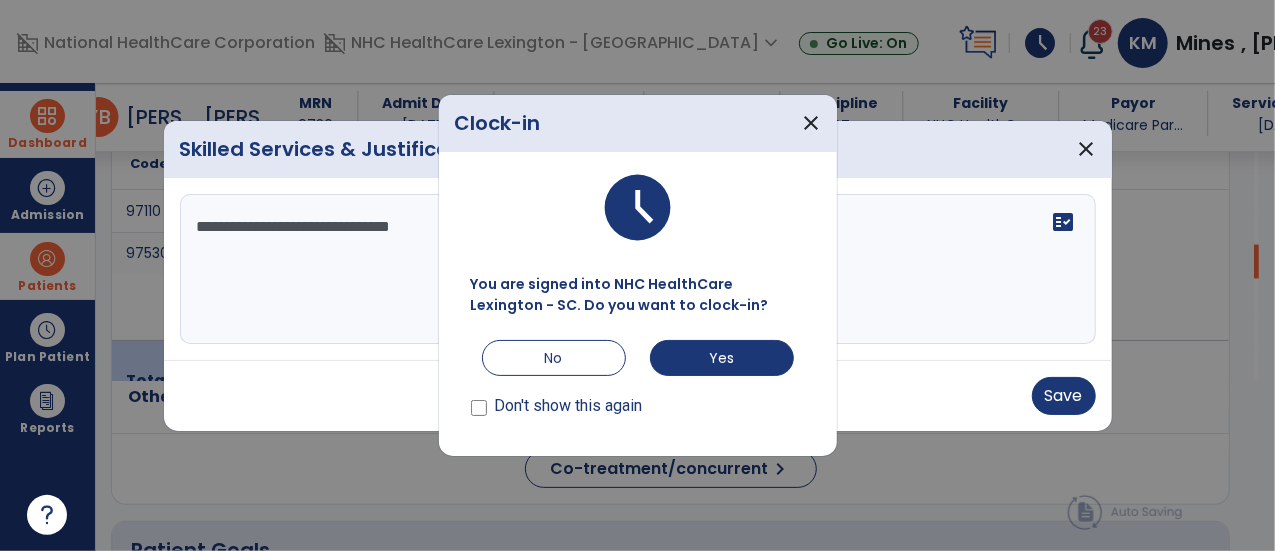 click on "Skilled Services & Justification for Tx - 97530   close" at bounding box center (638, 149) 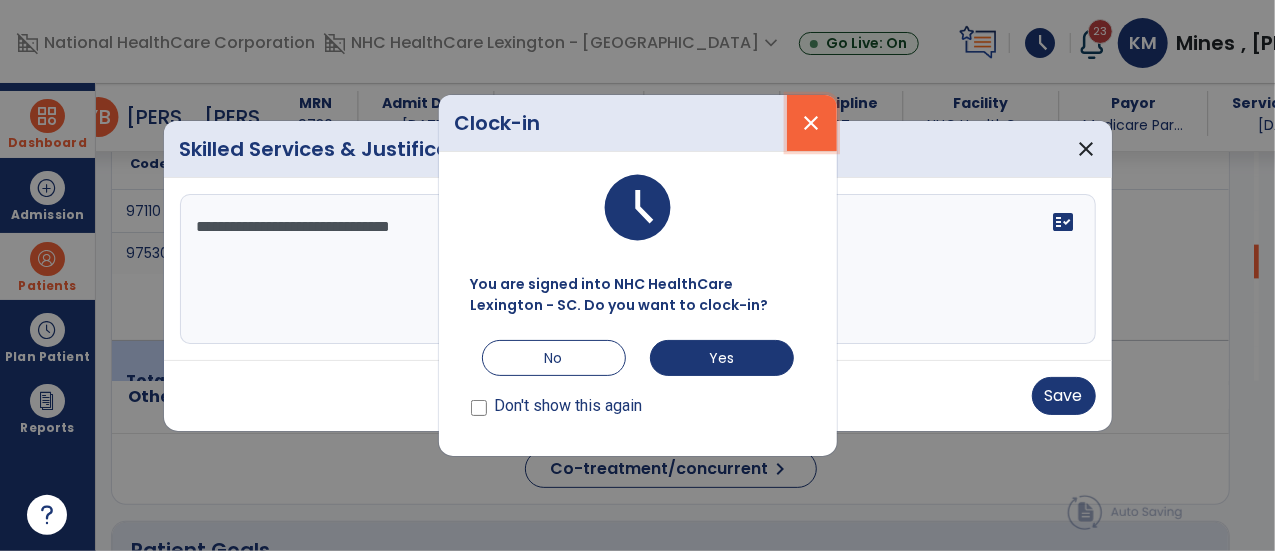 click on "close" at bounding box center [812, 123] 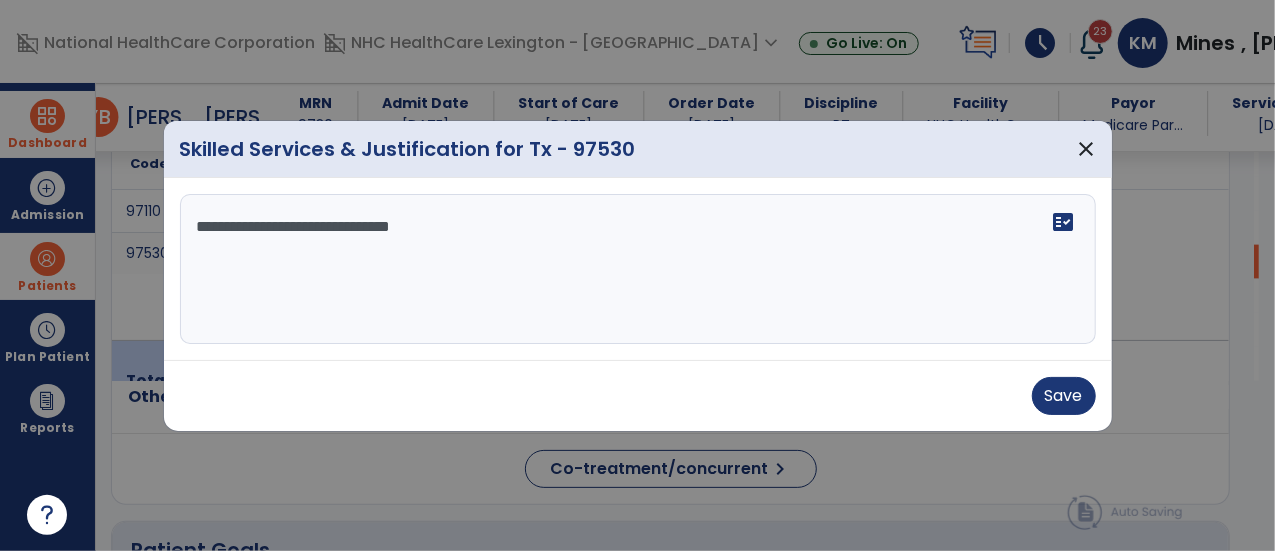 click on "**********" at bounding box center (638, 269) 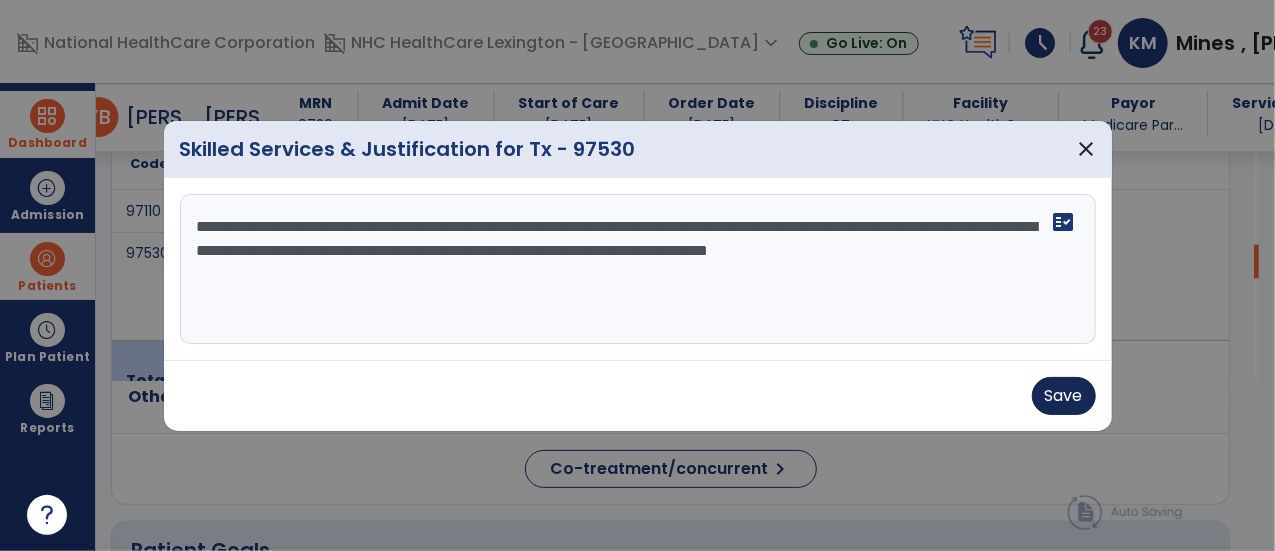 type on "**********" 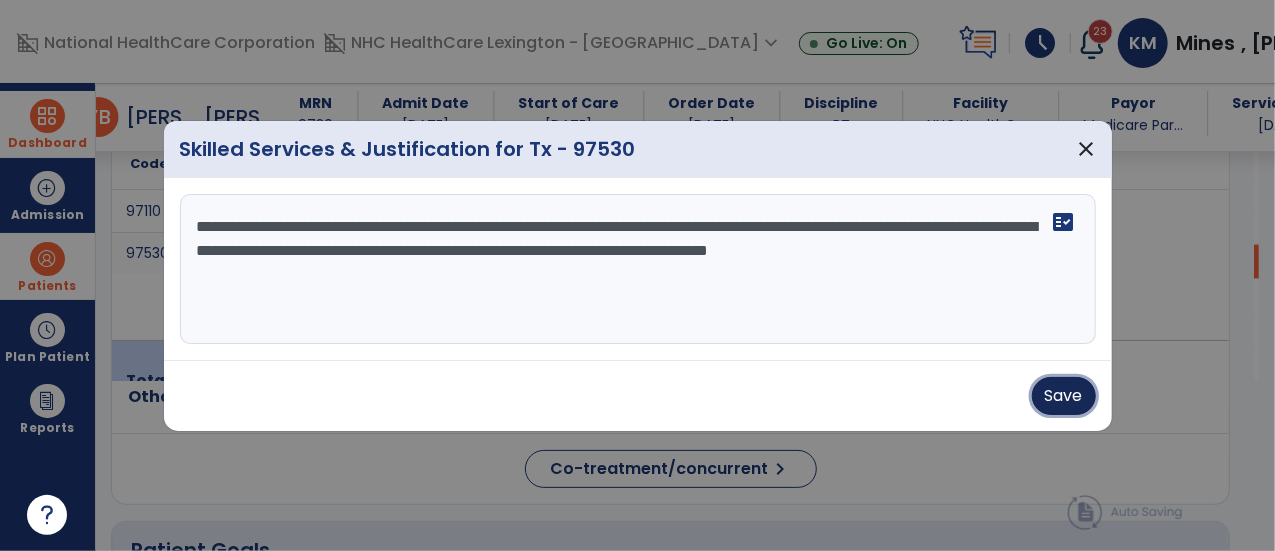 click on "Save" at bounding box center [1064, 396] 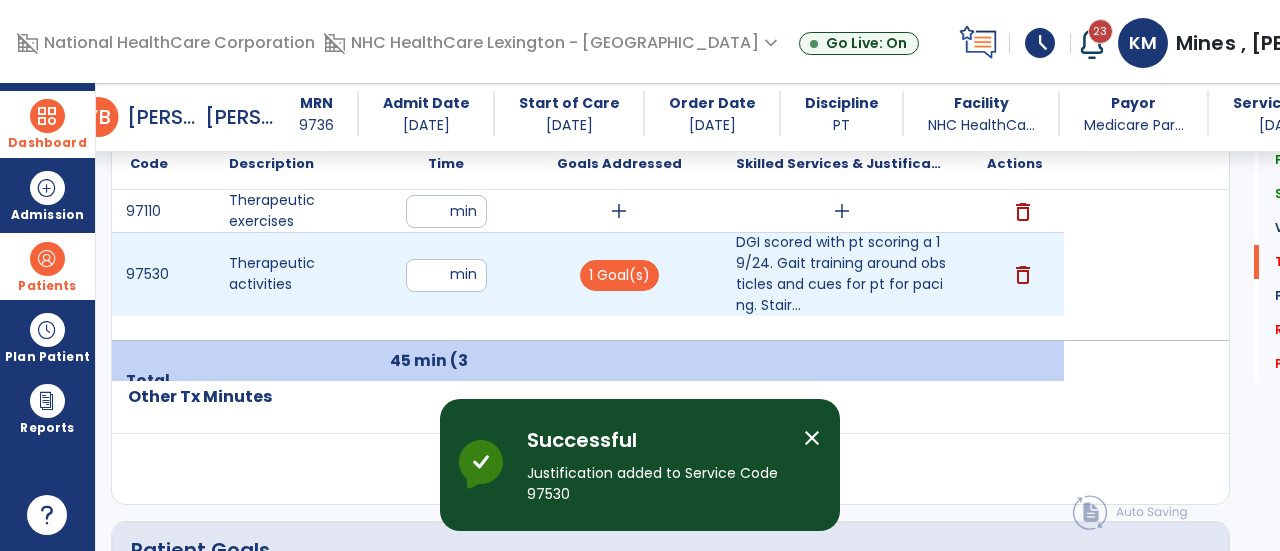 click on "**" at bounding box center [446, 275] 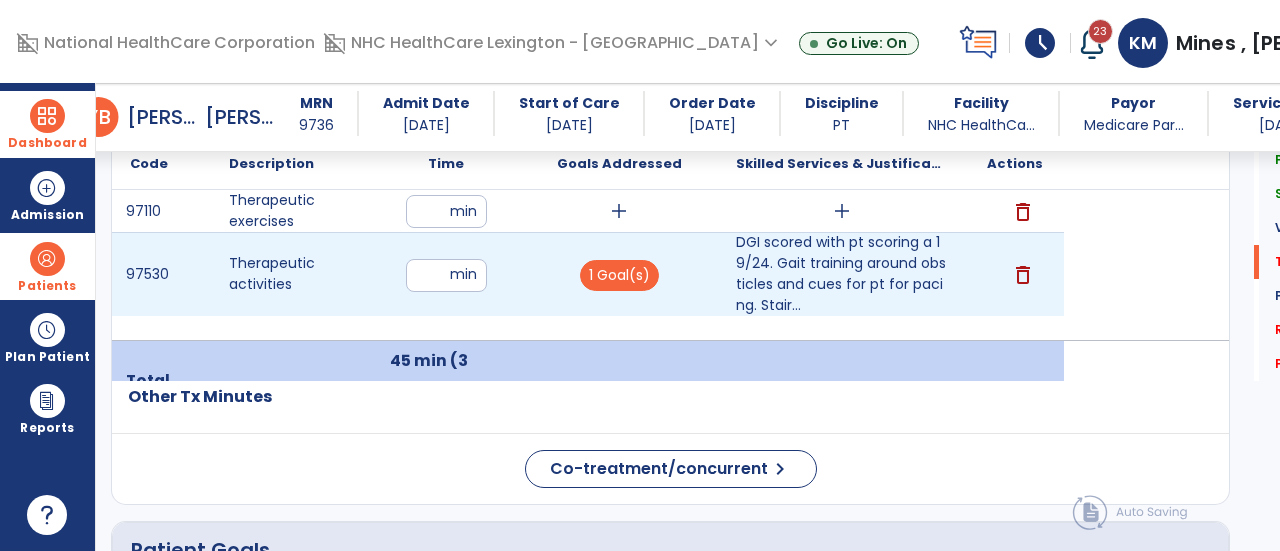 type on "*" 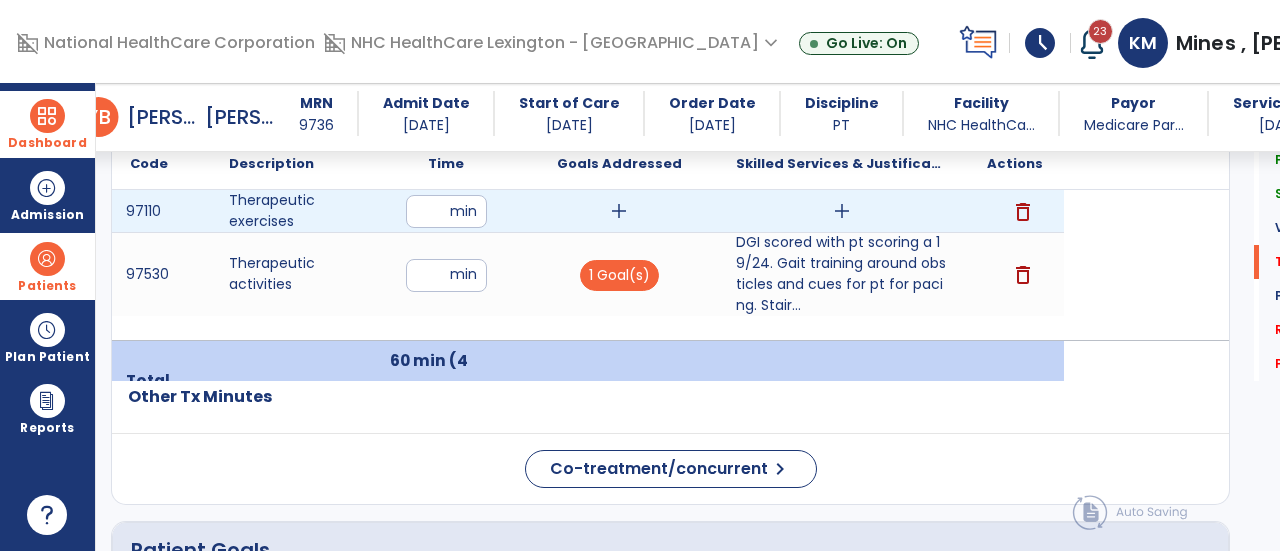 click on "delete" at bounding box center (1023, 212) 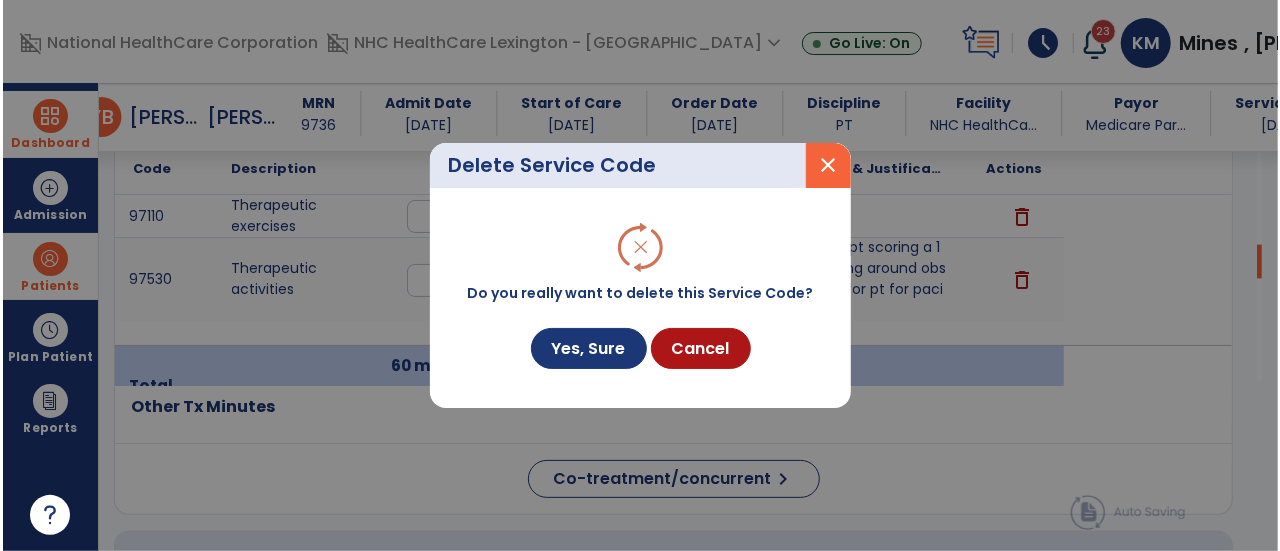 scroll, scrollTop: 1276, scrollLeft: 0, axis: vertical 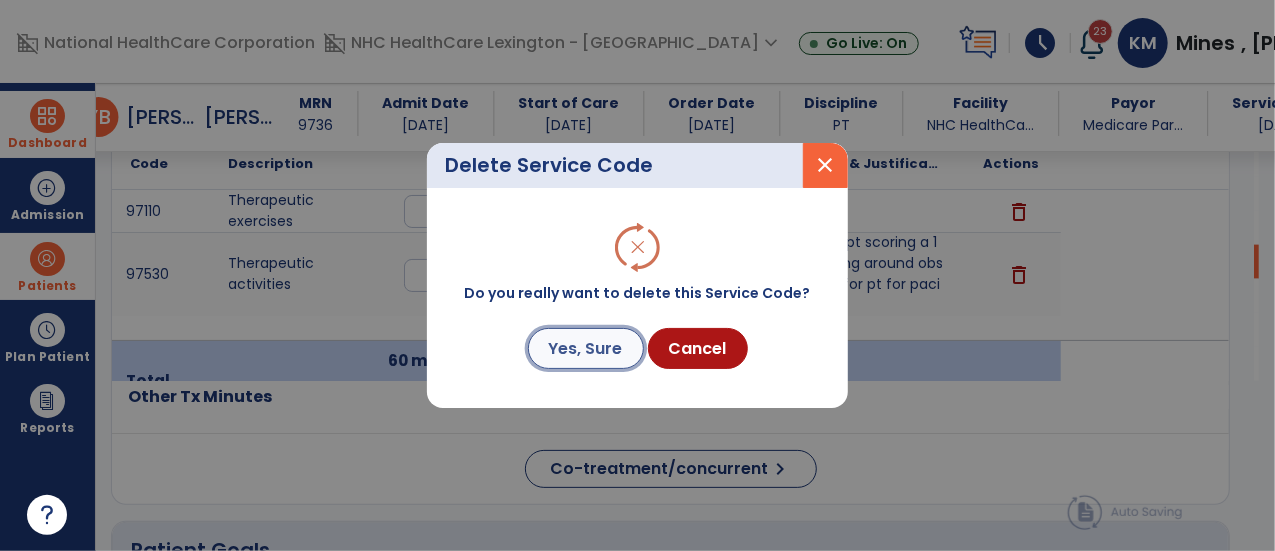 click on "Yes, Sure" at bounding box center [586, 348] 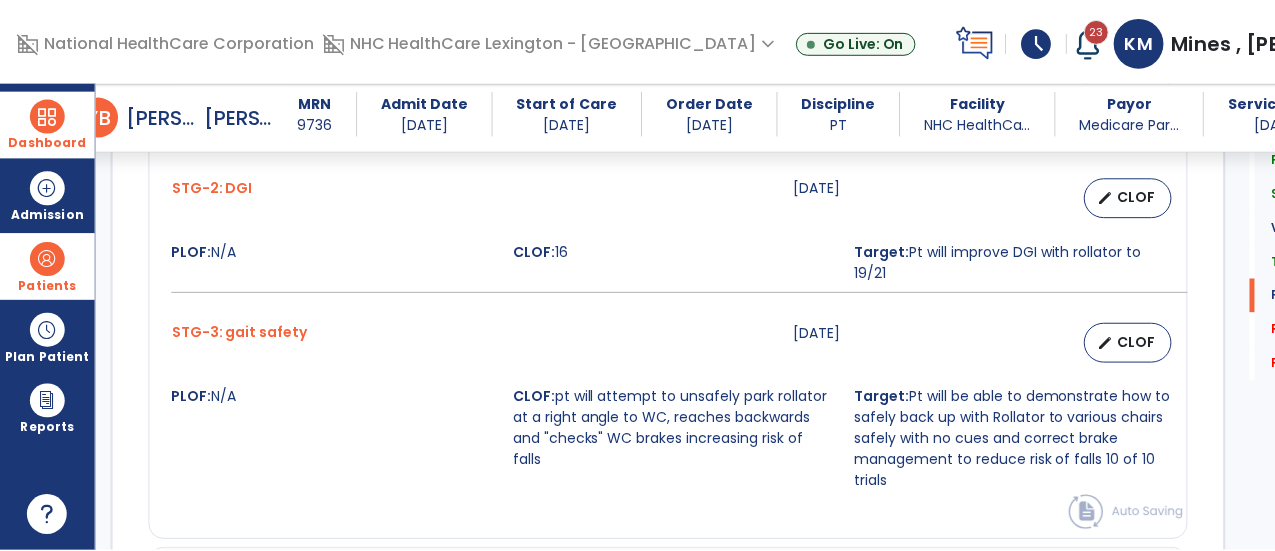 scroll, scrollTop: 1966, scrollLeft: 0, axis: vertical 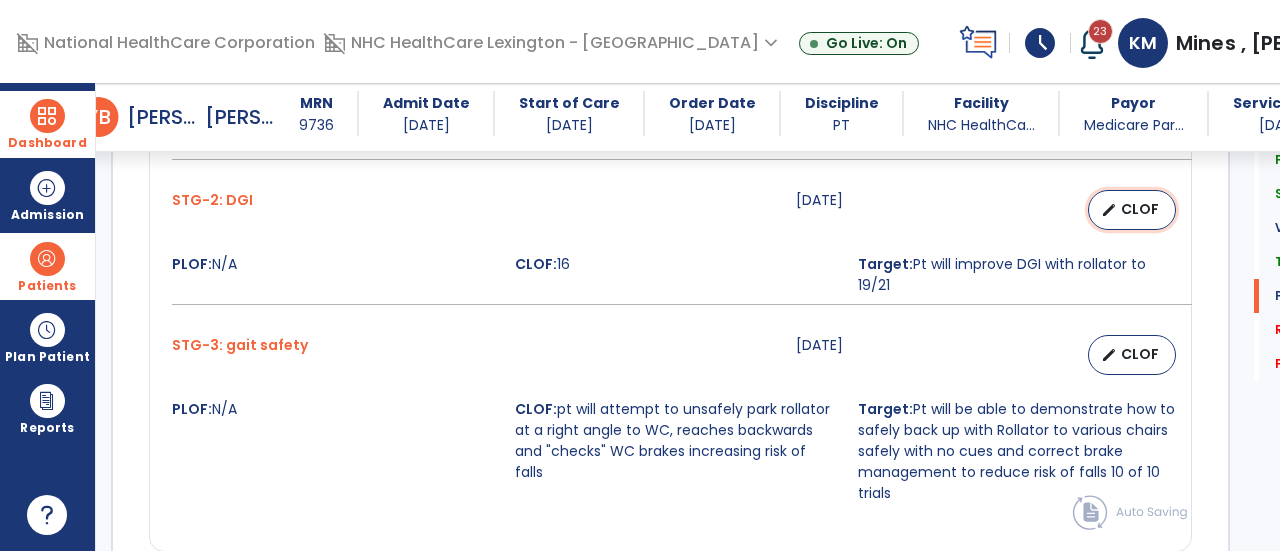 click on "CLOF" at bounding box center [1140, 209] 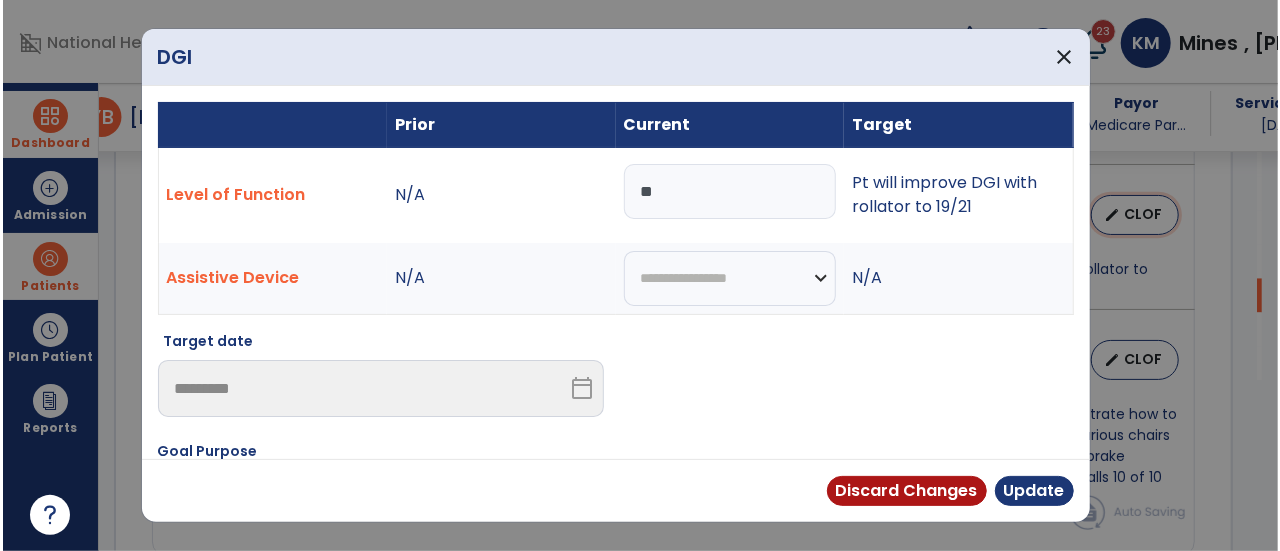 scroll, scrollTop: 1966, scrollLeft: 0, axis: vertical 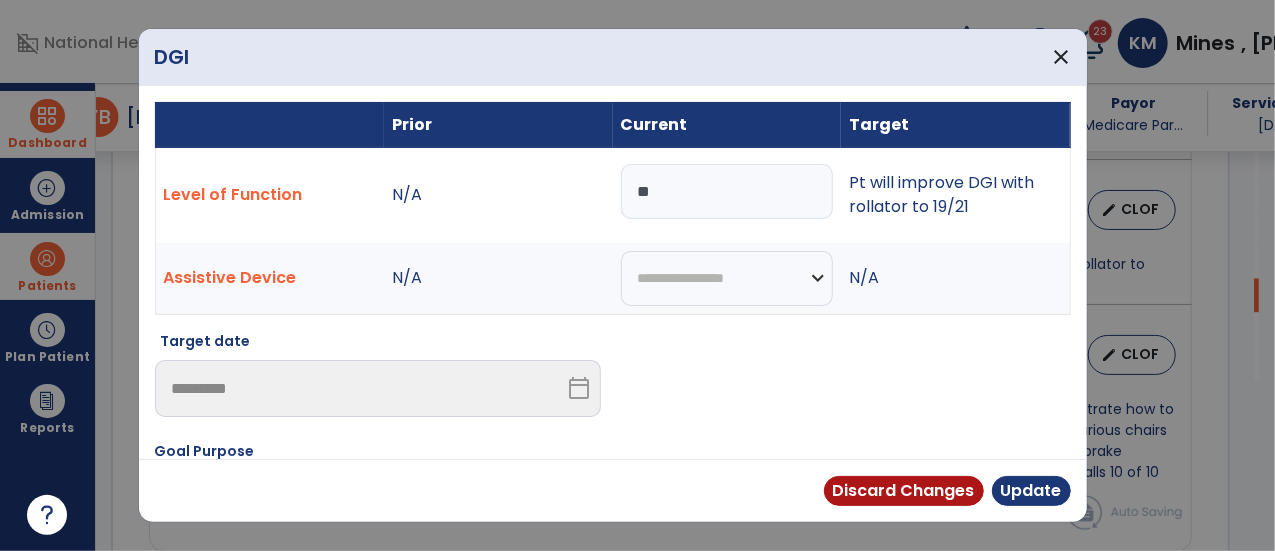 click on "**" at bounding box center (727, 191) 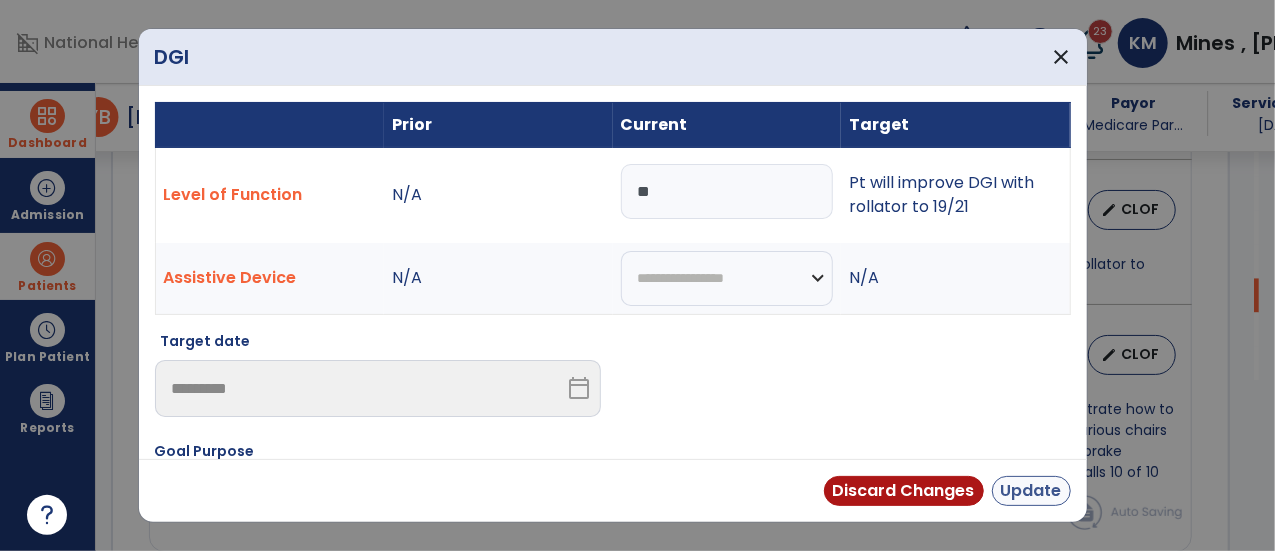 type on "**" 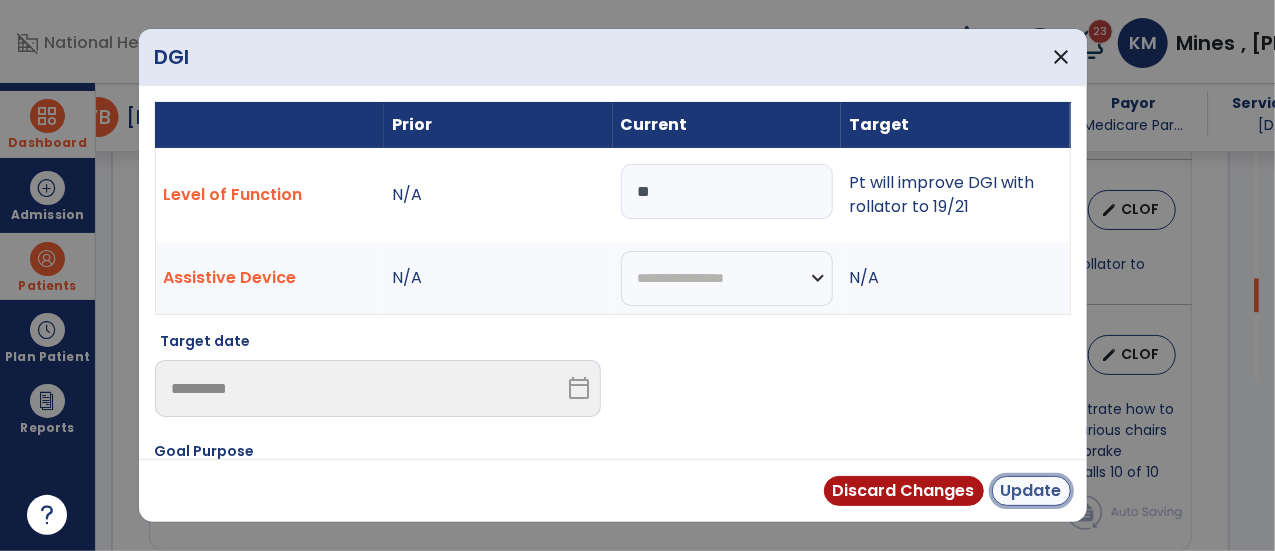 click on "Update" at bounding box center [1031, 491] 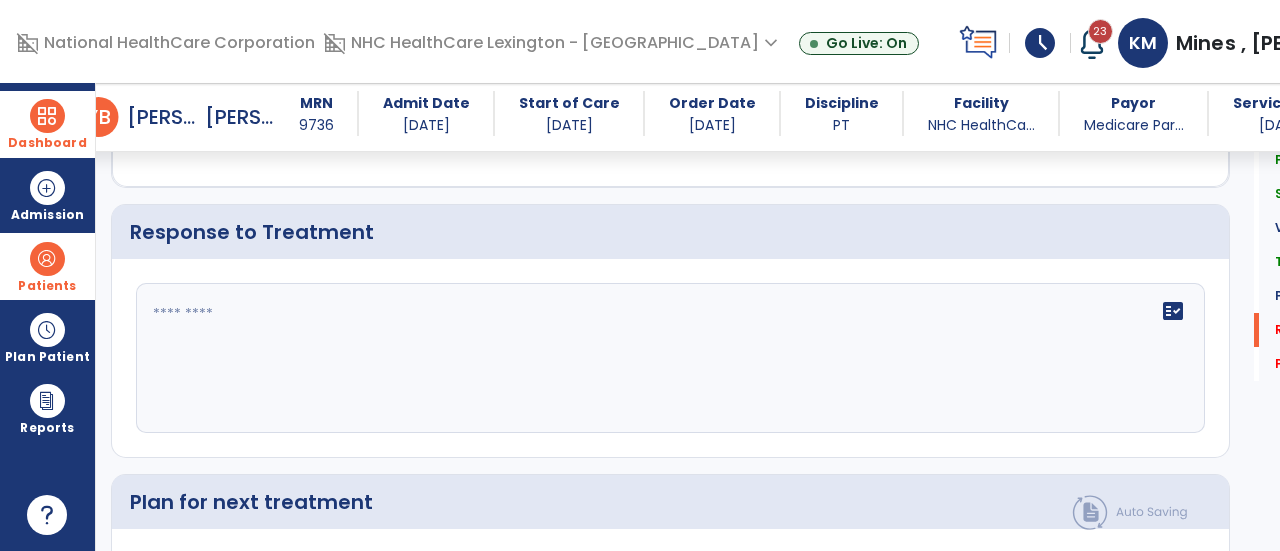 scroll, scrollTop: 2856, scrollLeft: 0, axis: vertical 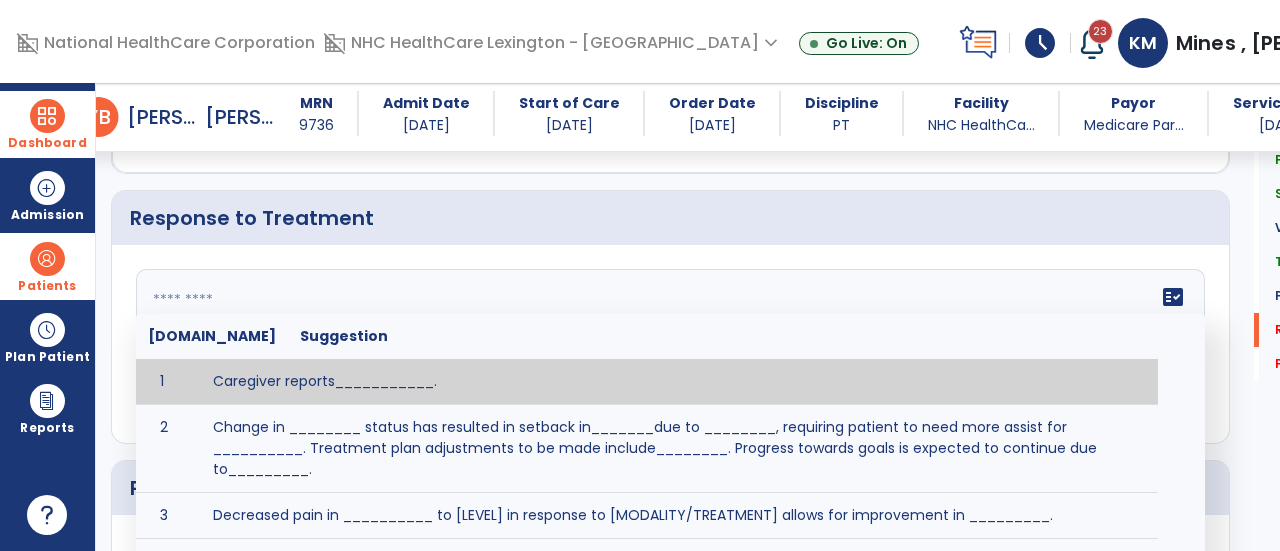 click on "fact_check  [DOMAIN_NAME] Suggestion 1 Caregiver reports___________. 2 Change in ________ status has resulted in setback in_______due to ________, requiring patient to need more assist for __________.   Treatment plan adjustments to be made include________.  Progress towards goals is expected to continue due to_________. 3 Decreased pain in __________ to [LEVEL] in response to [MODALITY/TREATMENT] allows for improvement in _________. 4 Functional gains in _______ have impacted the patient's ability to perform_________ with a reduction in assist levels to_________. 5 Functional progress this week has been significant due to__________. 6 Gains in ________ have improved the patient's ability to perform ______with decreased levels of assist to___________. 7 Improvement in ________allows patient to tolerate higher levels of challenges in_________. 8 Pain in [AREA] has decreased to [LEVEL] in response to [TREATMENT/MODALITY], allowing fore ease in completing__________. 9 10 11 12 13 14 15 16 17 18 19 20 21" 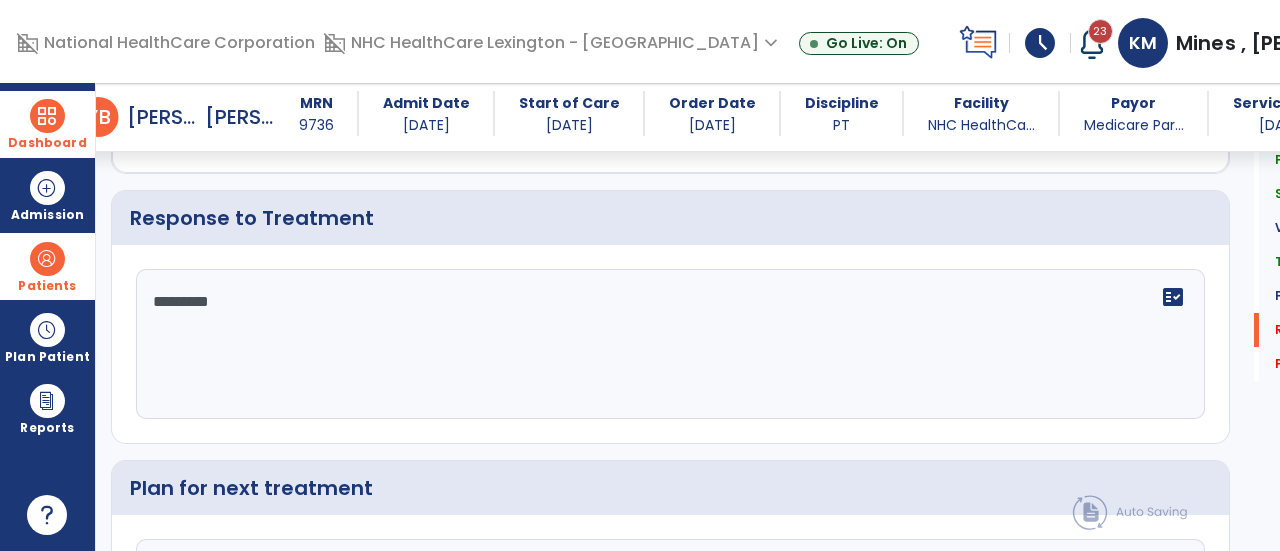 scroll, scrollTop: 3030, scrollLeft: 0, axis: vertical 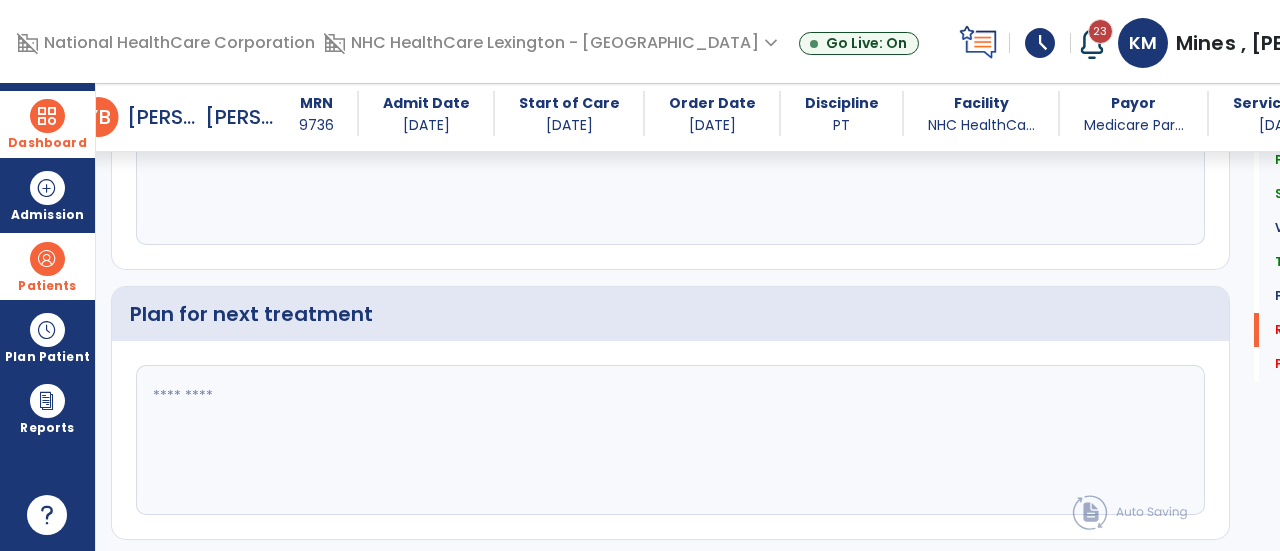 type on "*********" 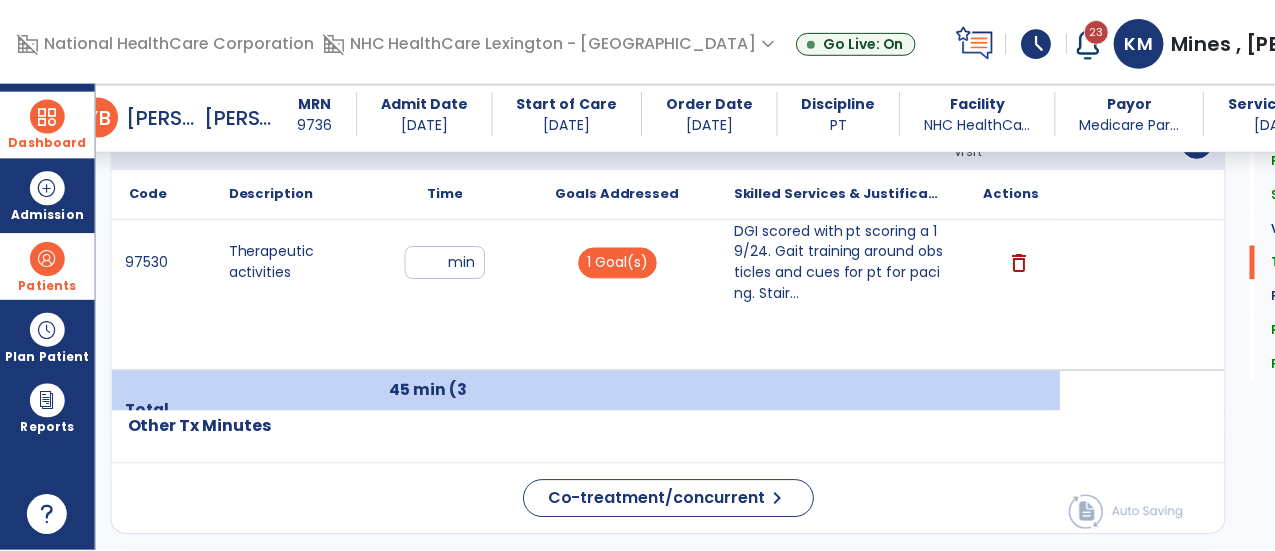 scroll, scrollTop: 1247, scrollLeft: 0, axis: vertical 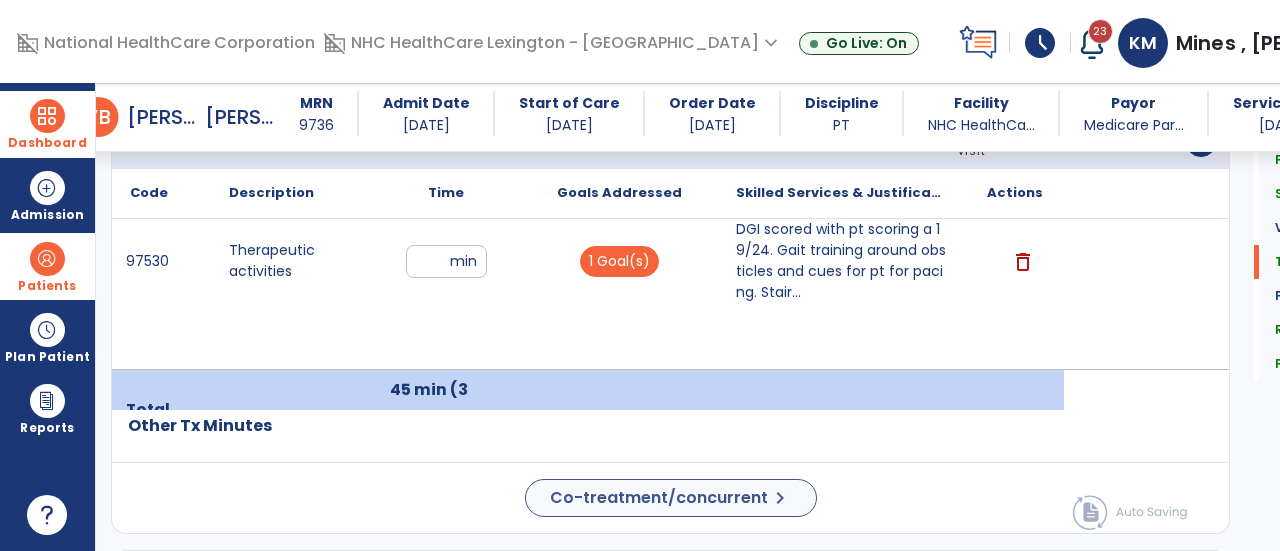 type on "**********" 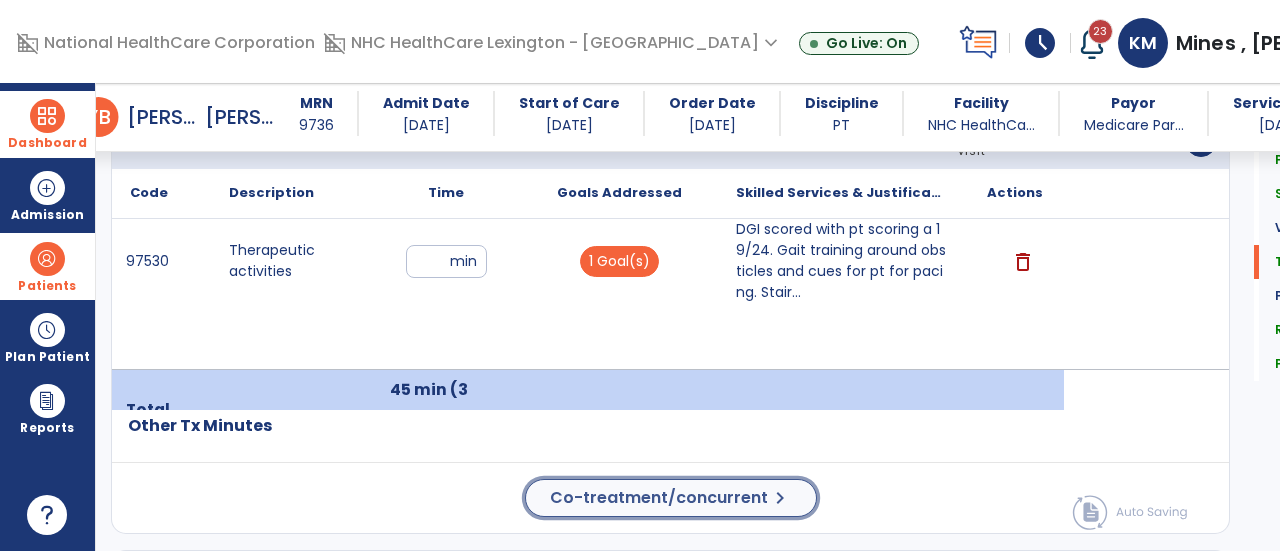 click on "Co-treatment/concurrent  chevron_right" 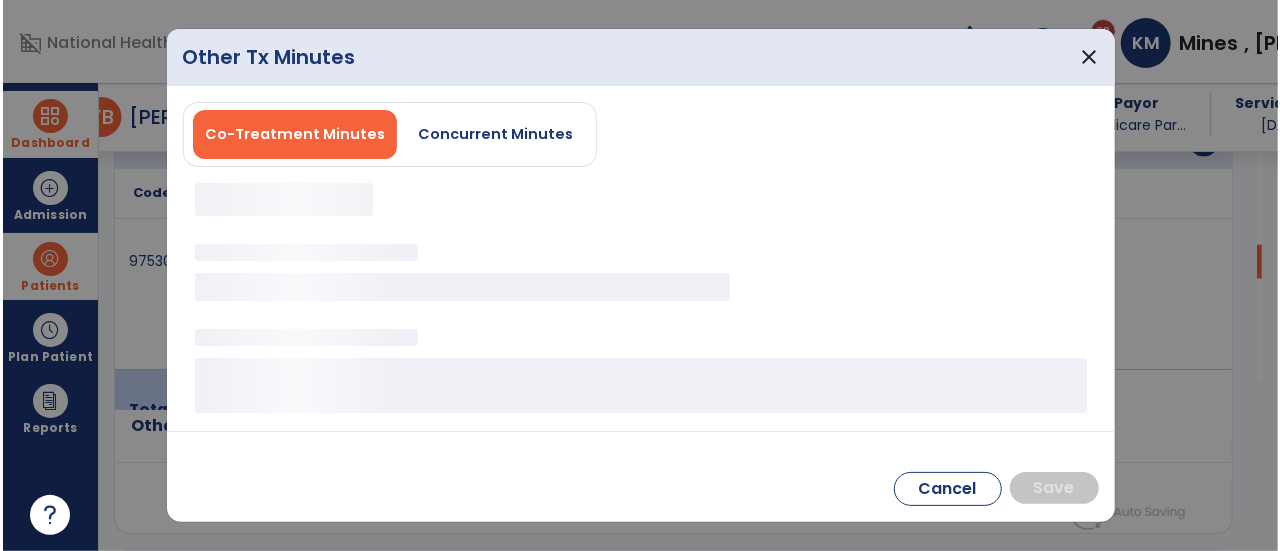 scroll, scrollTop: 1247, scrollLeft: 0, axis: vertical 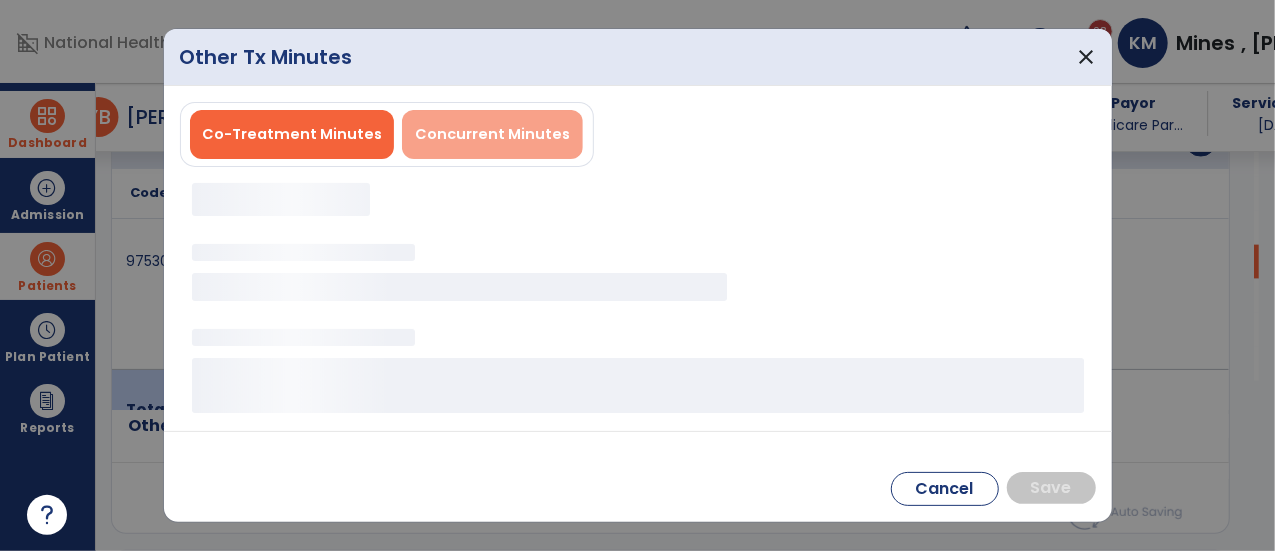 click on "Concurrent Minutes" at bounding box center [492, 134] 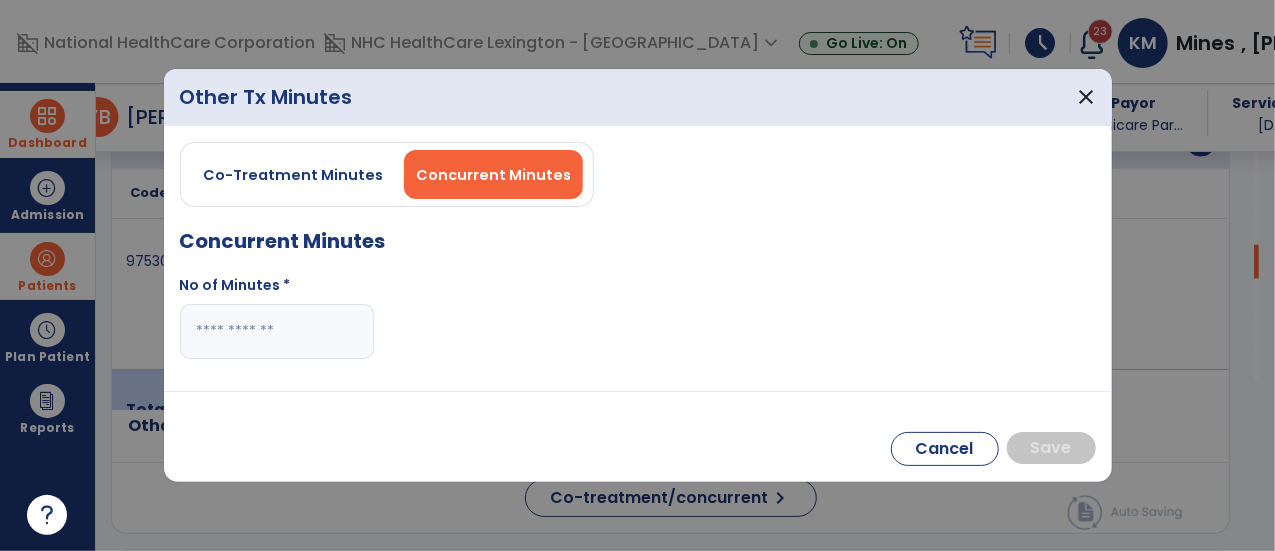 click at bounding box center [277, 331] 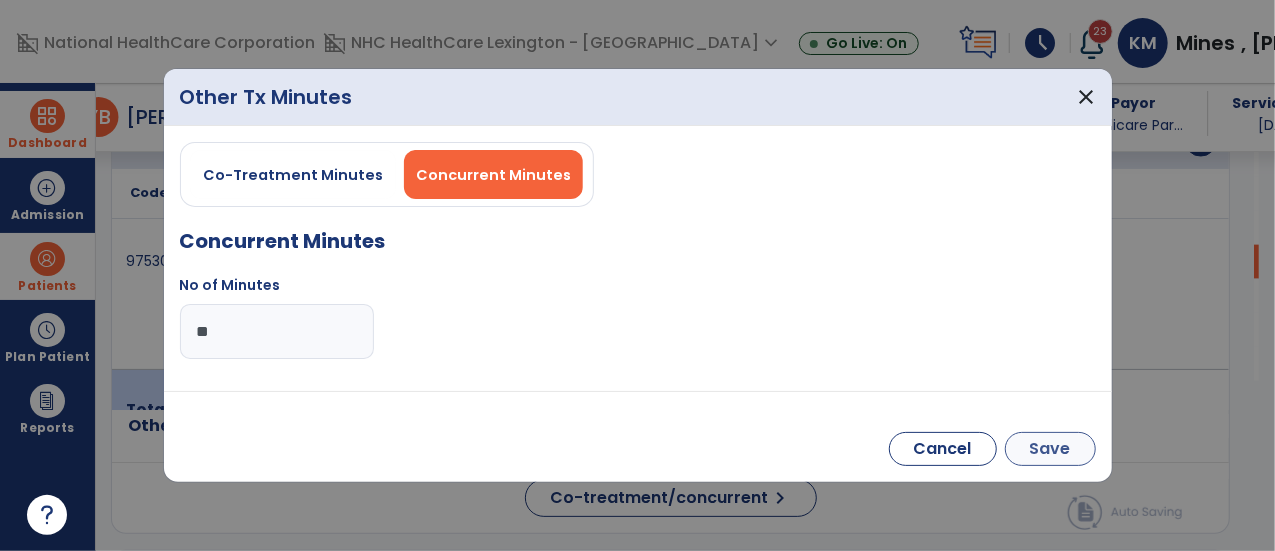 type on "**" 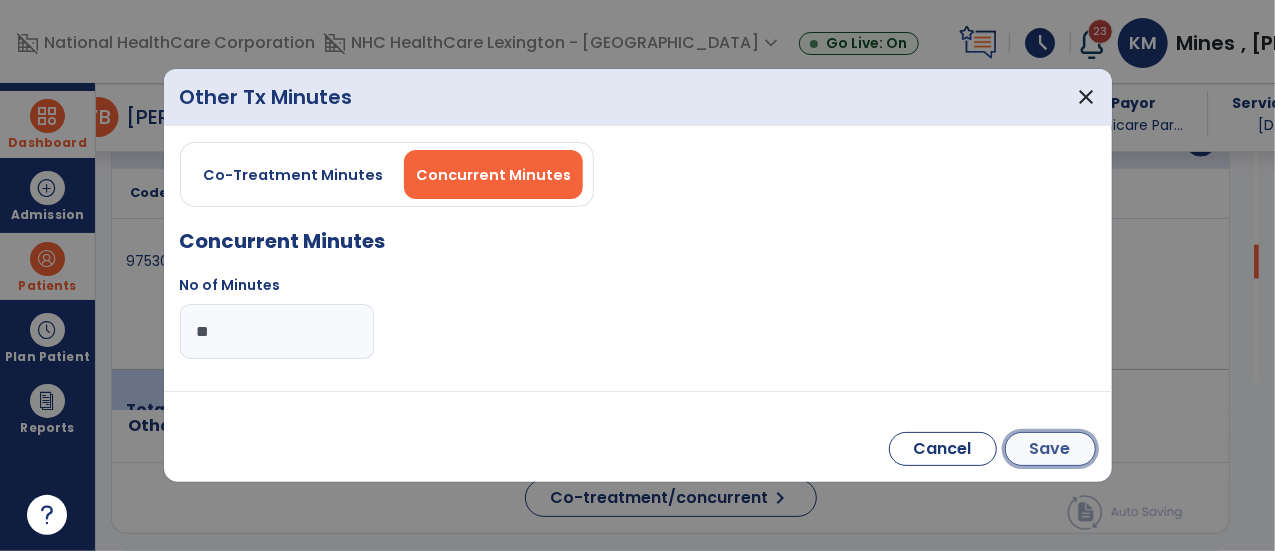 click on "Save" at bounding box center [1050, 449] 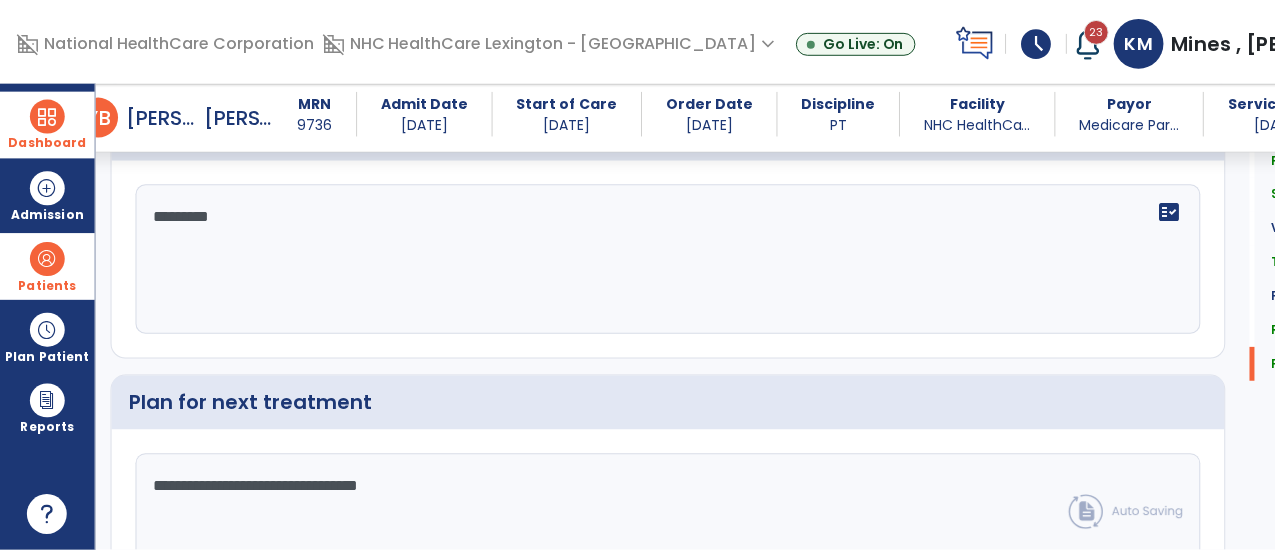 scroll, scrollTop: 3272, scrollLeft: 0, axis: vertical 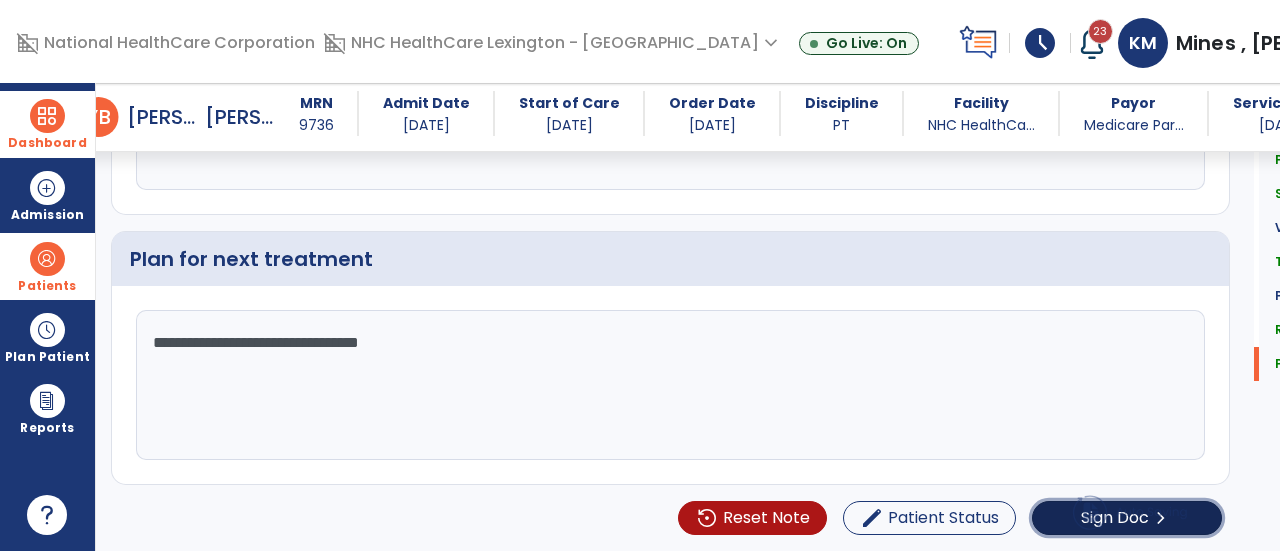 click on "Sign Doc  chevron_right" 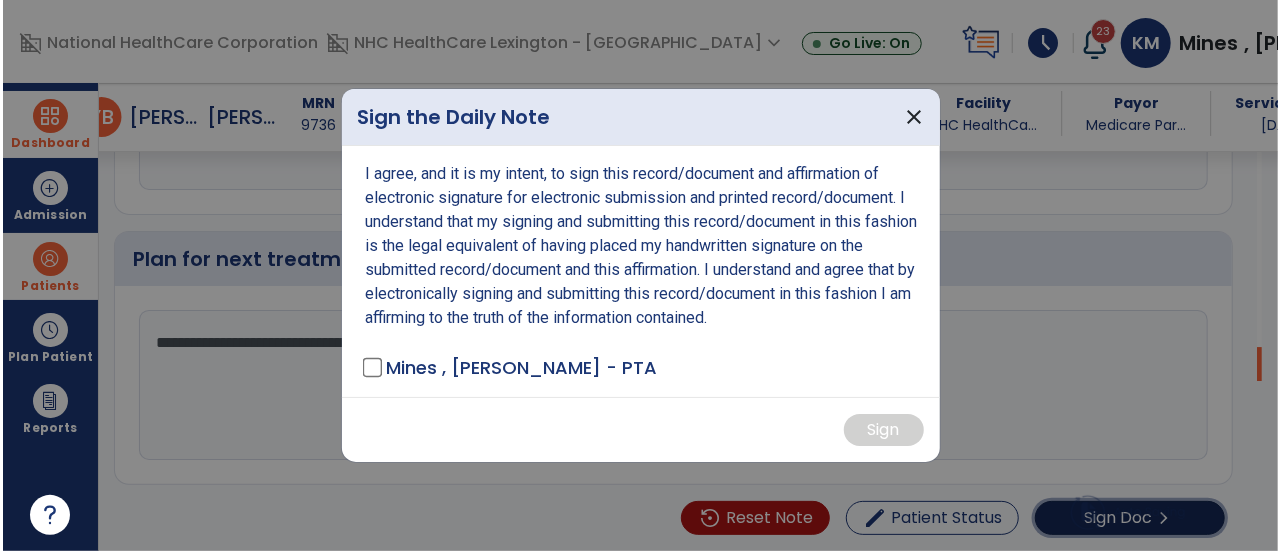 scroll, scrollTop: 3272, scrollLeft: 0, axis: vertical 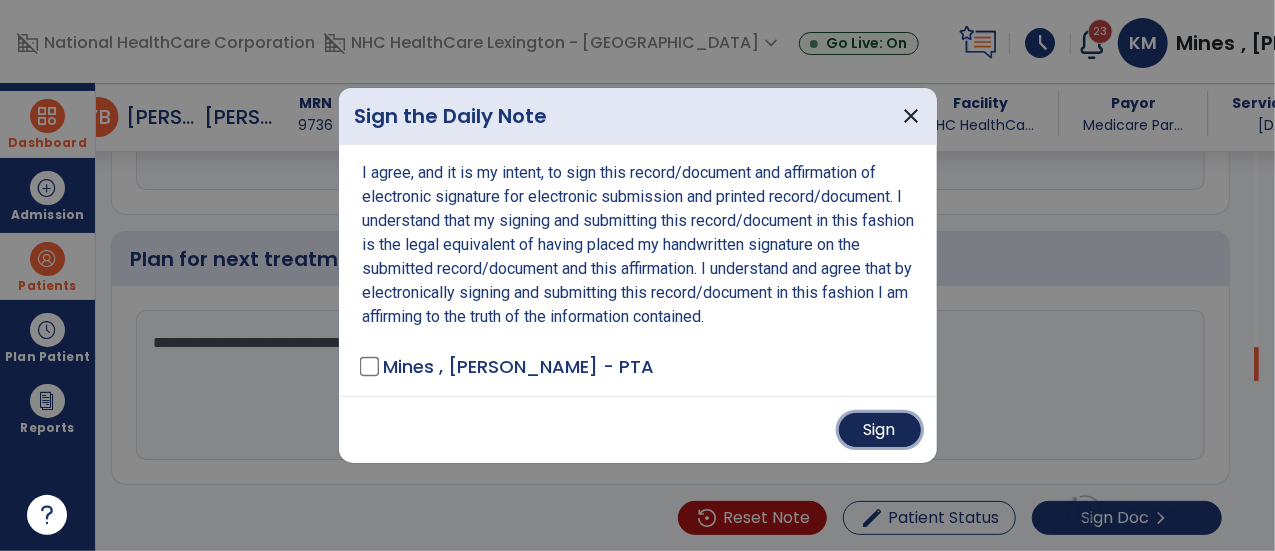 click on "Sign" at bounding box center (880, 430) 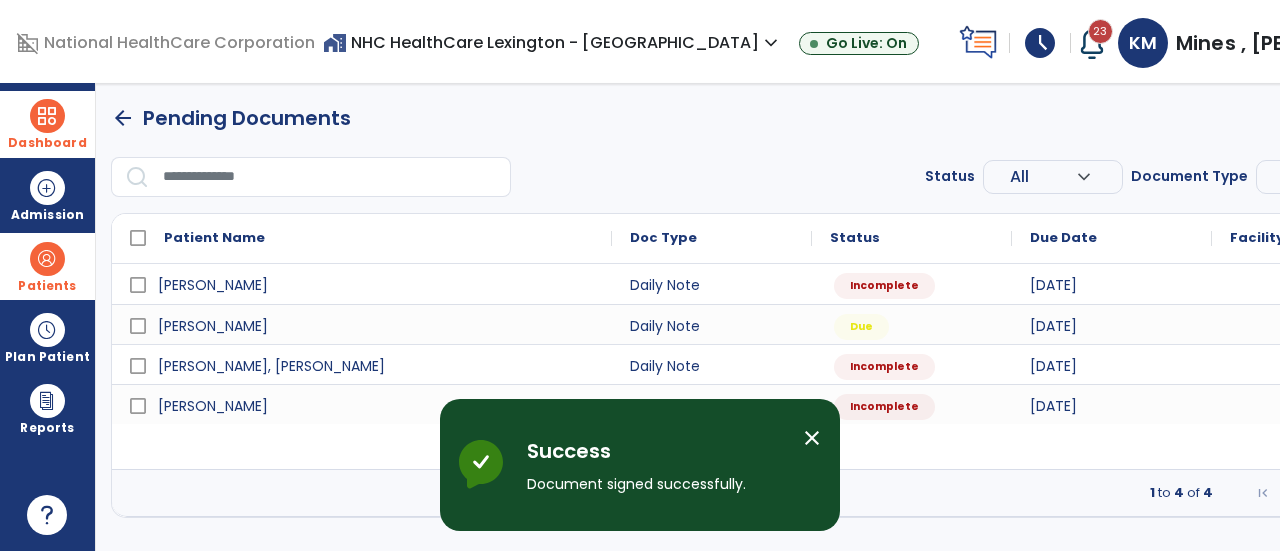 scroll, scrollTop: 0, scrollLeft: 0, axis: both 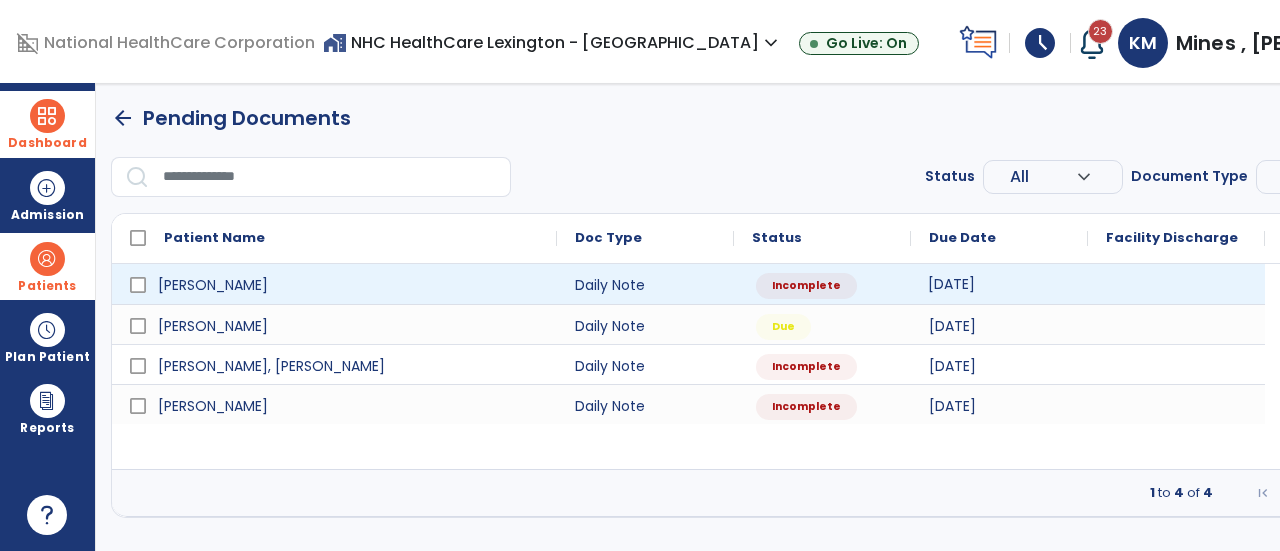 click on "[DATE]" at bounding box center [951, 284] 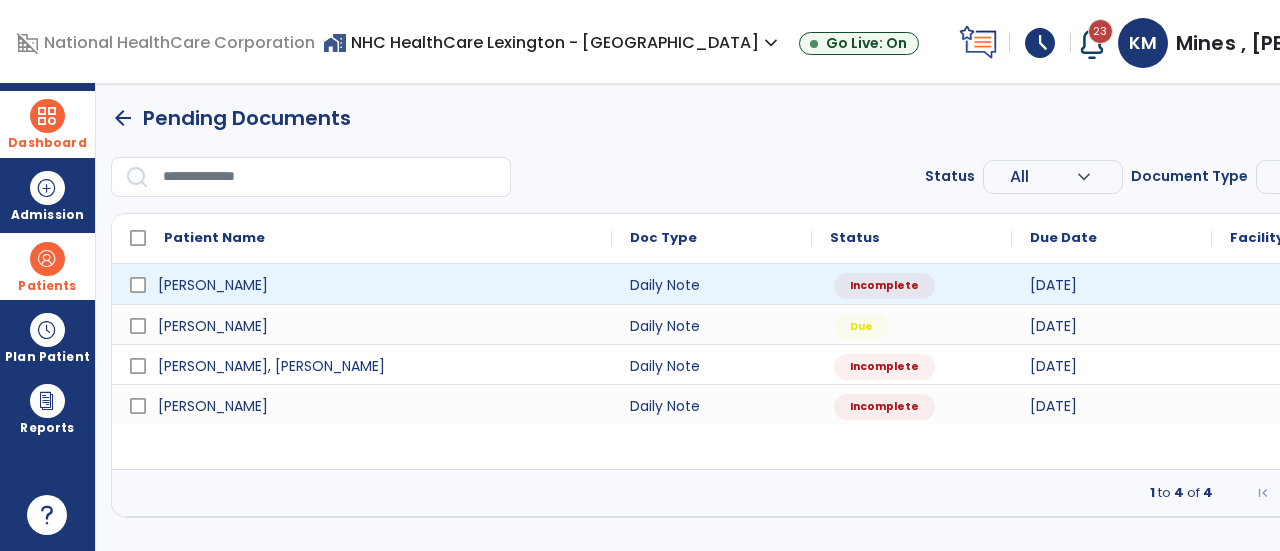 select on "*" 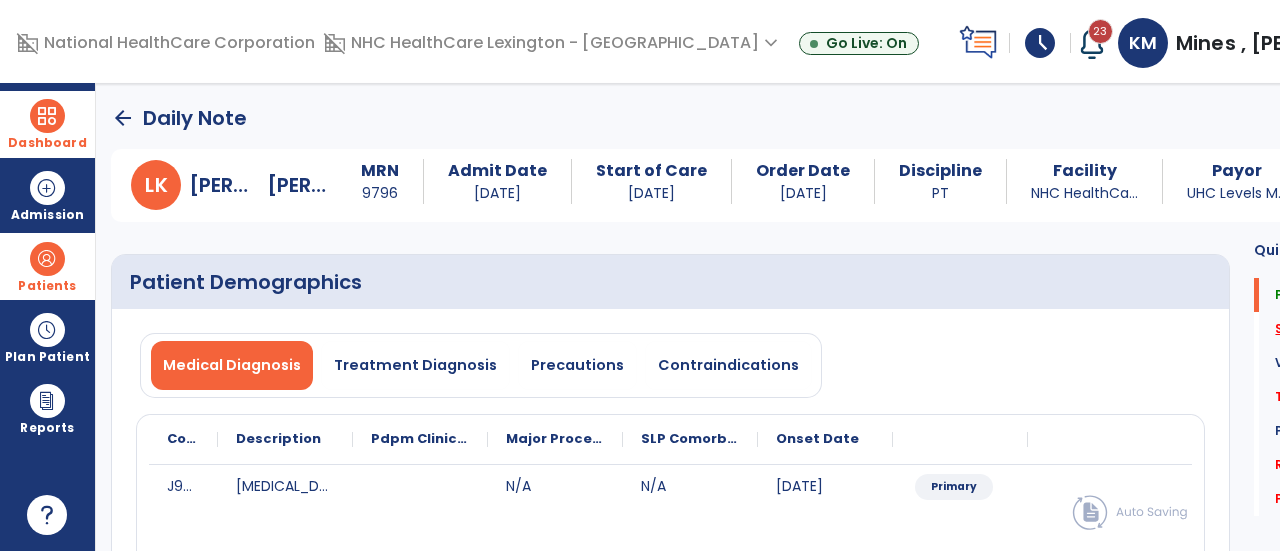 click on "Subjective Assessment   *" 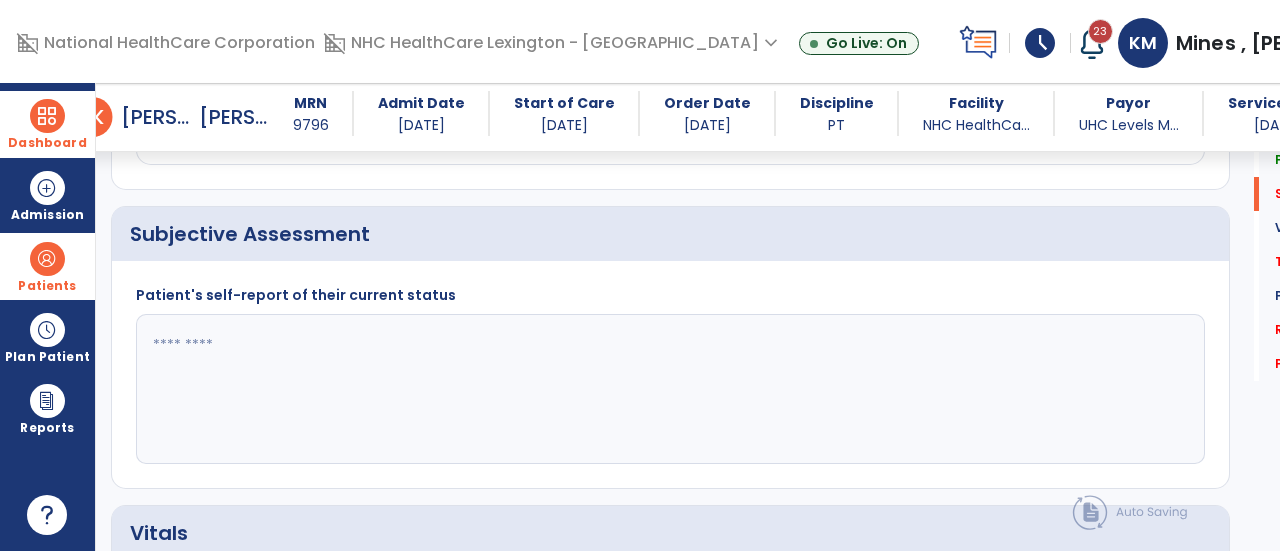 scroll, scrollTop: 479, scrollLeft: 0, axis: vertical 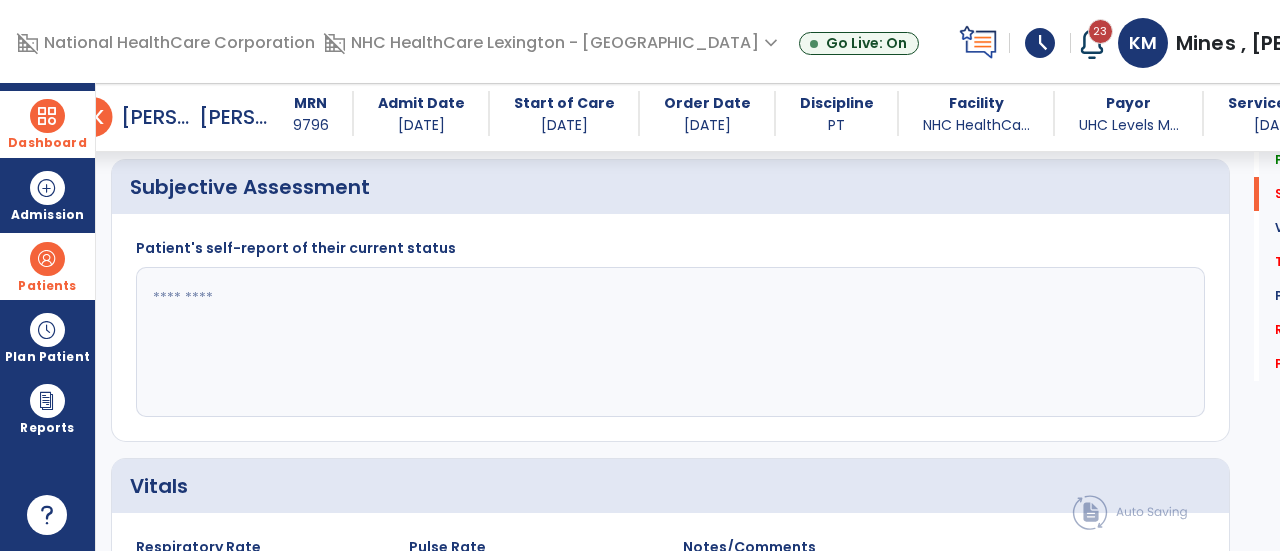 click 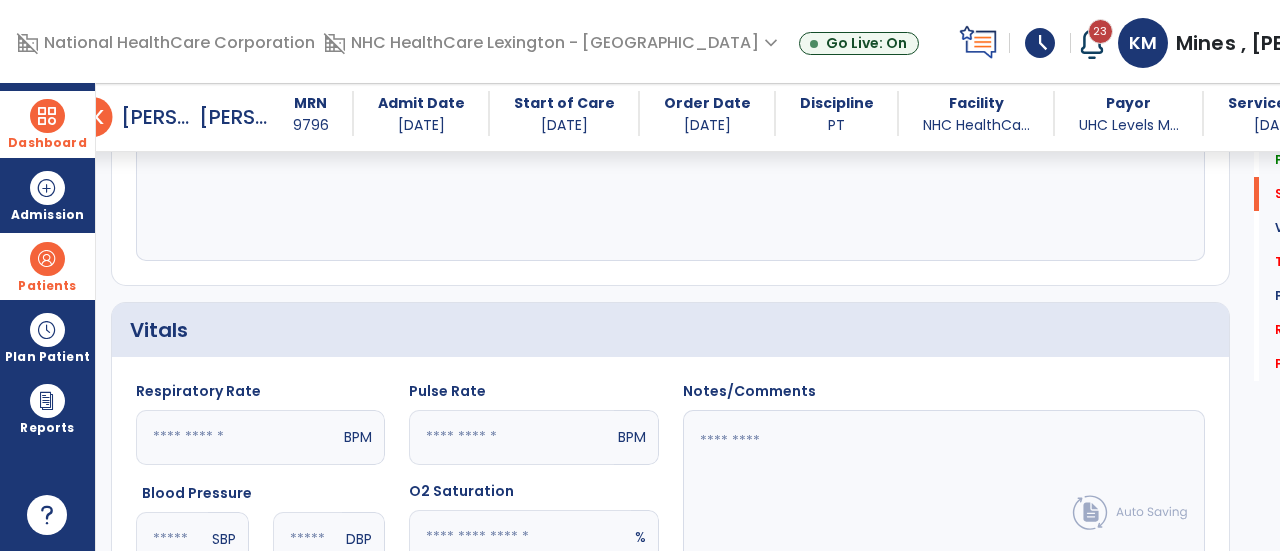 scroll, scrollTop: 637, scrollLeft: 0, axis: vertical 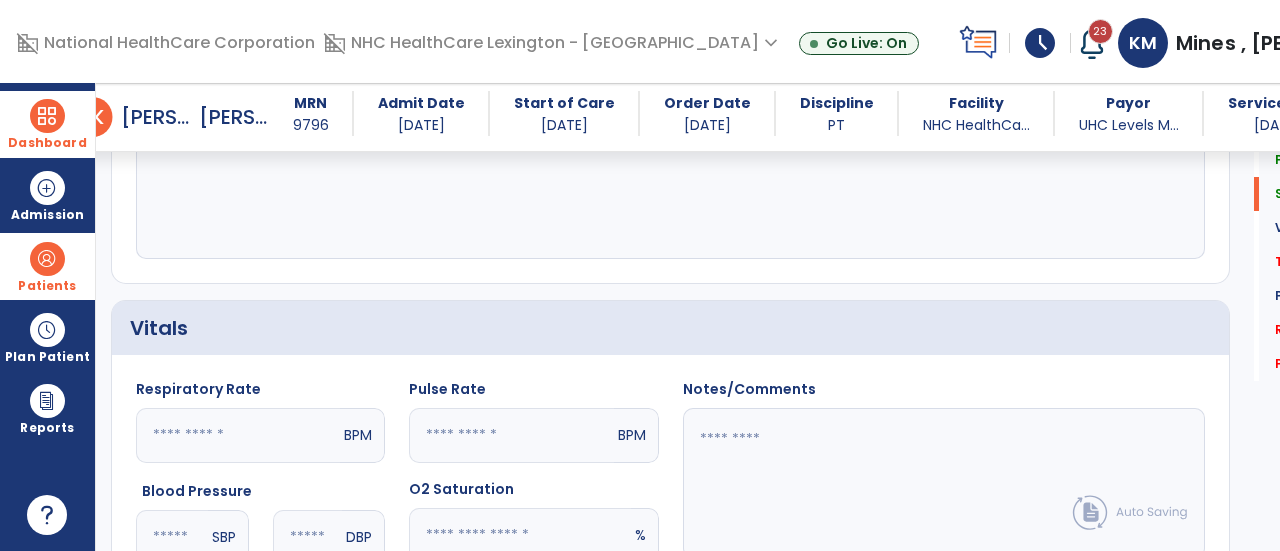 type on "**********" 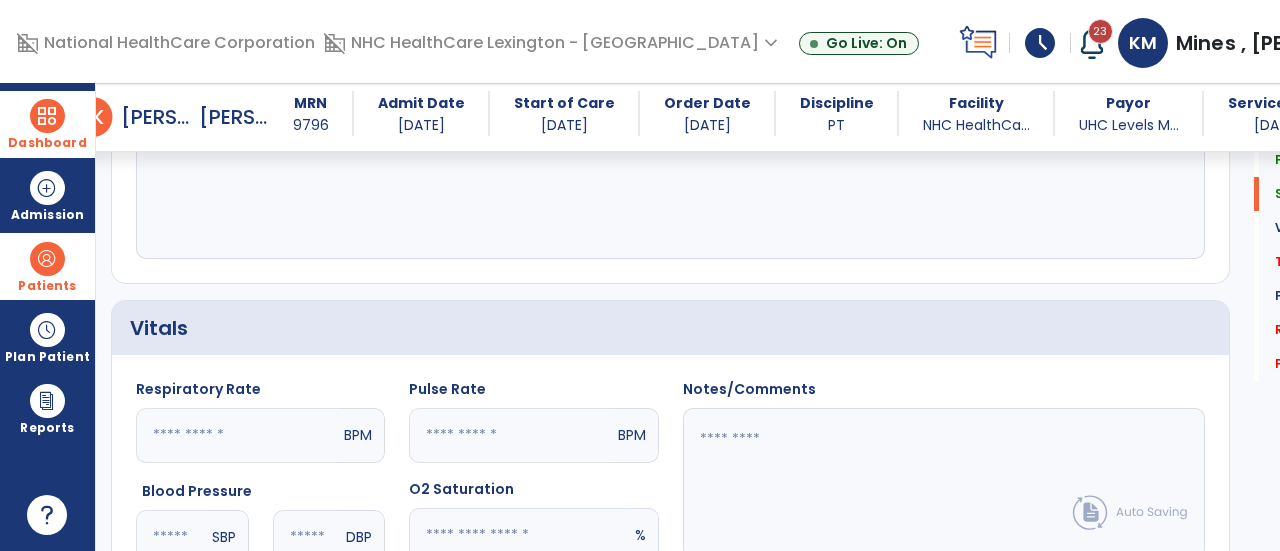 click 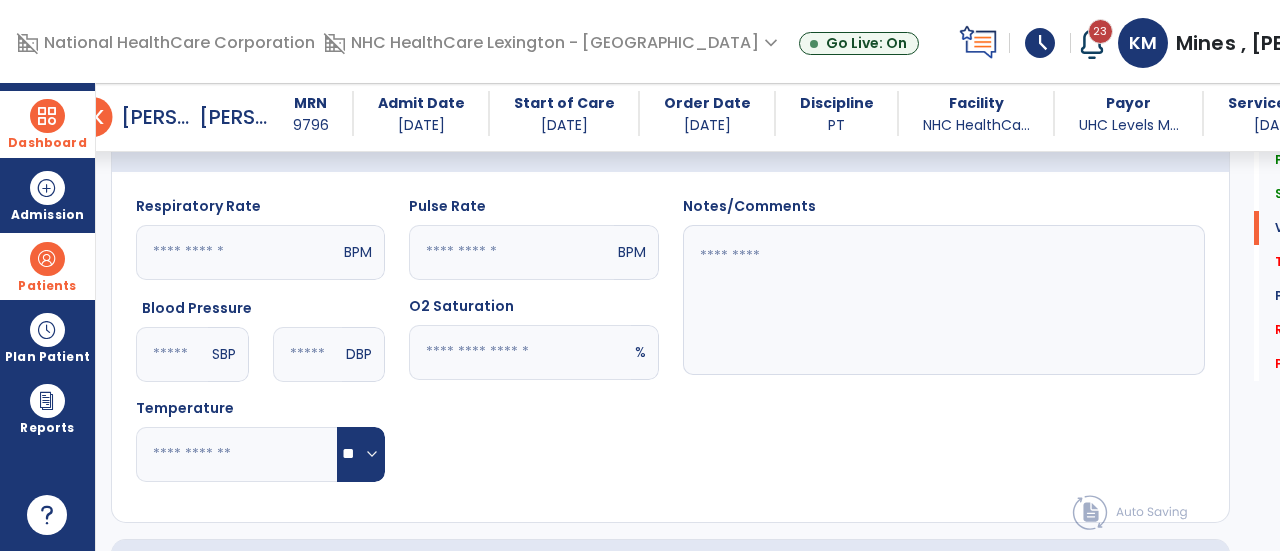scroll, scrollTop: 819, scrollLeft: 0, axis: vertical 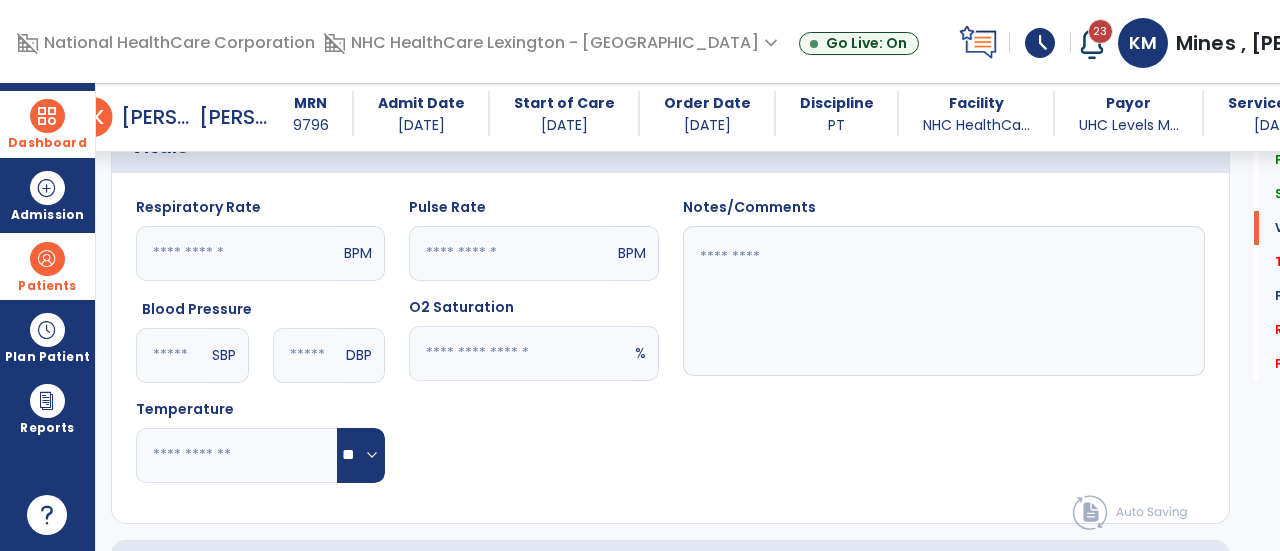 click 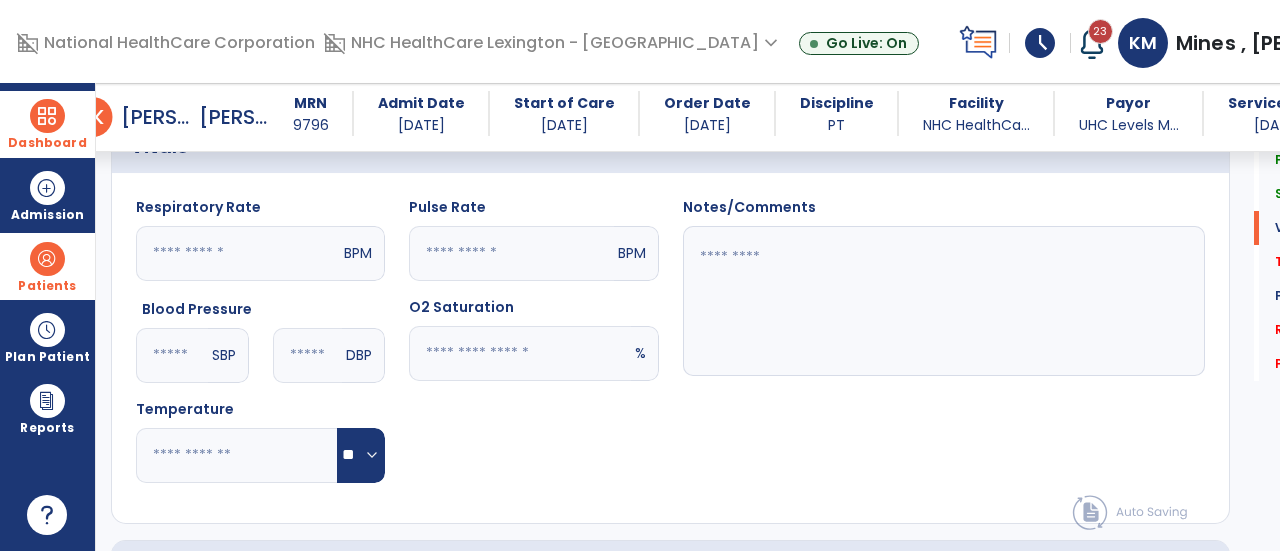 type on "**" 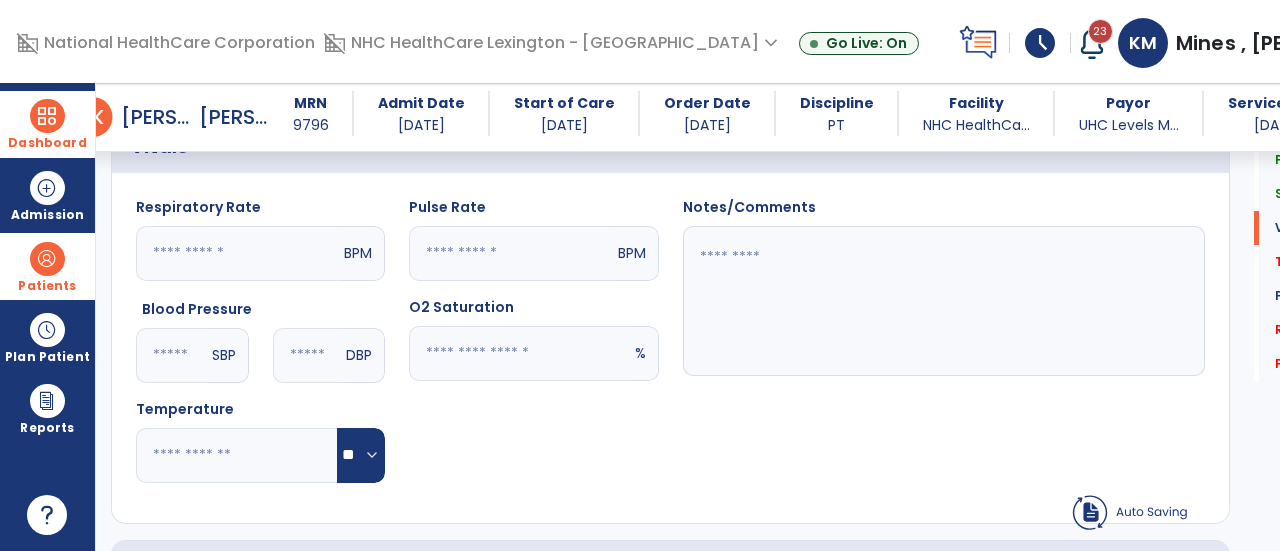 click on "Pulse Rate  BPM O2 Saturation  ** %" 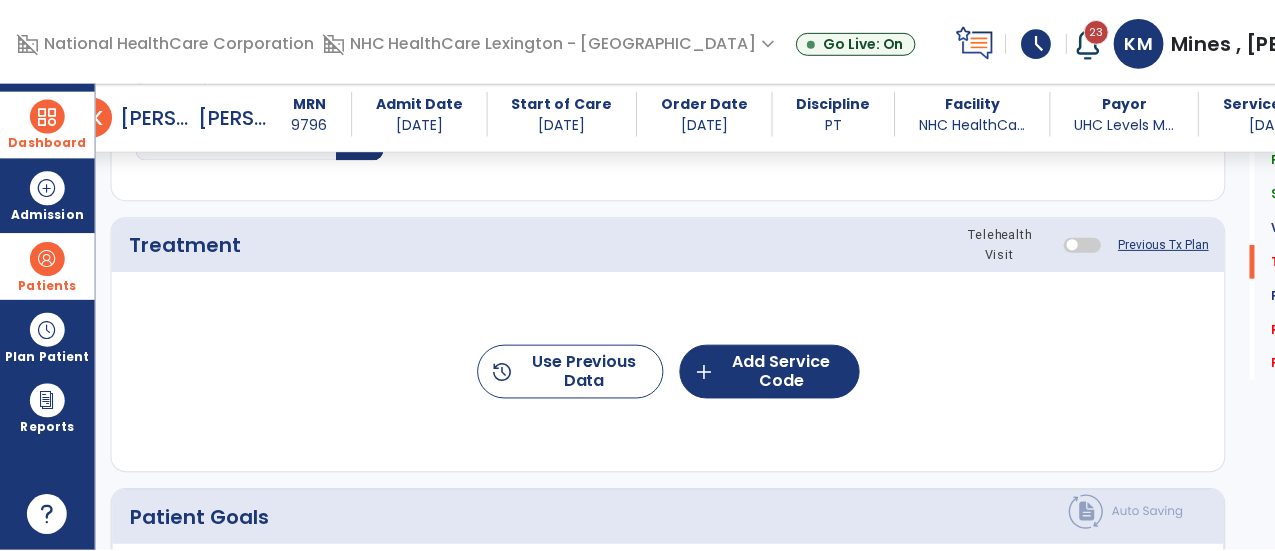 scroll, scrollTop: 1181, scrollLeft: 0, axis: vertical 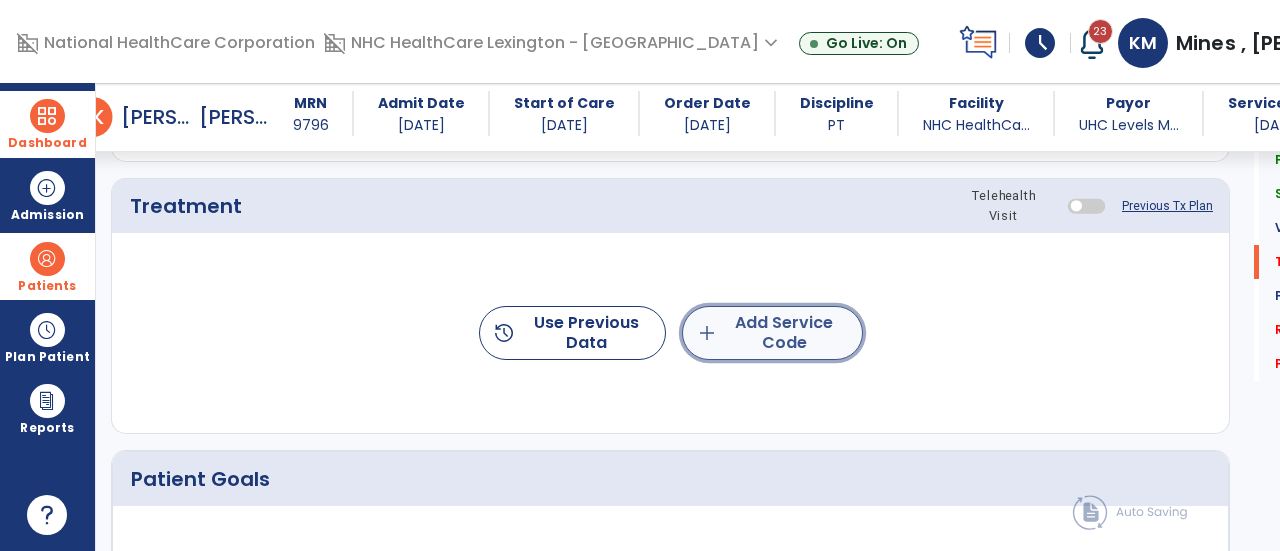 click on "add  Add Service Code" 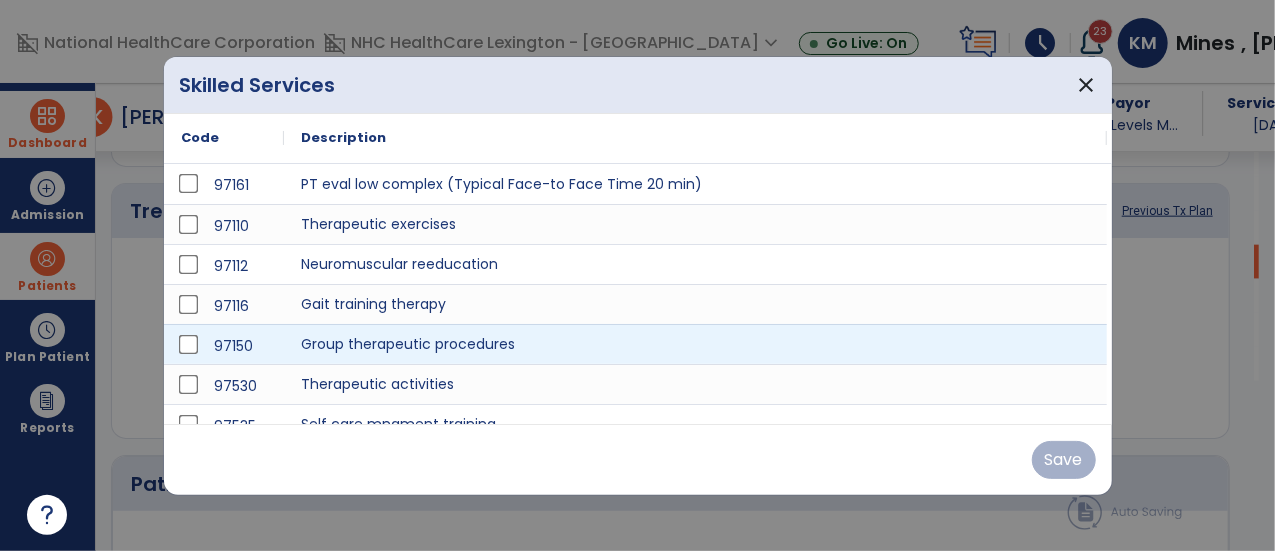 scroll, scrollTop: 1181, scrollLeft: 0, axis: vertical 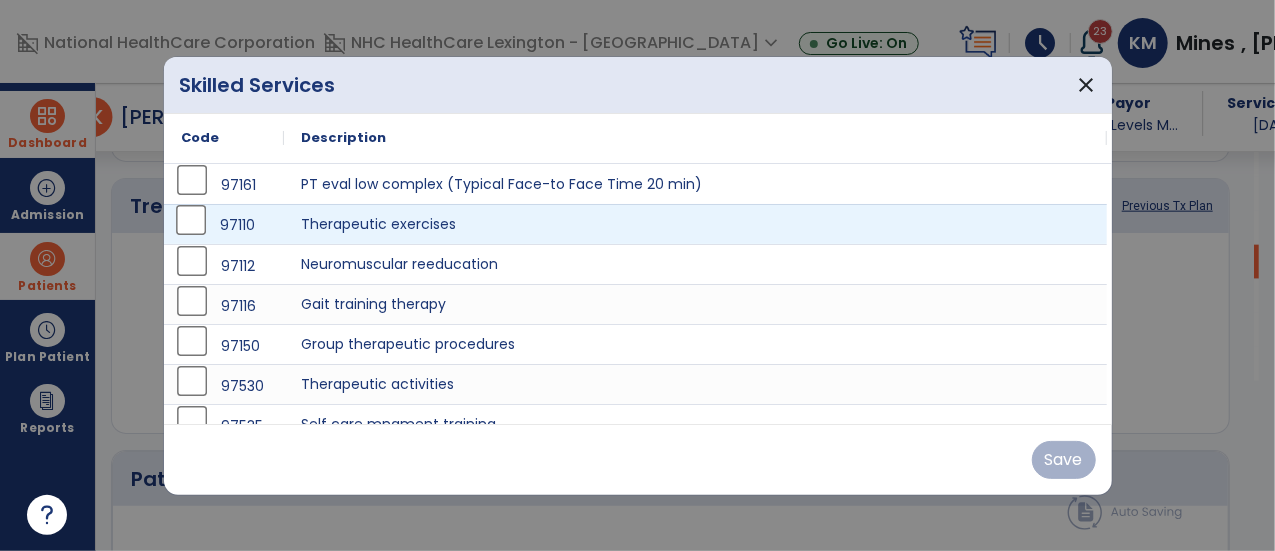 click on "97110" at bounding box center (224, 224) 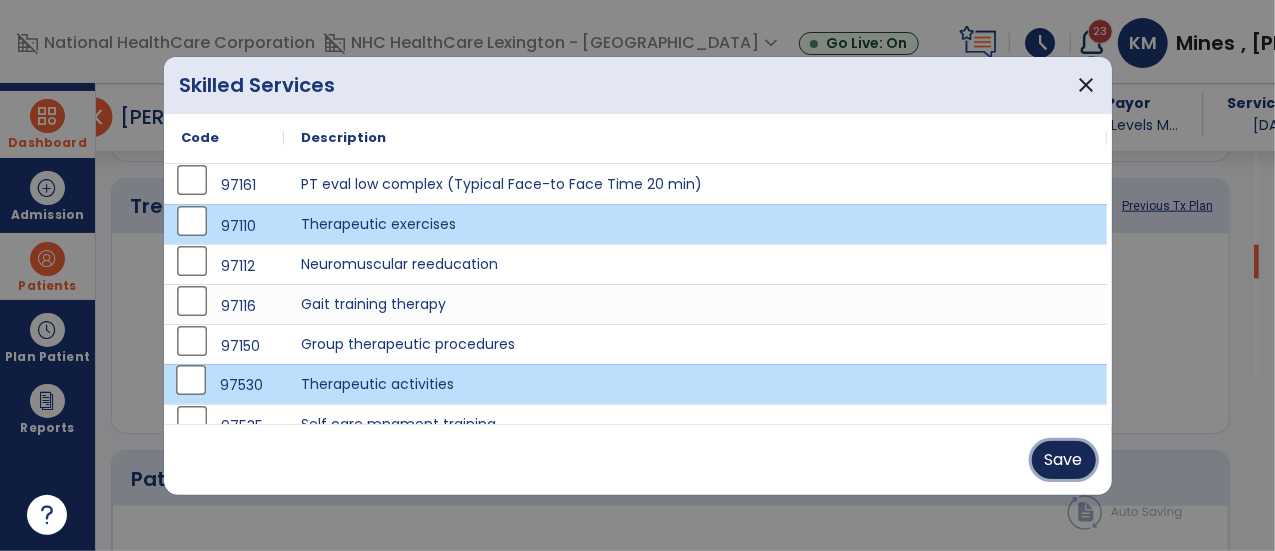 click on "Save" at bounding box center (1064, 460) 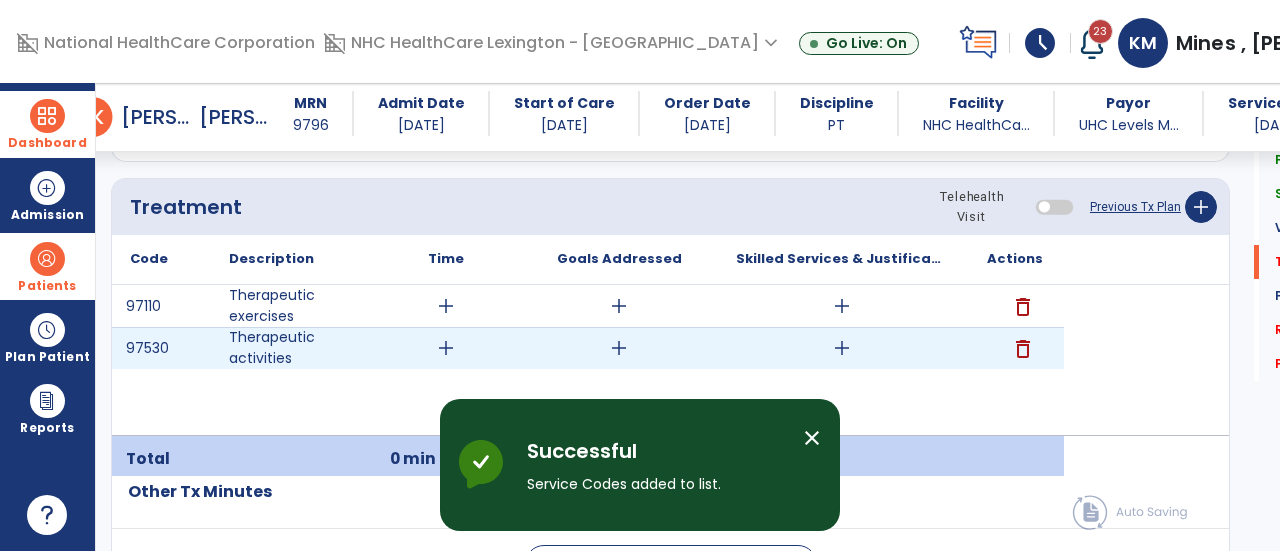 click on "add" at bounding box center (446, 348) 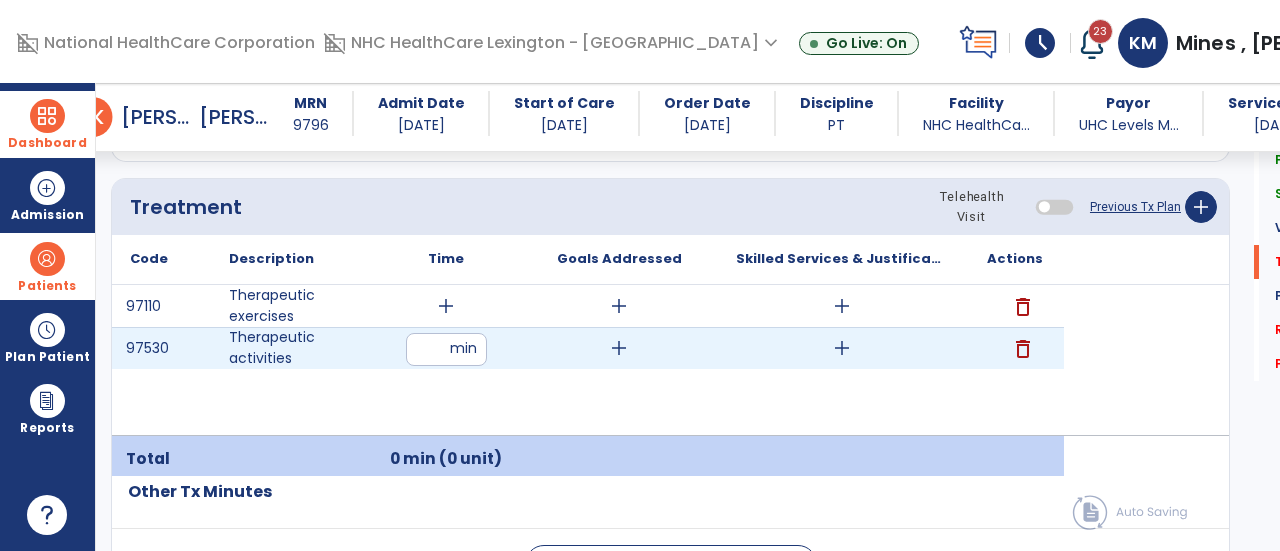 type on "**" 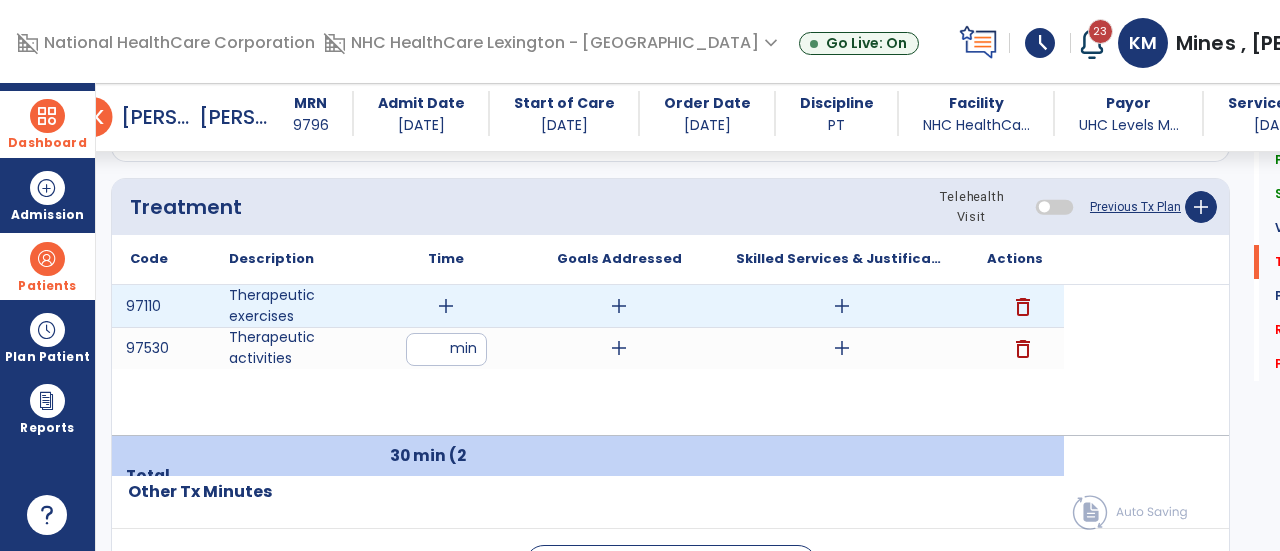 click on "add" at bounding box center [446, 306] 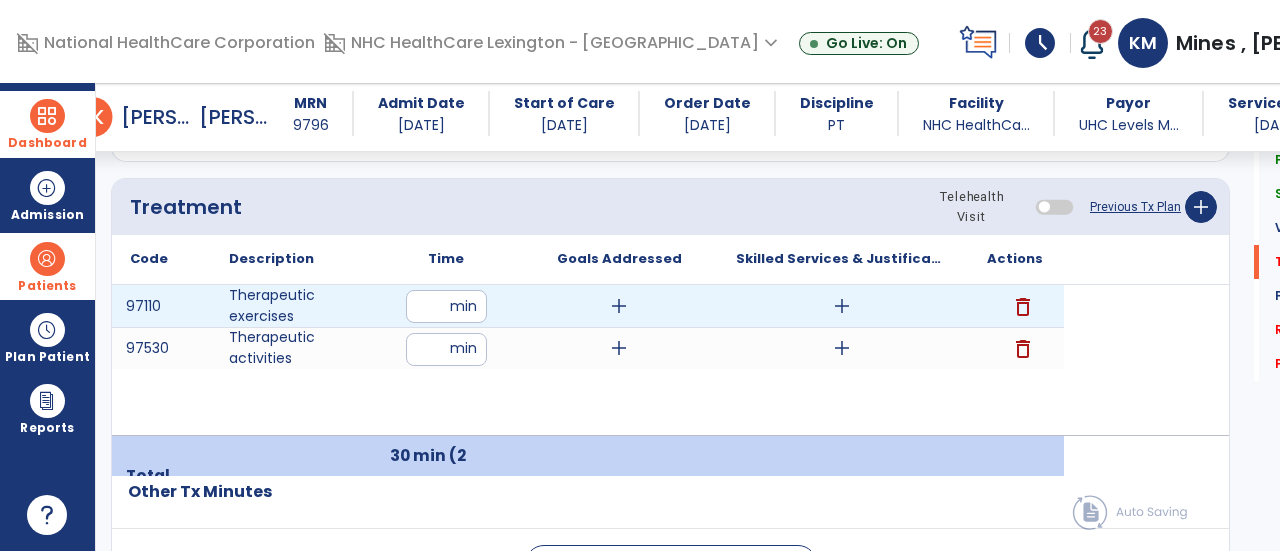 click at bounding box center [446, 306] 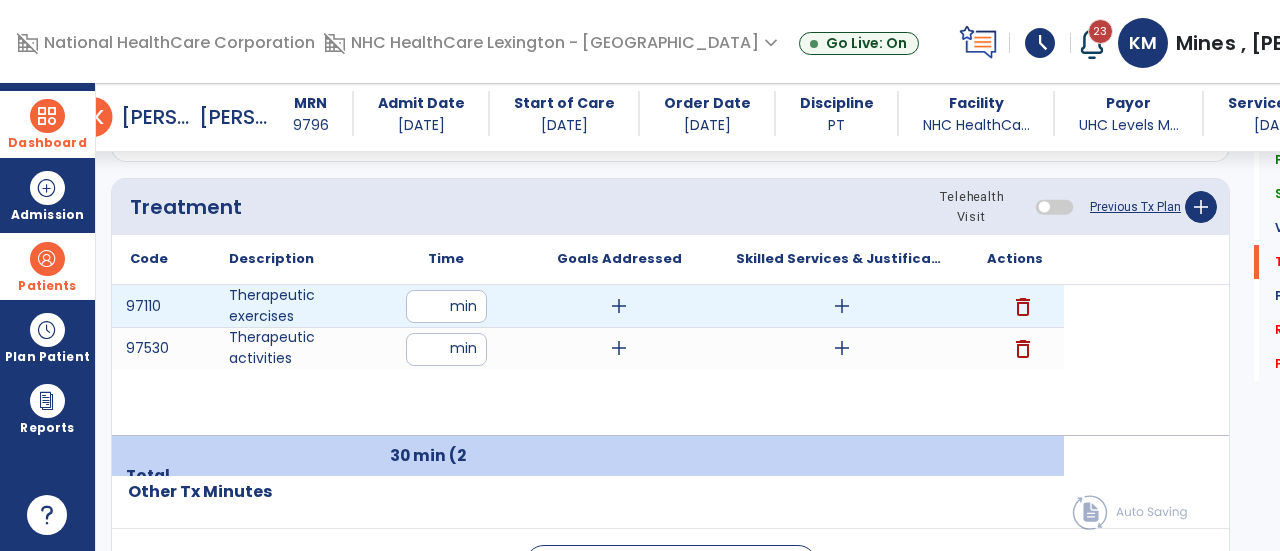 type on "*" 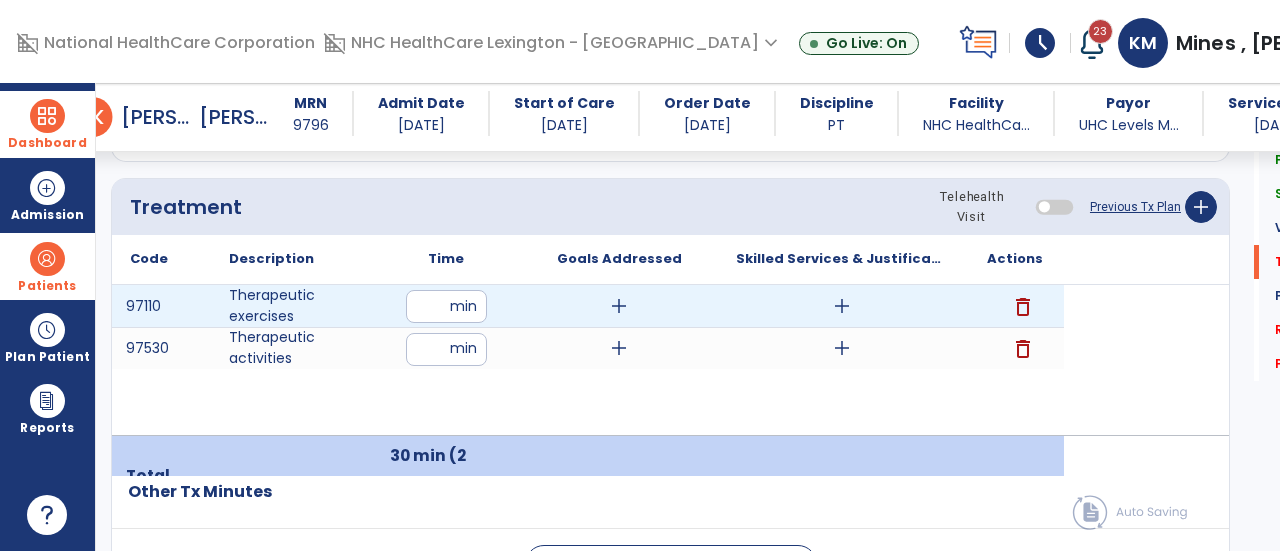 type on "*" 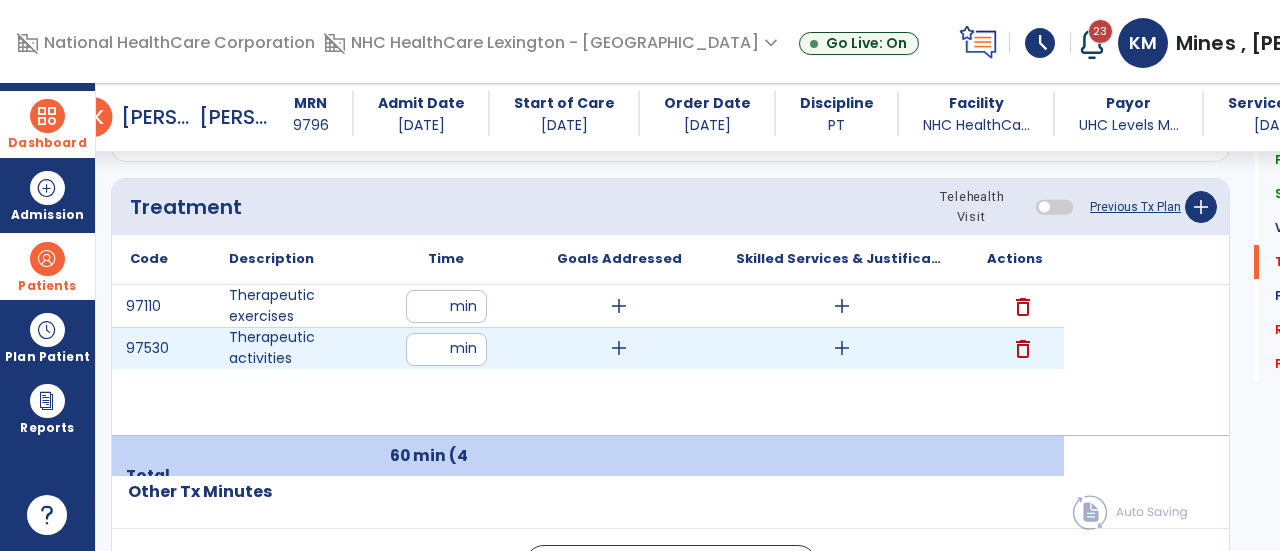 click on "**" at bounding box center [446, 349] 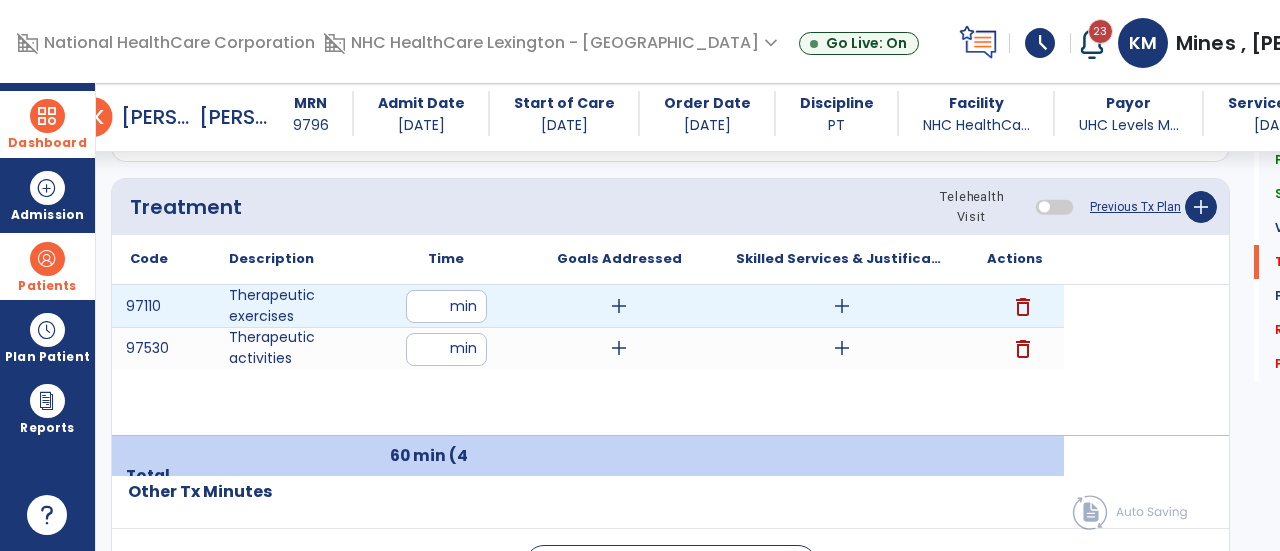 type on "**" 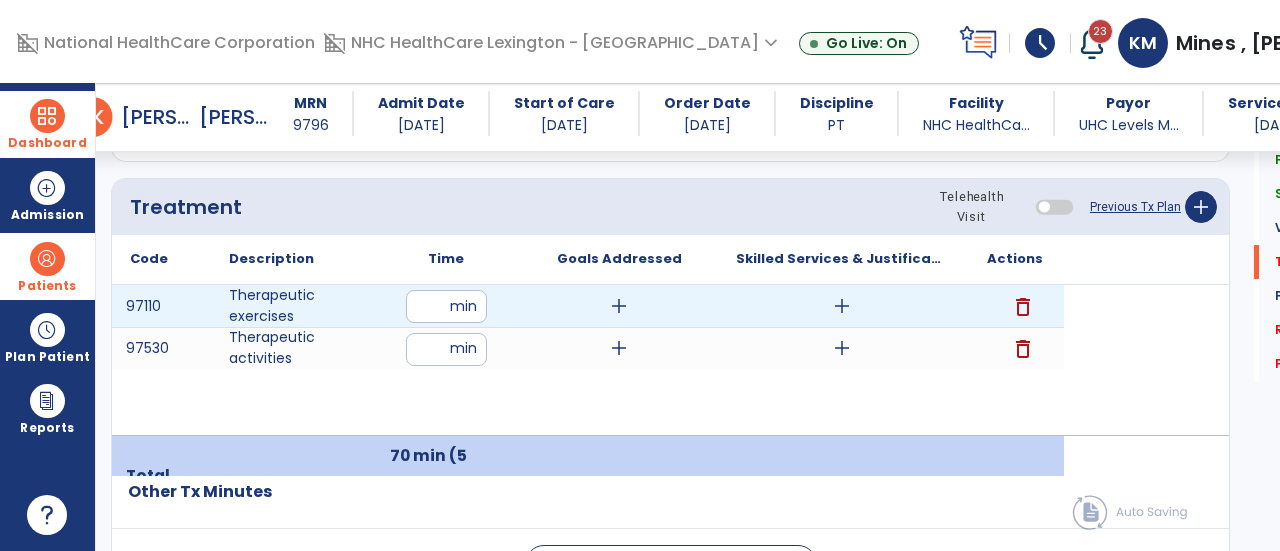 click on "**" at bounding box center (446, 306) 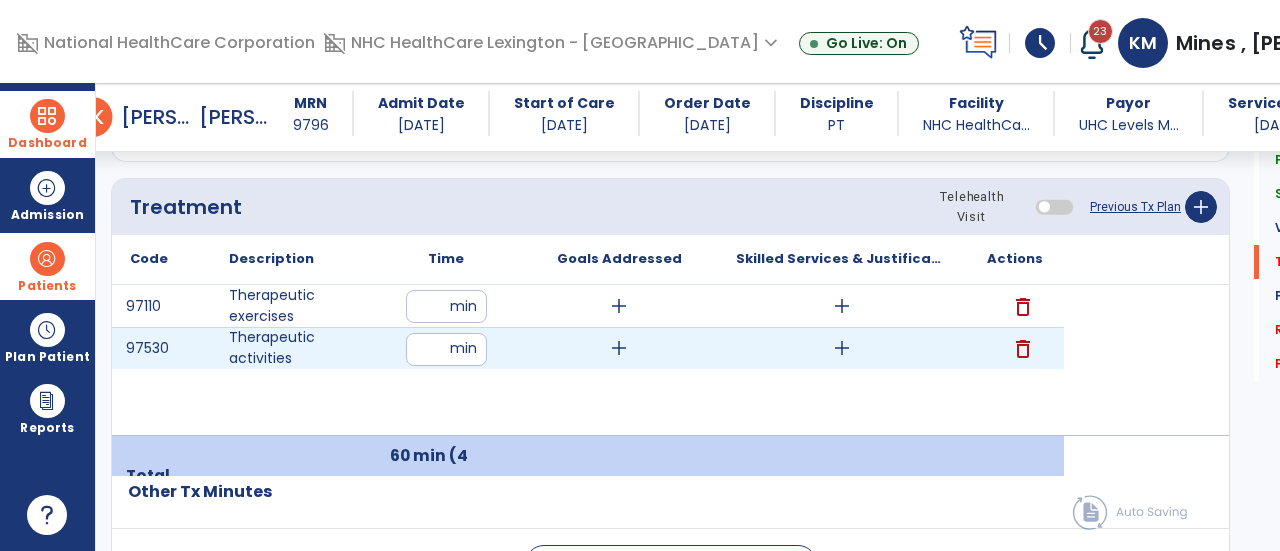 click on "add" at bounding box center (619, 348) 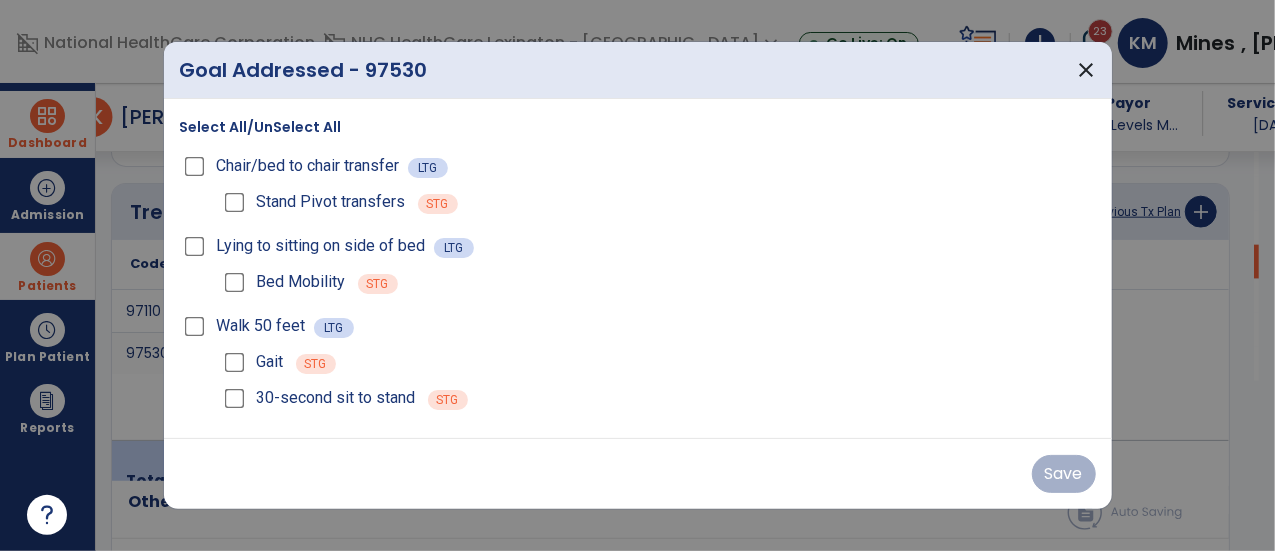 scroll, scrollTop: 1181, scrollLeft: 0, axis: vertical 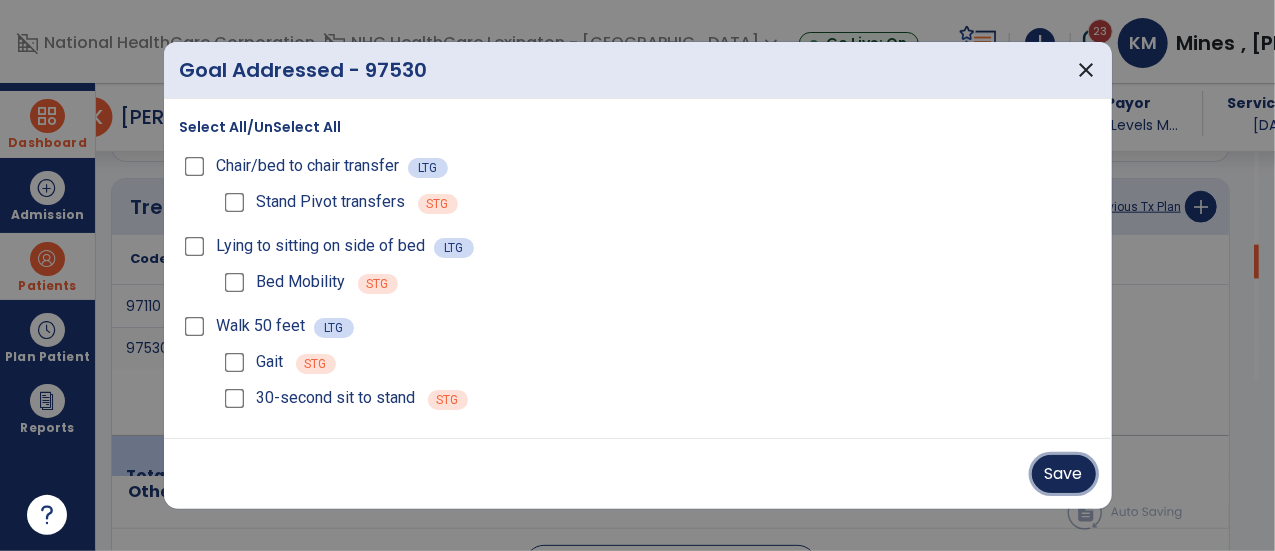 click on "Save" at bounding box center [1064, 474] 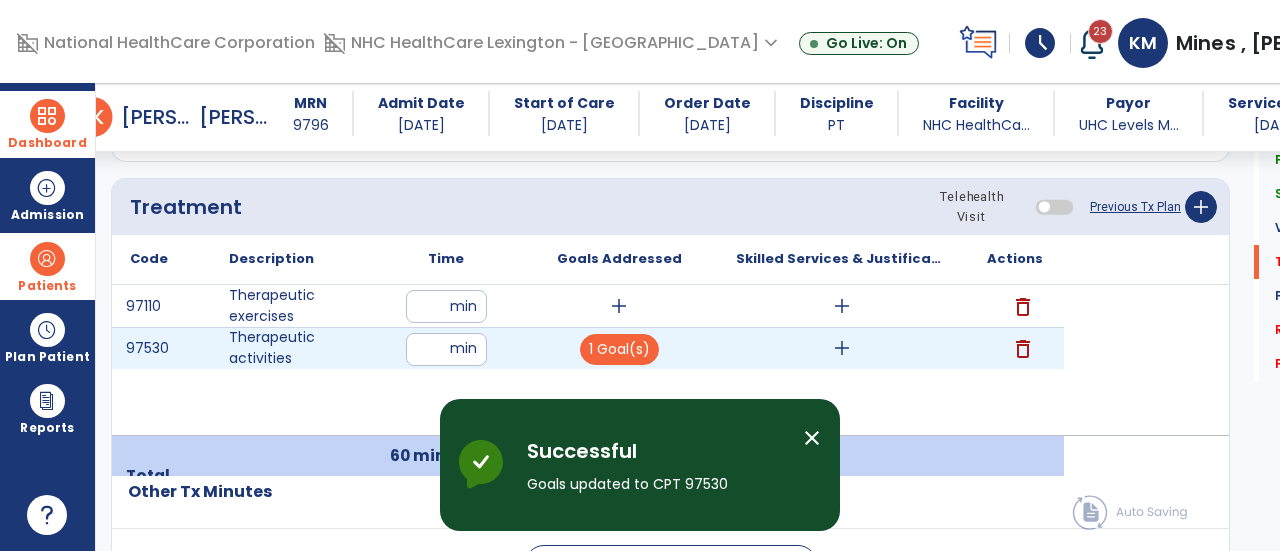 click on "add" at bounding box center (842, 348) 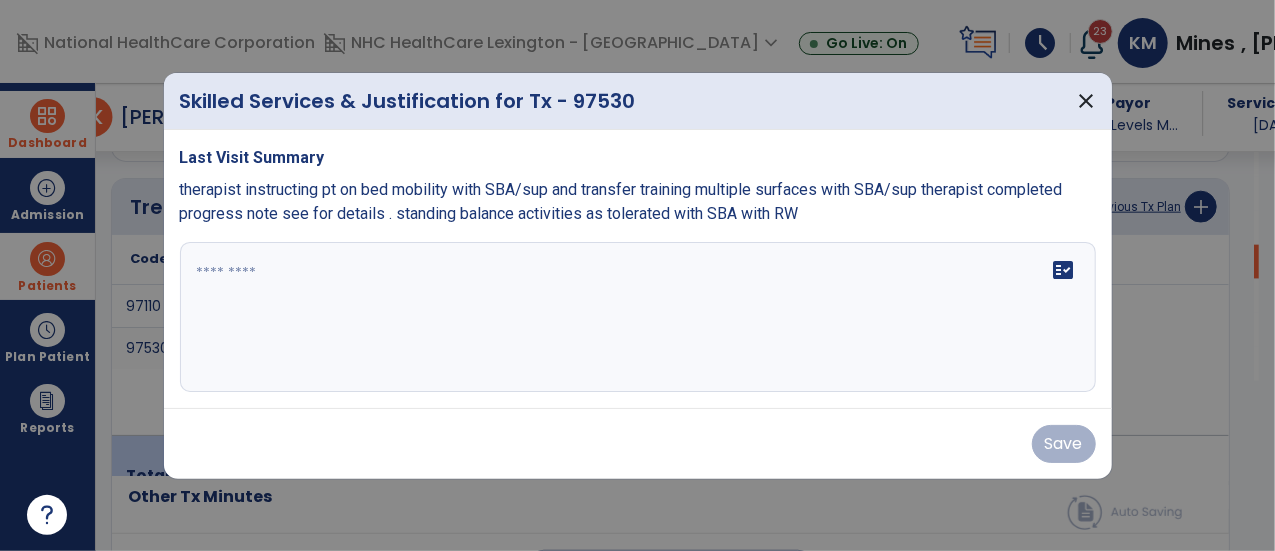scroll, scrollTop: 1181, scrollLeft: 0, axis: vertical 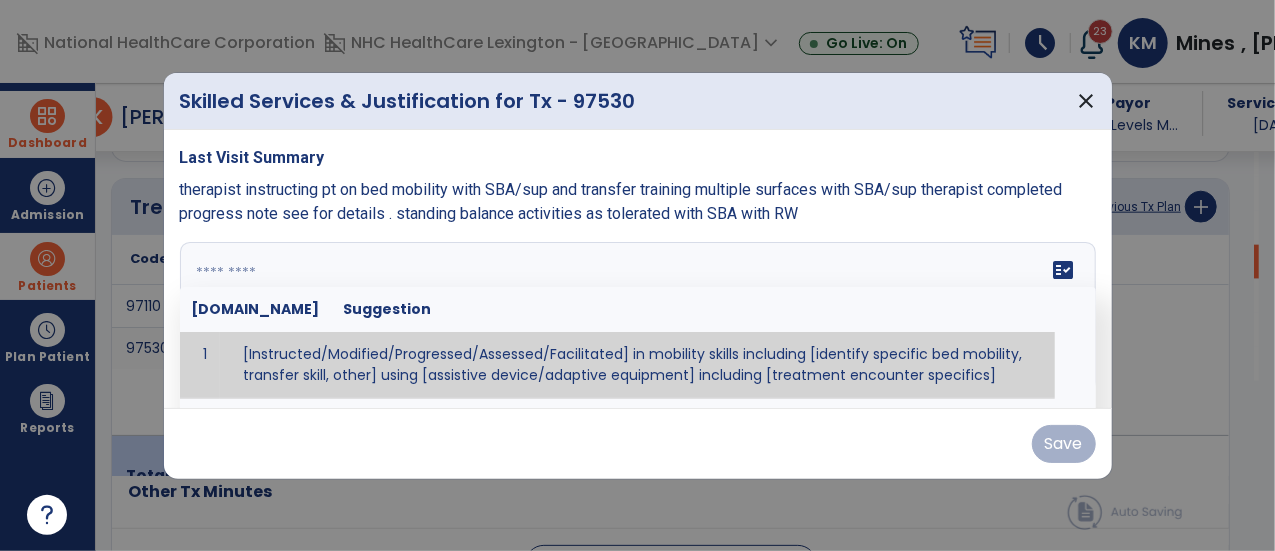 click on "fact_check  [DOMAIN_NAME] Suggestion 1 [Instructed/Modified/Progressed/Assessed/Facilitated] in mobility skills including [identify specific bed mobility, transfer skill, other] using [assistive device/adaptive equipment] including [treatment encounter specifics]" at bounding box center (638, 317) 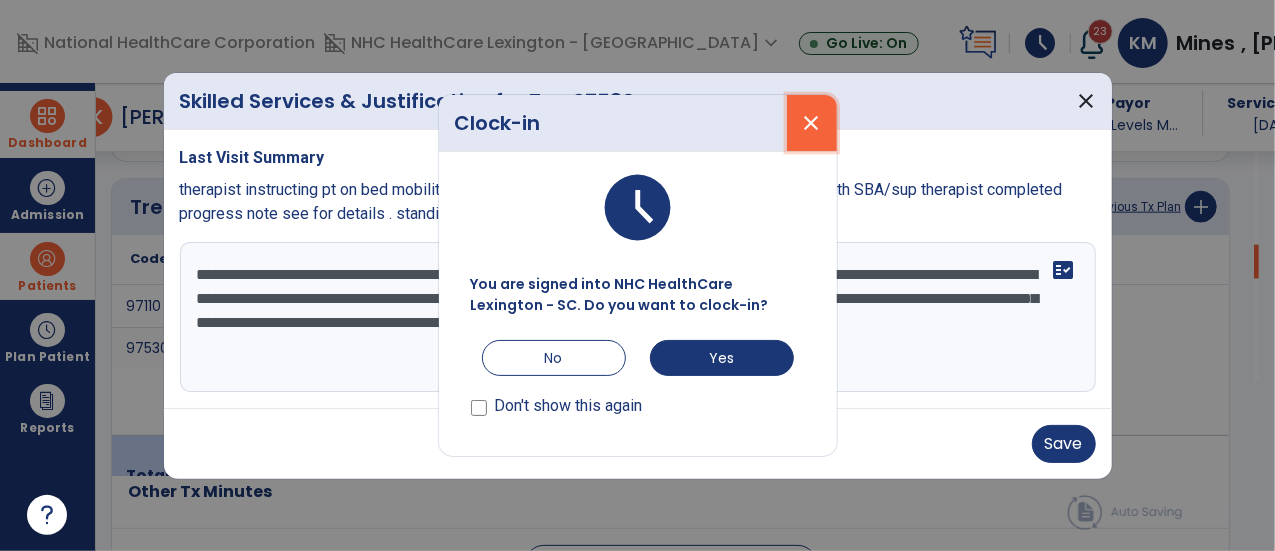 click on "close" at bounding box center [812, 123] 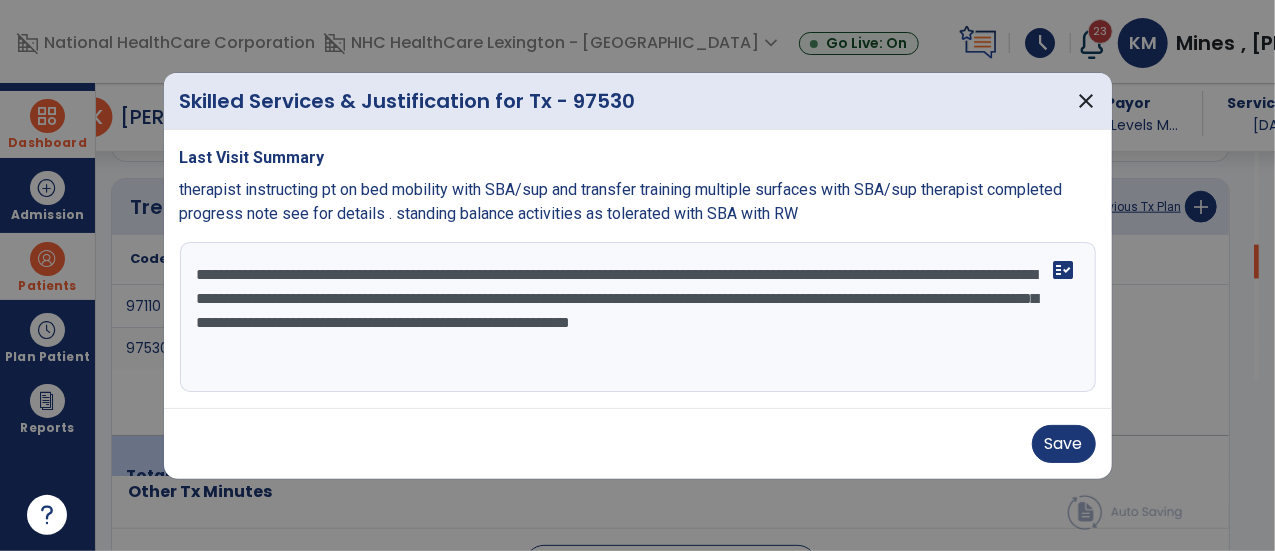 click on "**********" at bounding box center [638, 317] 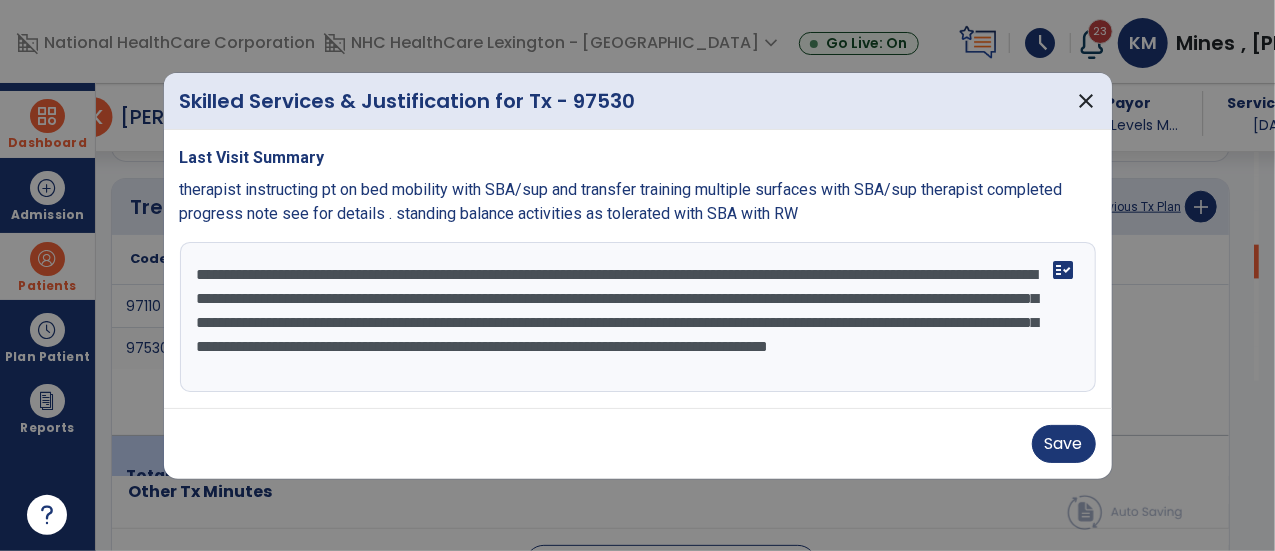 scroll, scrollTop: 14, scrollLeft: 0, axis: vertical 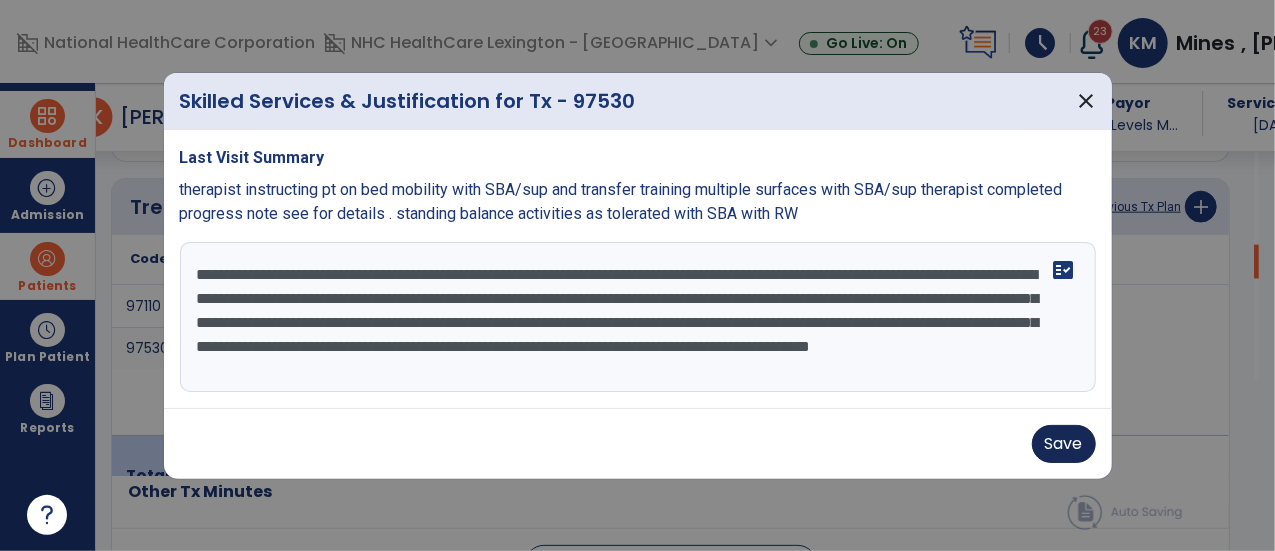 type on "**********" 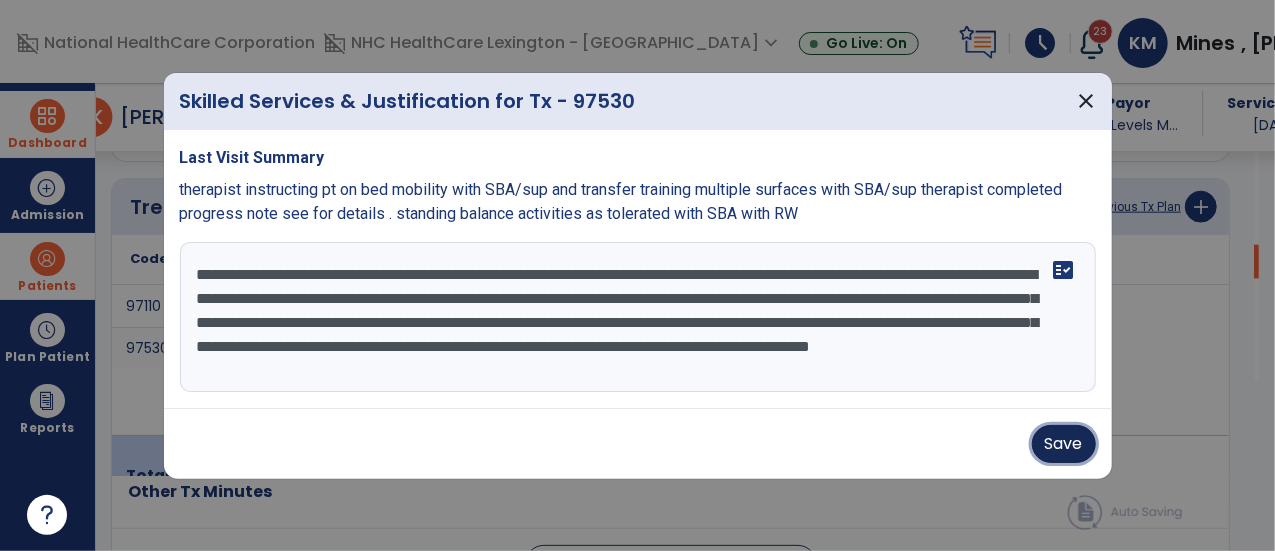 click on "Save" at bounding box center (1064, 444) 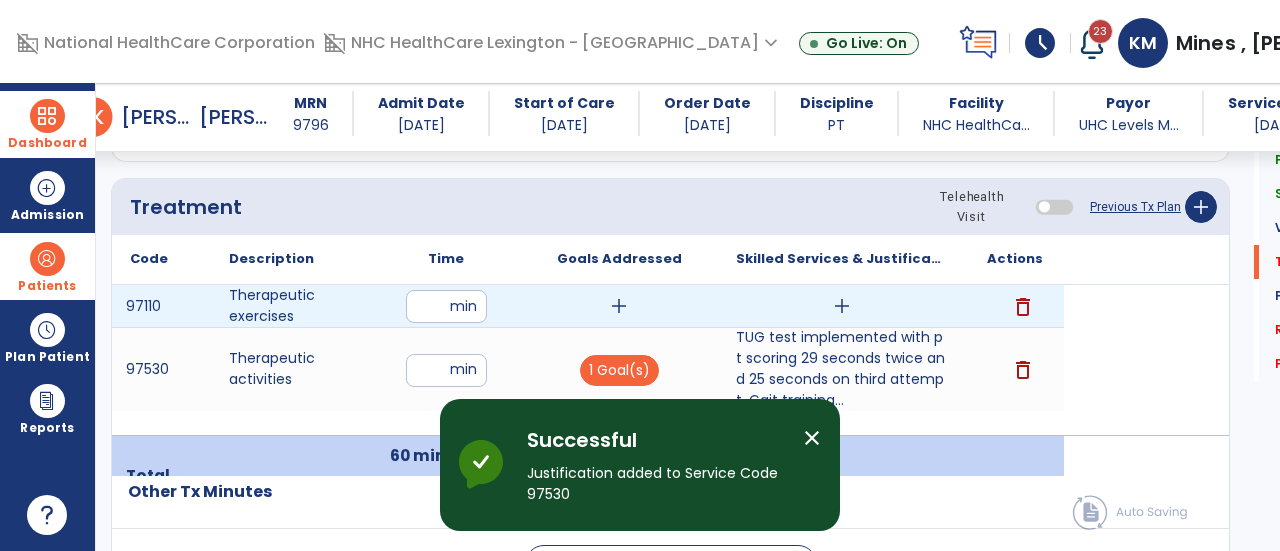 click on "add" at bounding box center [619, 306] 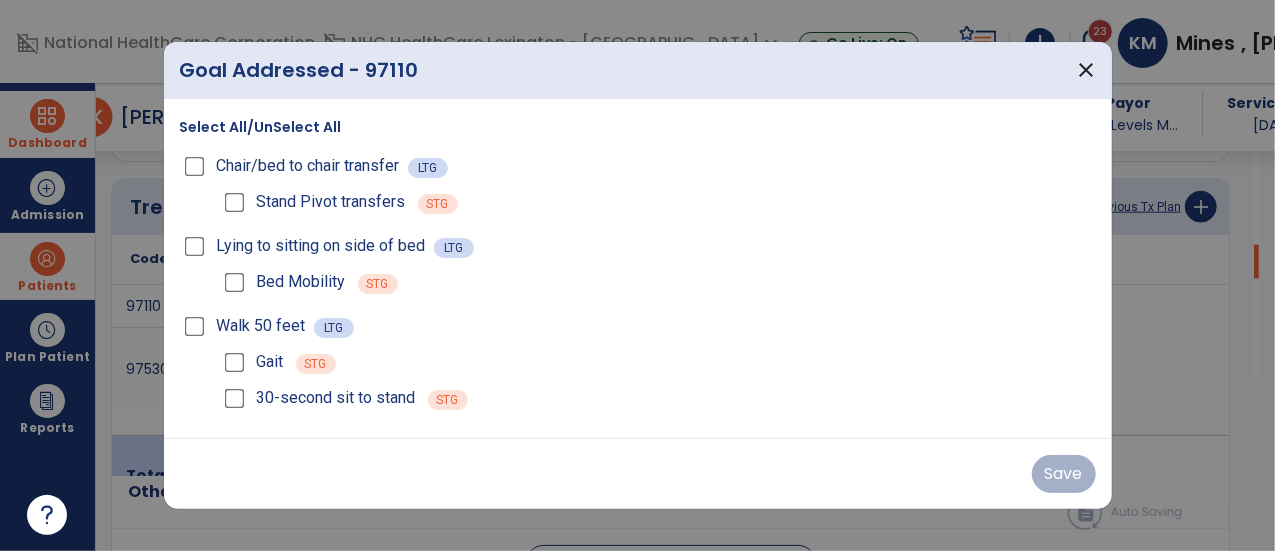 scroll, scrollTop: 1181, scrollLeft: 0, axis: vertical 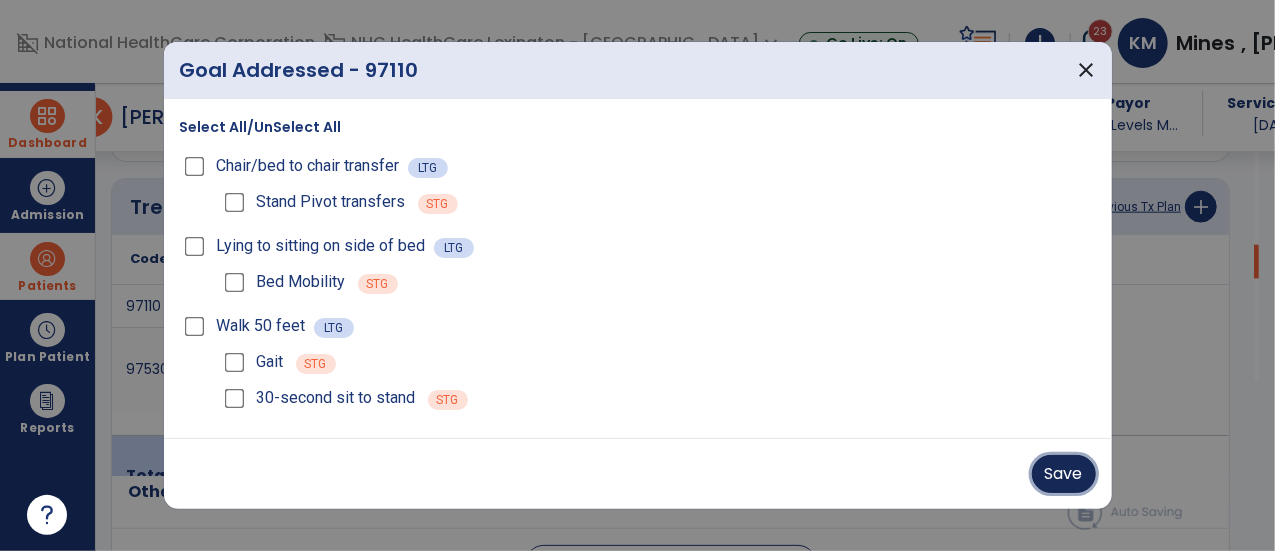 click on "Save" at bounding box center (1064, 474) 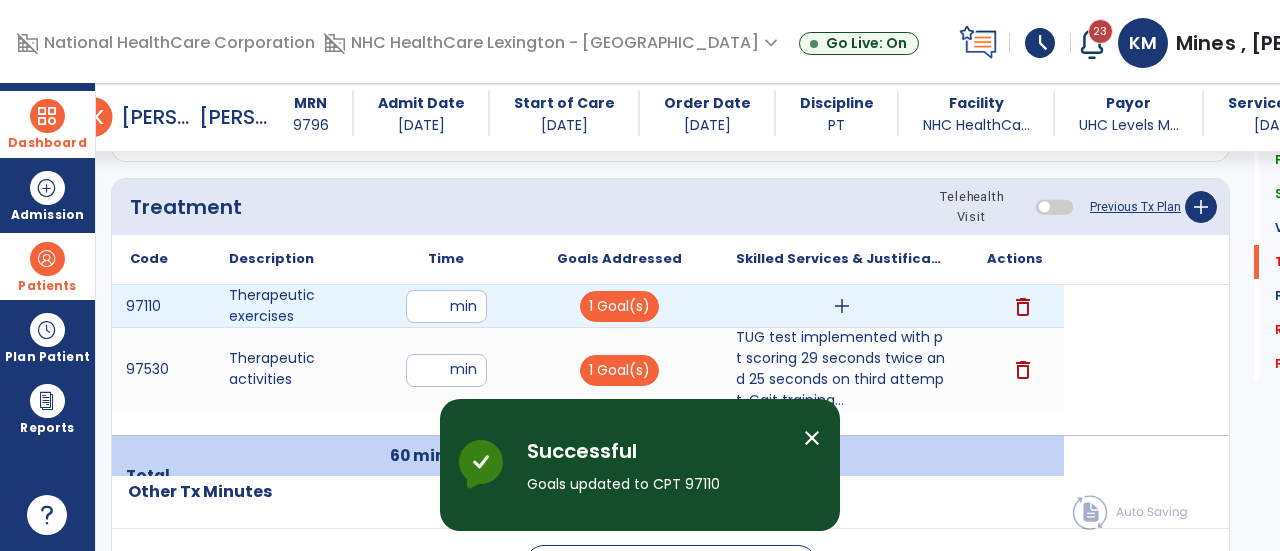click on "add" at bounding box center (841, 306) 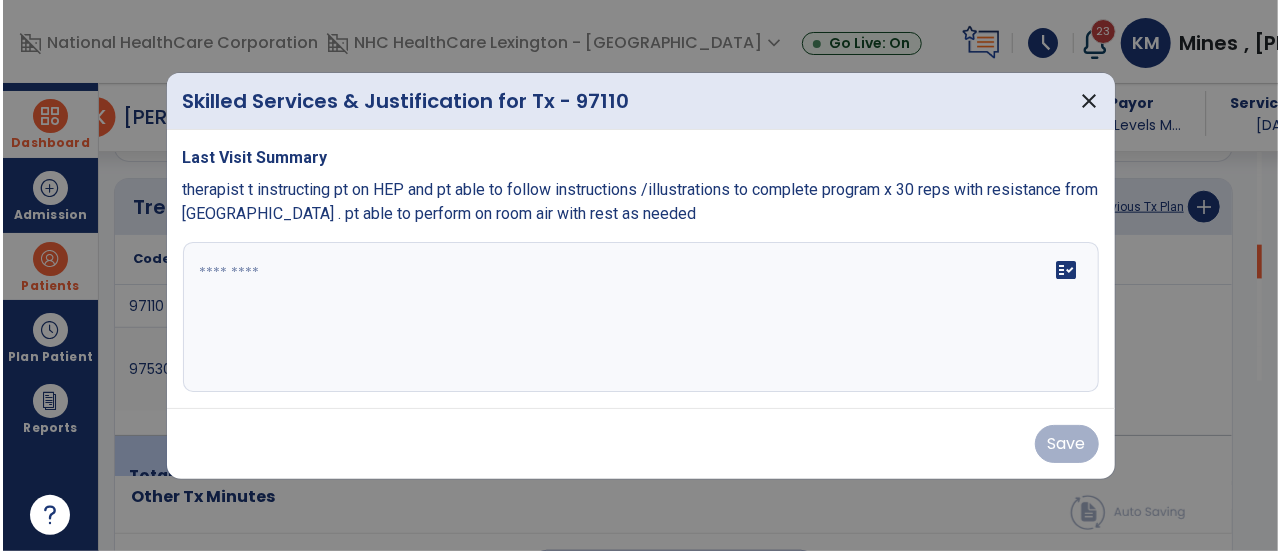 scroll, scrollTop: 1181, scrollLeft: 0, axis: vertical 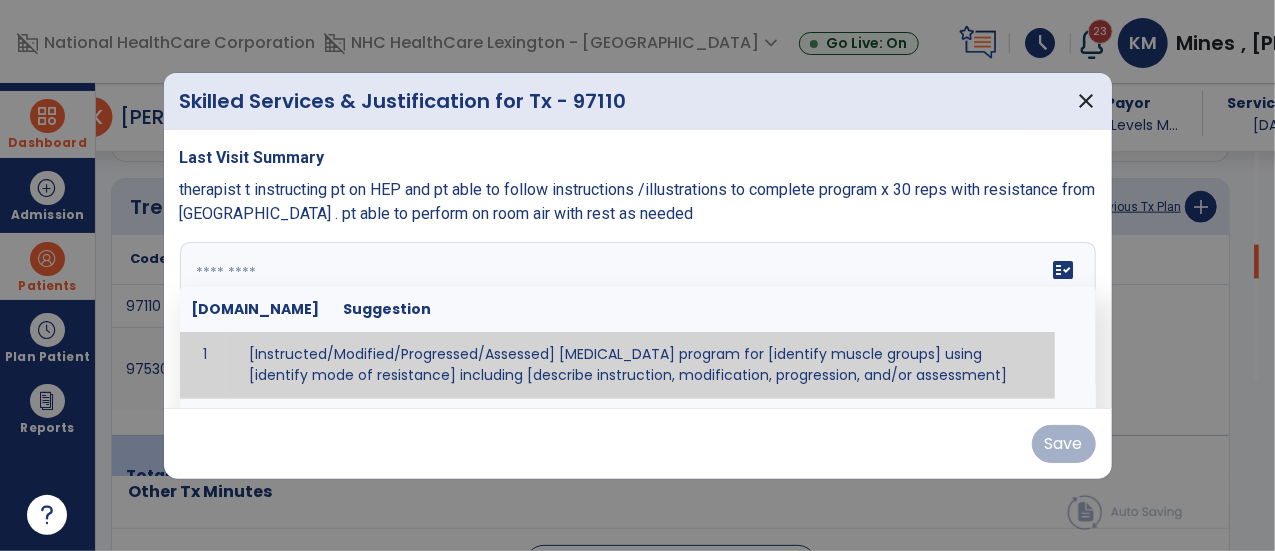 click on "fact_check  [DOMAIN_NAME] Suggestion 1 [Instructed/Modified/Progressed/Assessed] [MEDICAL_DATA] program for [identify muscle groups] using [identify mode of resistance] including [describe instruction, modification, progression, and/or assessment] 2 [Instructed/Modified/Progressed/Assessed] aerobic exercise program using [identify equipment/mode] including [describe instruction, modification,progression, and/or assessment] 3 [Instructed/Modified/Progressed/Assessed] [PROM/A/AROM/AROM] program for [identify joint movements] using [contract-relax, over-pressure, inhibitory techniques, other] 4 [Assessed/Tested] aerobic capacity with administration of [aerobic capacity test]" at bounding box center [638, 317] 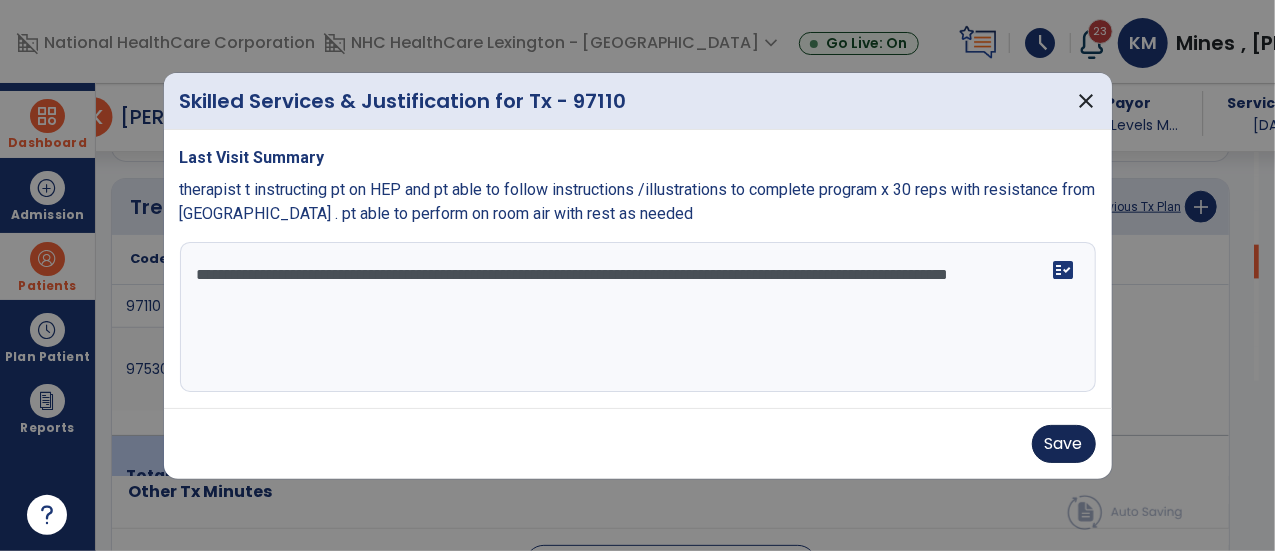 type on "**********" 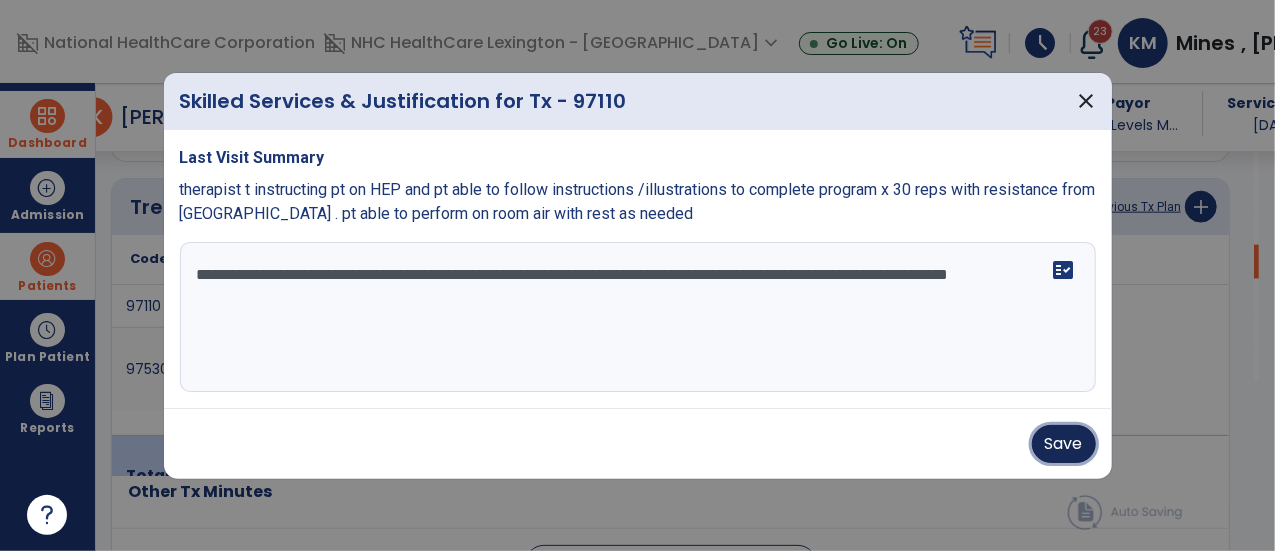 click on "Save" at bounding box center (1064, 444) 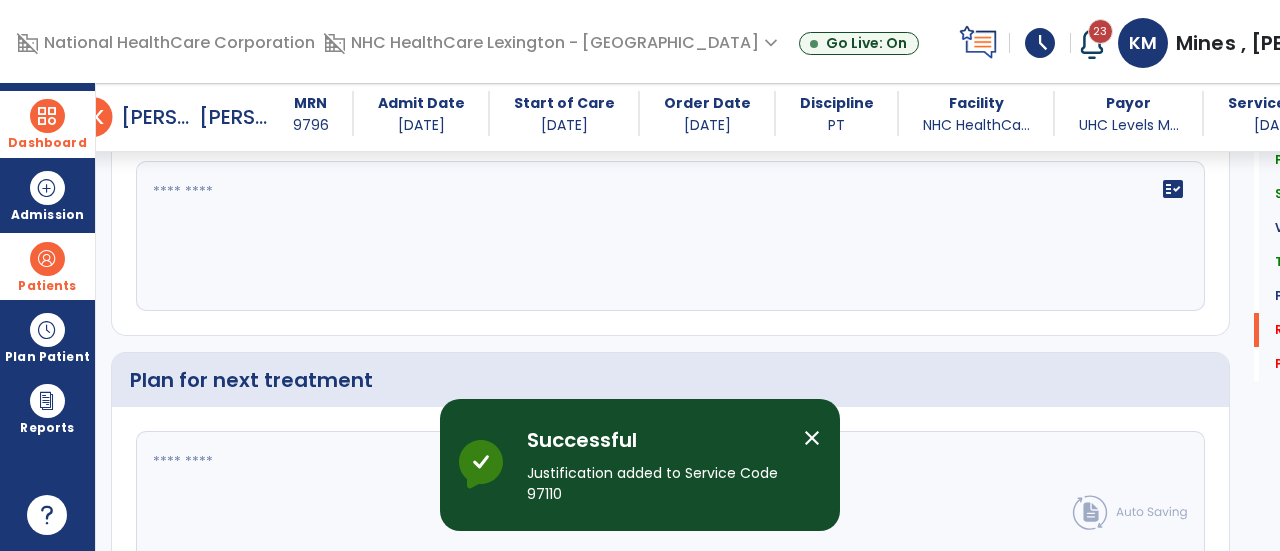 scroll, scrollTop: 2844, scrollLeft: 0, axis: vertical 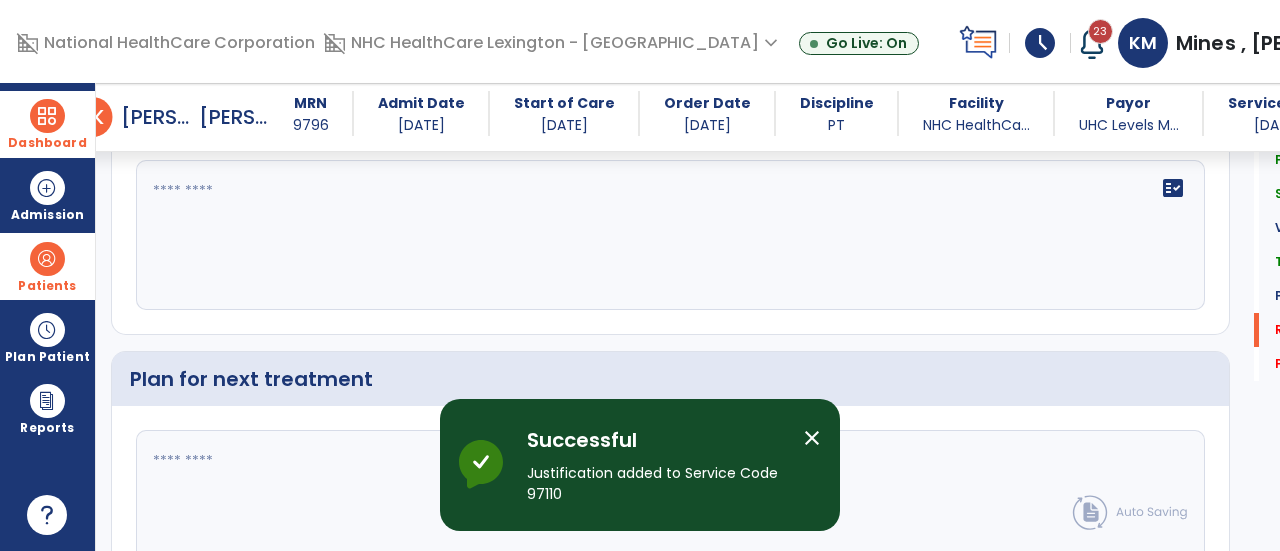 click on "fact_check" 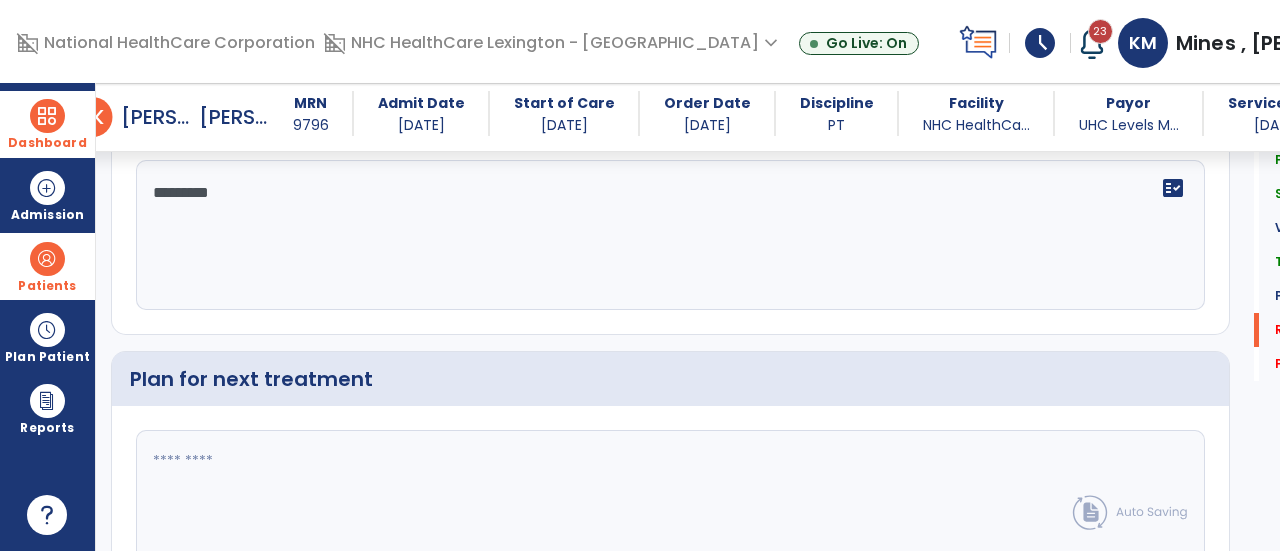 scroll, scrollTop: 3016, scrollLeft: 0, axis: vertical 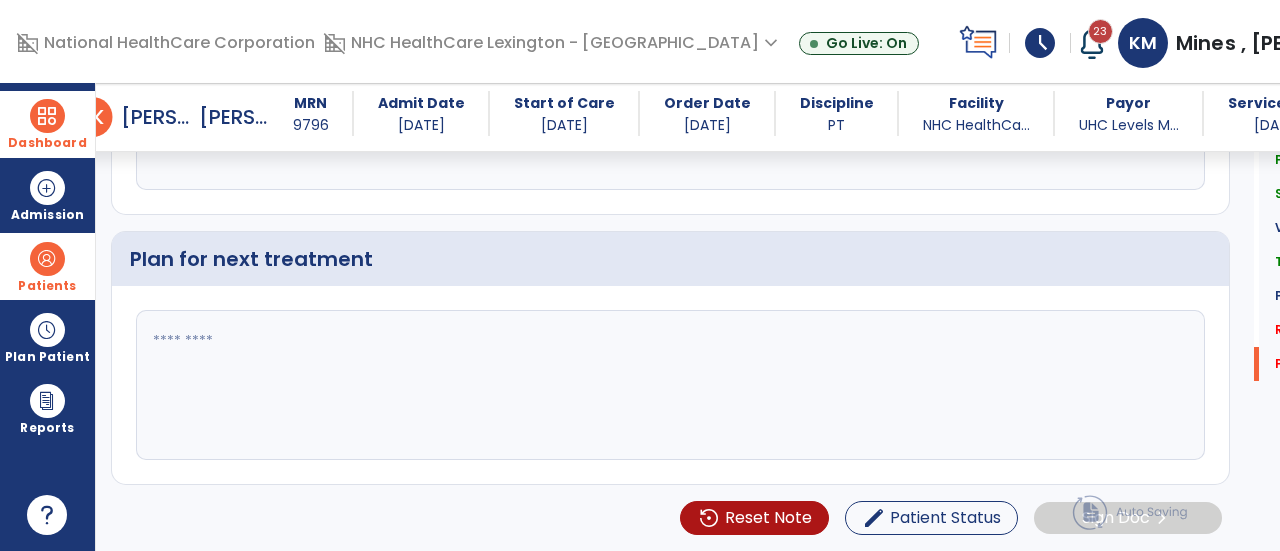 type on "*********" 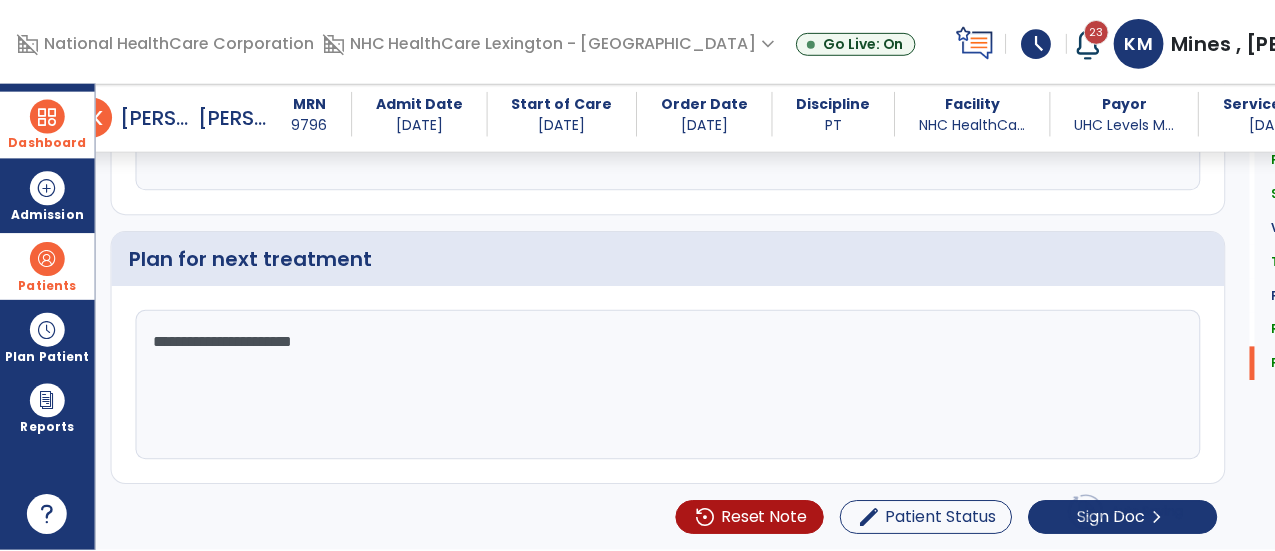 scroll, scrollTop: 3016, scrollLeft: 0, axis: vertical 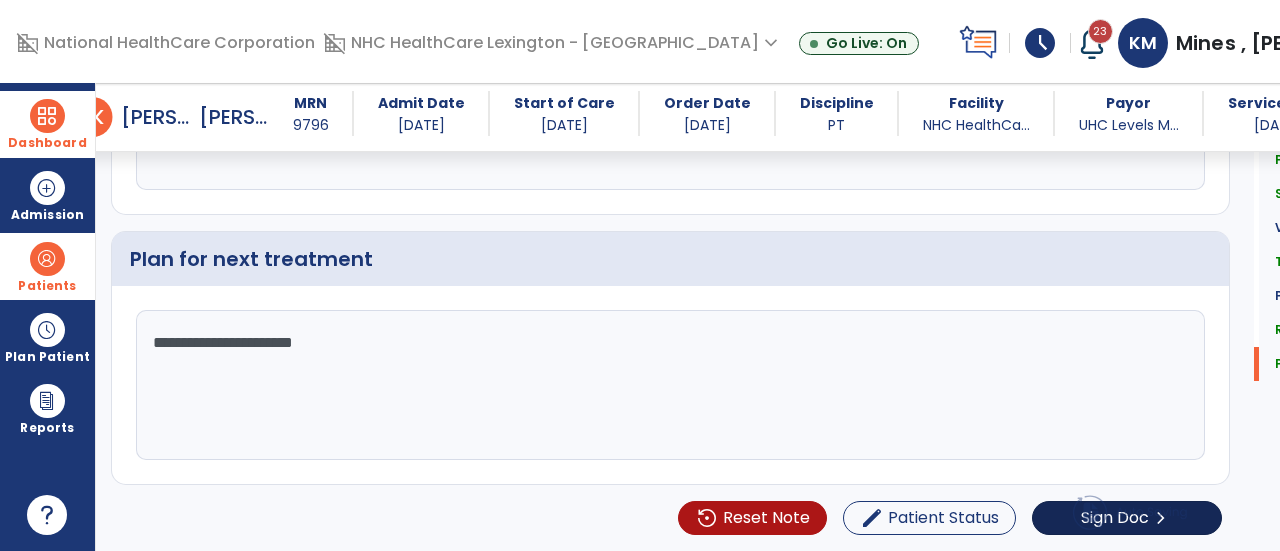 type on "**********" 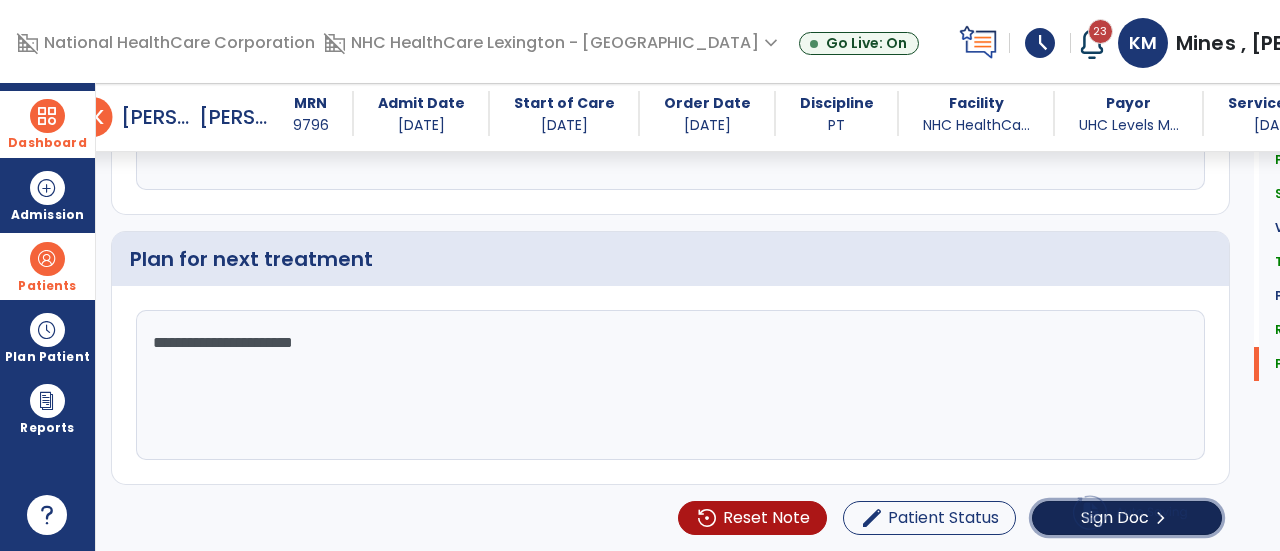 click on "Sign Doc" 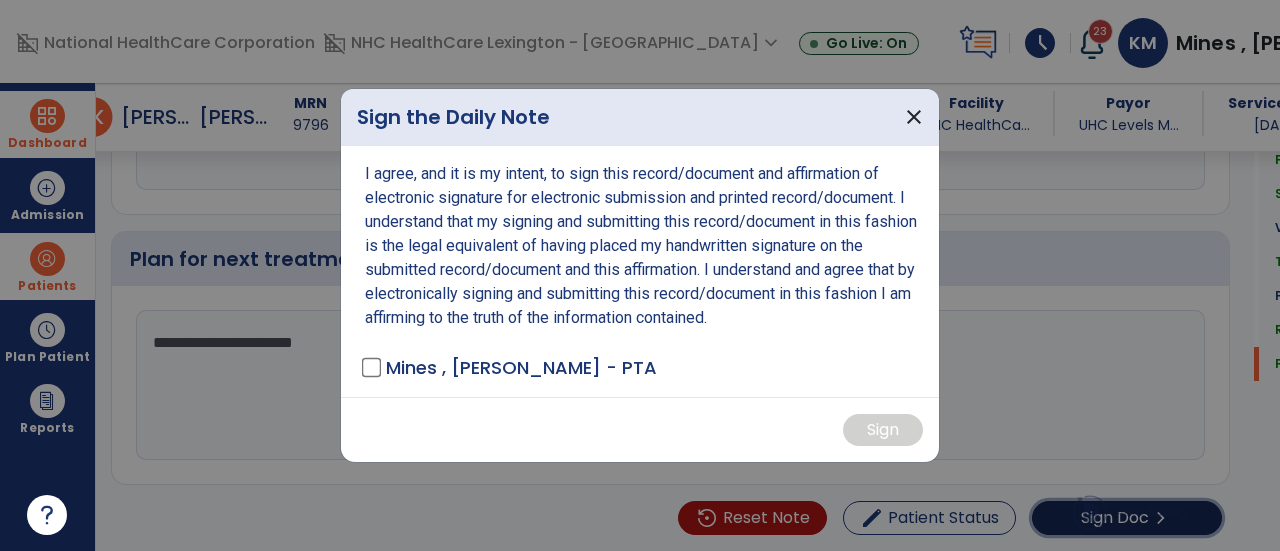 scroll, scrollTop: 3016, scrollLeft: 0, axis: vertical 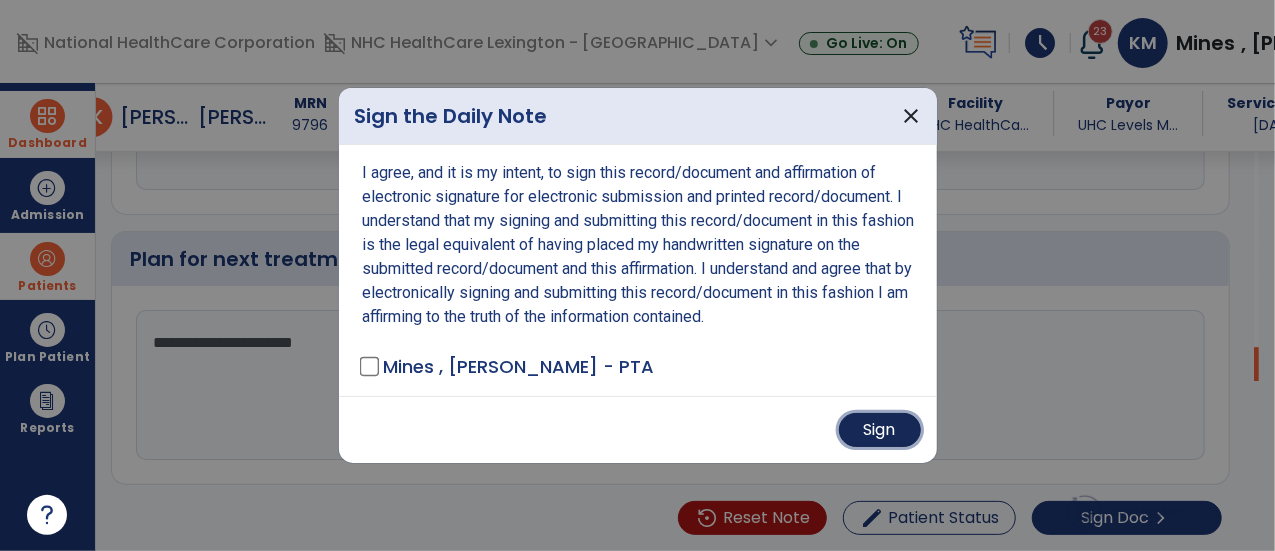 click on "Sign" at bounding box center (880, 430) 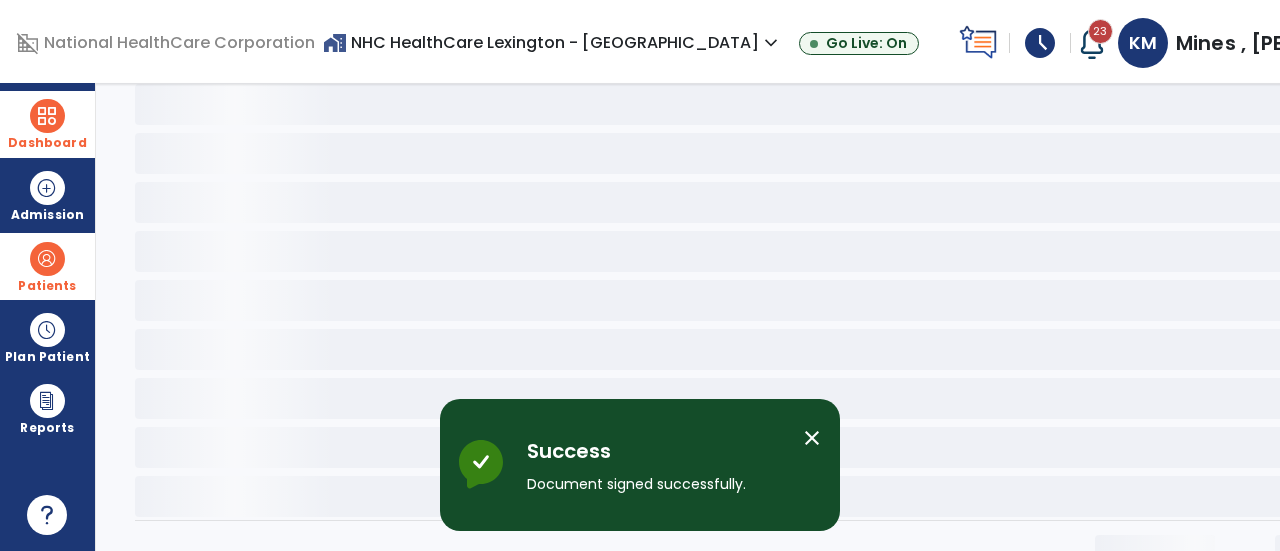 scroll, scrollTop: 0, scrollLeft: 0, axis: both 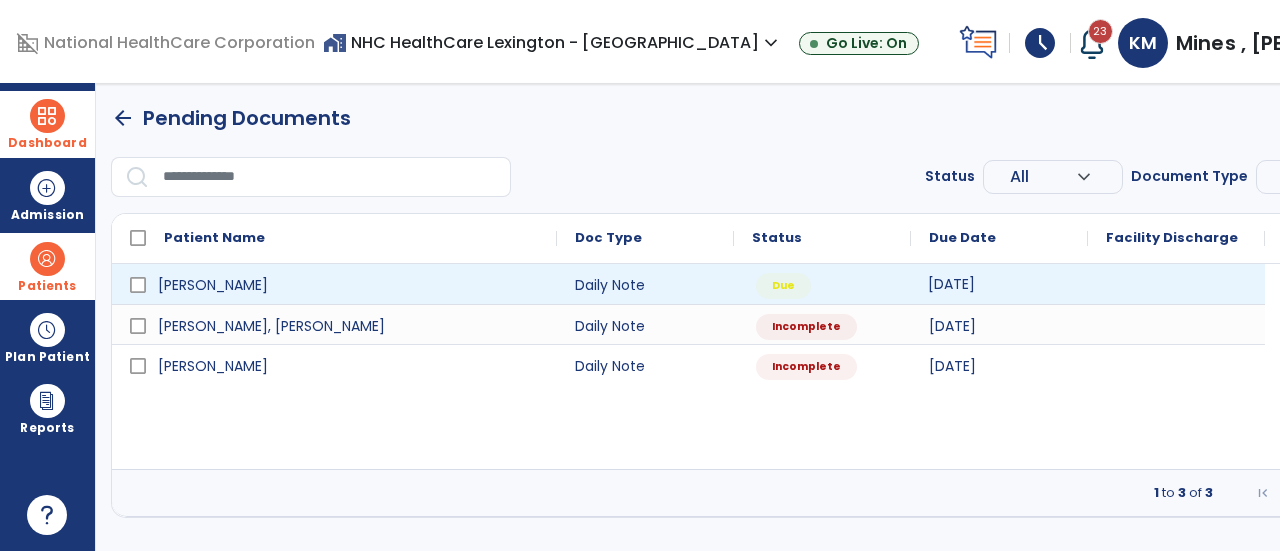 click on "[DATE]" at bounding box center [999, 284] 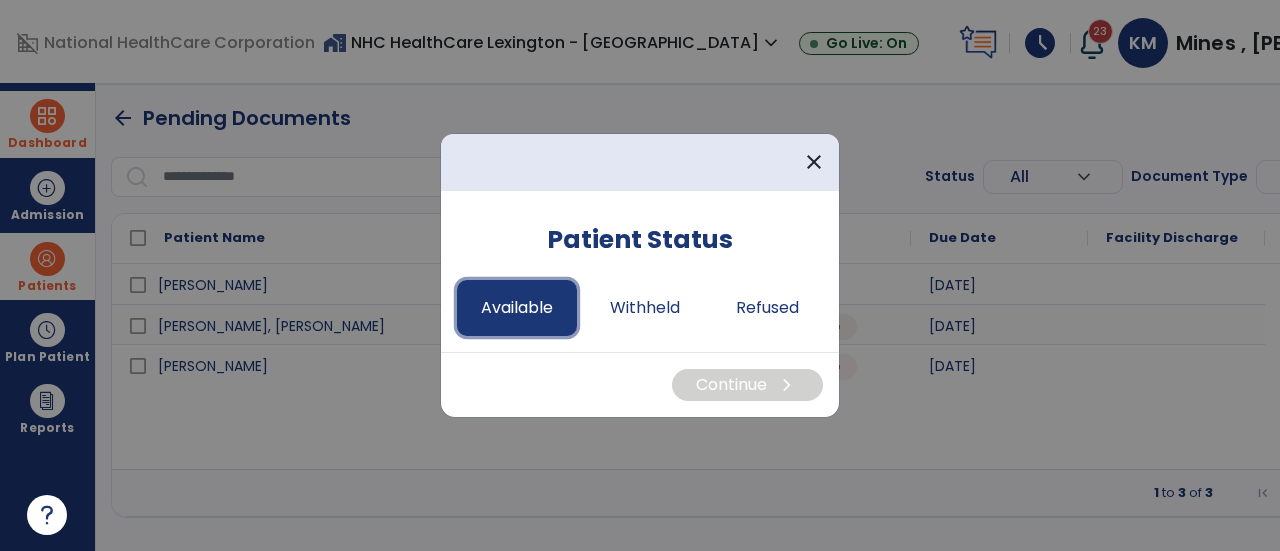 click on "Available" at bounding box center (517, 308) 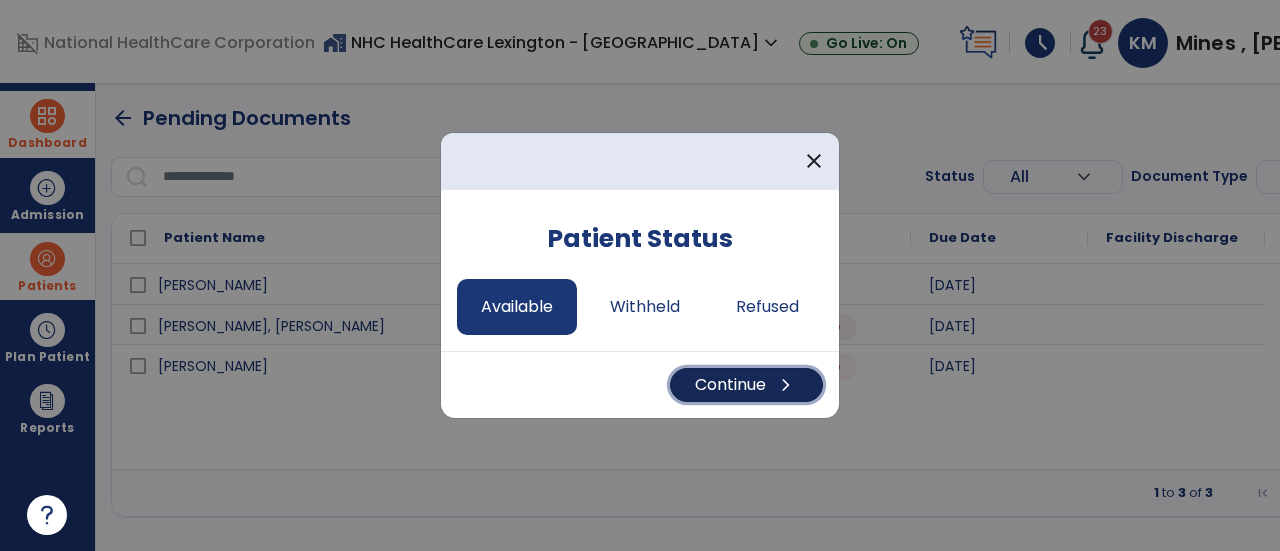click on "Continue   chevron_right" at bounding box center [746, 385] 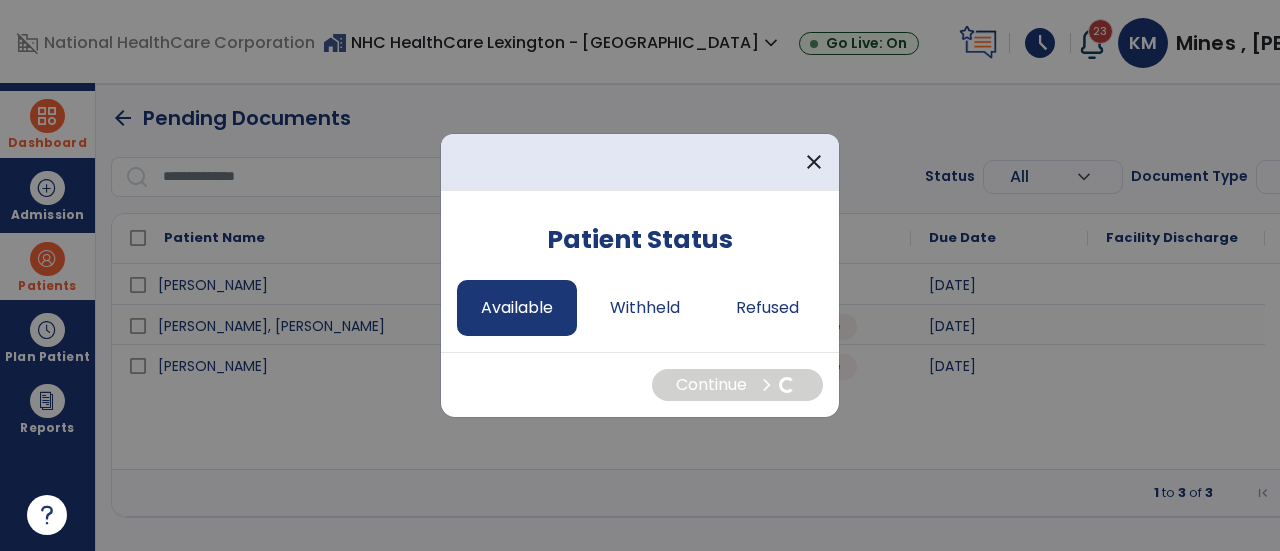 select on "*" 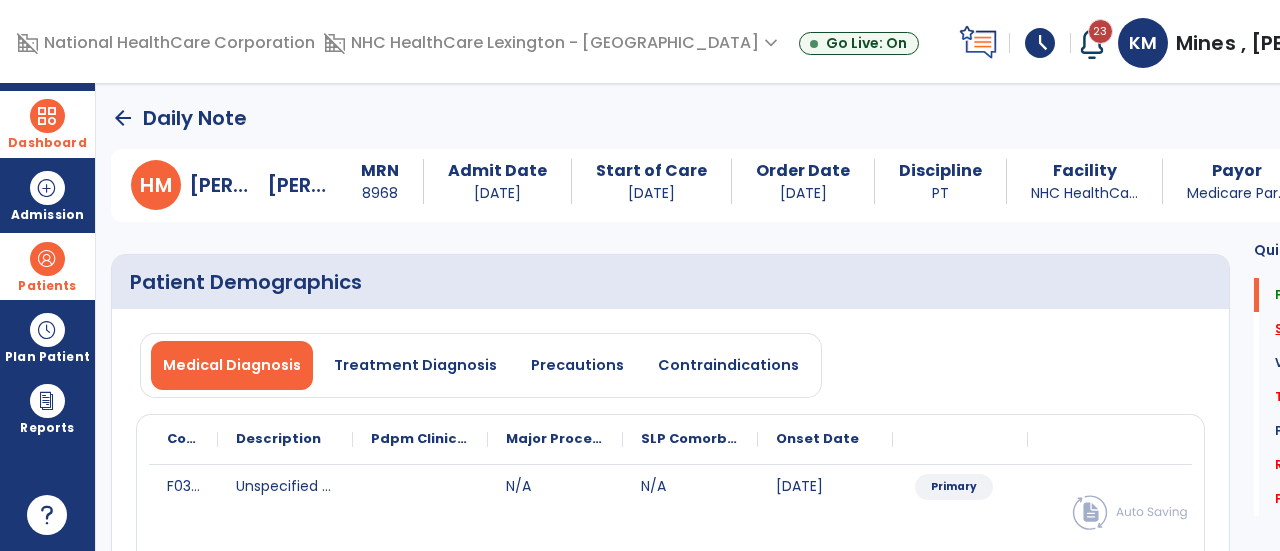 click on "Subjective Assessment   *" 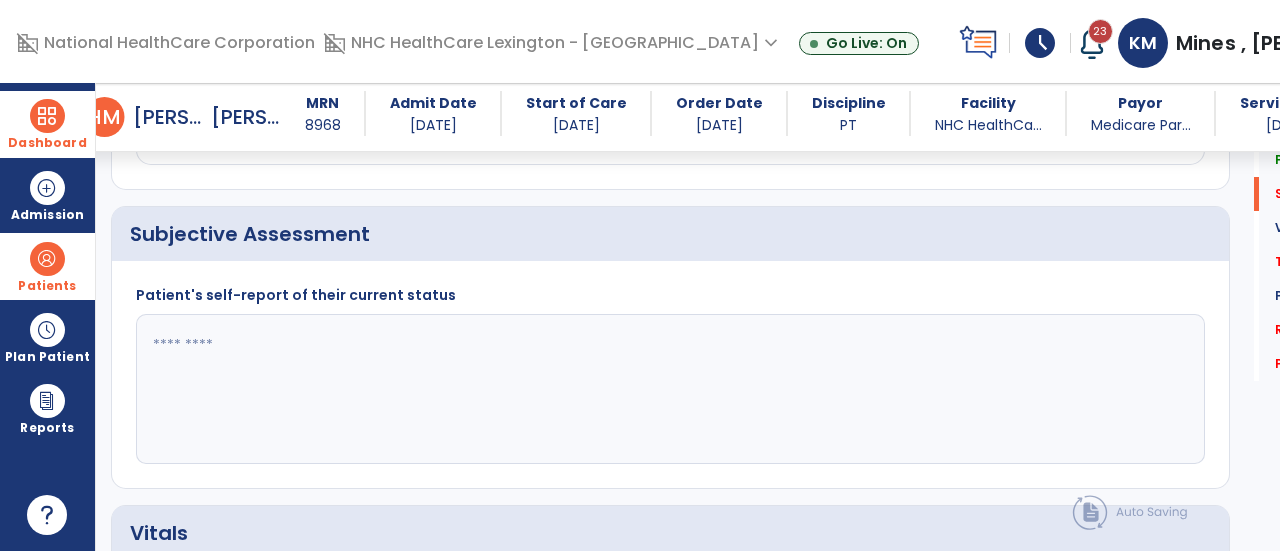 scroll, scrollTop: 479, scrollLeft: 0, axis: vertical 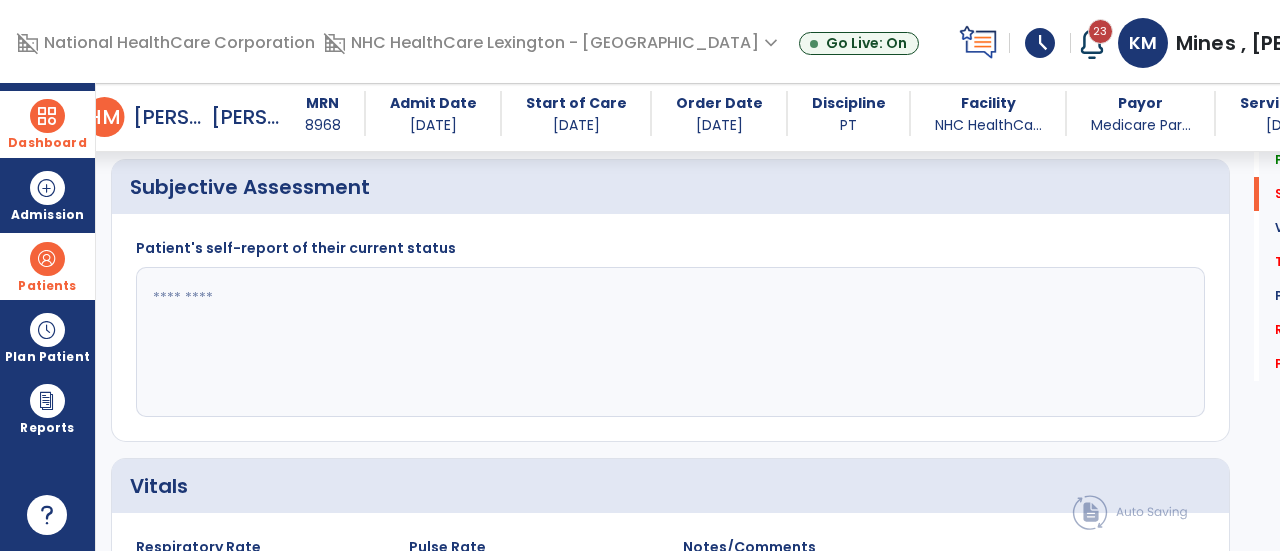 click 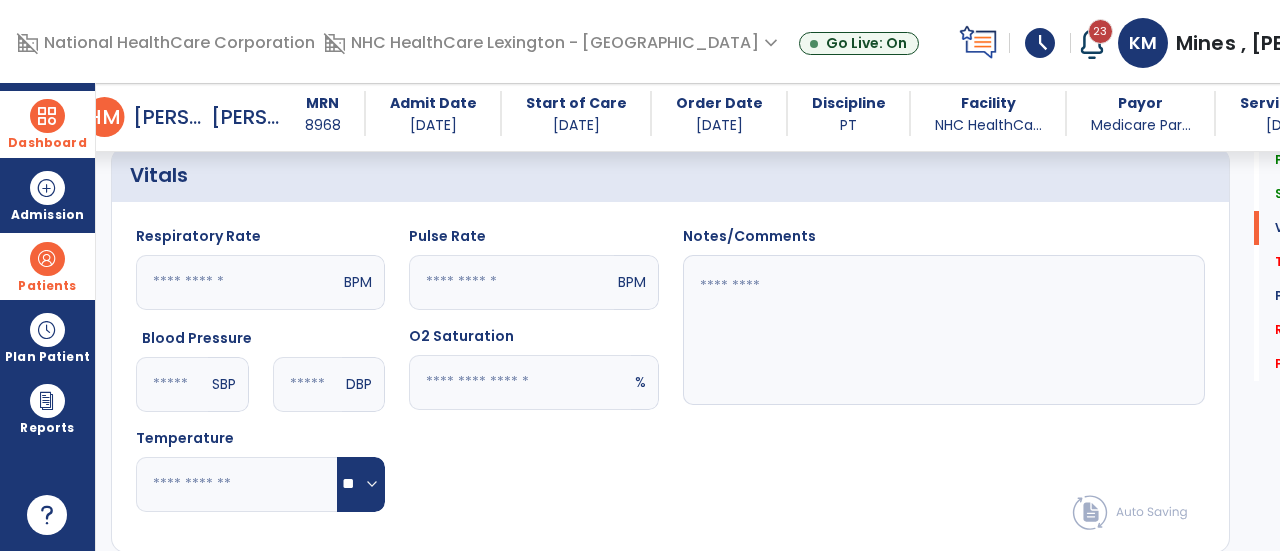 scroll, scrollTop: 798, scrollLeft: 0, axis: vertical 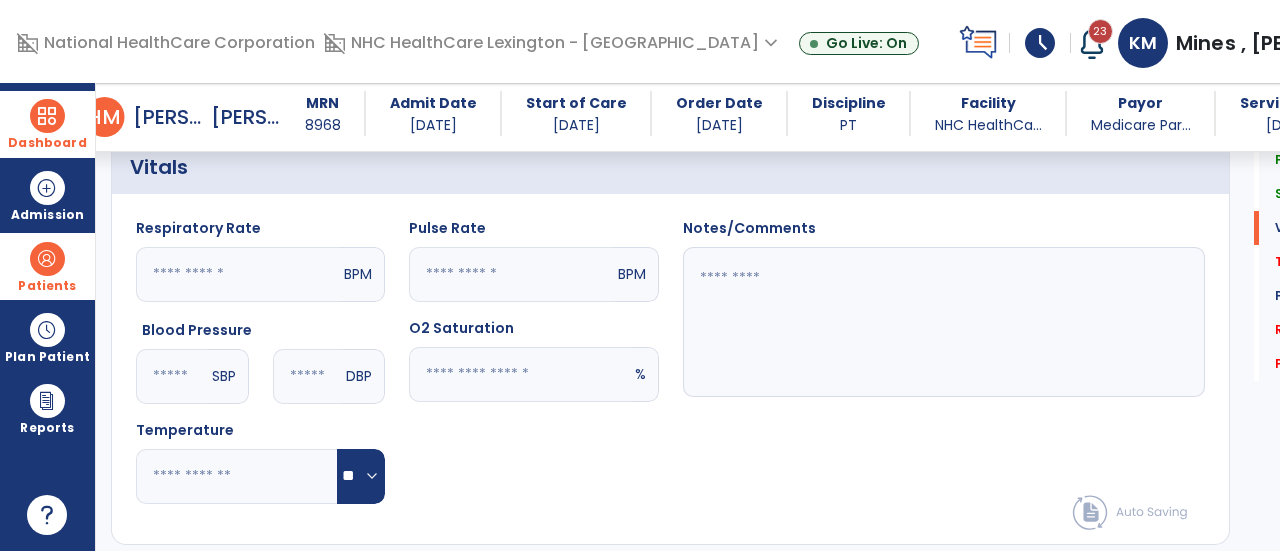 type on "**********" 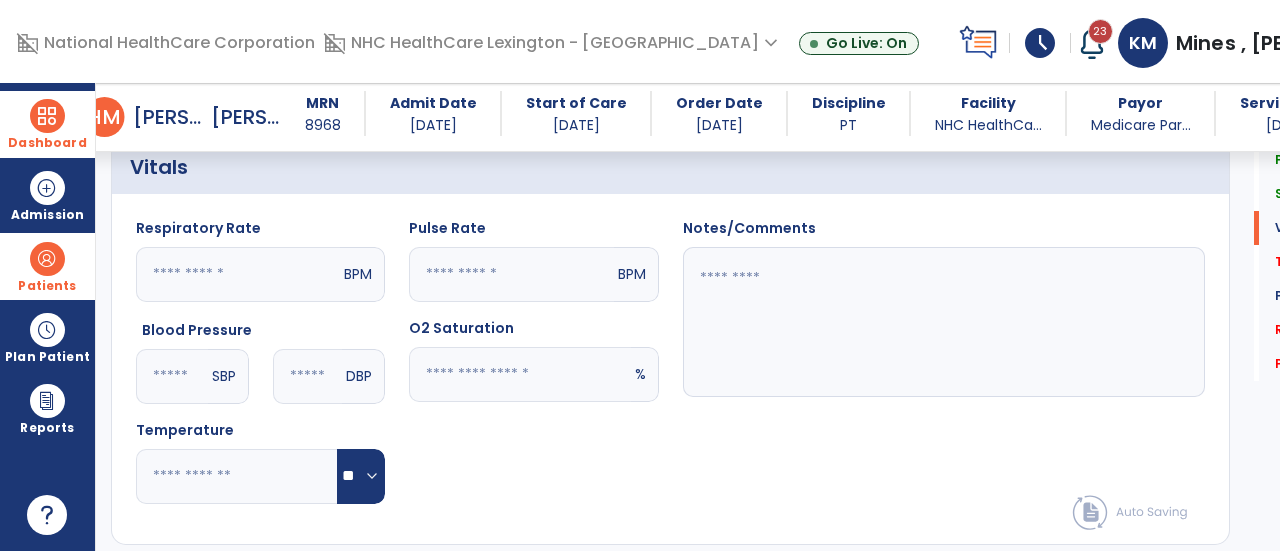 click 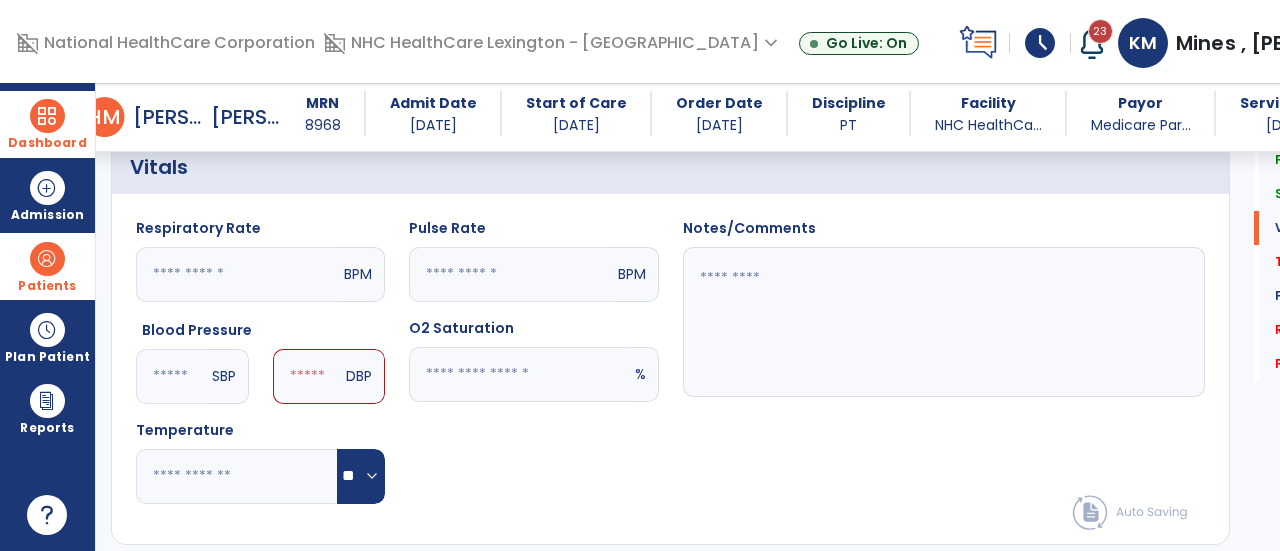 type on "***" 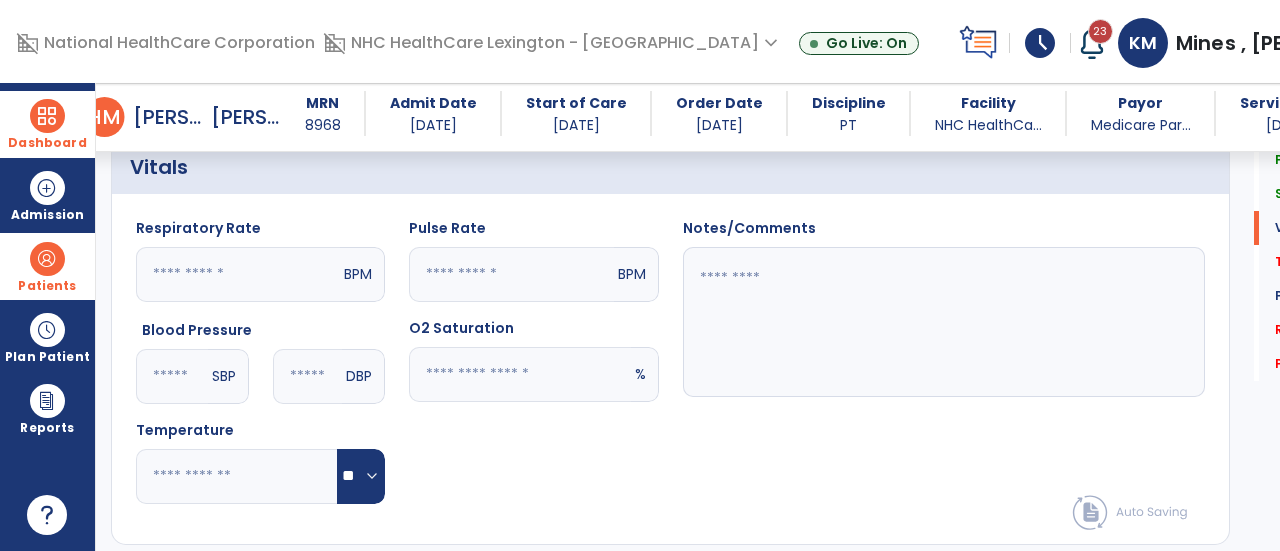 type on "**" 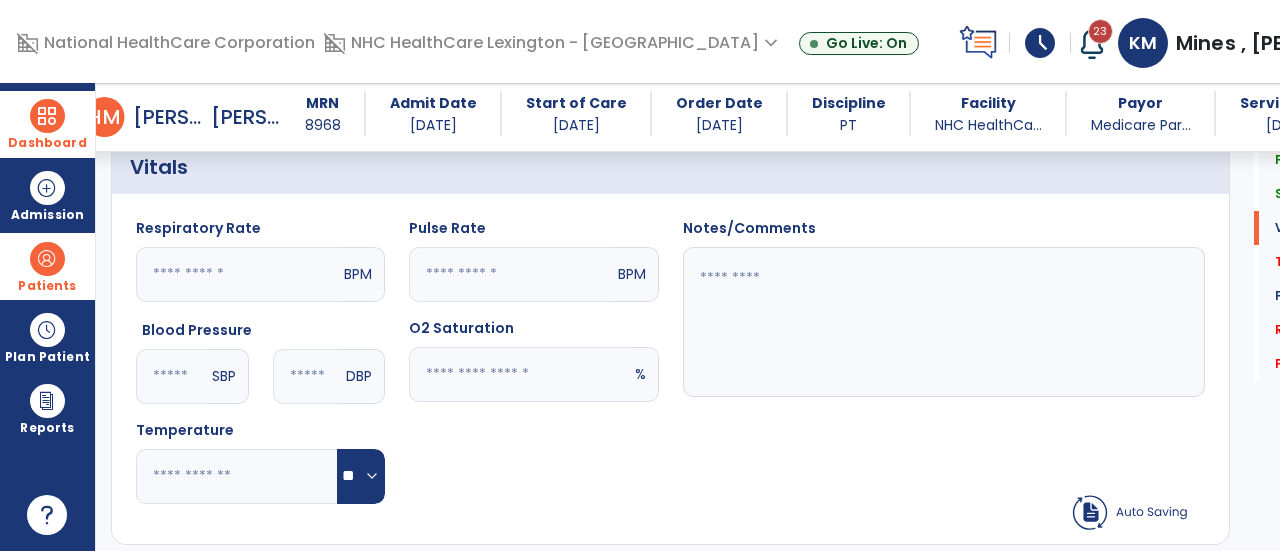 click 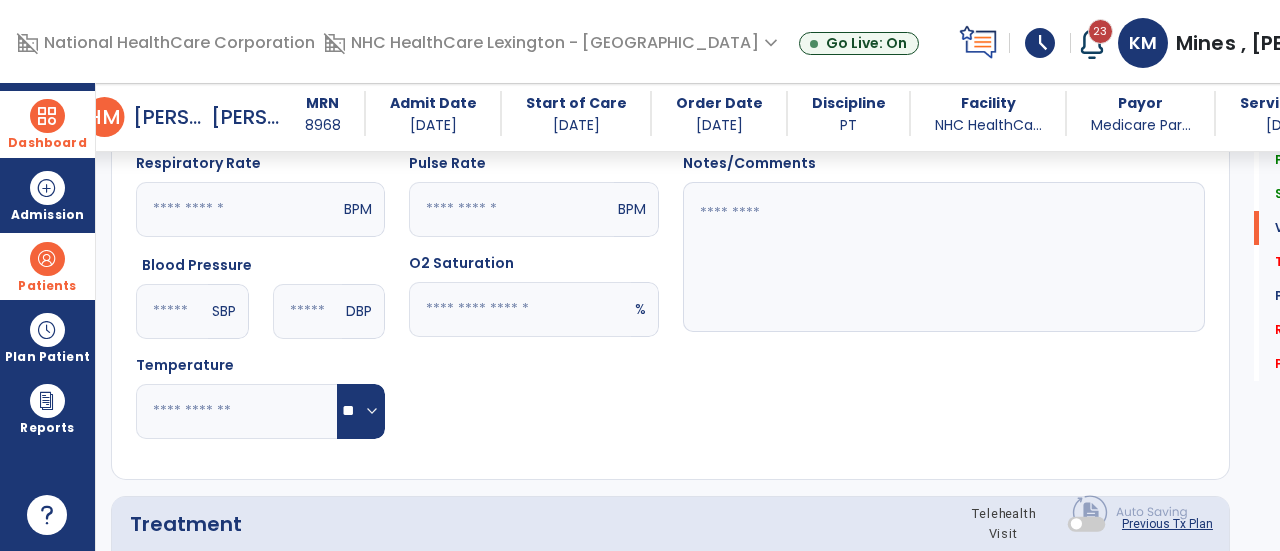 scroll, scrollTop: 867, scrollLeft: 0, axis: vertical 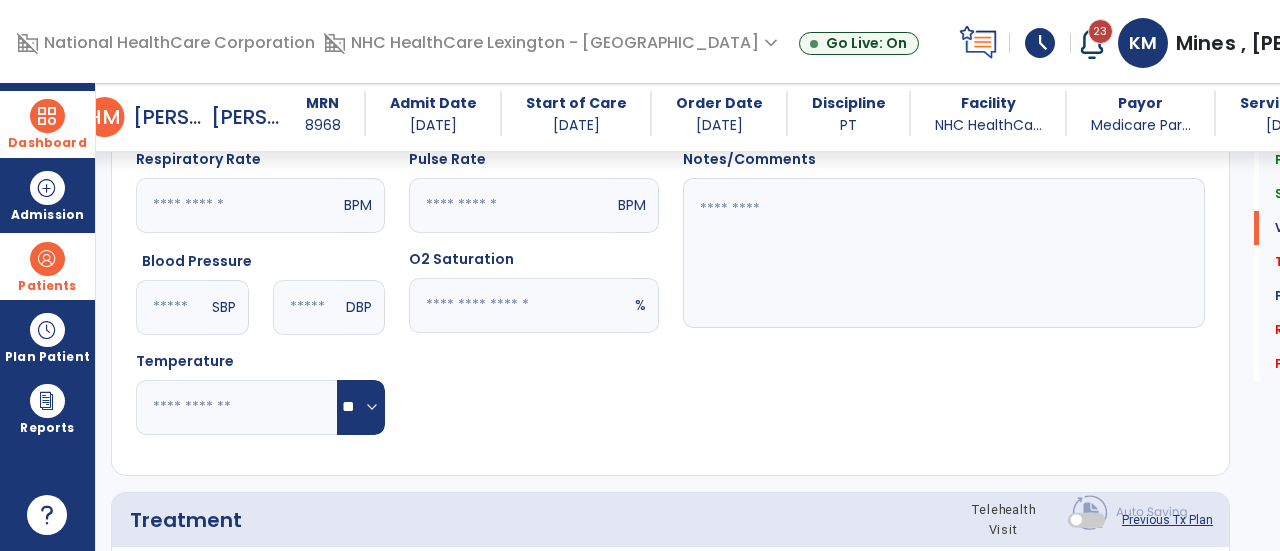 type on "**" 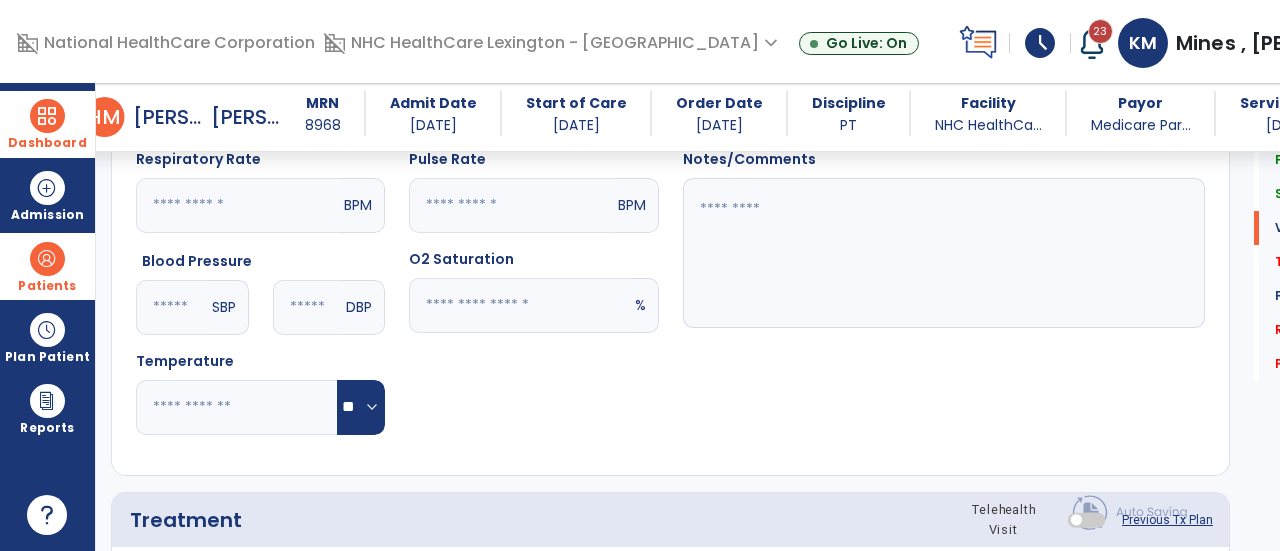 click 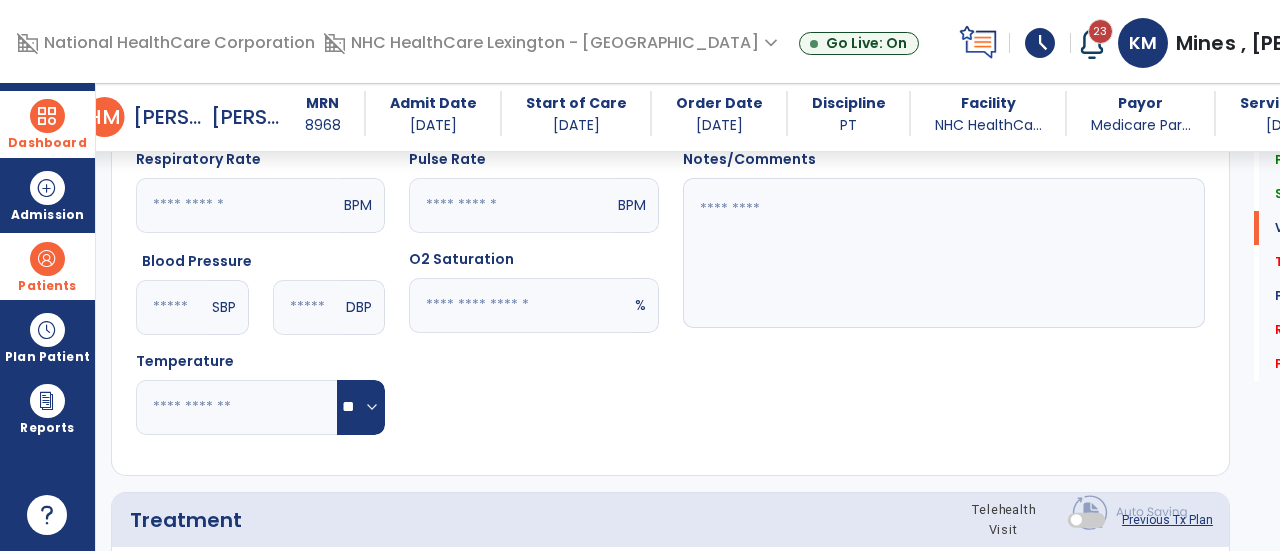 type on "**" 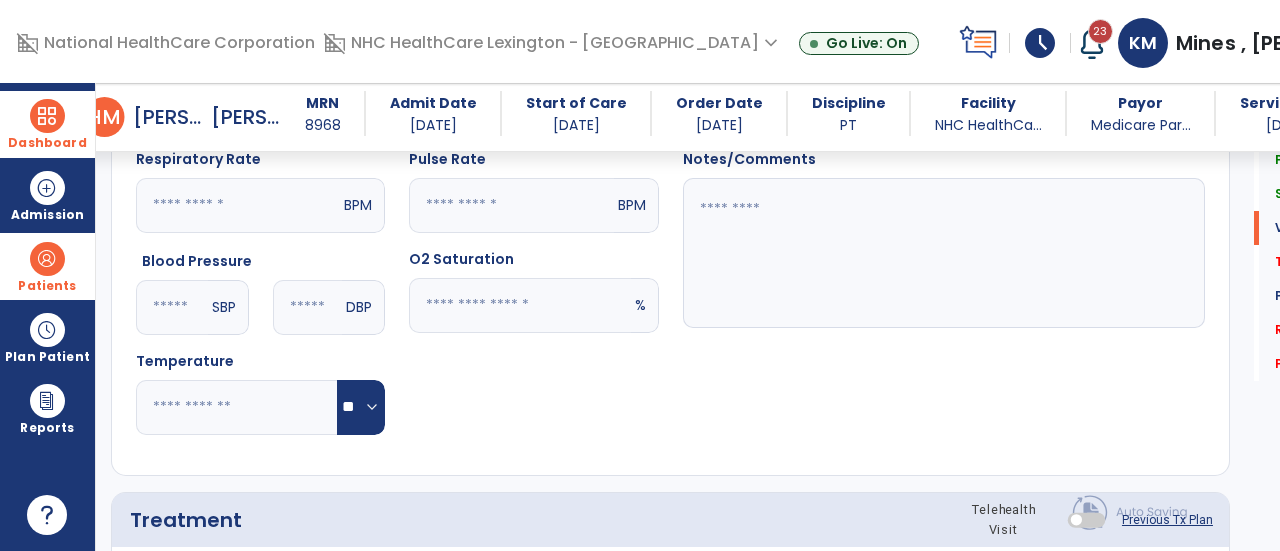 click on "Pulse Rate  ** BPM O2 Saturation  ** %" 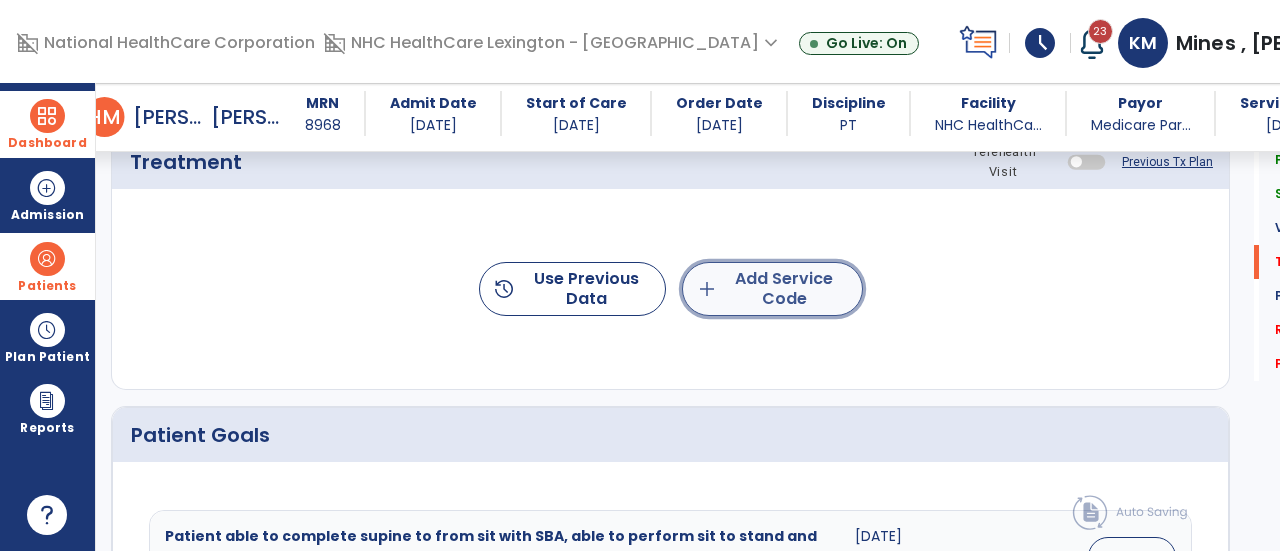 click on "add  Add Service Code" 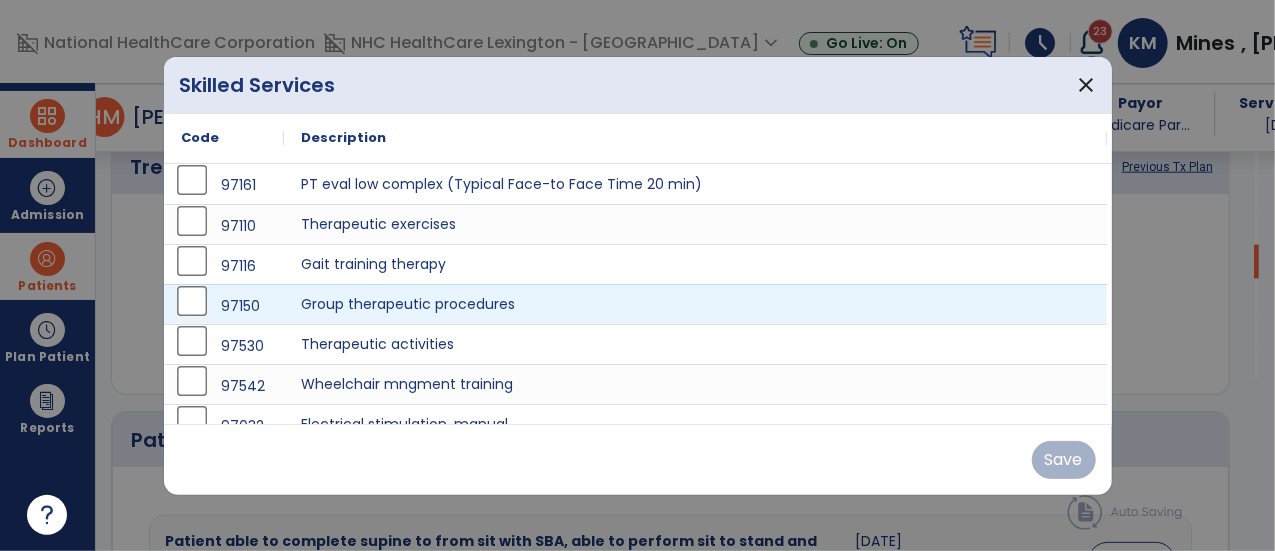 scroll, scrollTop: 1225, scrollLeft: 0, axis: vertical 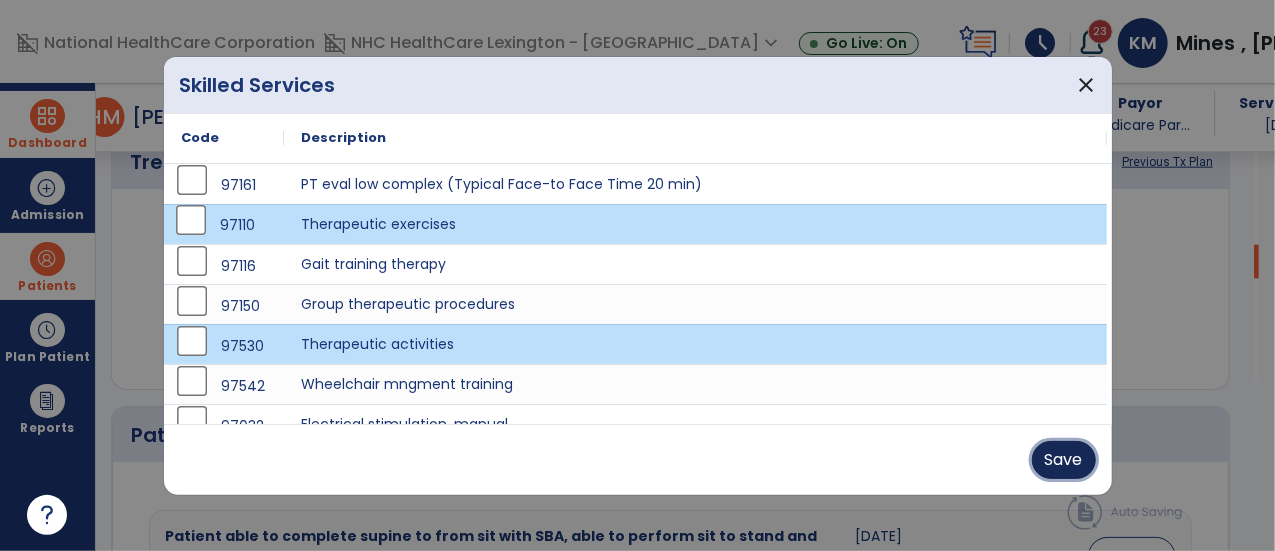 click on "Save" at bounding box center [1064, 460] 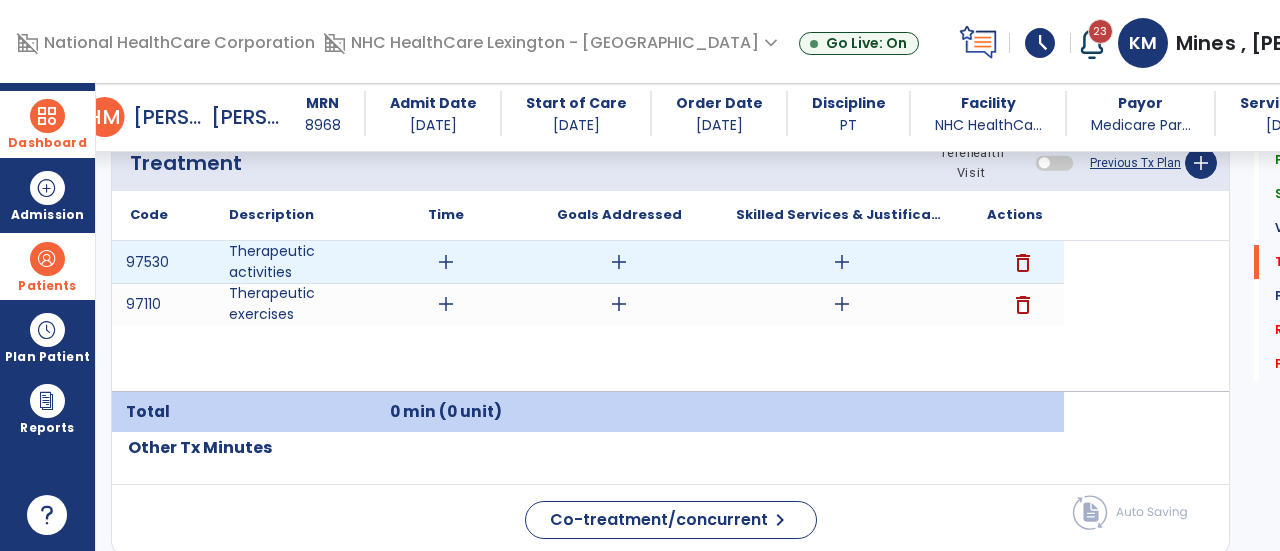 click on "add" at bounding box center (446, 262) 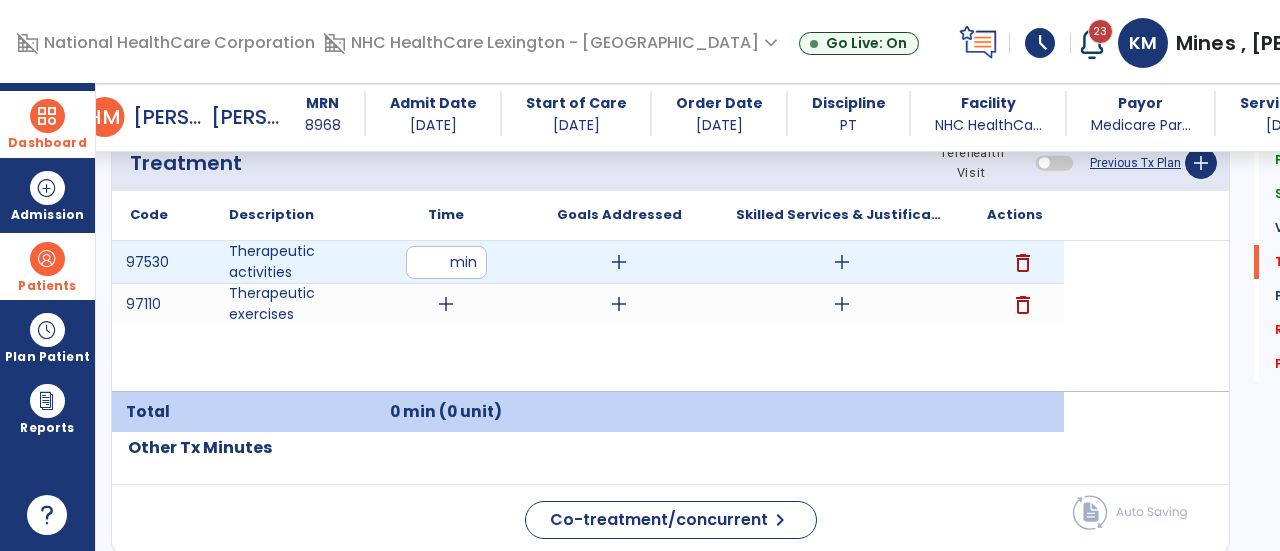 type on "**" 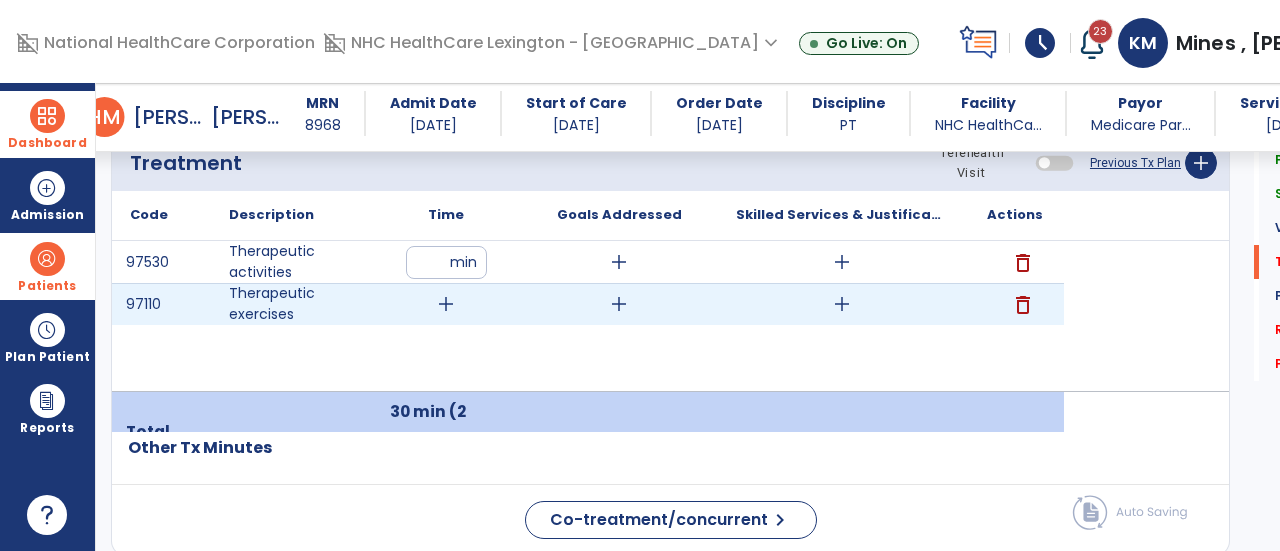 click on "add" at bounding box center [446, 304] 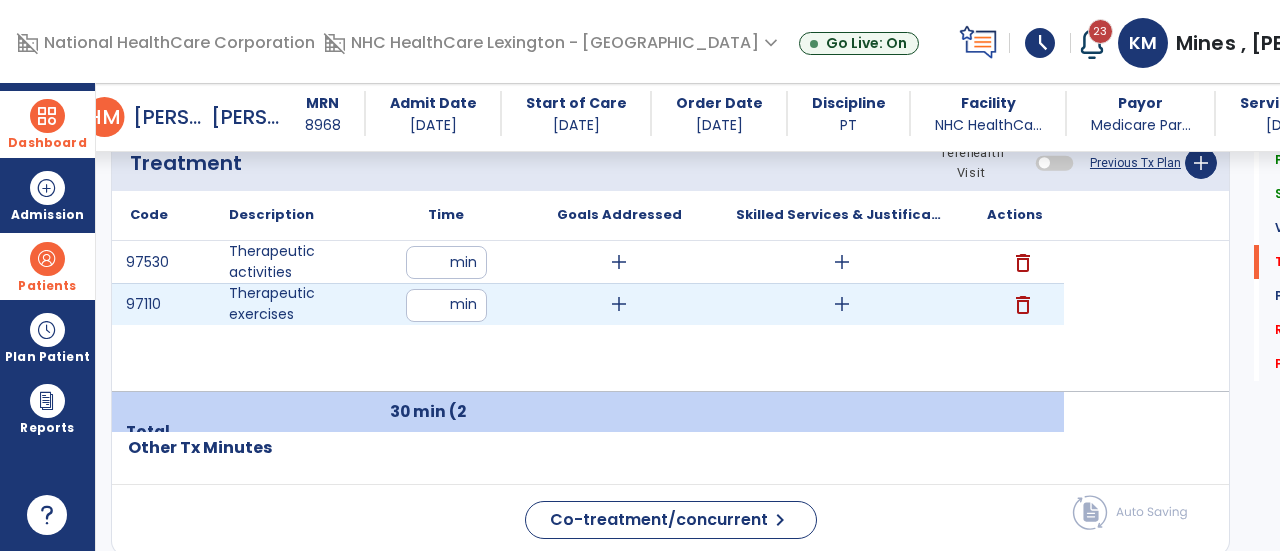 type on "**" 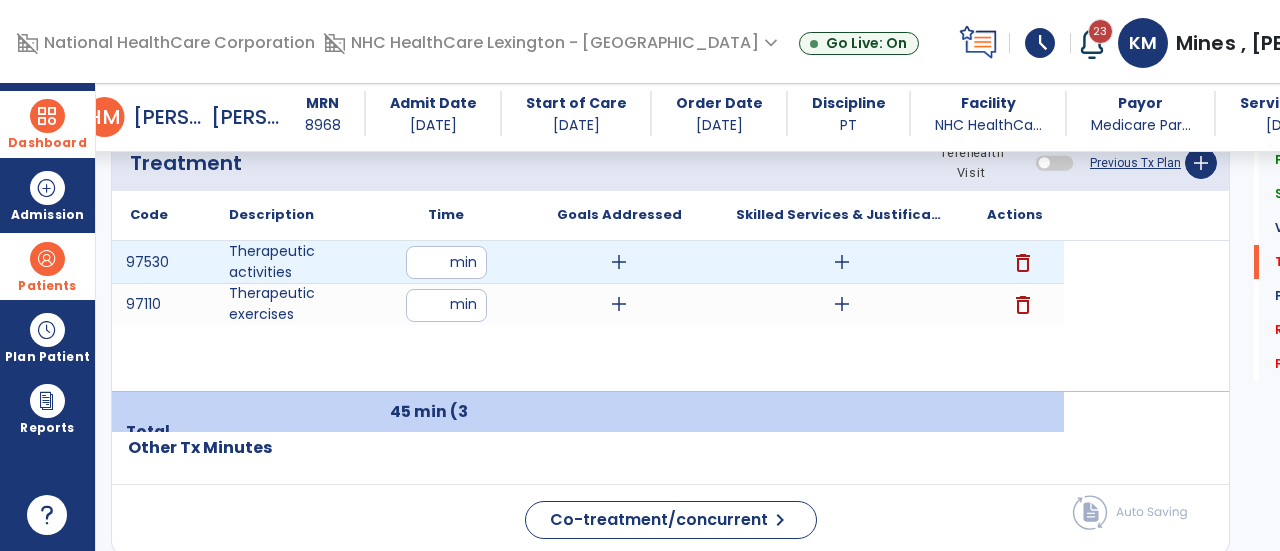 click on "add" at bounding box center [619, 262] 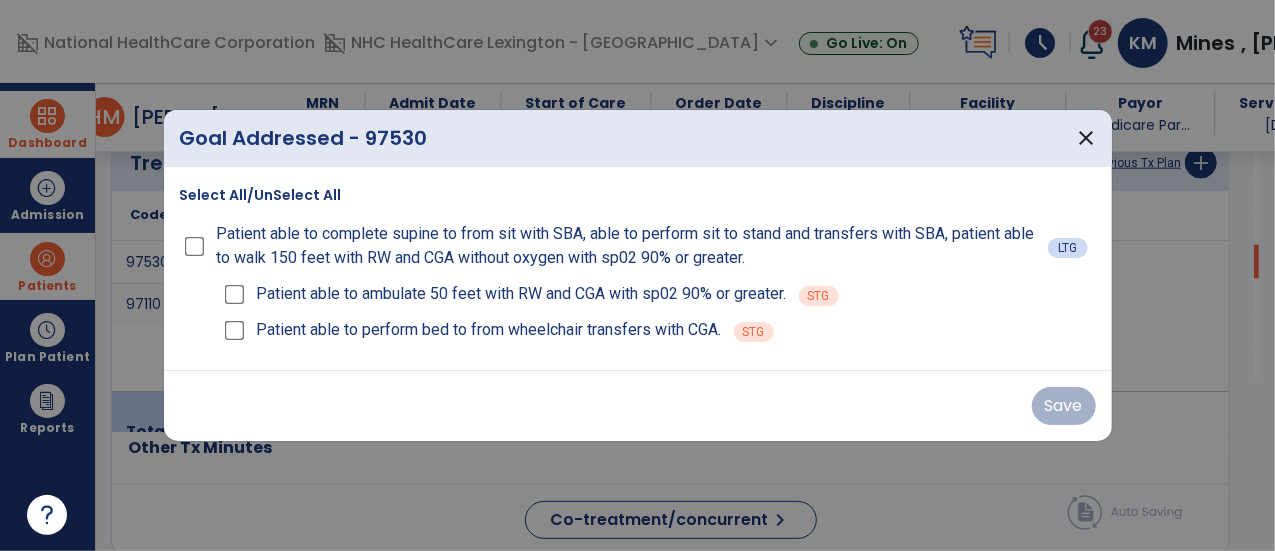 scroll, scrollTop: 1225, scrollLeft: 0, axis: vertical 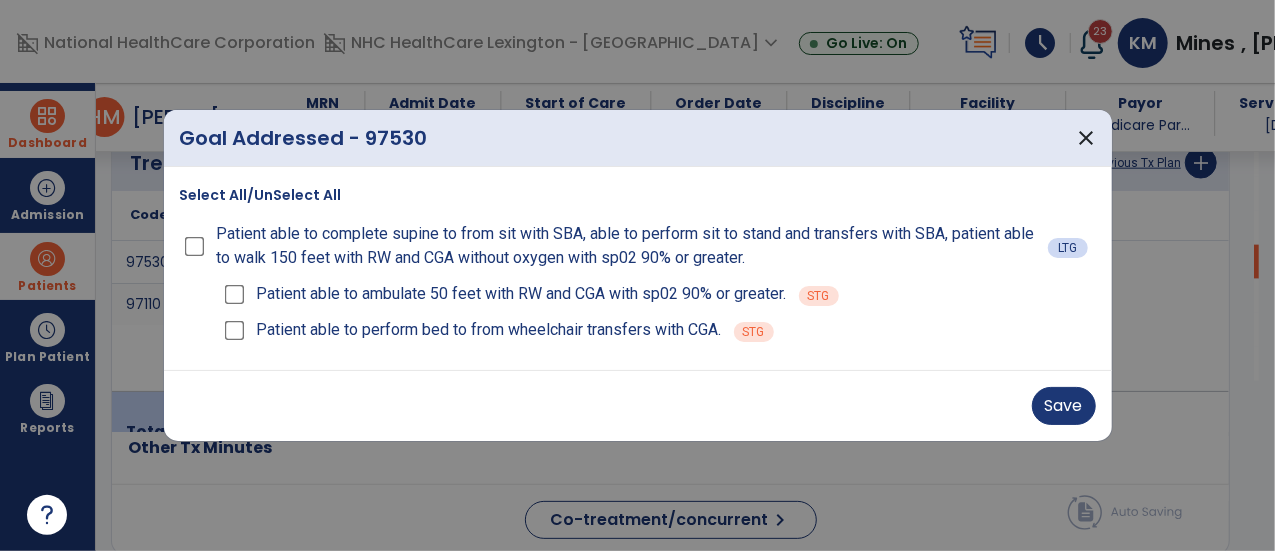 click on "Save" at bounding box center [638, 405] 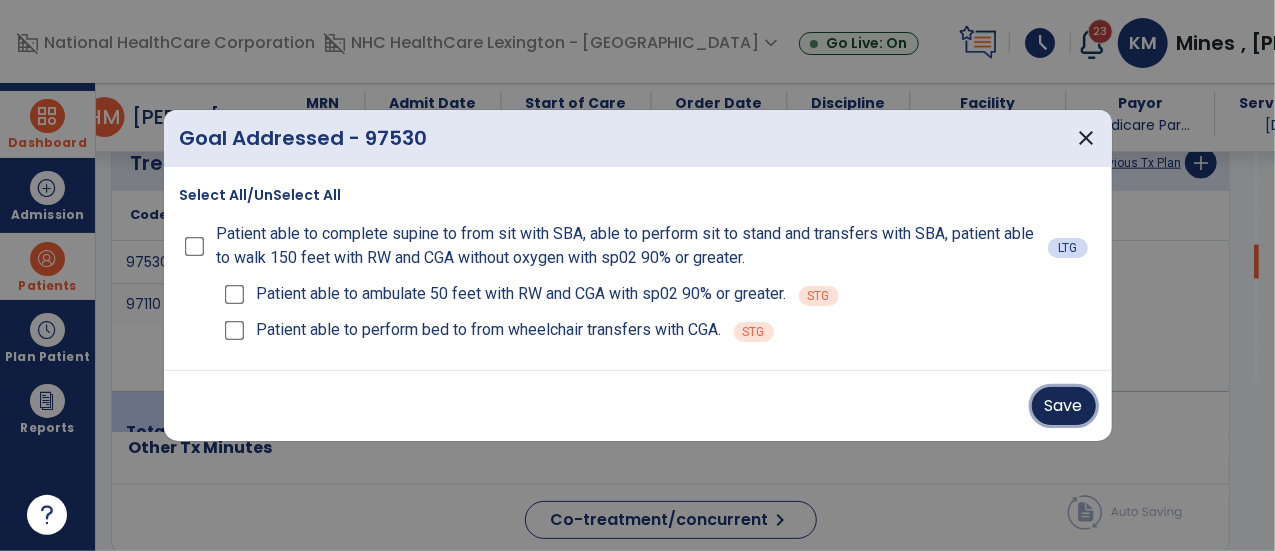 click on "Save" at bounding box center (1064, 406) 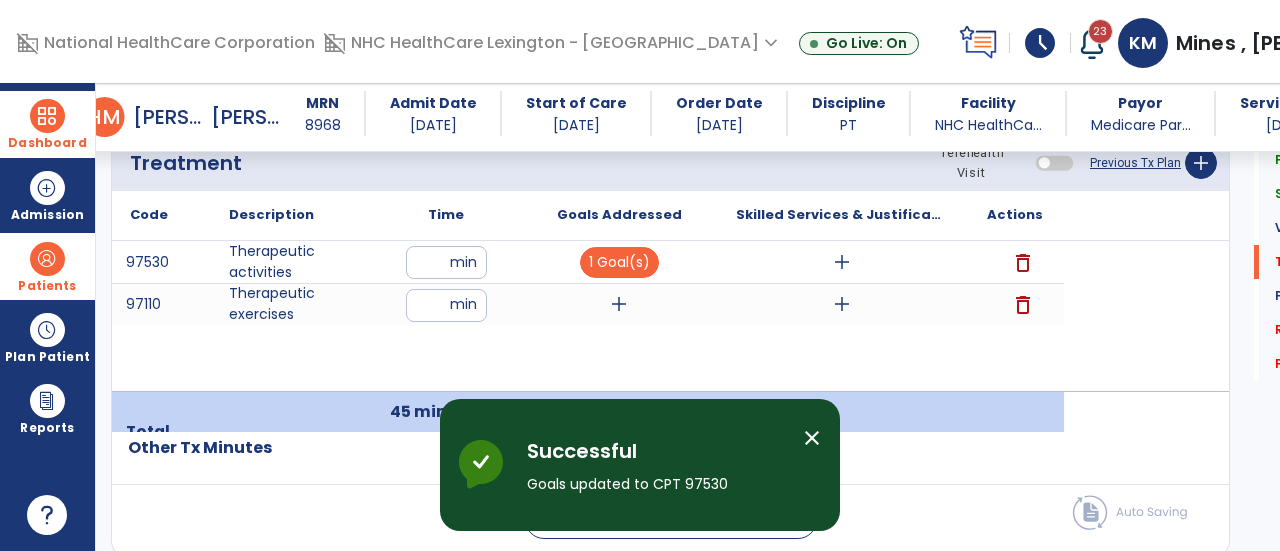 click on "97530  Therapeutic activities  ** min  1 Goal(s) add delete 97110  Therapeutic exercises  ** min add add delete" at bounding box center [588, 316] 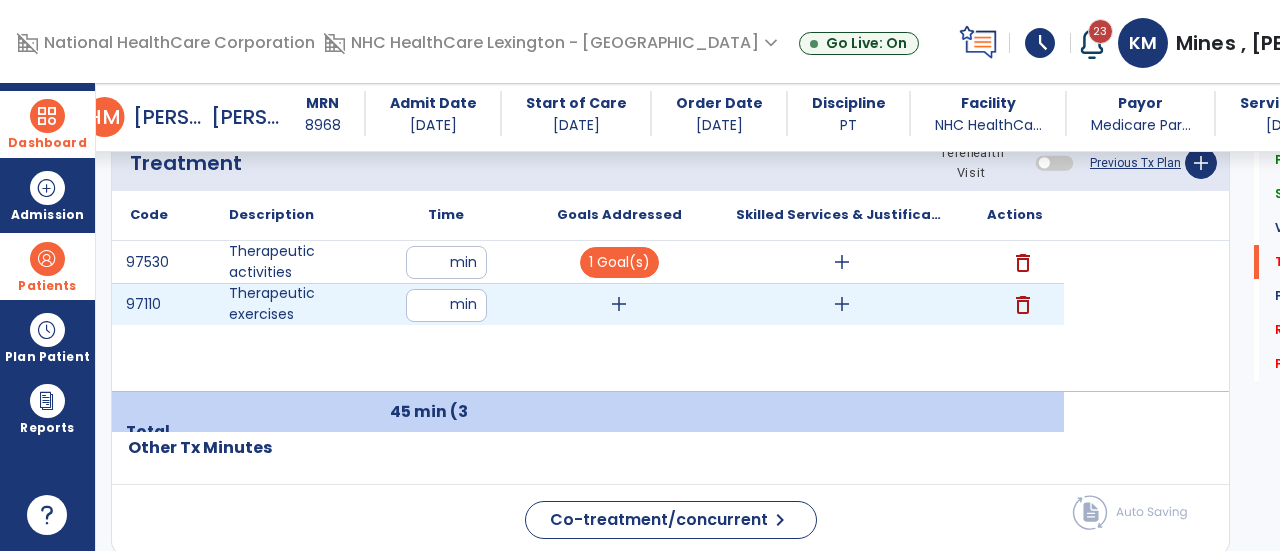 click on "add" at bounding box center [619, 304] 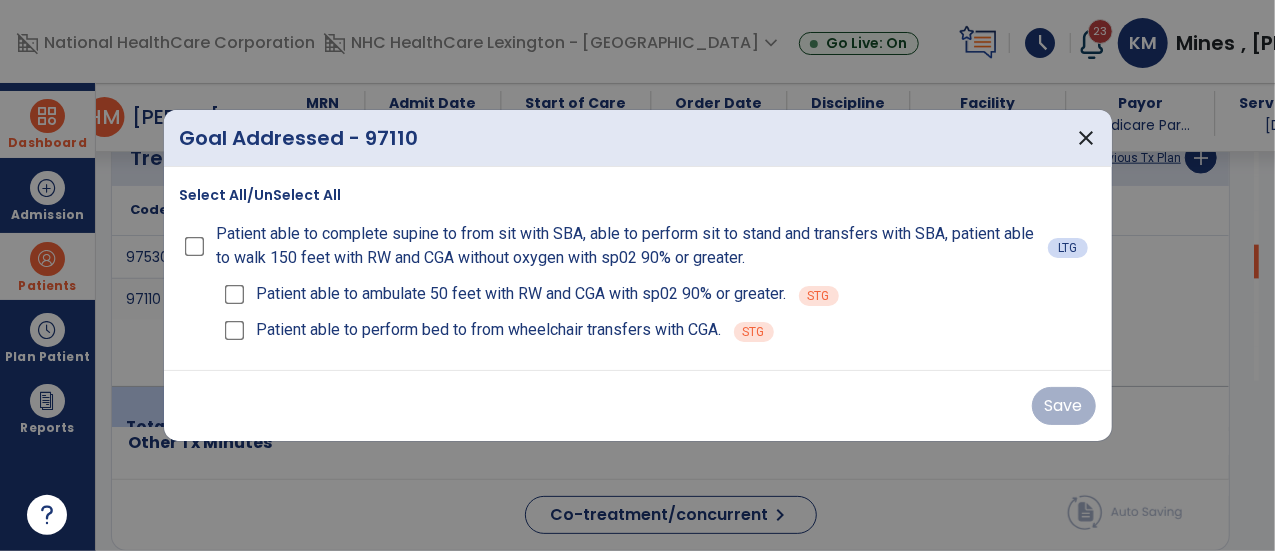 scroll, scrollTop: 1225, scrollLeft: 0, axis: vertical 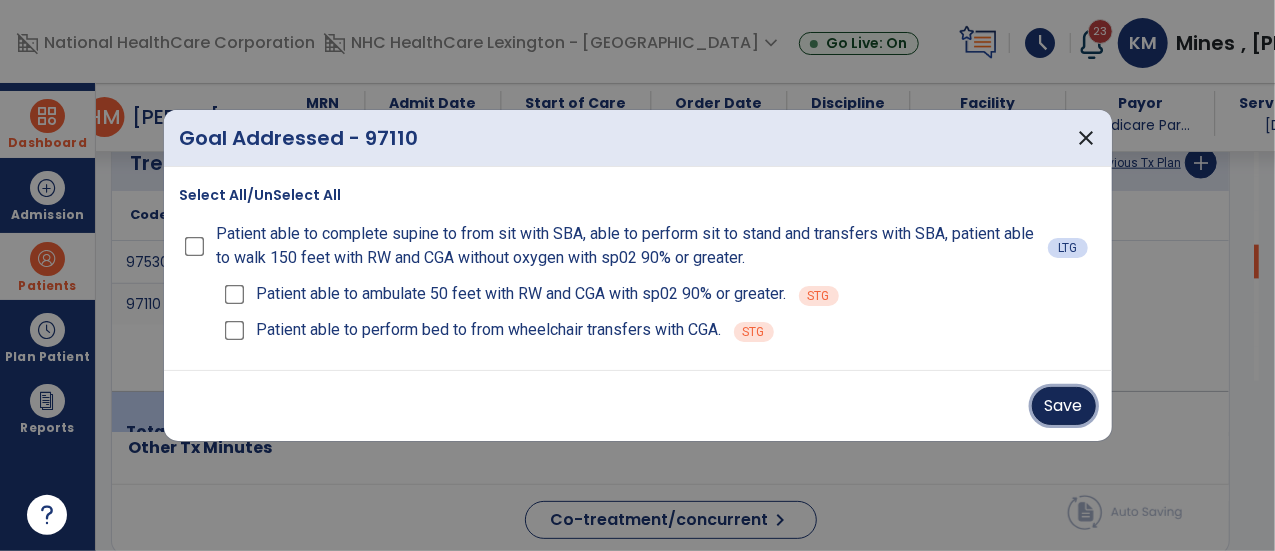 click on "Save" at bounding box center [1064, 406] 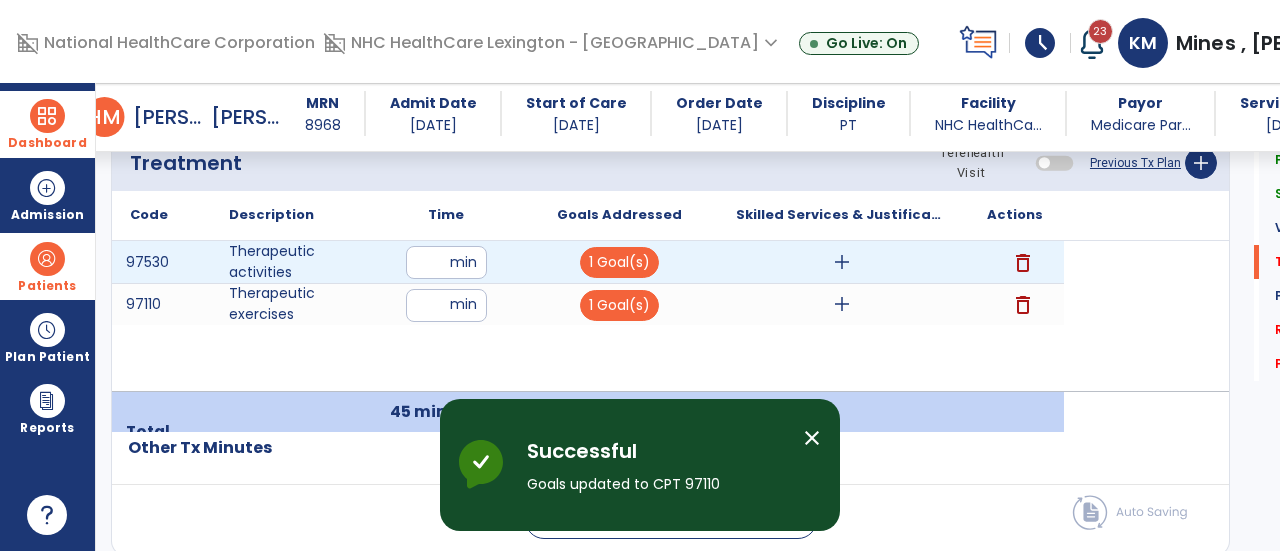 click on "add" at bounding box center (841, 262) 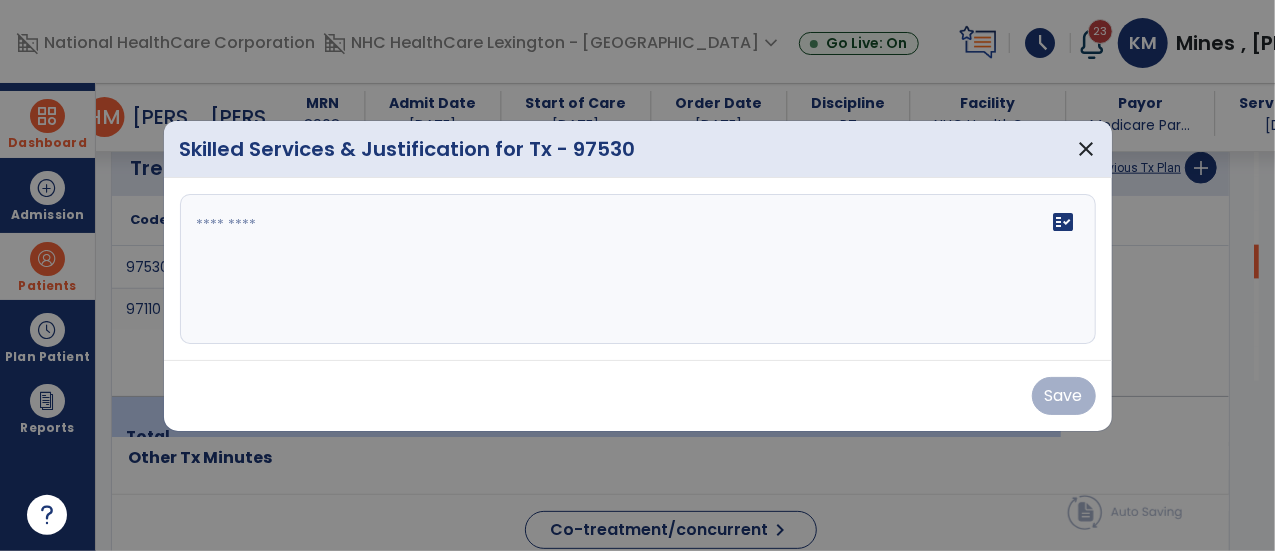 scroll, scrollTop: 1225, scrollLeft: 0, axis: vertical 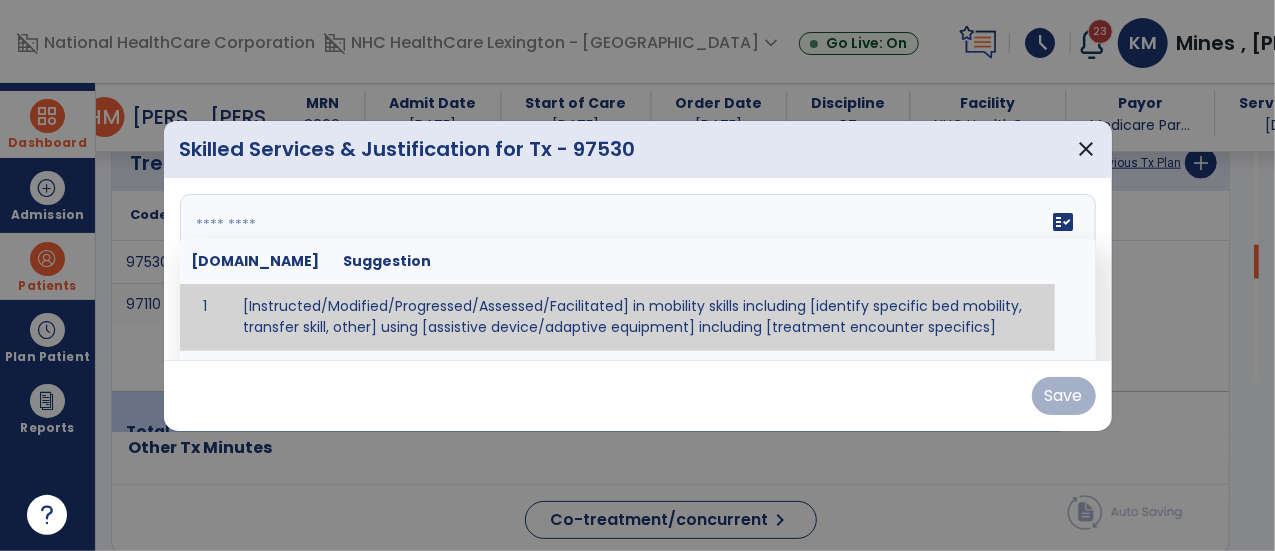 click on "fact_check  [DOMAIN_NAME] Suggestion 1 [Instructed/Modified/Progressed/Assessed/Facilitated] in mobility skills including [identify specific bed mobility, transfer skill, other] using [assistive device/adaptive equipment] including [treatment encounter specifics]" at bounding box center [638, 269] 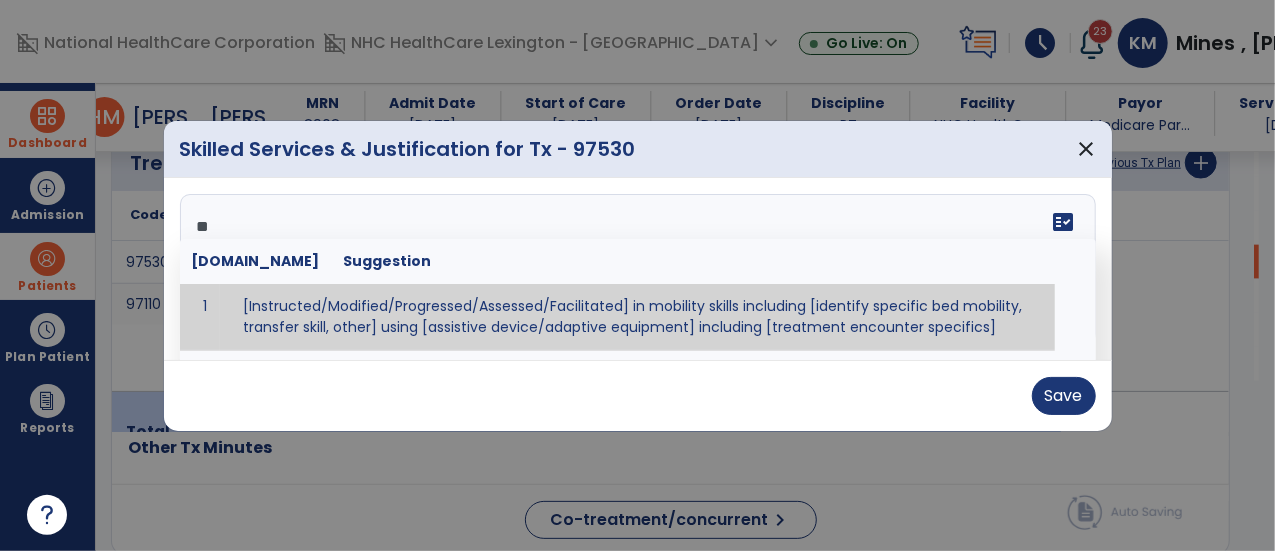 type on "*" 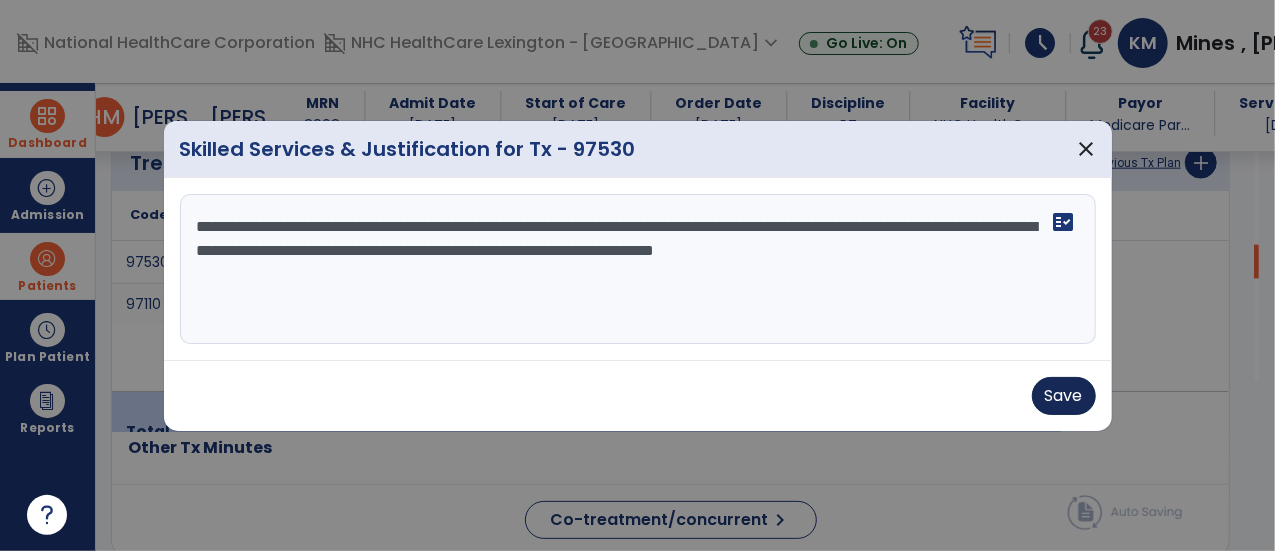 type on "**********" 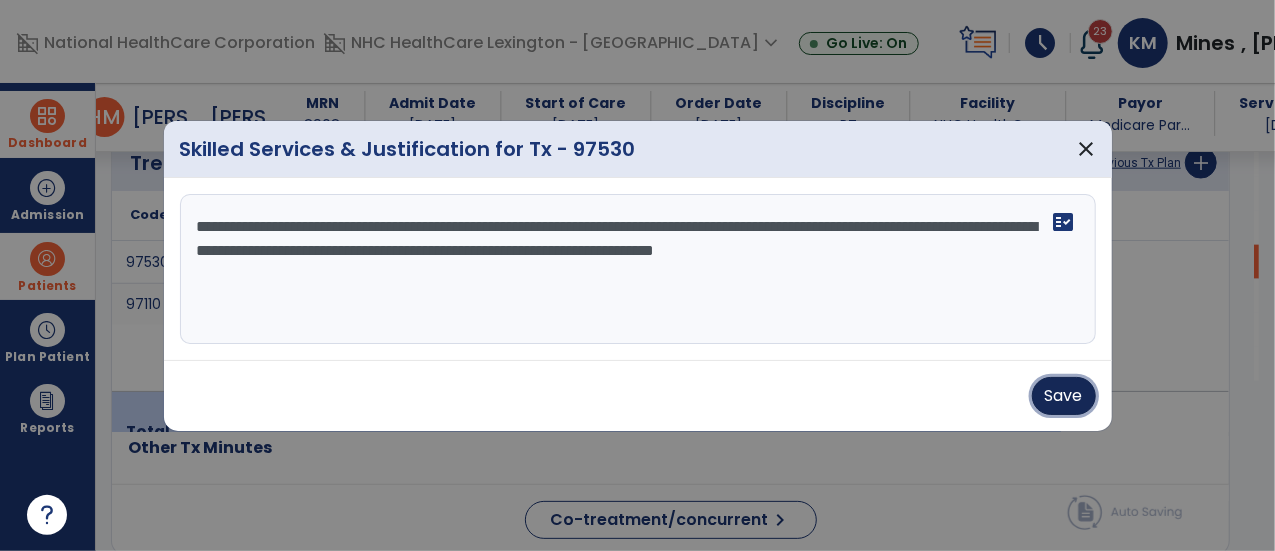 click on "Save" at bounding box center (1064, 396) 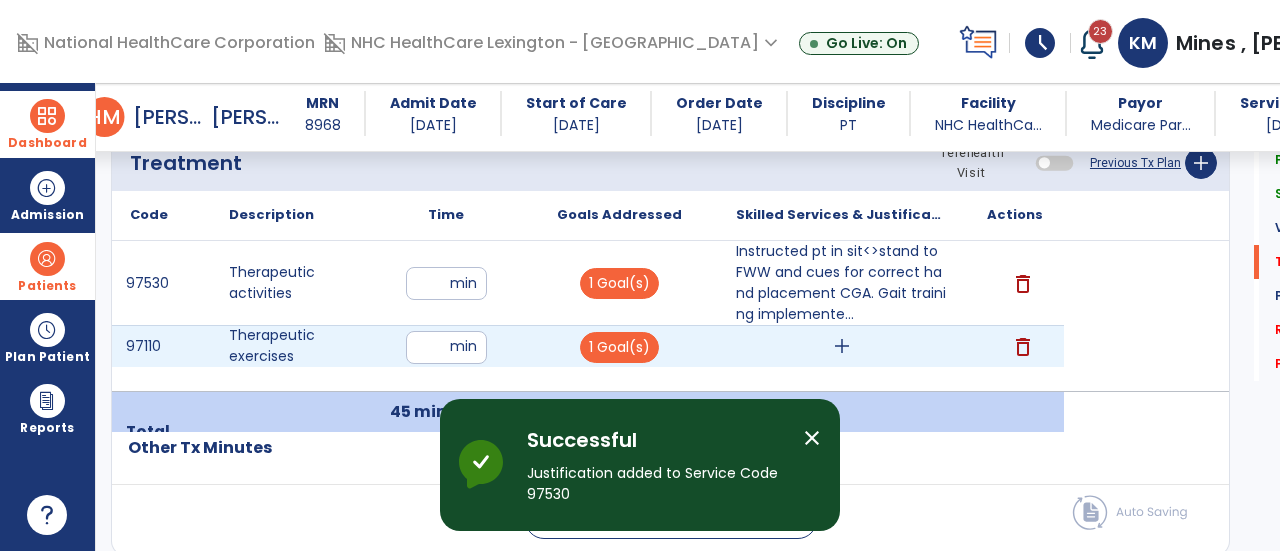 click on "add" at bounding box center (841, 346) 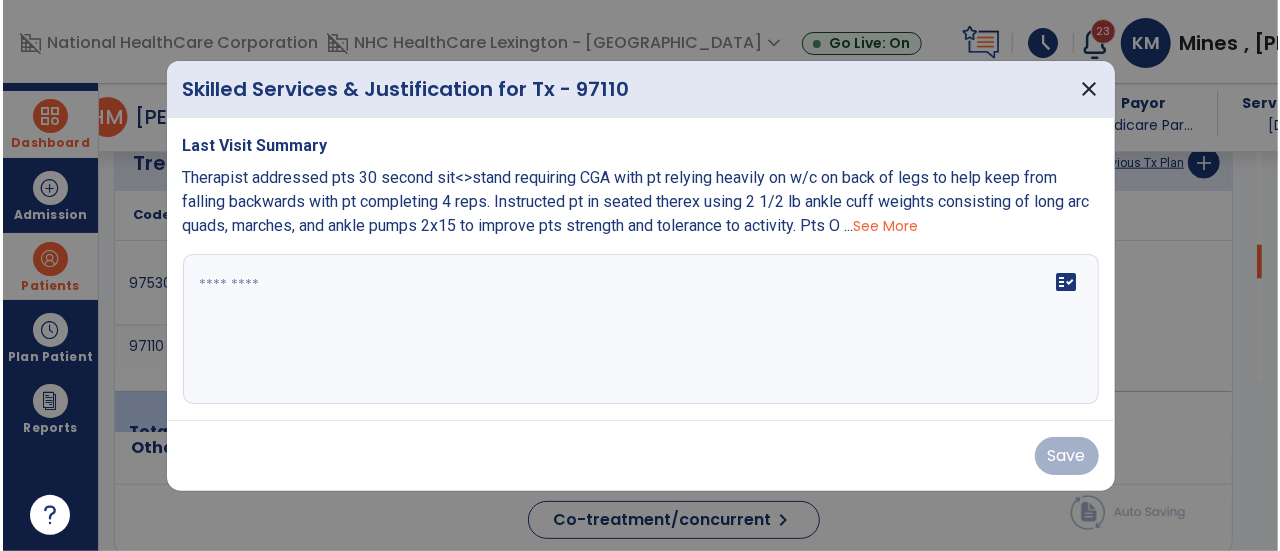 scroll, scrollTop: 1225, scrollLeft: 0, axis: vertical 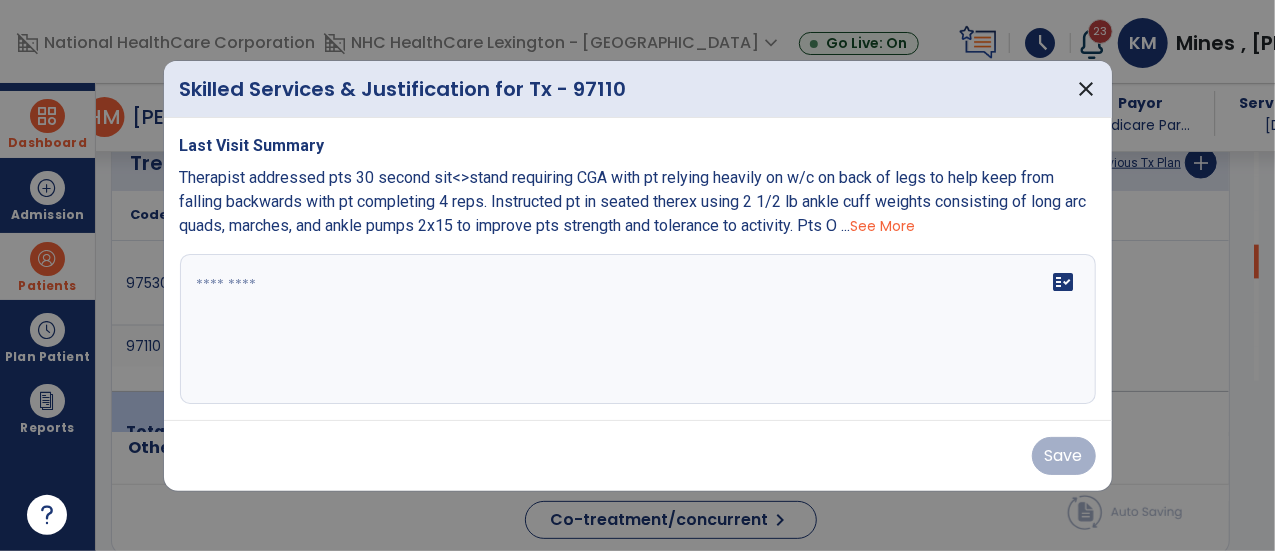 click on "Last Visit Summary Therapist addressed pts 30 second sit<>stand requiring CGA with pt relying heavily on w/c on back of legs to help keep from falling backwards with pt completing 4 reps. Instructed pt in seated therex using 2 1/2 lb ankle cuff weights consisting of long arc quads, marches, and ankle pumps 2x15 to improve pts strength and tolerance to activity. Pts O ...  See More   fact_check" at bounding box center [638, 269] 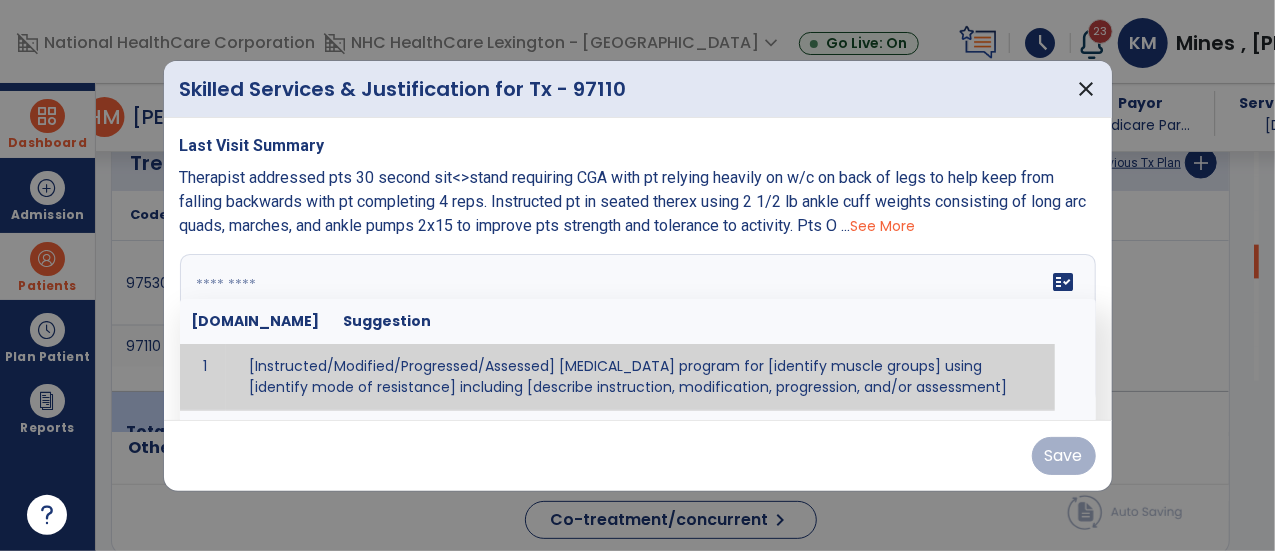 click at bounding box center (636, 329) 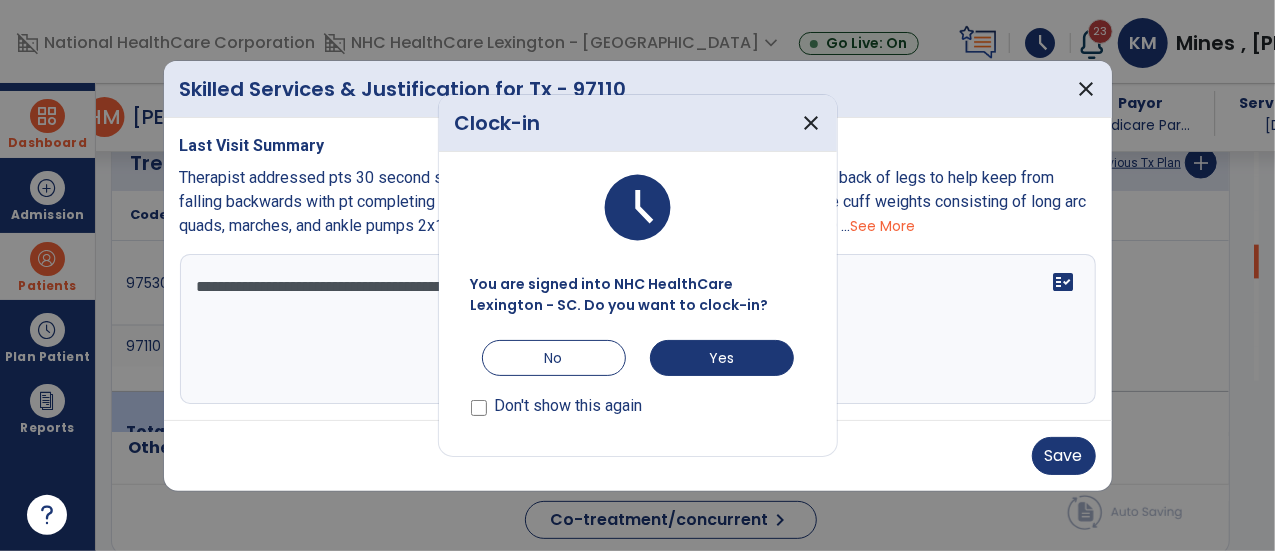 click on "Clock-in   close" at bounding box center [638, 123] 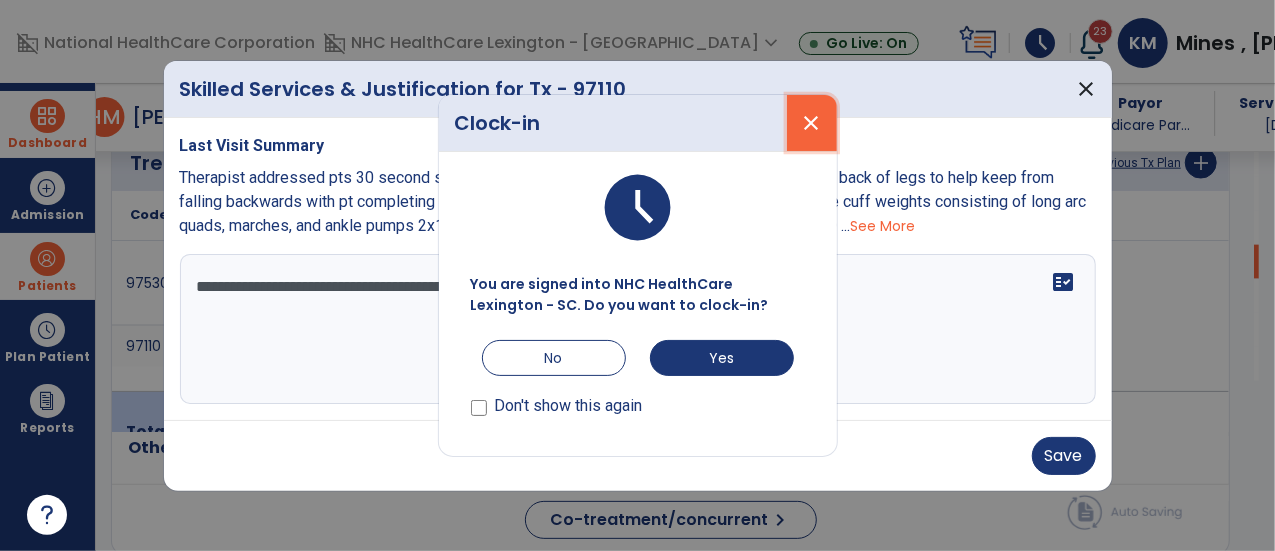 click on "close" at bounding box center [812, 123] 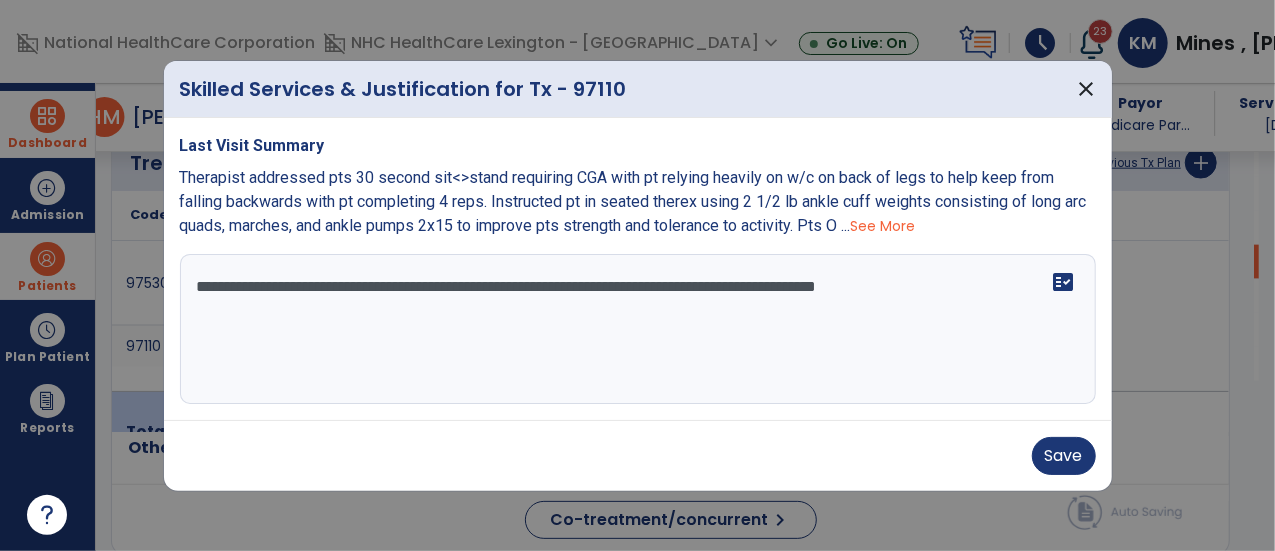 click on "**********" at bounding box center [638, 329] 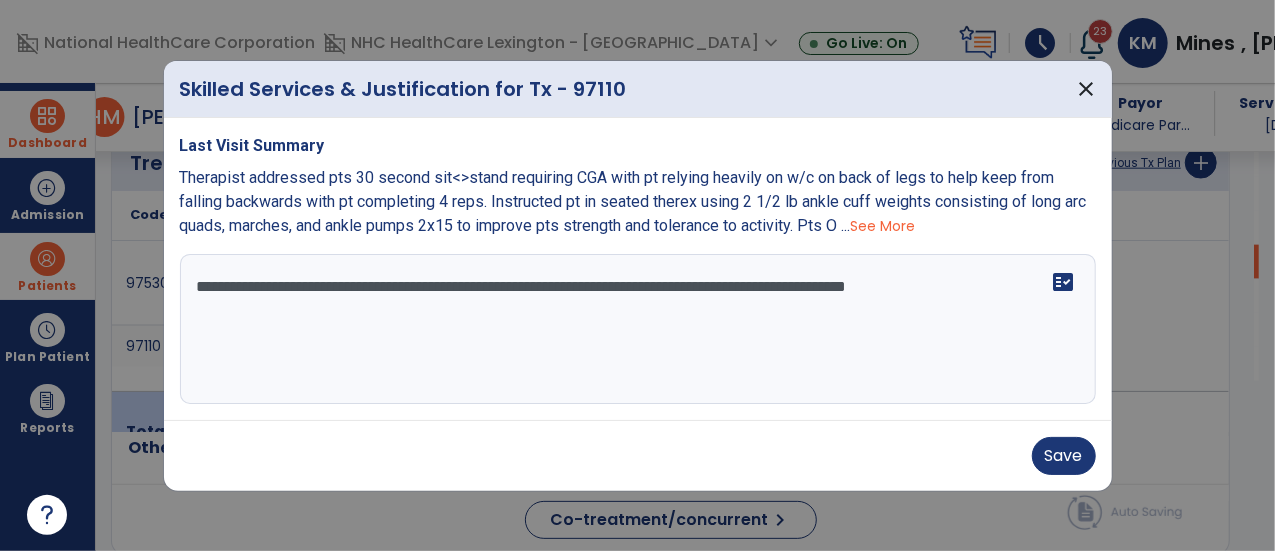 click on "**********" at bounding box center (638, 329) 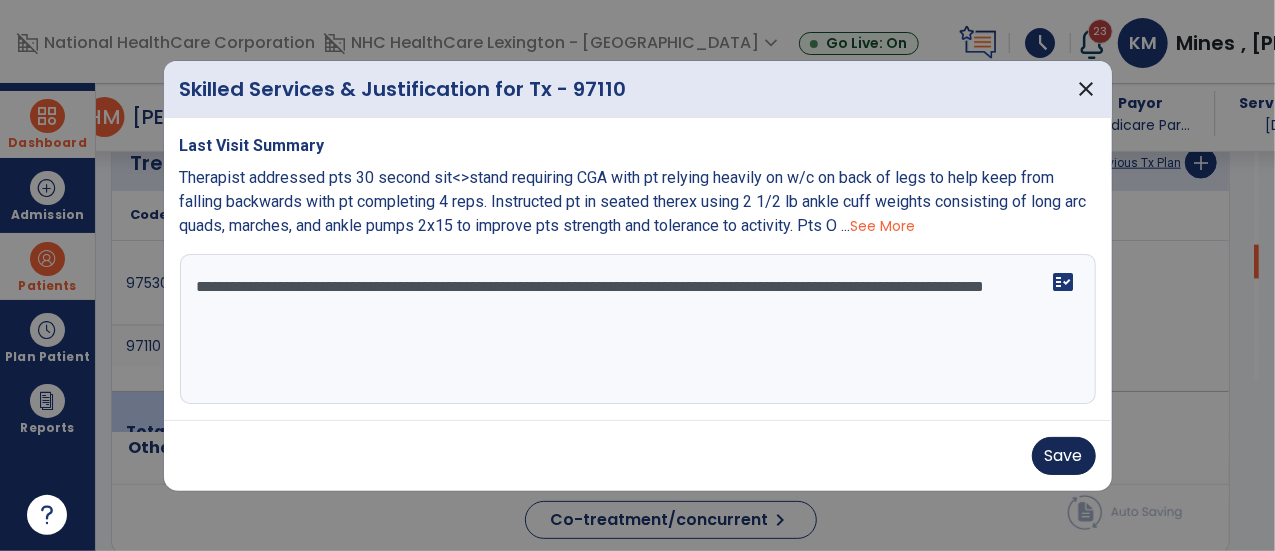 type on "**********" 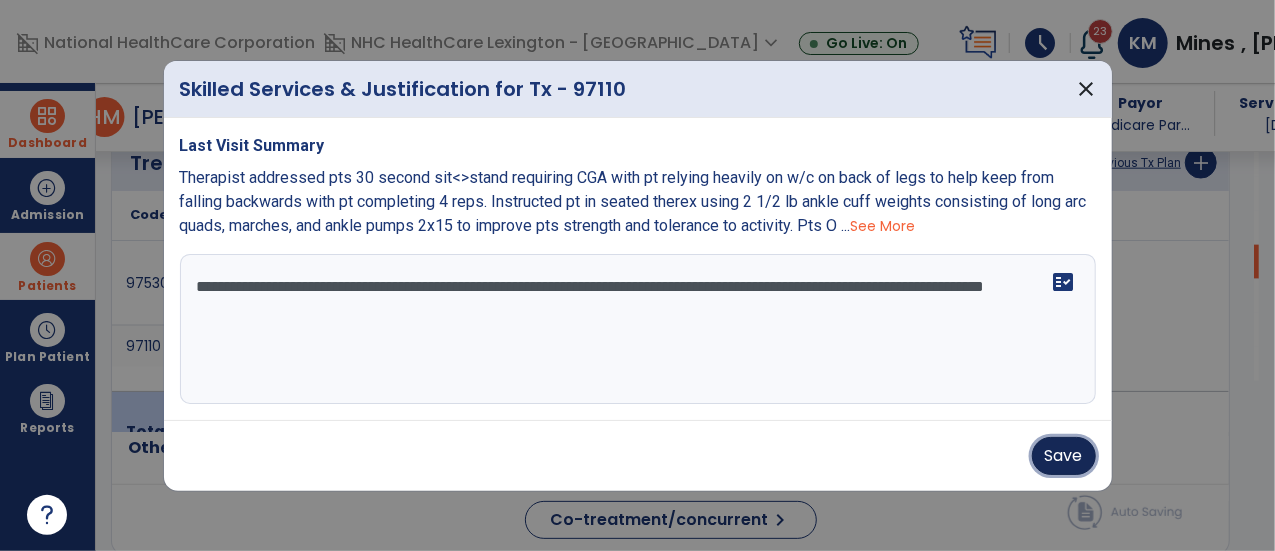 click on "Save" at bounding box center [1064, 456] 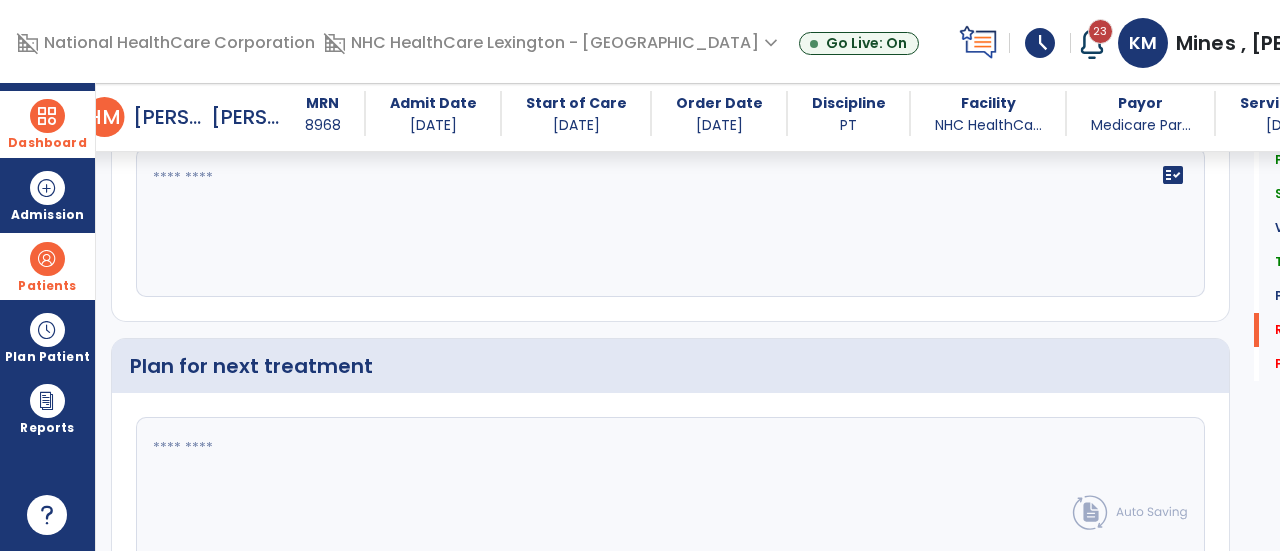 scroll, scrollTop: 2496, scrollLeft: 0, axis: vertical 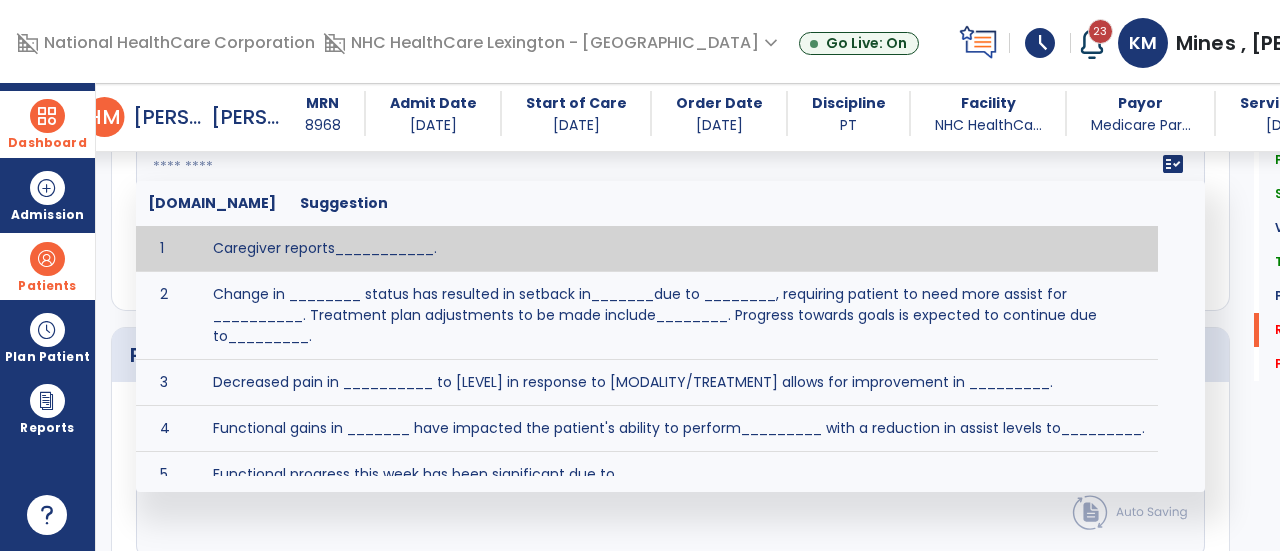 click on "fact_check  [DOMAIN_NAME] Suggestion 1 Caregiver reports___________. 2 Change in ________ status has resulted in setback in_______due to ________, requiring patient to need more assist for __________.   Treatment plan adjustments to be made include________.  Progress towards goals is expected to continue due to_________. 3 Decreased pain in __________ to [LEVEL] in response to [MODALITY/TREATMENT] allows for improvement in _________. 4 Functional gains in _______ have impacted the patient's ability to perform_________ with a reduction in assist levels to_________. 5 Functional progress this week has been significant due to__________. 6 Gains in ________ have improved the patient's ability to perform ______with decreased levels of assist to___________. 7 Improvement in ________allows patient to tolerate higher levels of challenges in_________. 8 Pain in [AREA] has decreased to [LEVEL] in response to [TREATMENT/MODALITY], allowing fore ease in completing__________. 9 10 11 12 13 14 15 16 17 18 19 20 21" 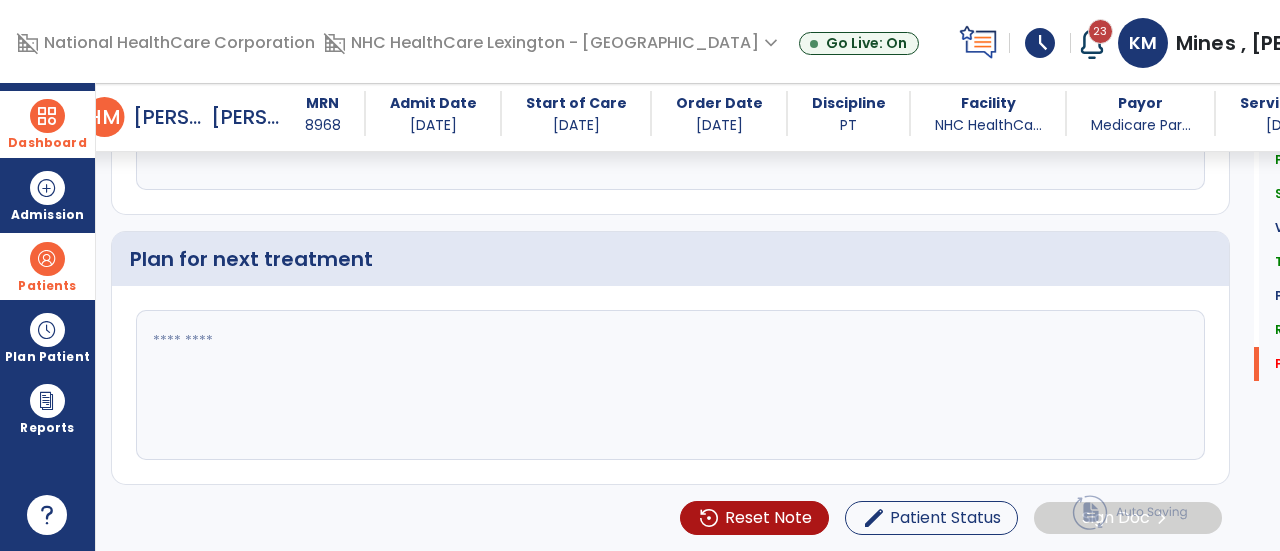 scroll, scrollTop: 2626, scrollLeft: 0, axis: vertical 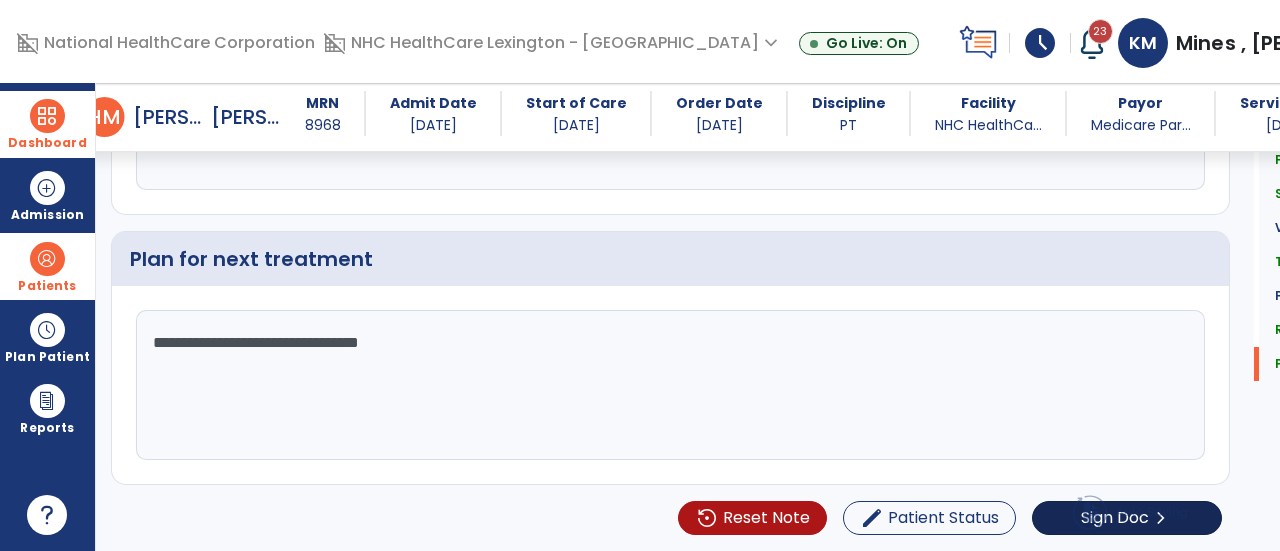 type on "**********" 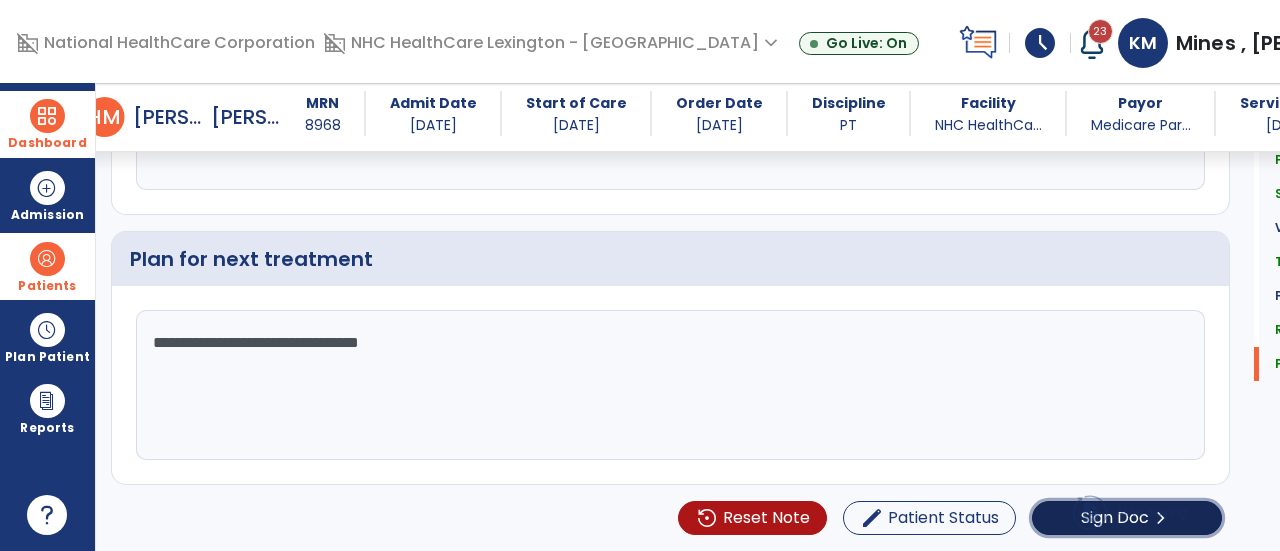 click on "Sign Doc" 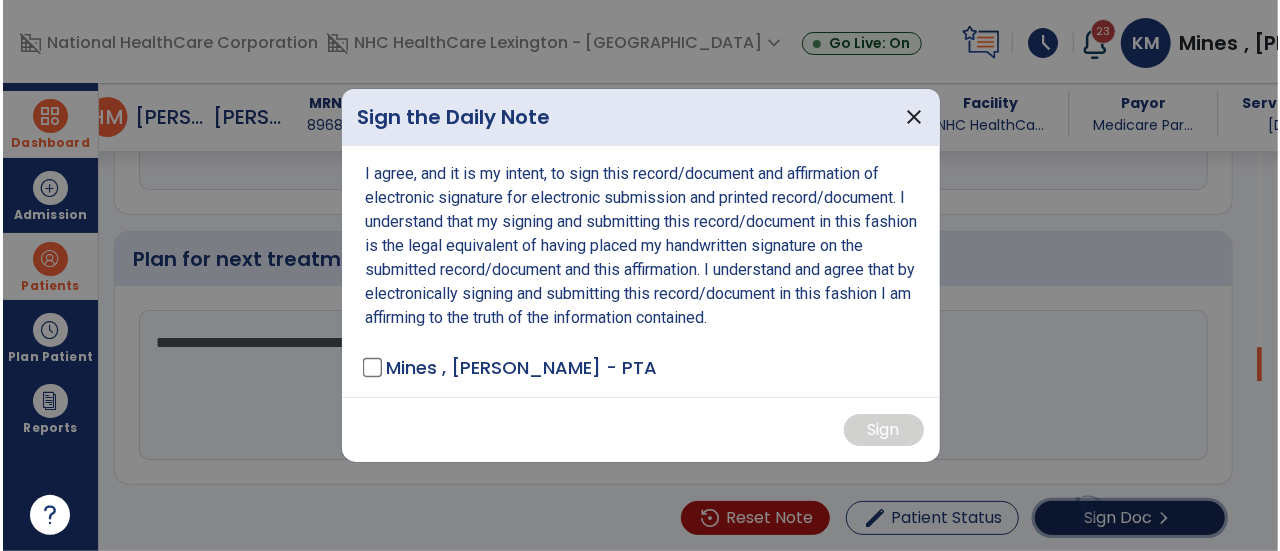 scroll, scrollTop: 2626, scrollLeft: 0, axis: vertical 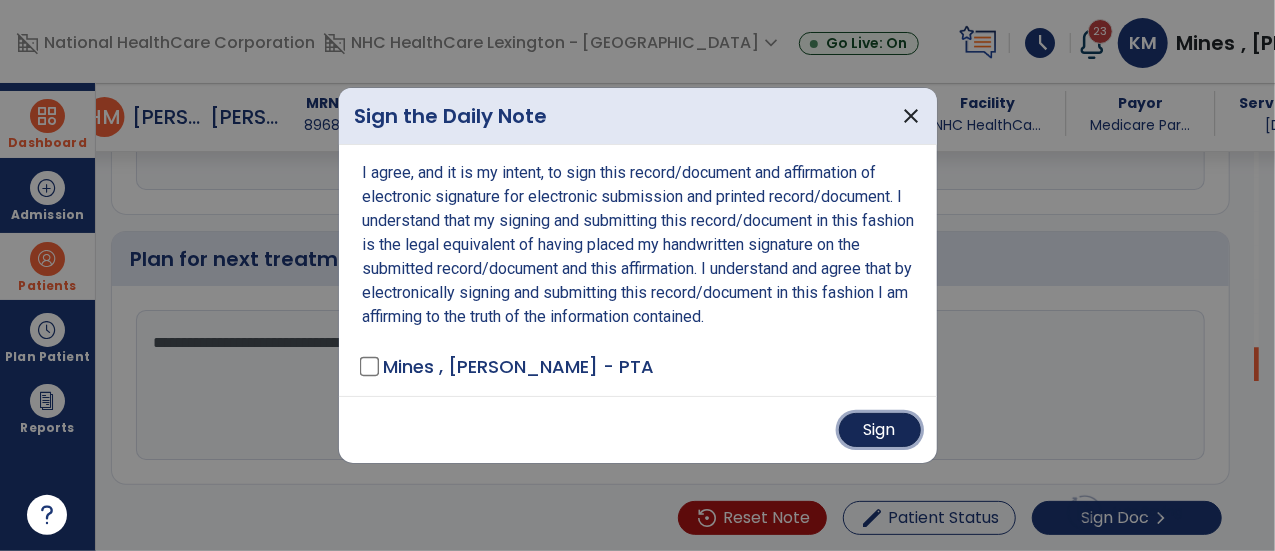 click on "Sign" at bounding box center (880, 430) 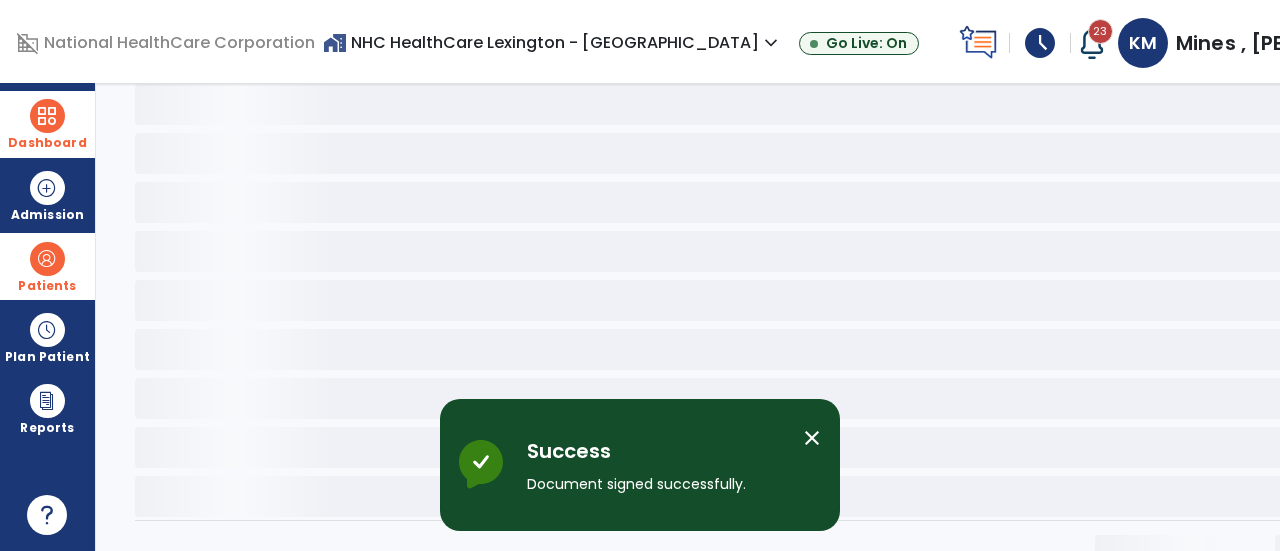 scroll, scrollTop: 0, scrollLeft: 0, axis: both 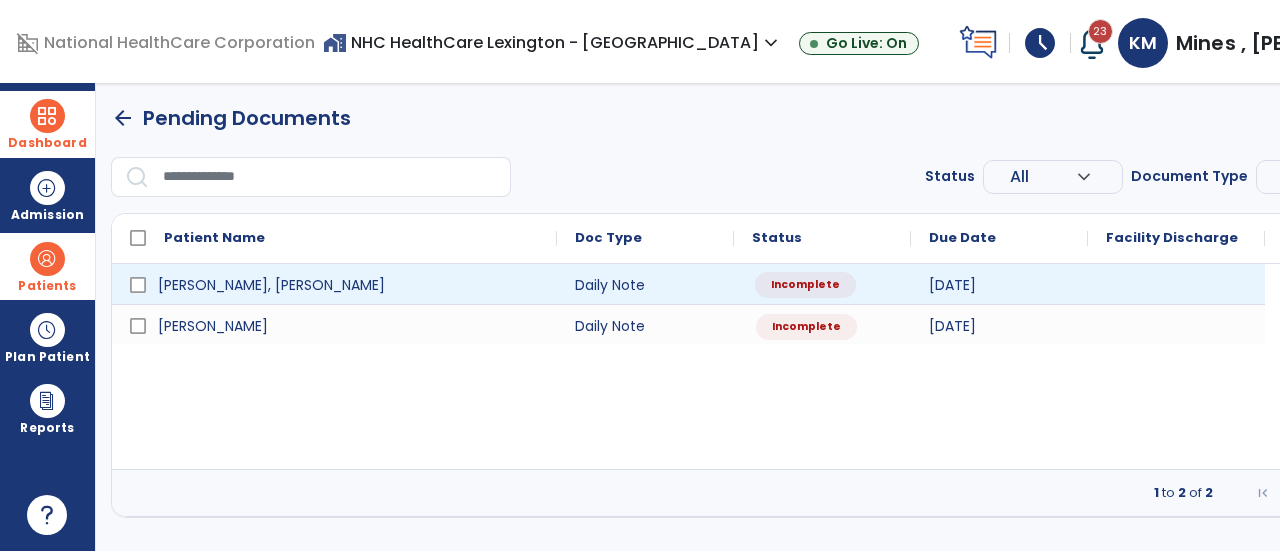 click on "Incomplete" at bounding box center [822, 284] 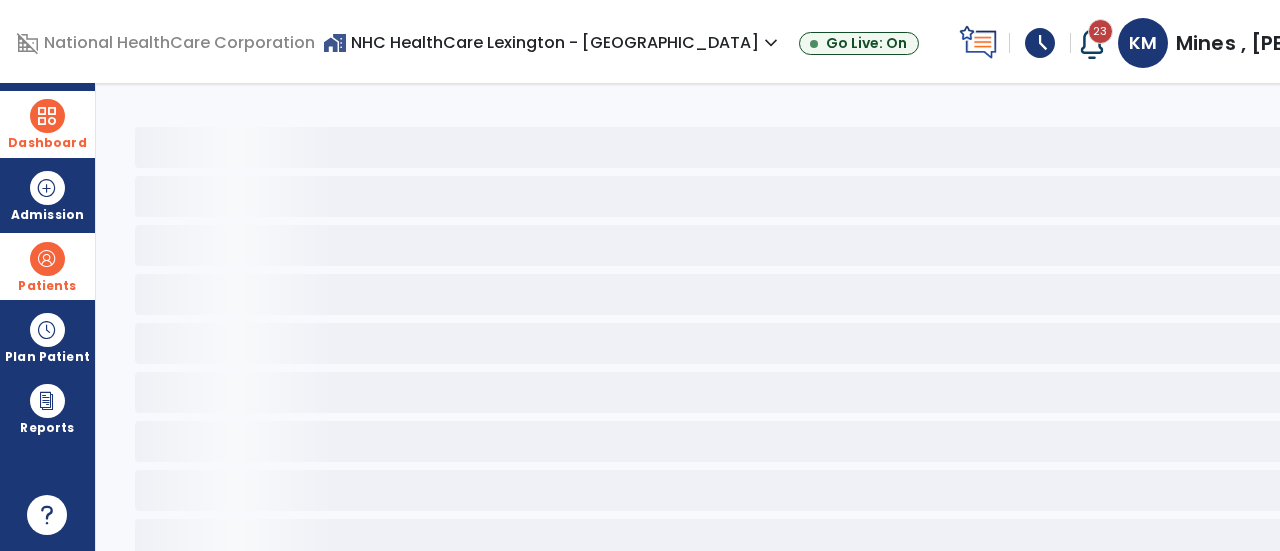 select on "*" 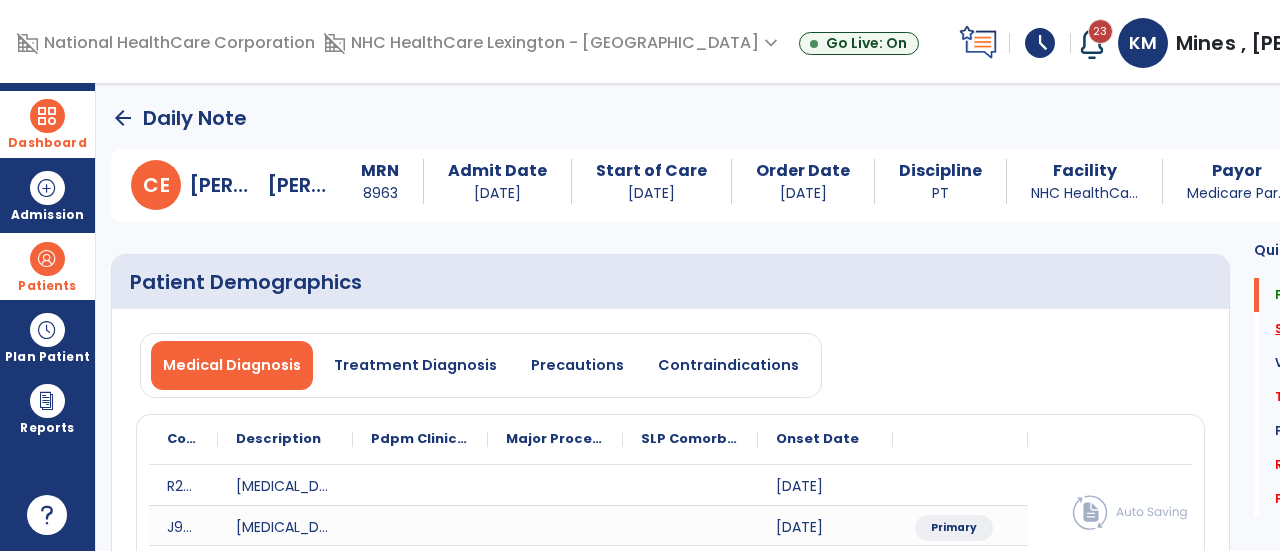 click on "Subjective Assessment   *" 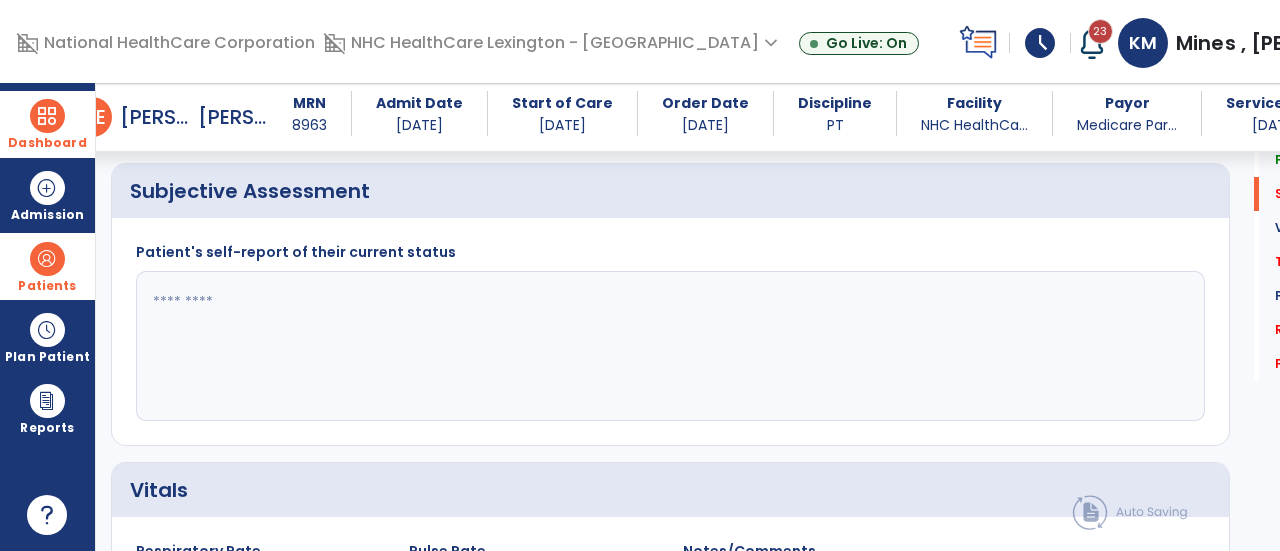scroll, scrollTop: 849, scrollLeft: 0, axis: vertical 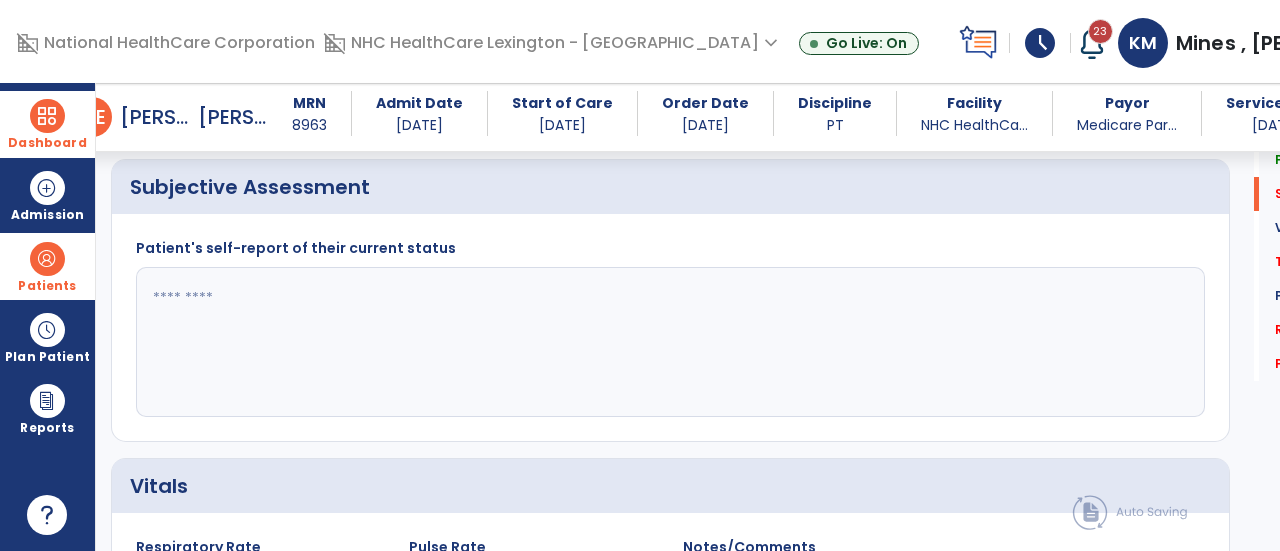 click 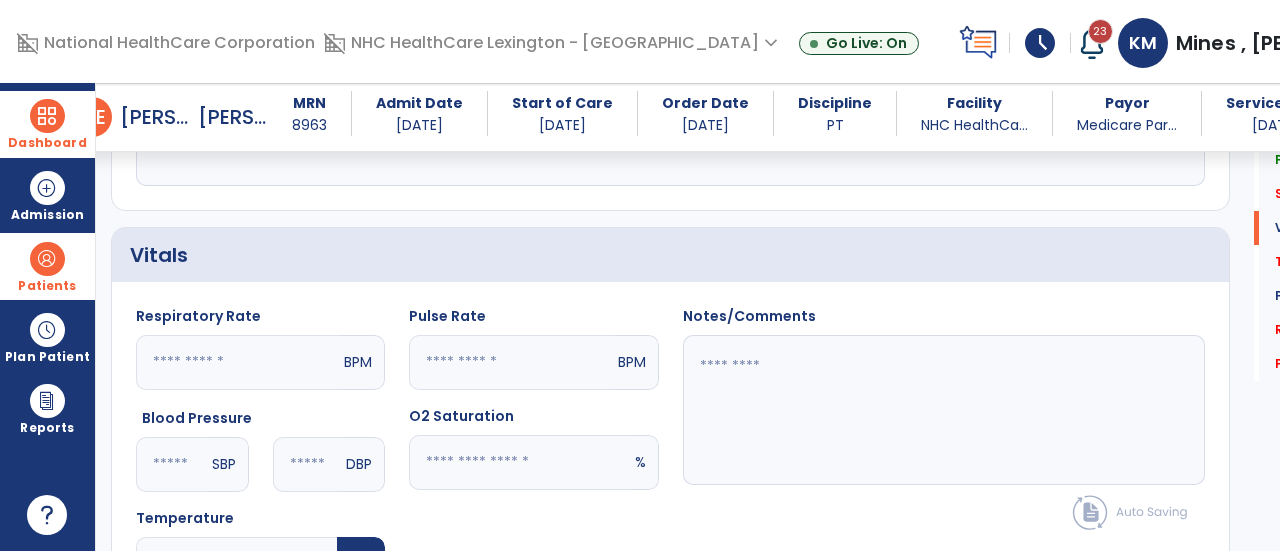 scroll, scrollTop: 1134, scrollLeft: 0, axis: vertical 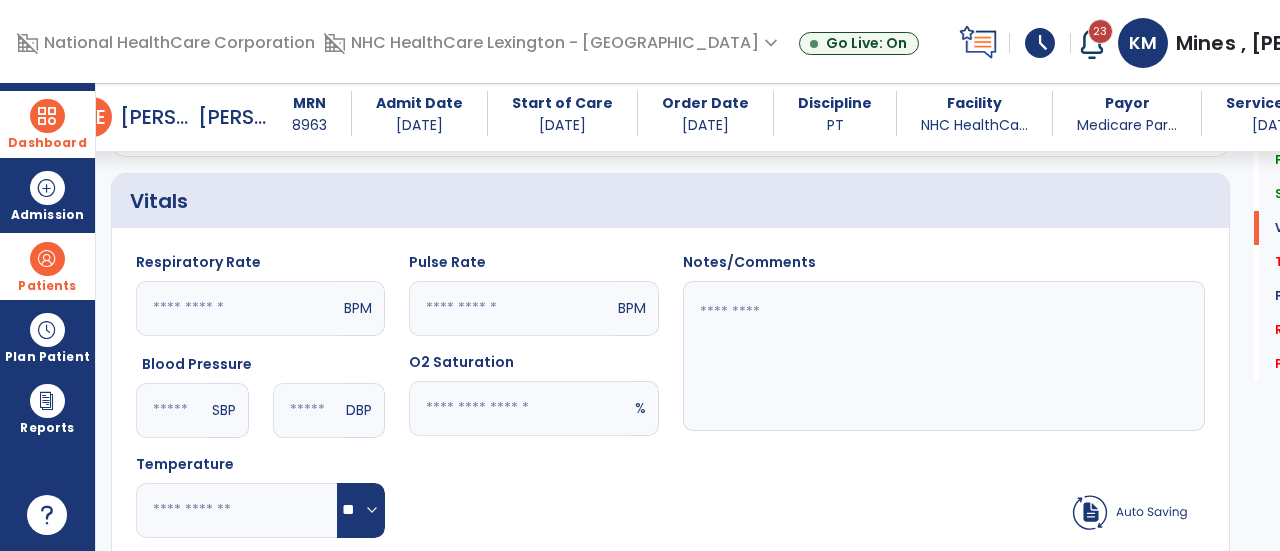 type on "**********" 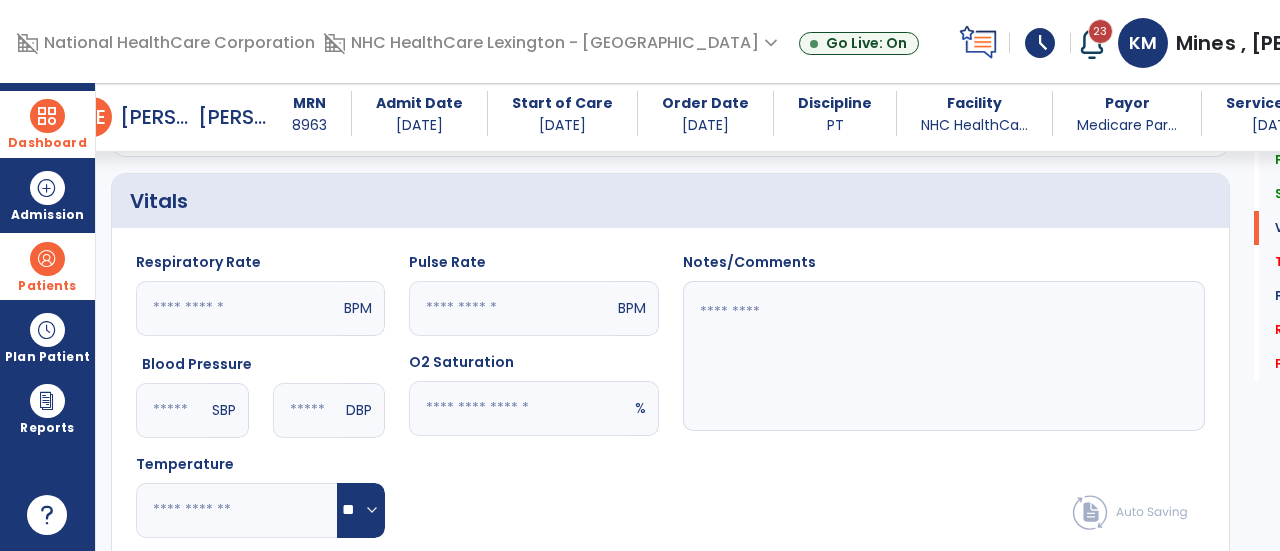 click 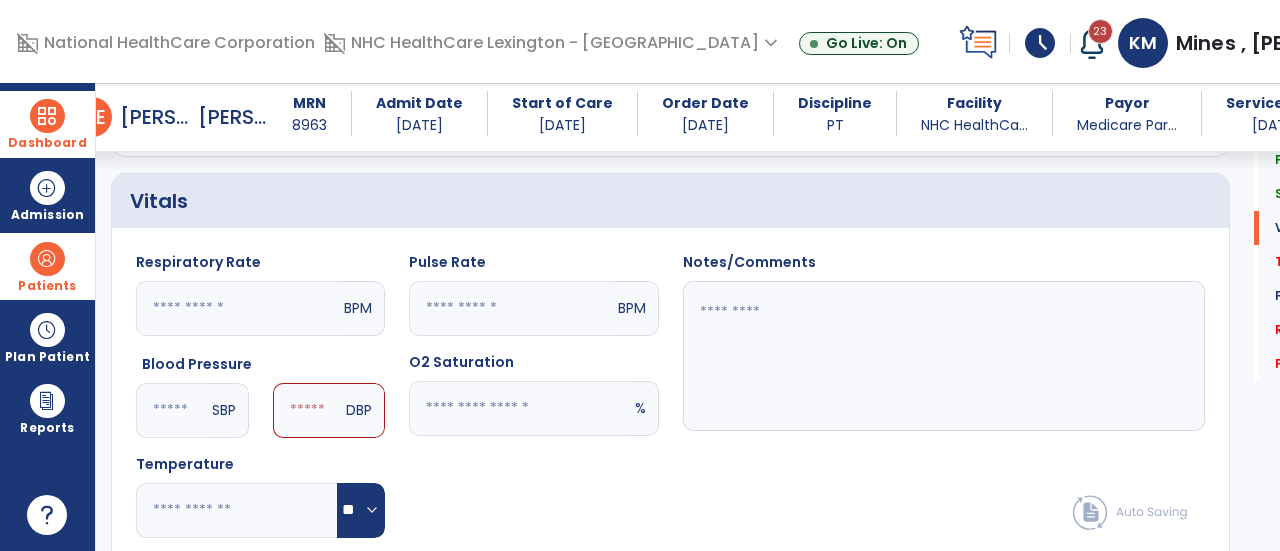 type on "***" 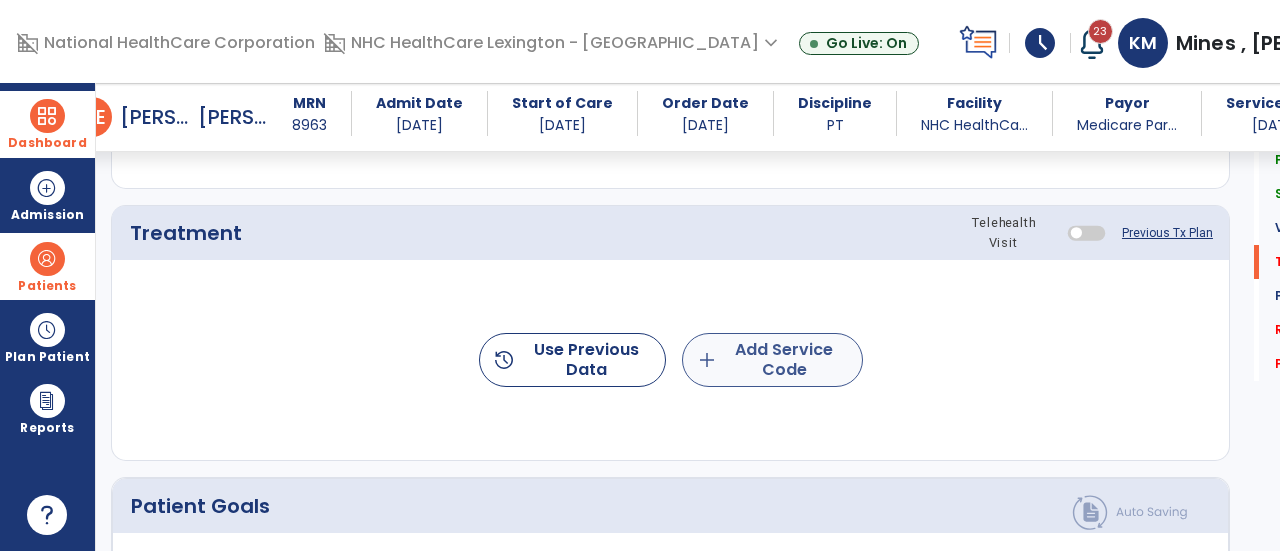 type on "**" 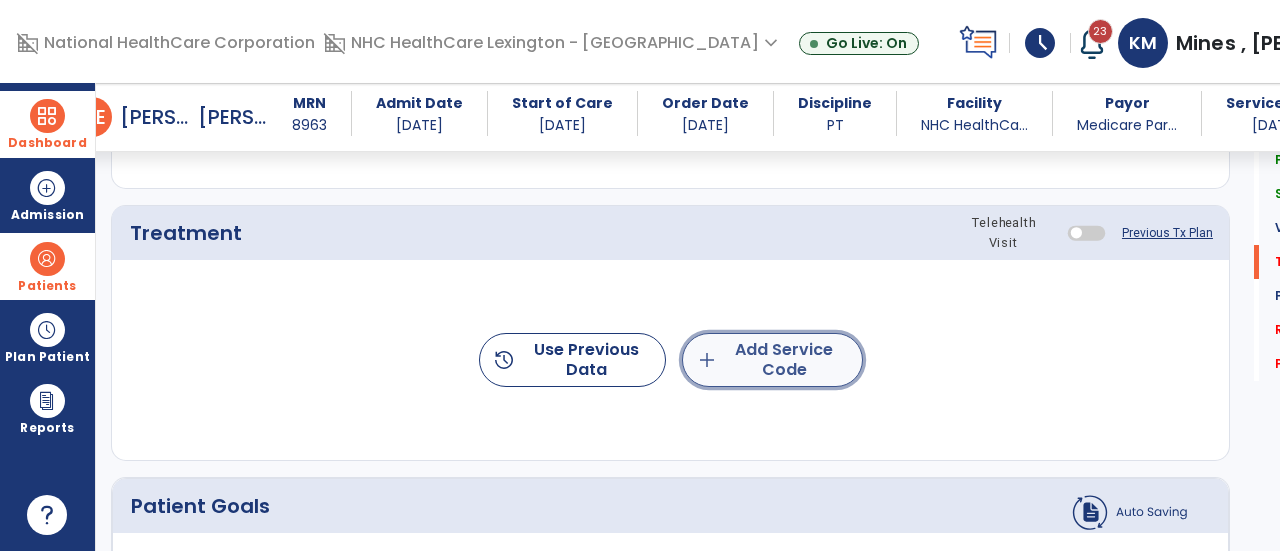 click on "add  Add Service Code" 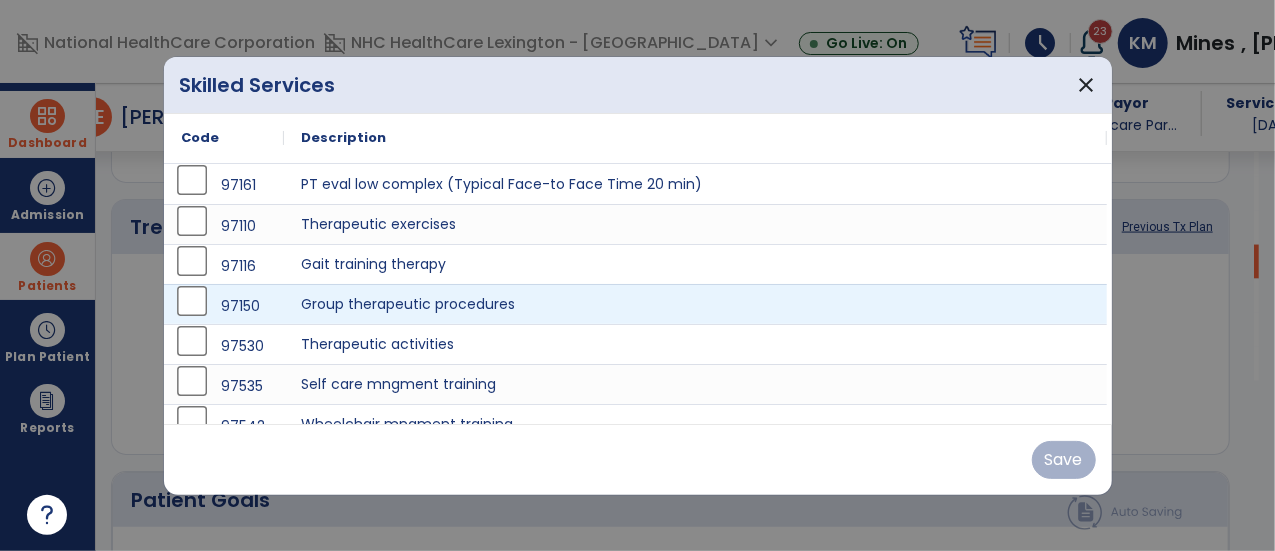 scroll, scrollTop: 1524, scrollLeft: 0, axis: vertical 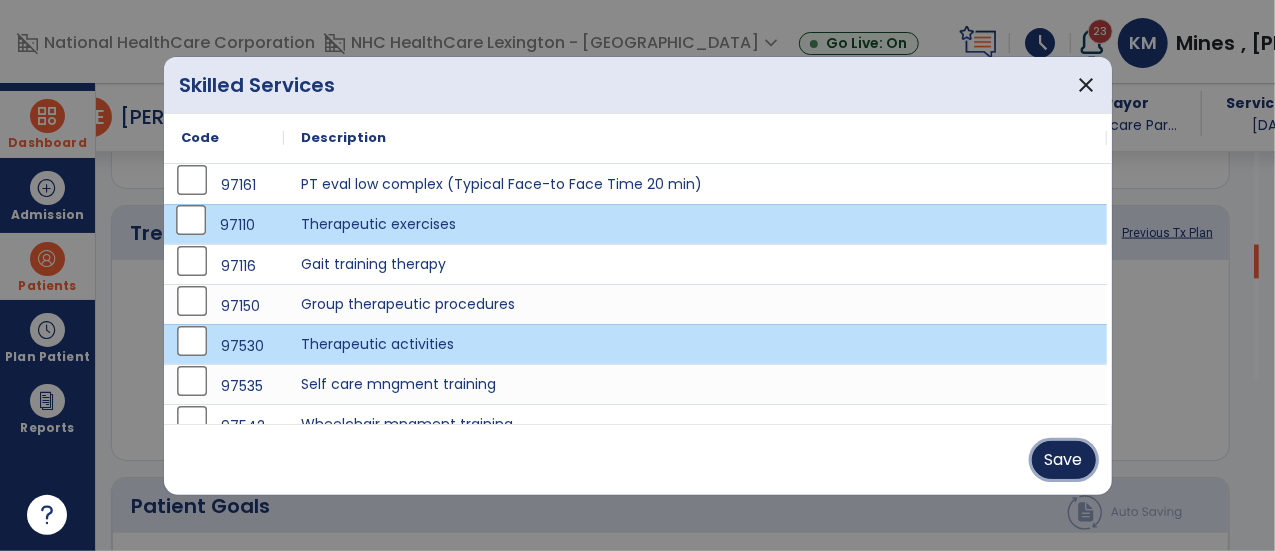click on "Save" at bounding box center [1064, 460] 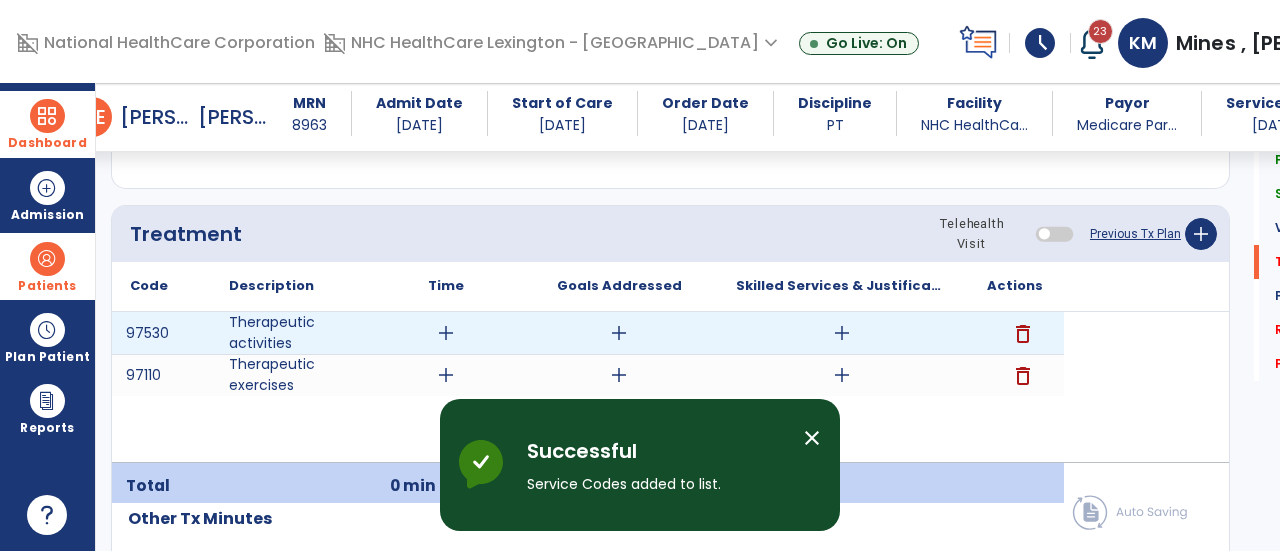 click on "add" at bounding box center [446, 333] 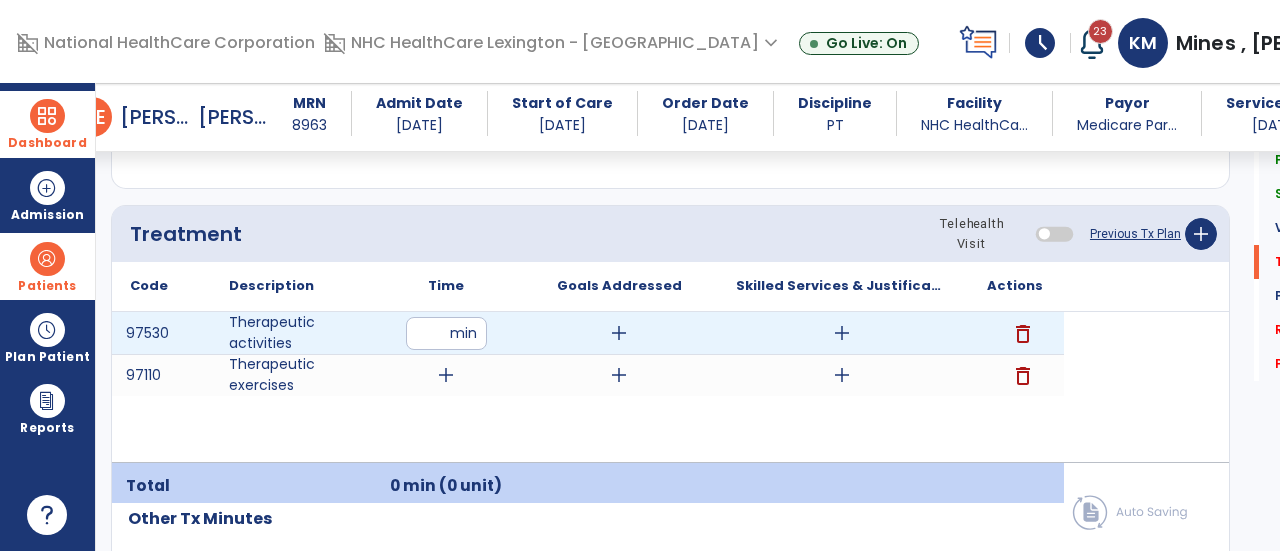 type on "**" 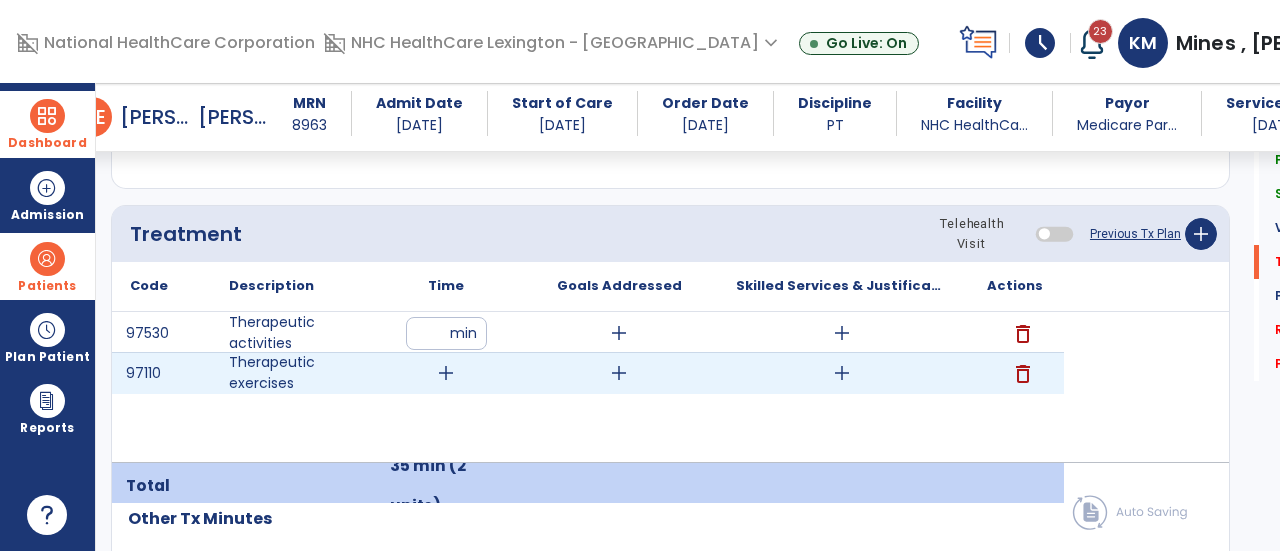 click on "add" at bounding box center [446, 373] 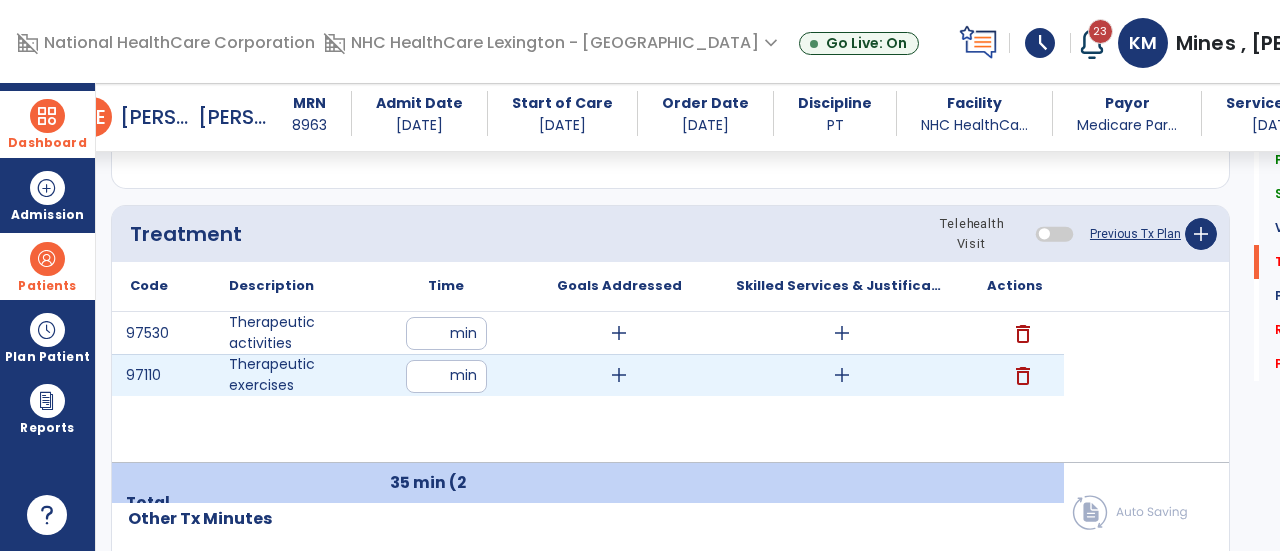 type on "**" 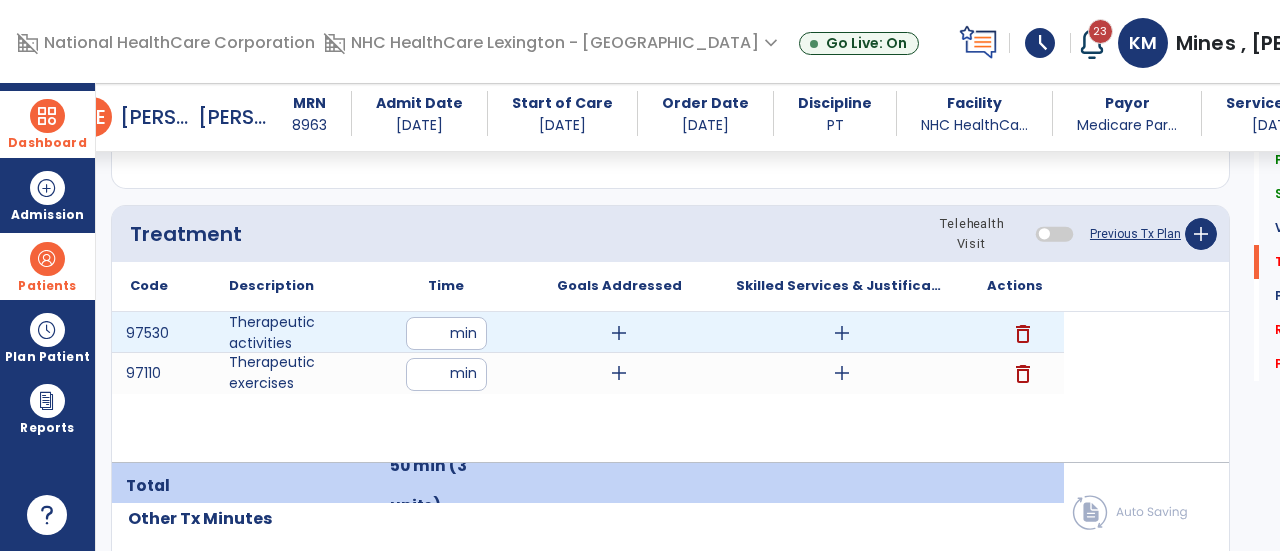 click on "add" at bounding box center [619, 333] 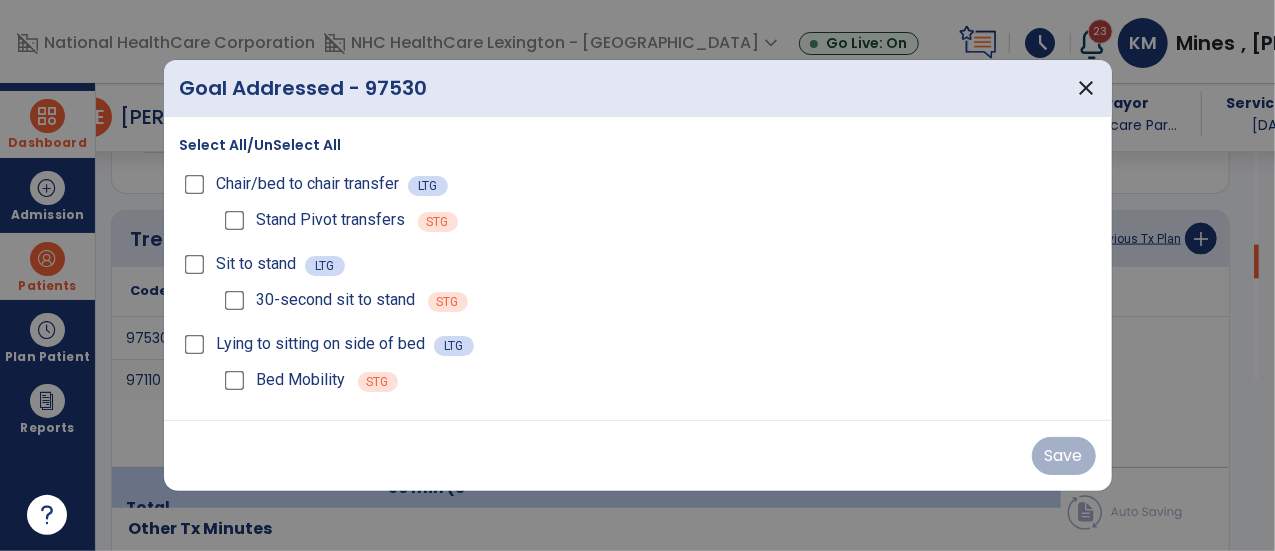 scroll, scrollTop: 1524, scrollLeft: 0, axis: vertical 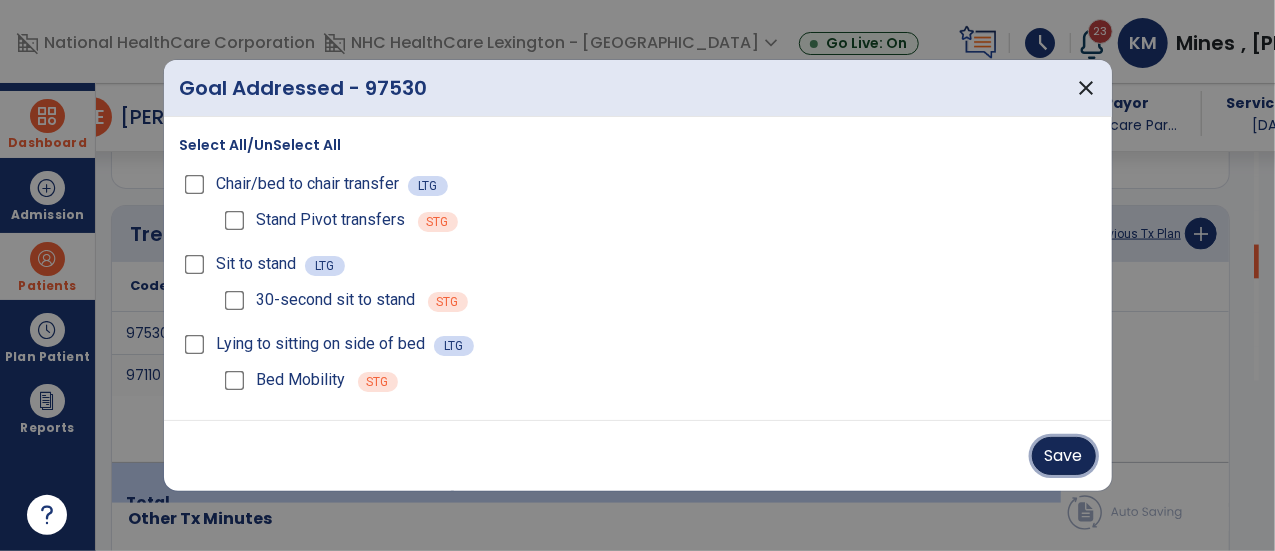 click on "Save" at bounding box center (1064, 456) 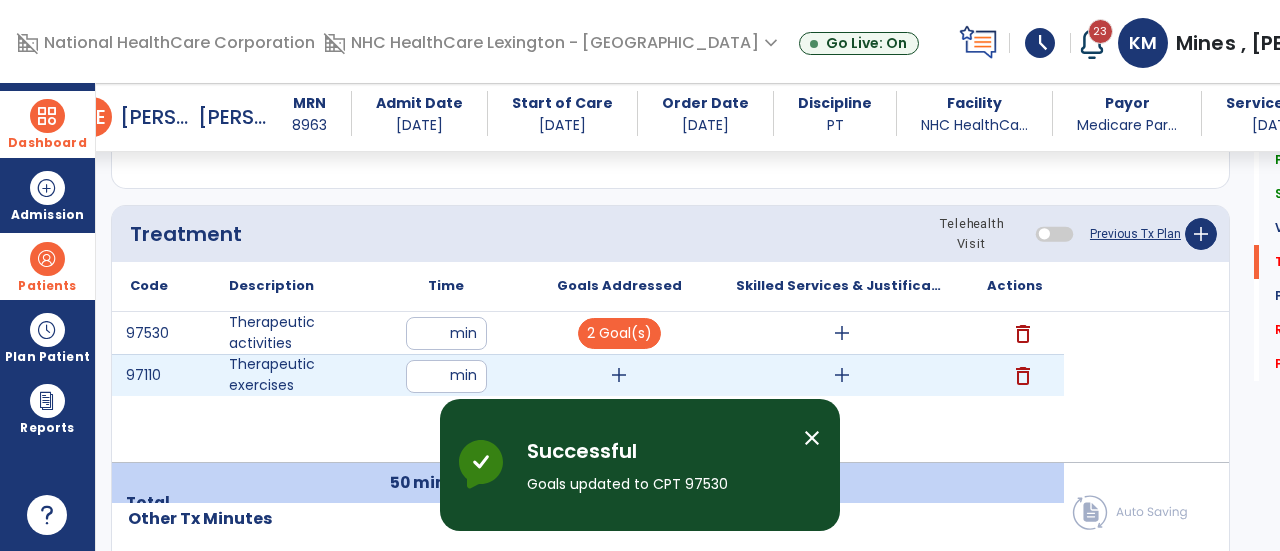click on "add" at bounding box center [619, 375] 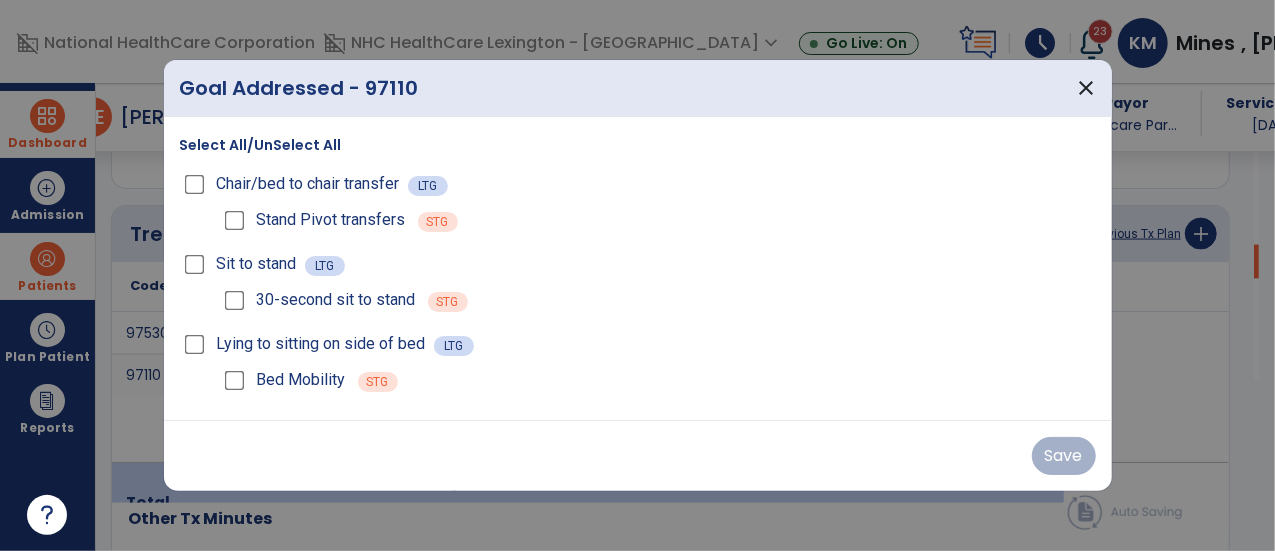 scroll, scrollTop: 1524, scrollLeft: 0, axis: vertical 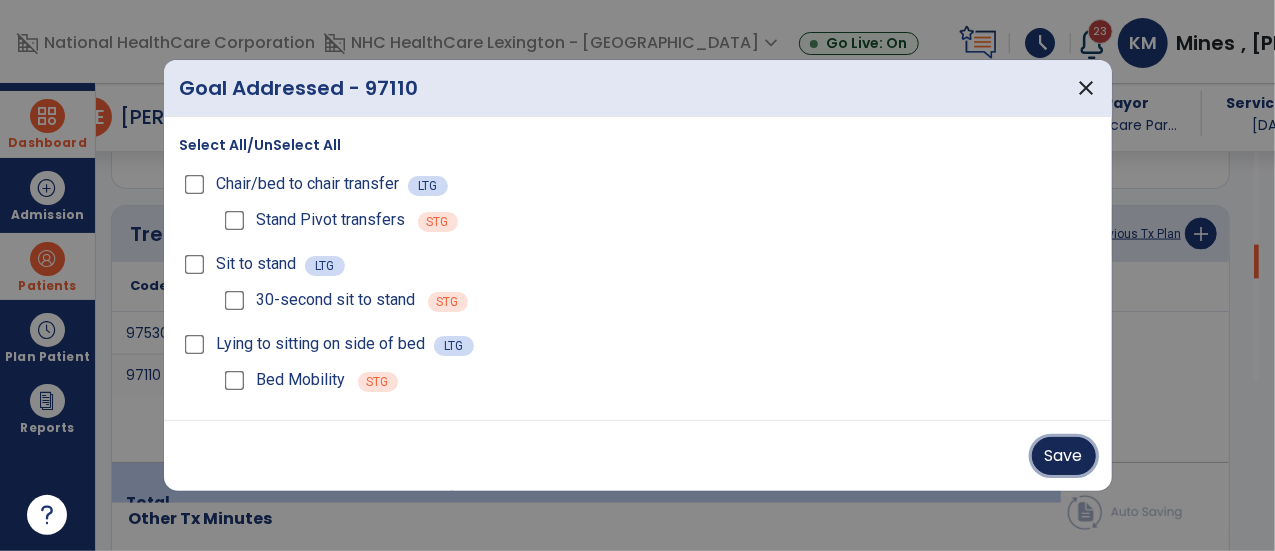 click on "Save" at bounding box center [1064, 456] 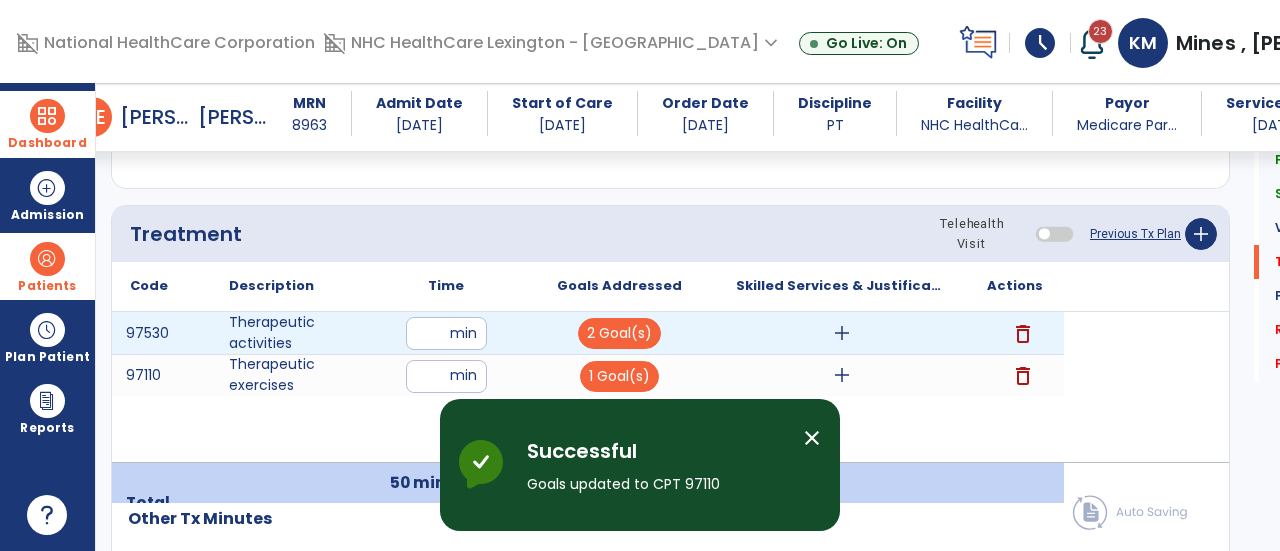 click on "add" at bounding box center (841, 333) 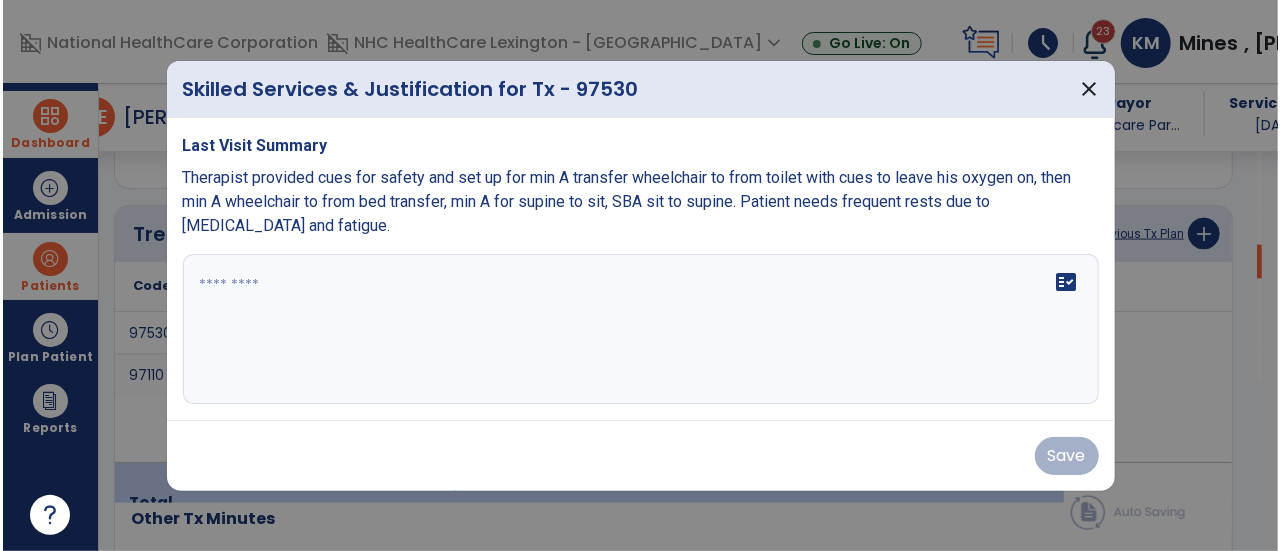 scroll, scrollTop: 1524, scrollLeft: 0, axis: vertical 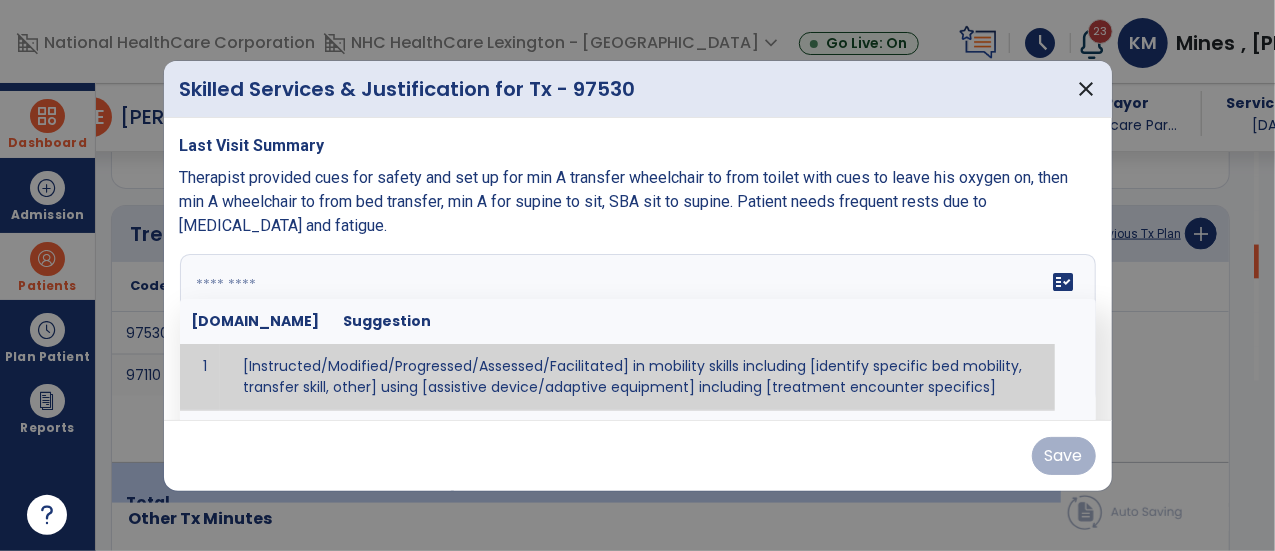 click at bounding box center [636, 329] 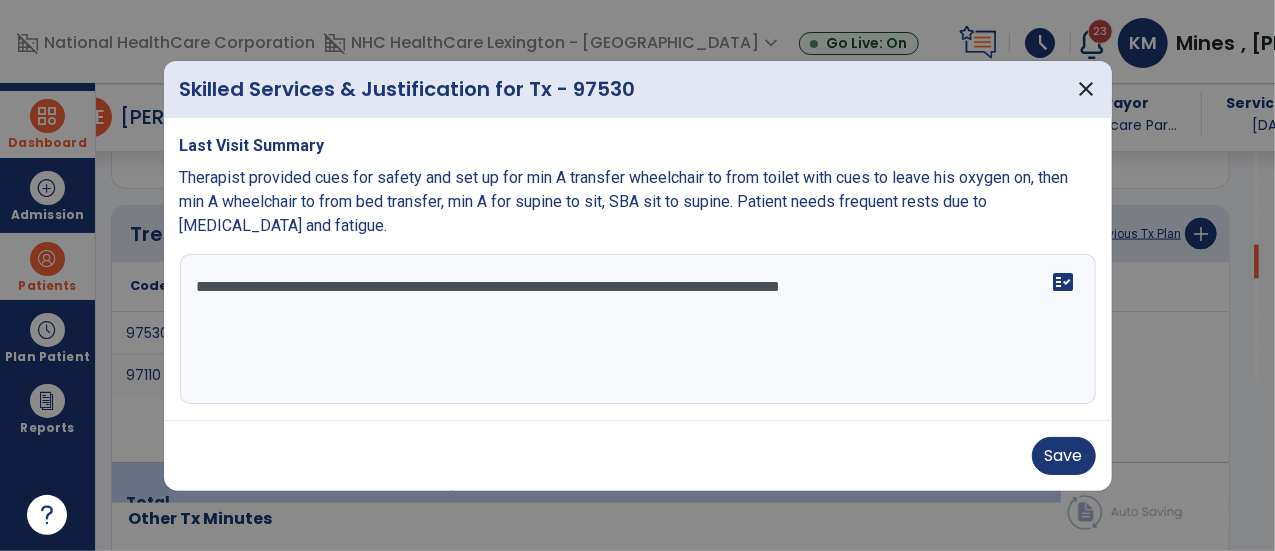 click on "**********" at bounding box center [638, 329] 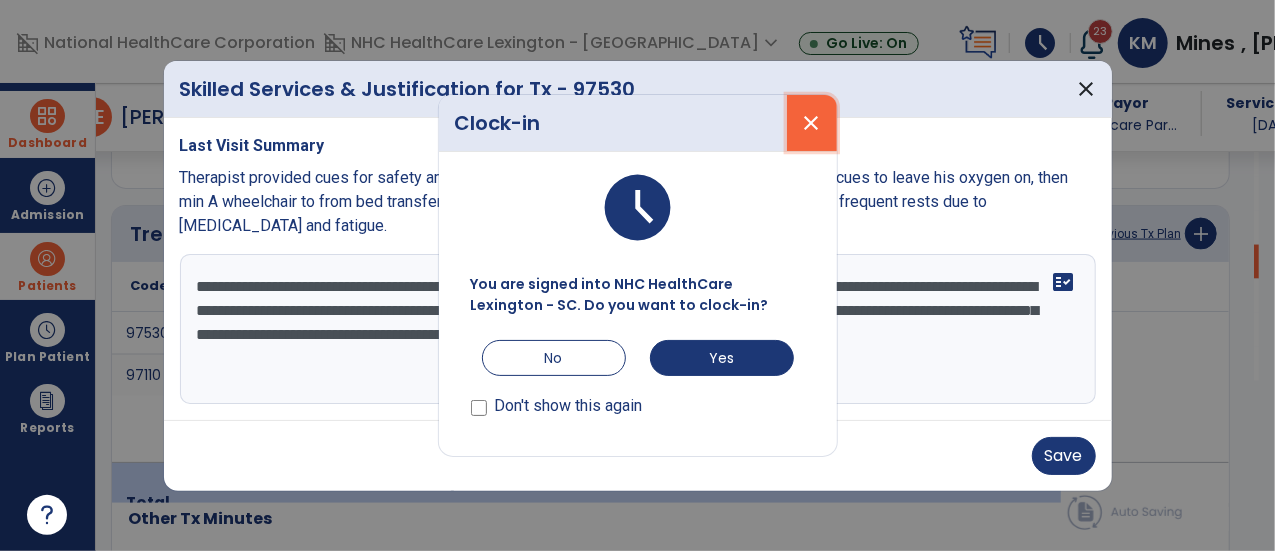 click on "close" at bounding box center (812, 123) 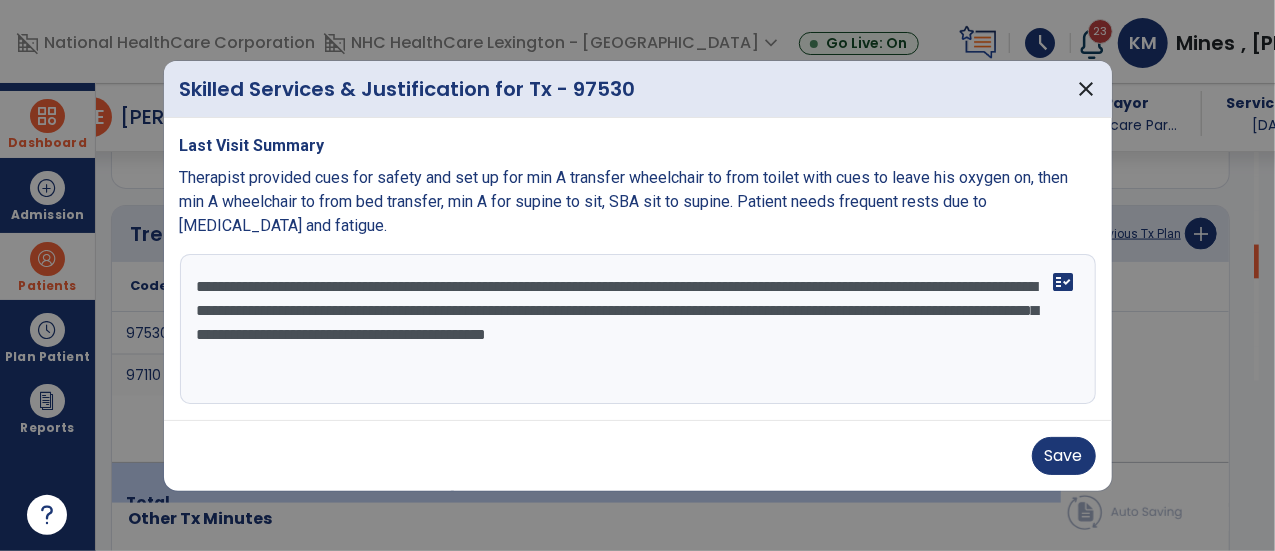 click on "**********" at bounding box center [638, 329] 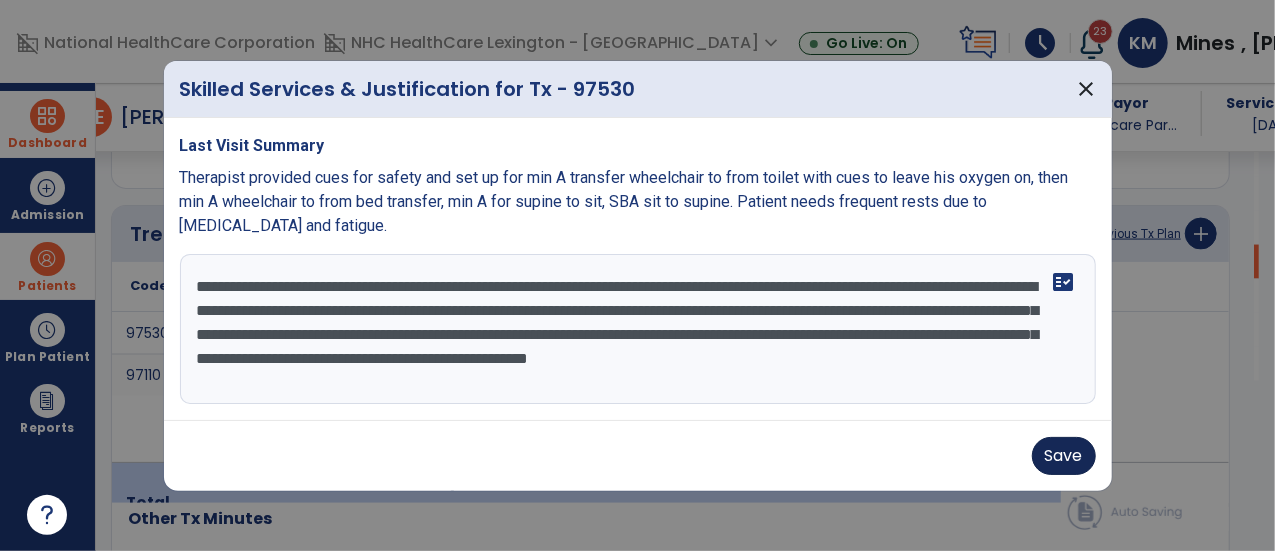 type on "**********" 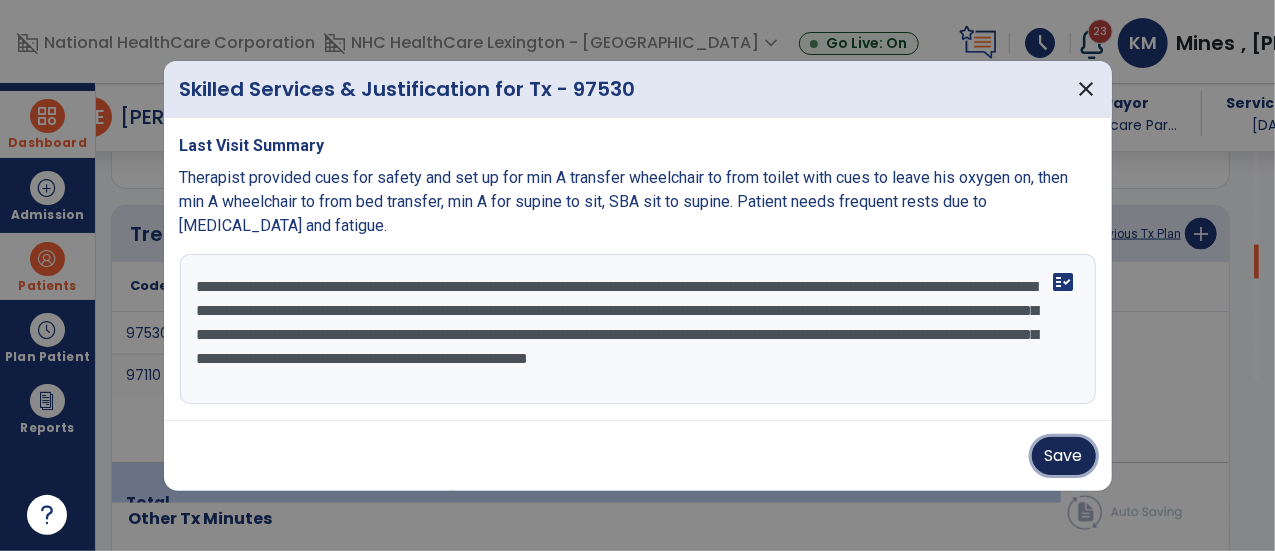 click on "Save" at bounding box center (1064, 456) 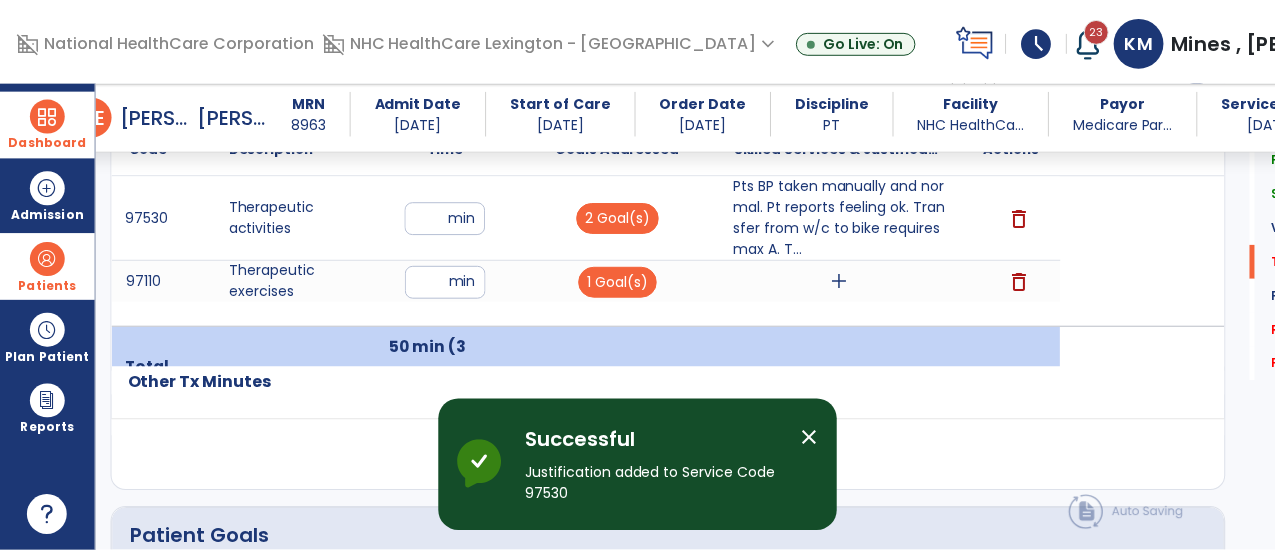 scroll, scrollTop: 1661, scrollLeft: 0, axis: vertical 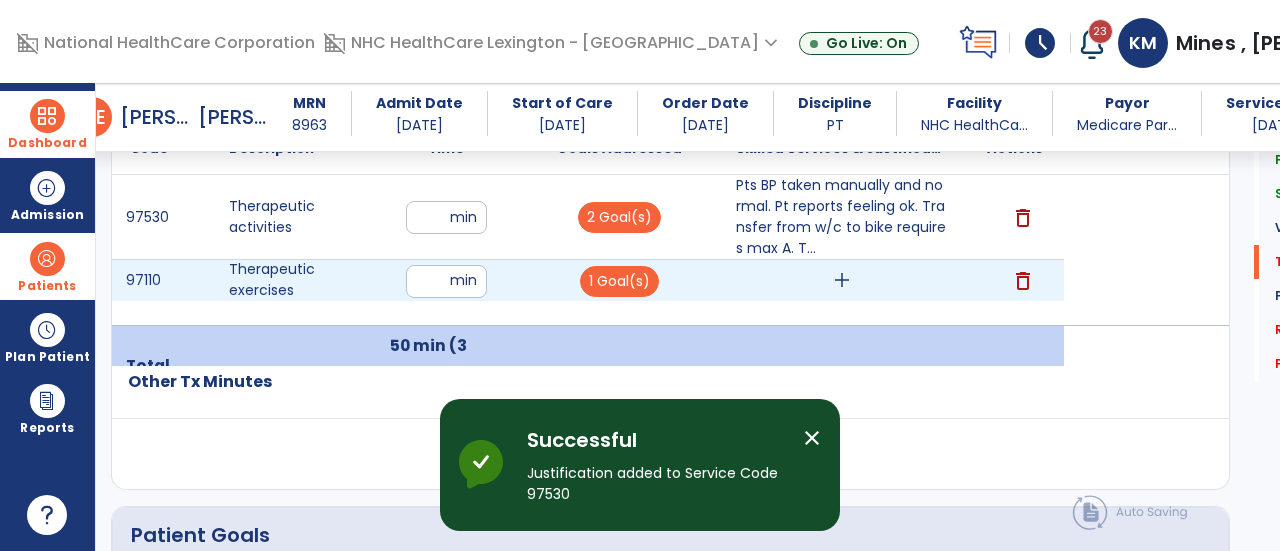 click on "add" at bounding box center (842, 280) 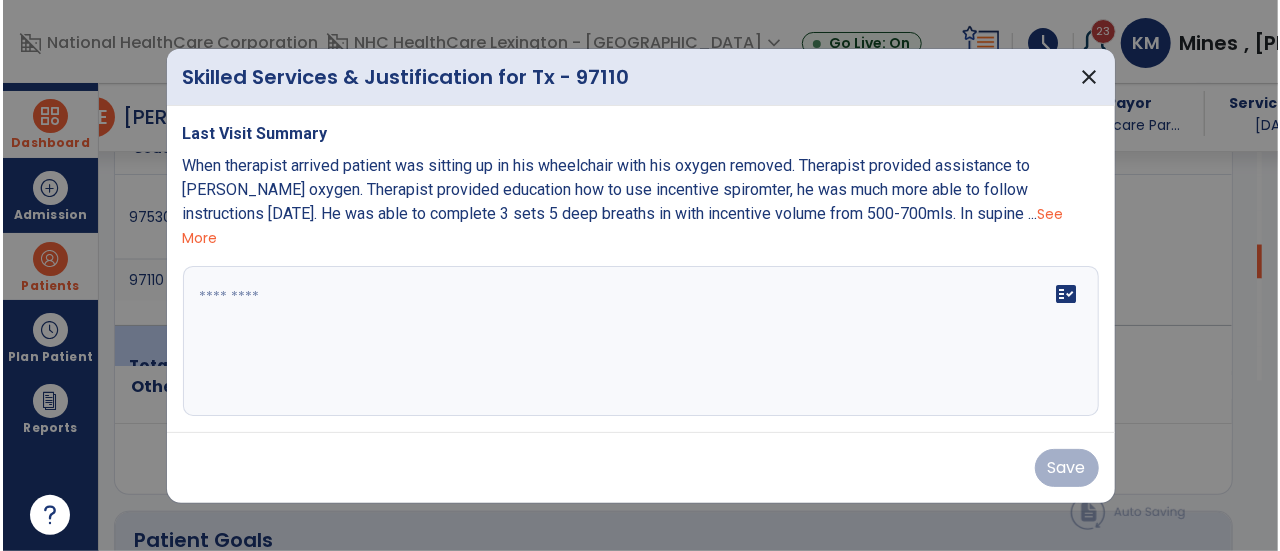 scroll, scrollTop: 1661, scrollLeft: 0, axis: vertical 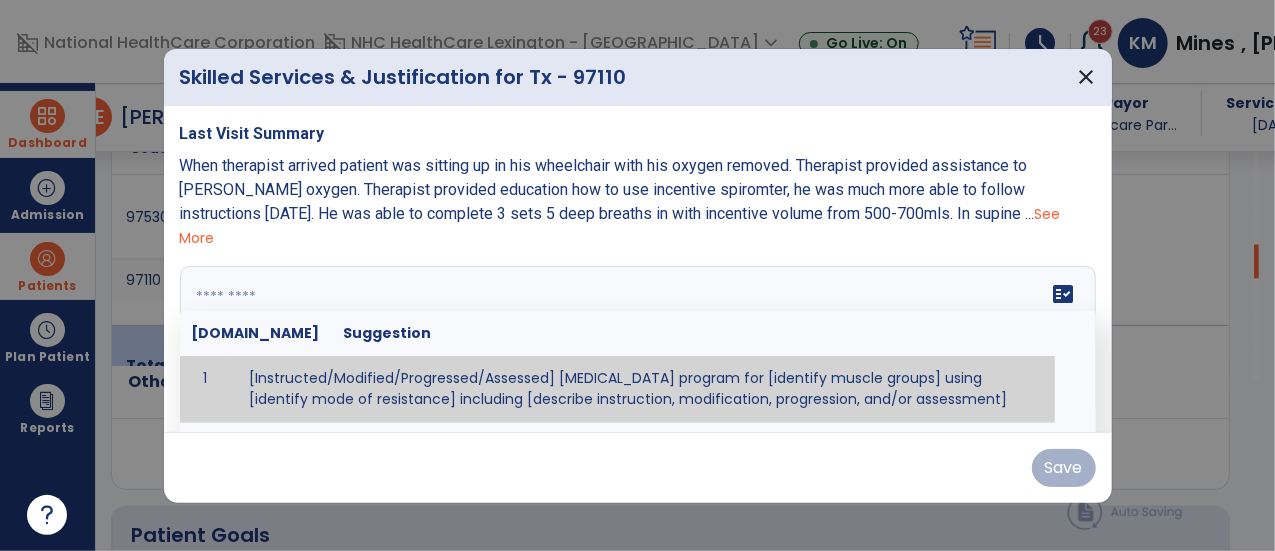 click at bounding box center [636, 341] 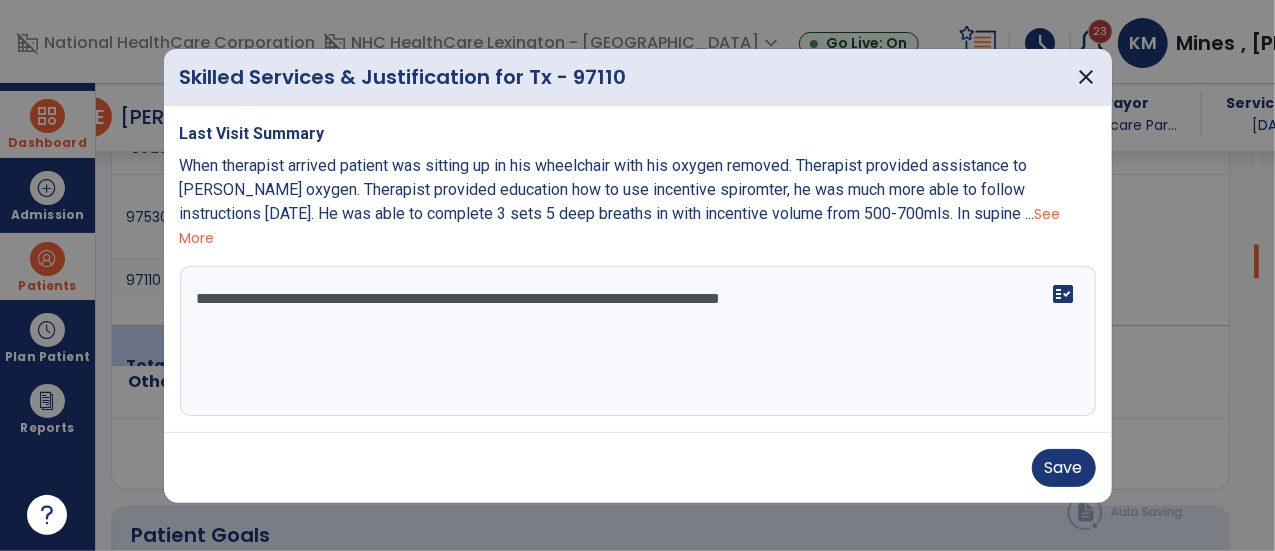 type on "**********" 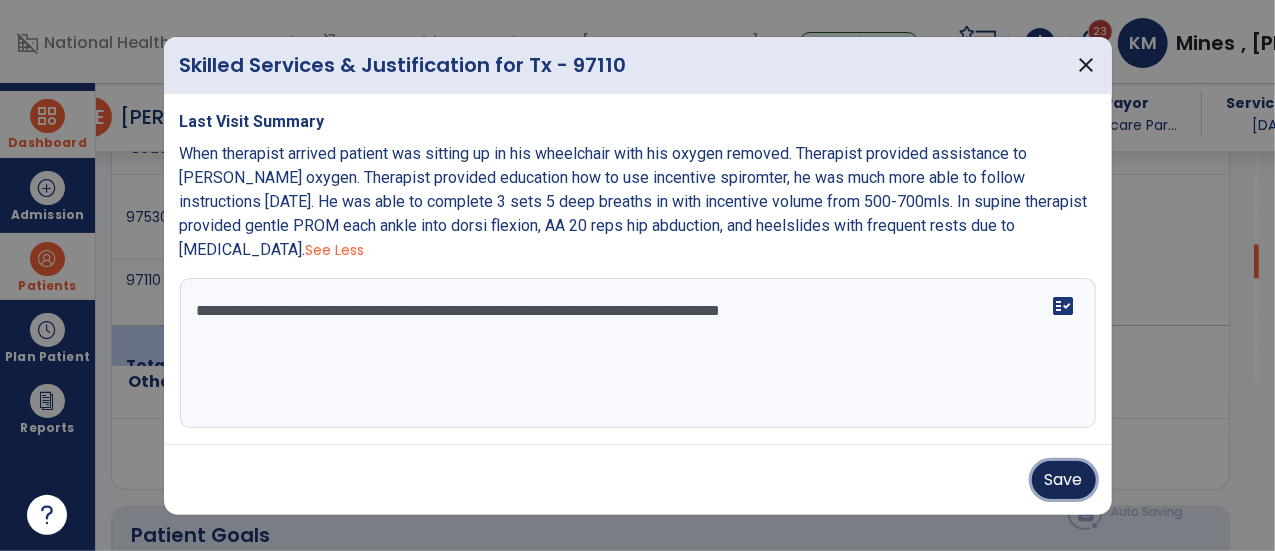 click on "Save" at bounding box center (1064, 480) 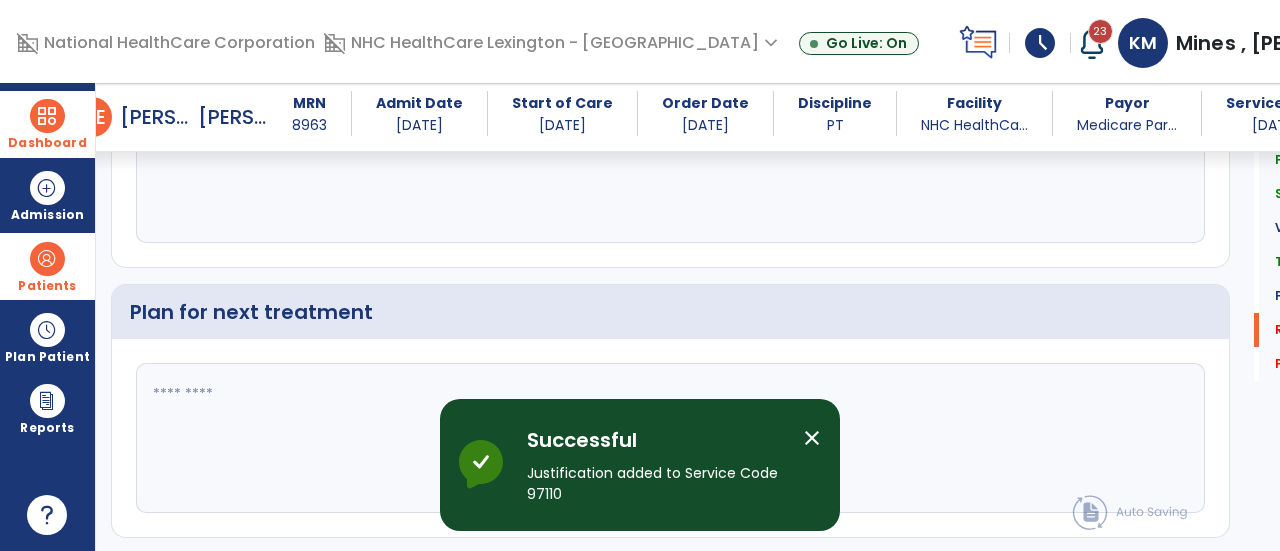 scroll, scrollTop: 3240, scrollLeft: 0, axis: vertical 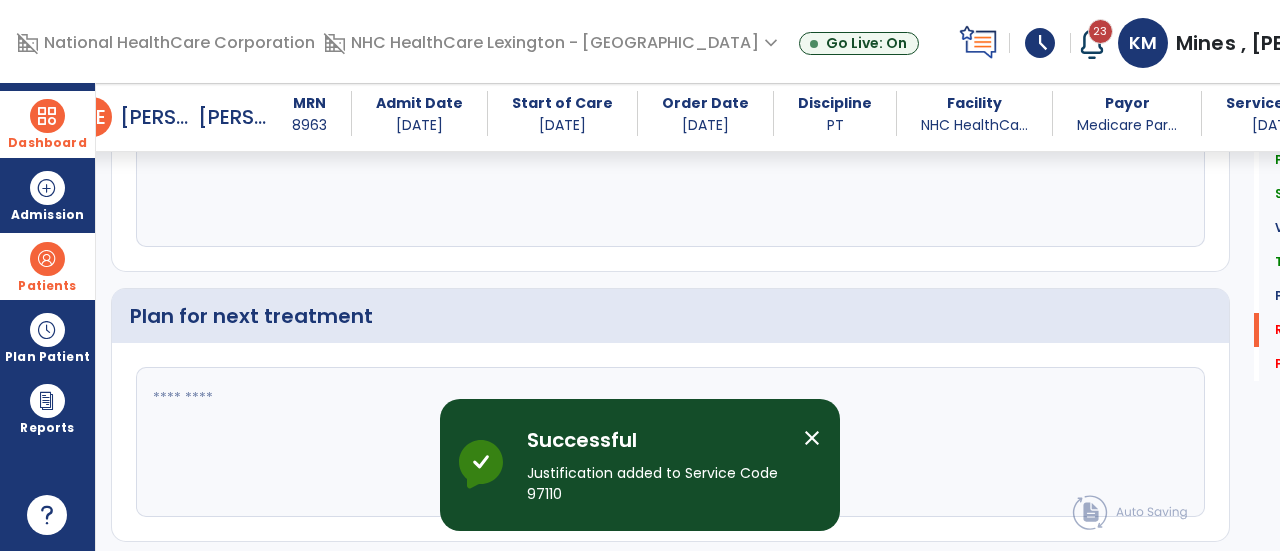 click on "fact_check" 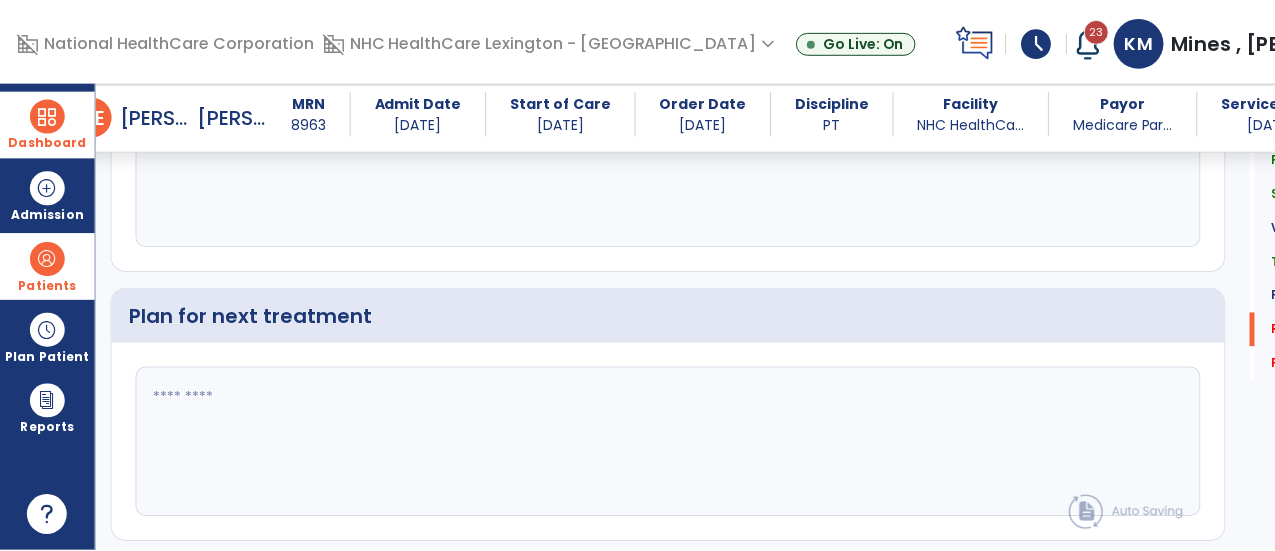 scroll, scrollTop: 3391, scrollLeft: 0, axis: vertical 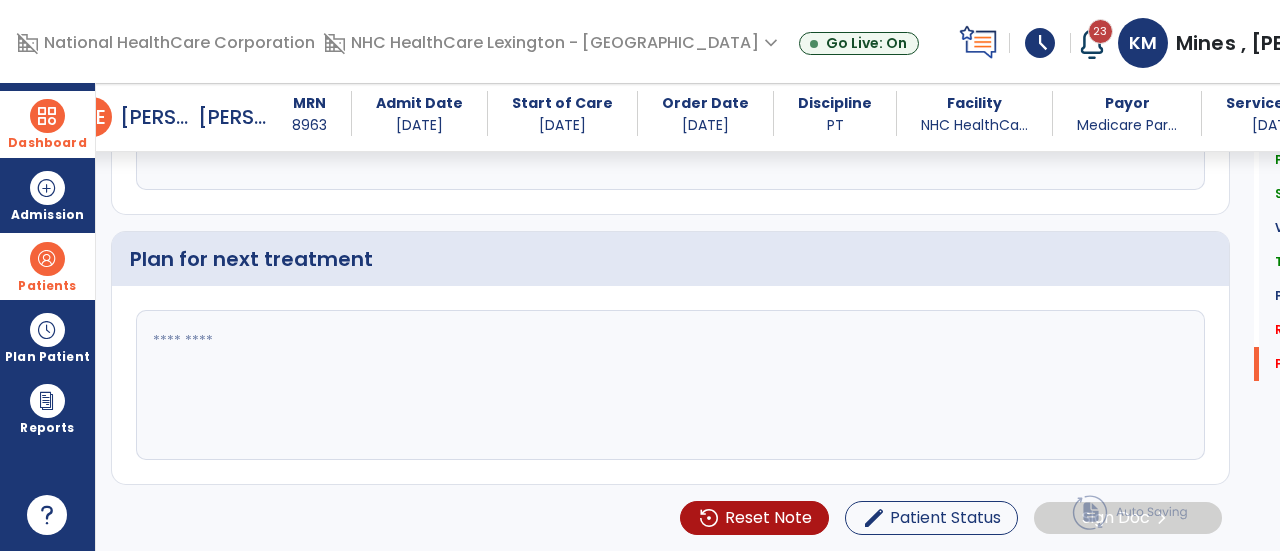 type on "*********" 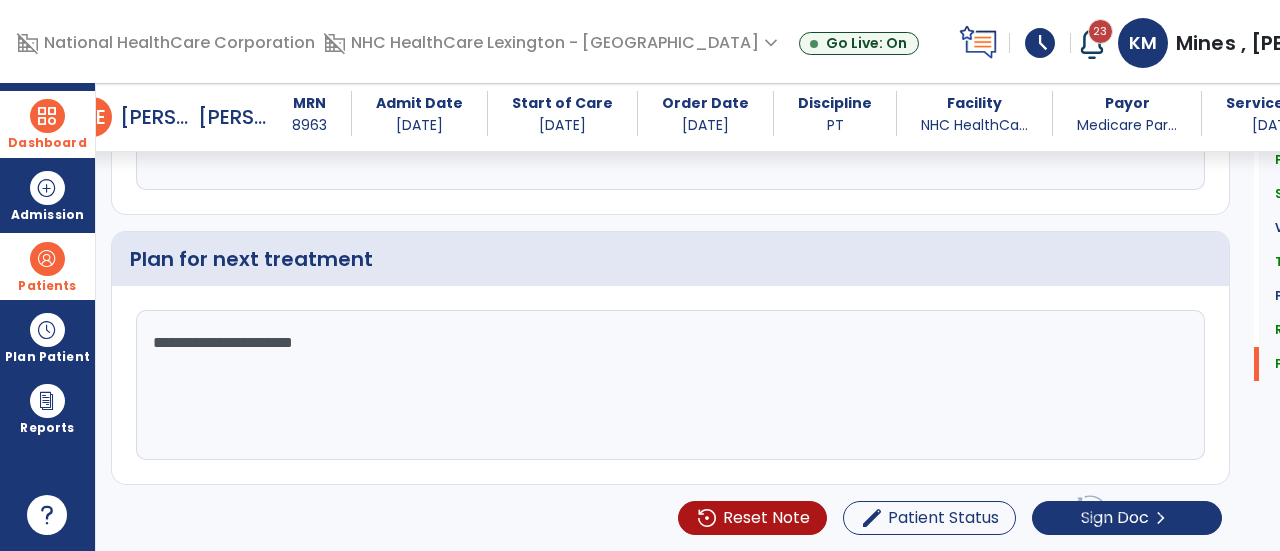 click on "**********" 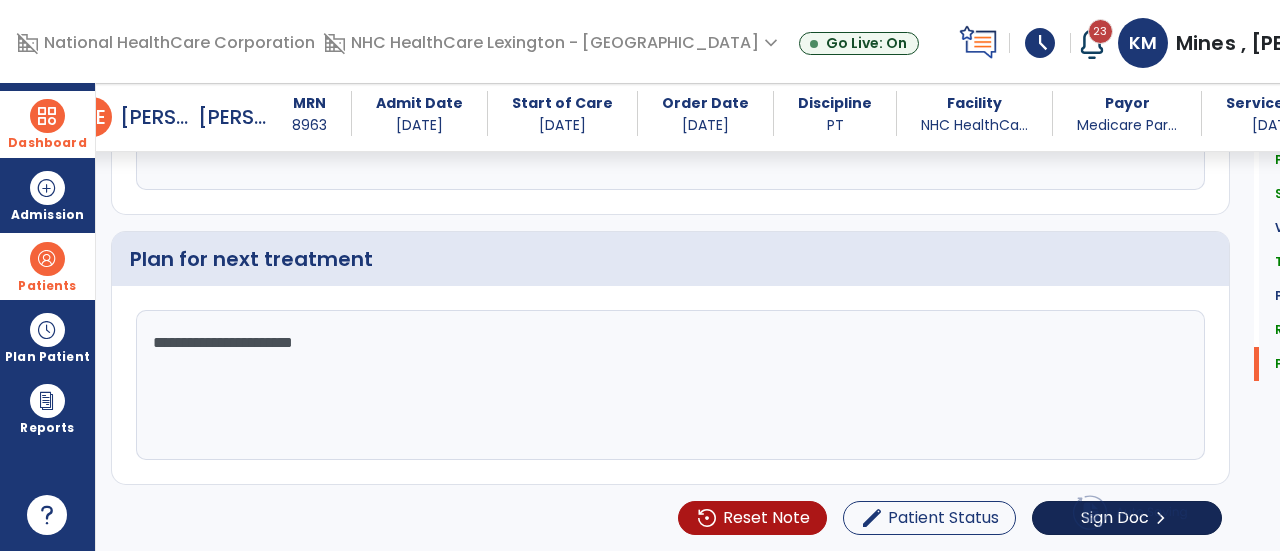 type on "**********" 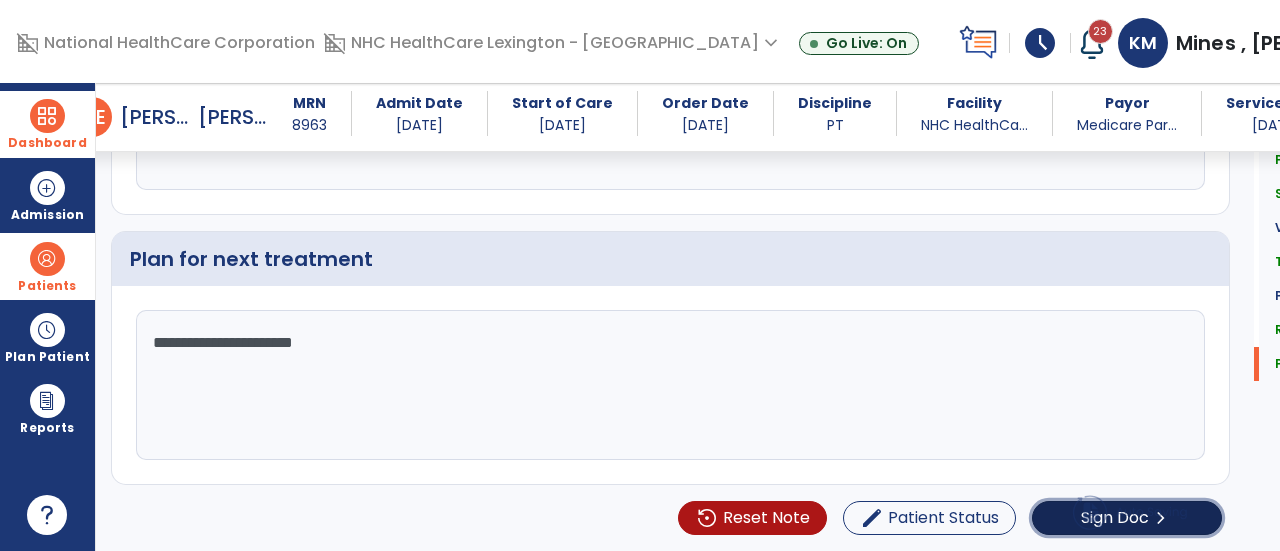 click on "Sign Doc" 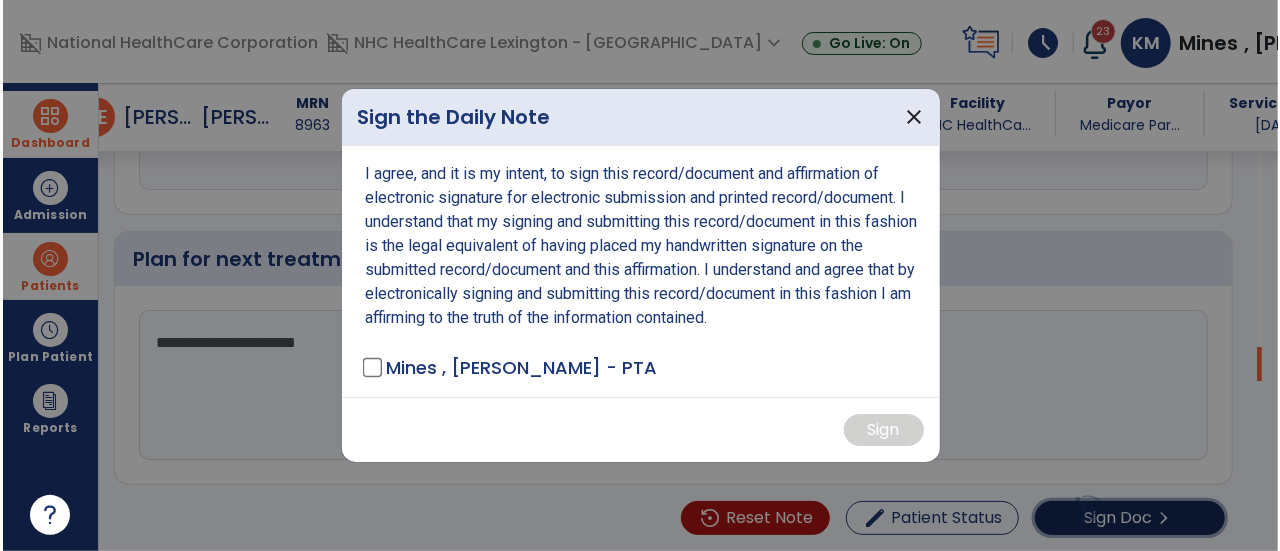 scroll, scrollTop: 3391, scrollLeft: 0, axis: vertical 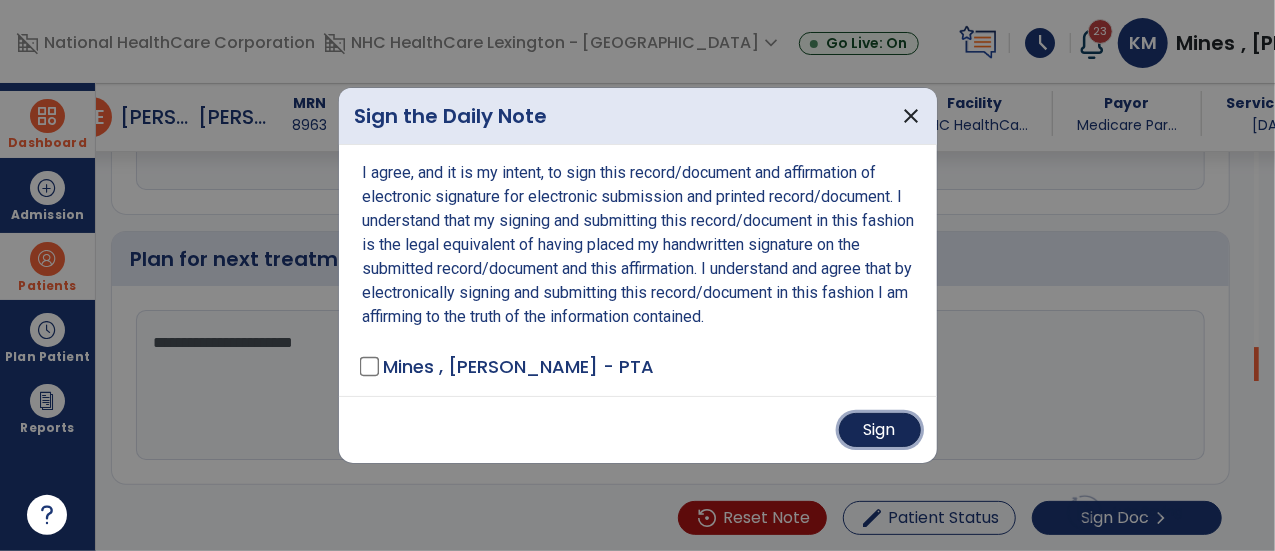 click on "Sign" at bounding box center (880, 430) 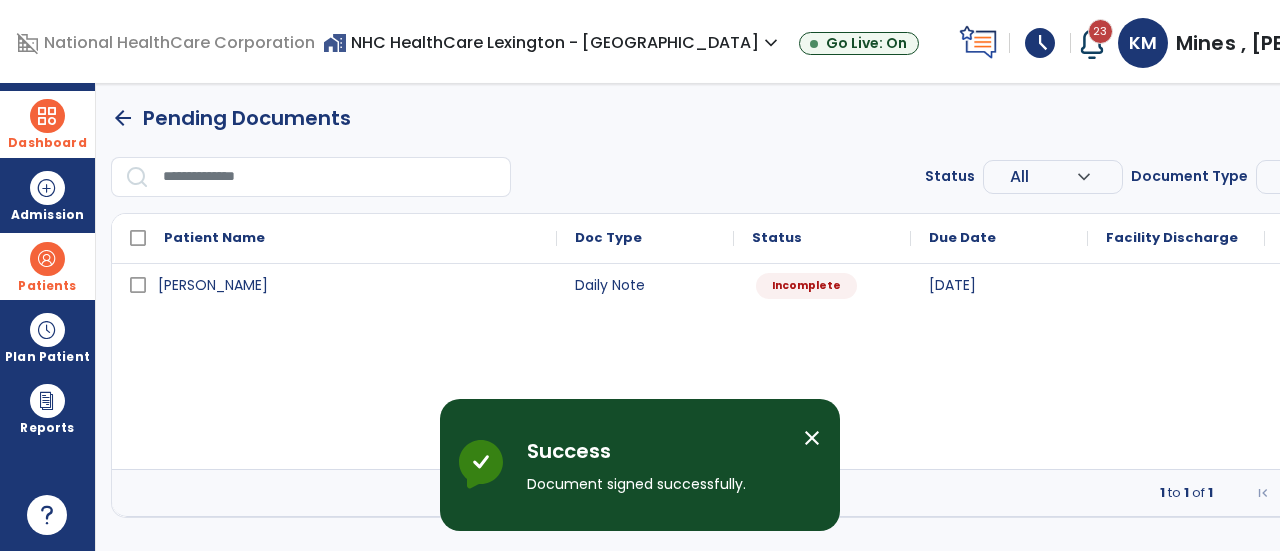 scroll, scrollTop: 0, scrollLeft: 0, axis: both 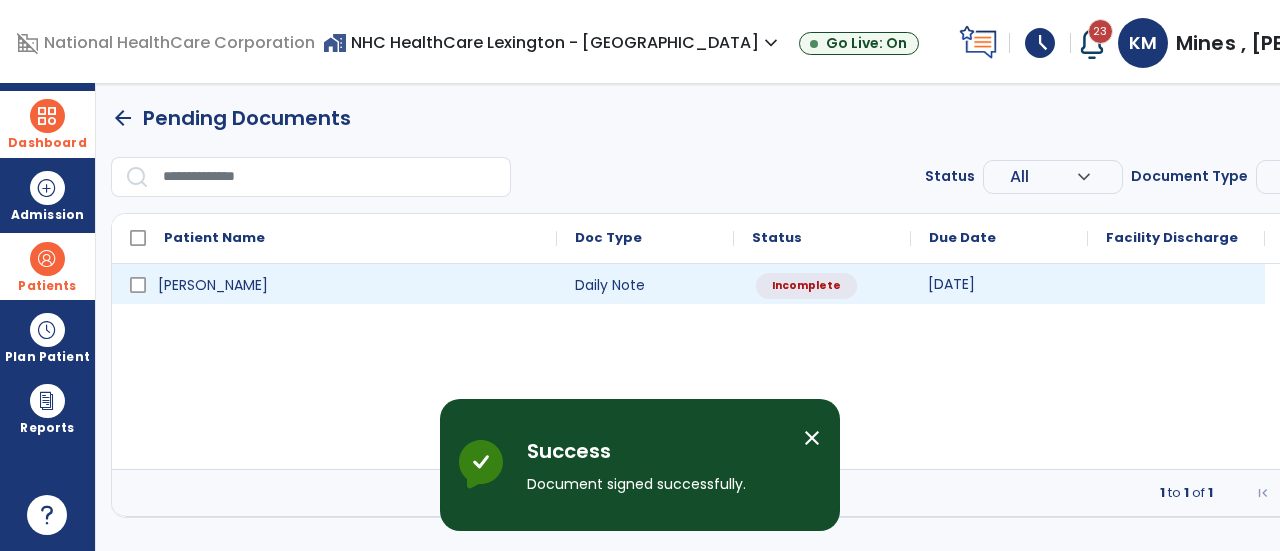 click on "[DATE]" at bounding box center [999, 284] 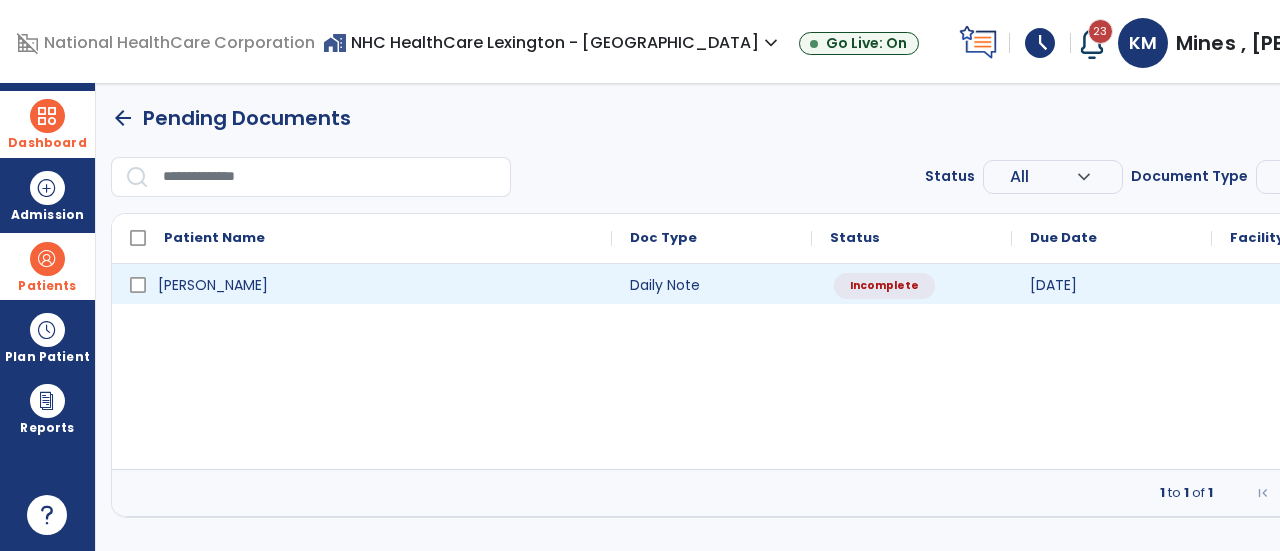 select on "*" 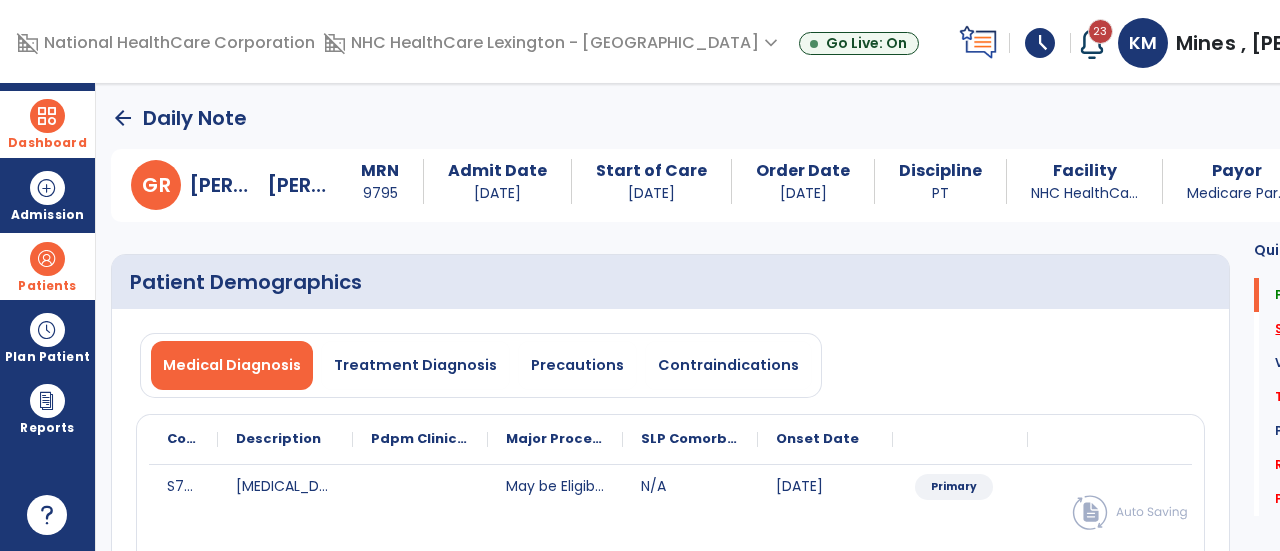 click on "Subjective Assessment   *" 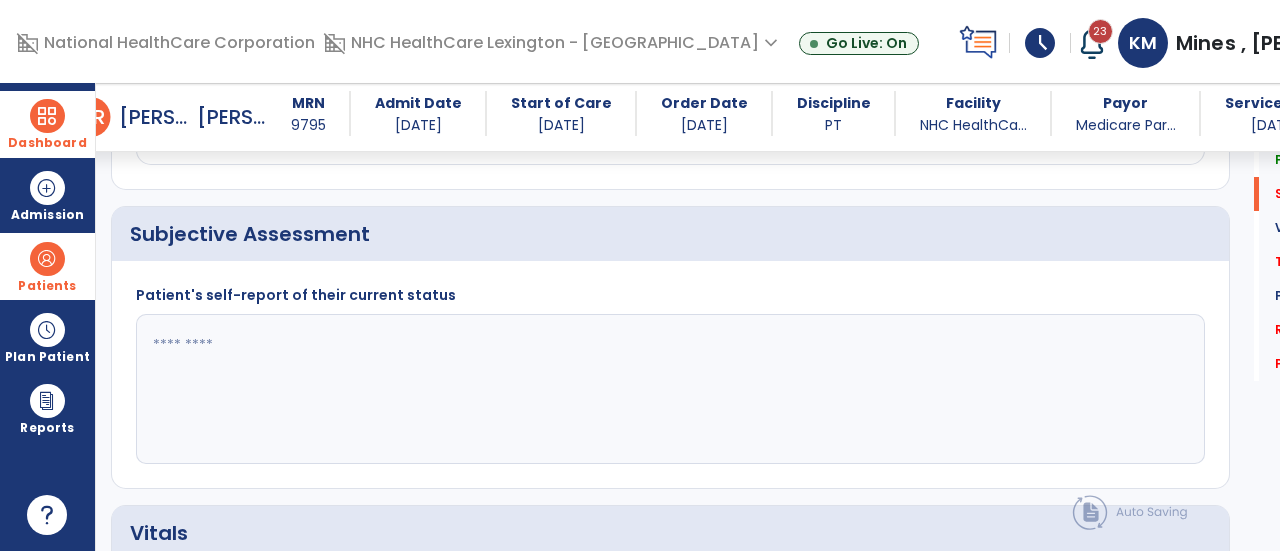 scroll, scrollTop: 479, scrollLeft: 0, axis: vertical 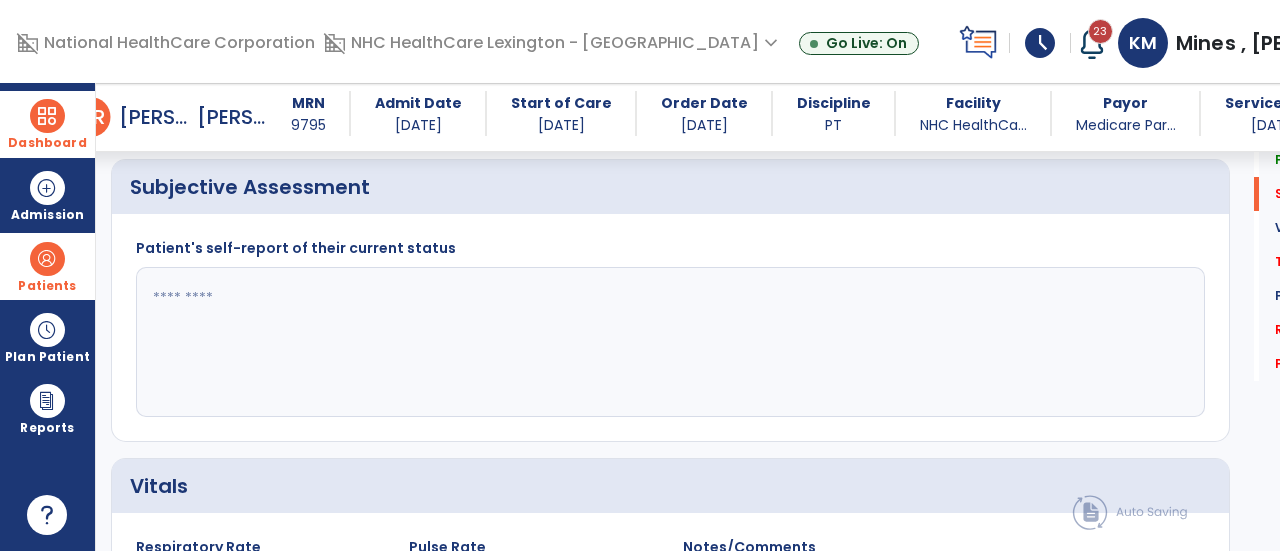 click 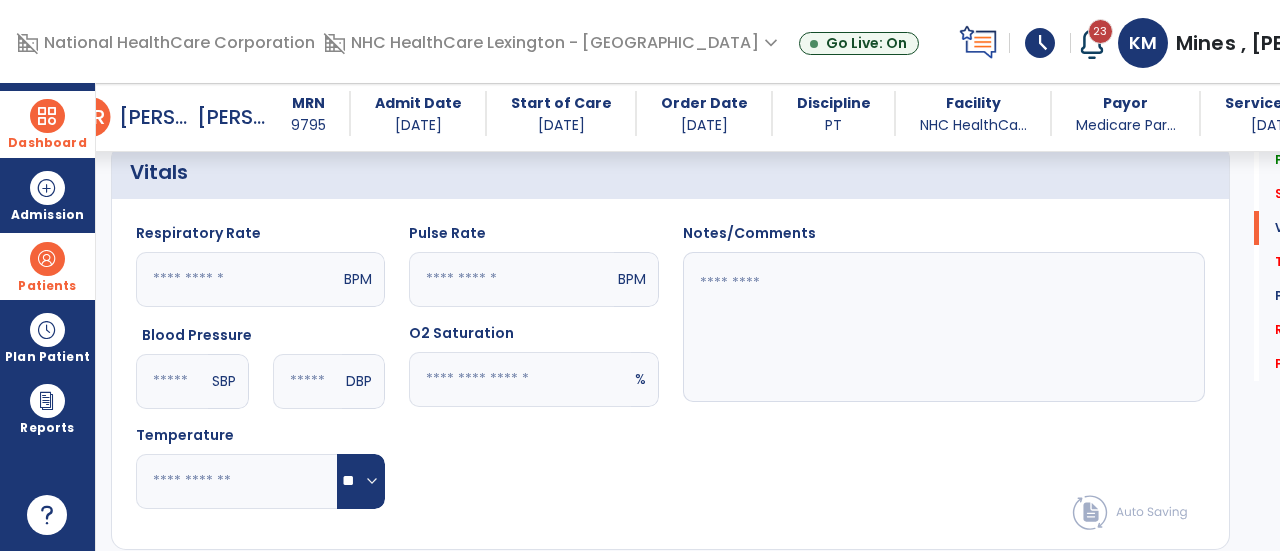 scroll, scrollTop: 803, scrollLeft: 0, axis: vertical 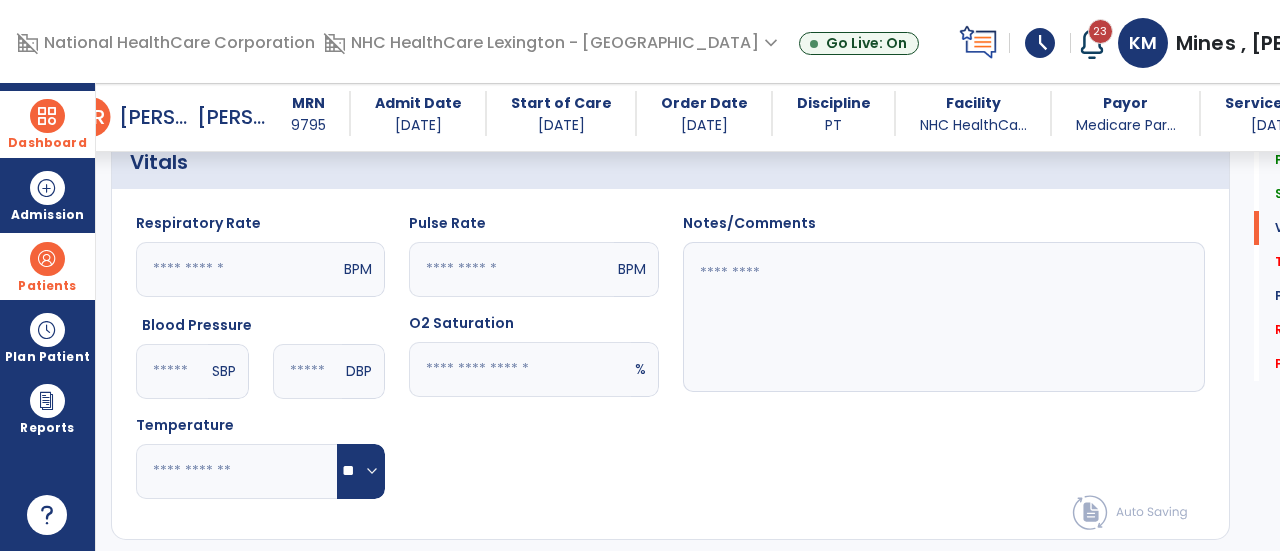 type on "**********" 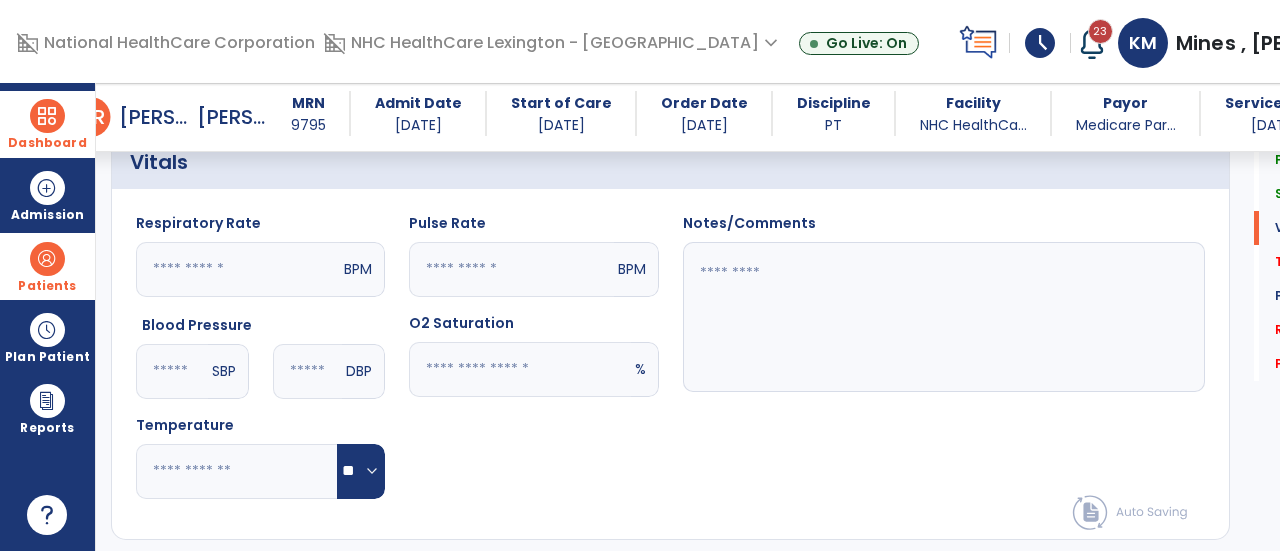 click 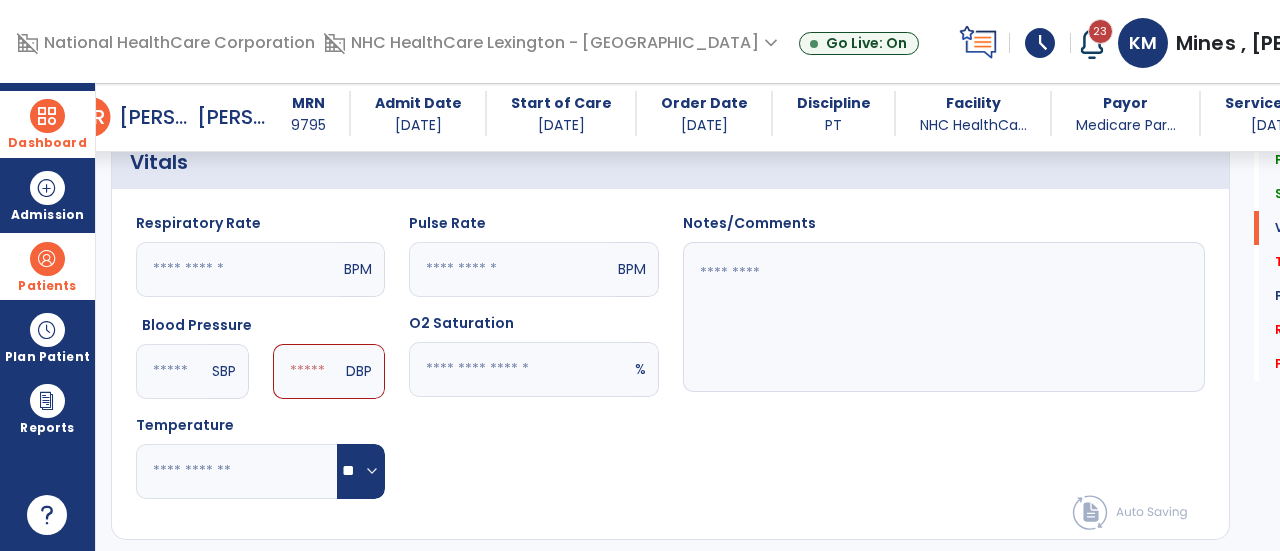 type on "***" 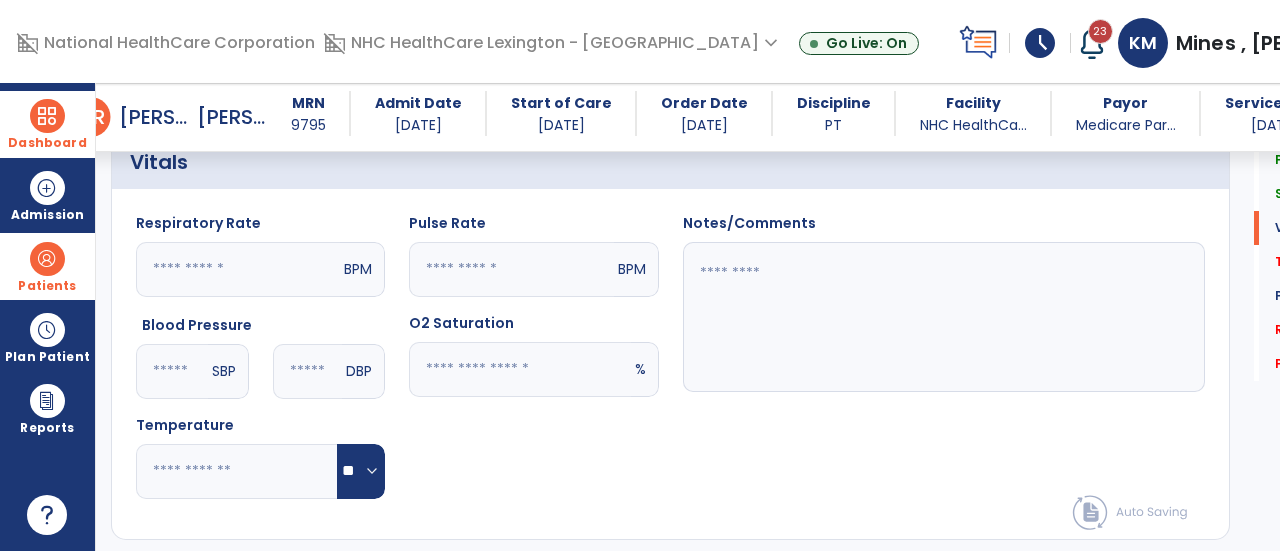 type on "**" 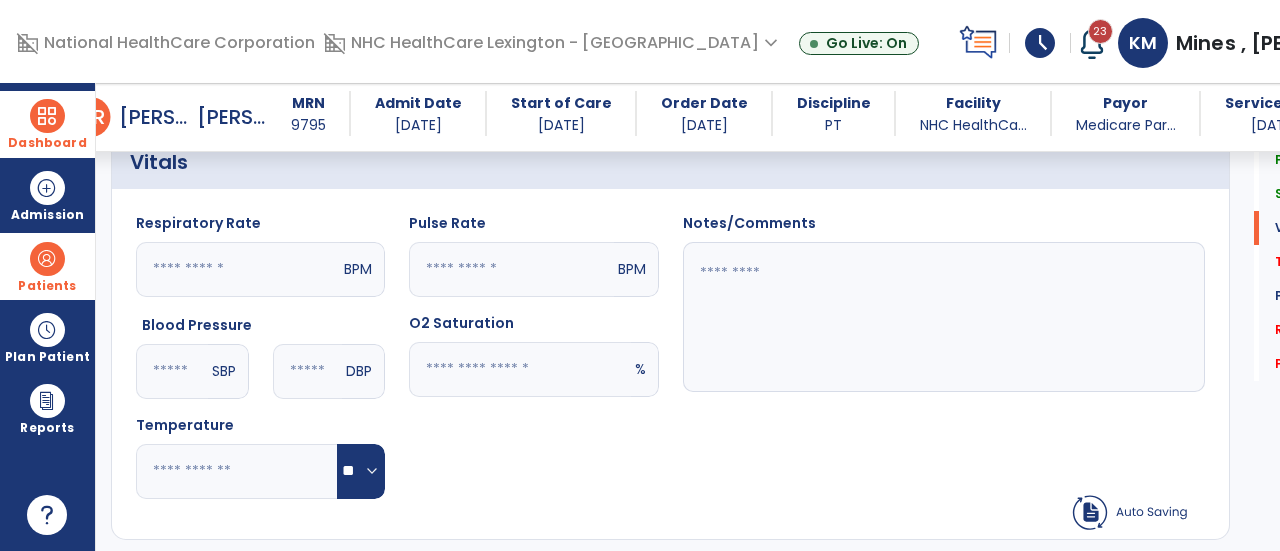 click 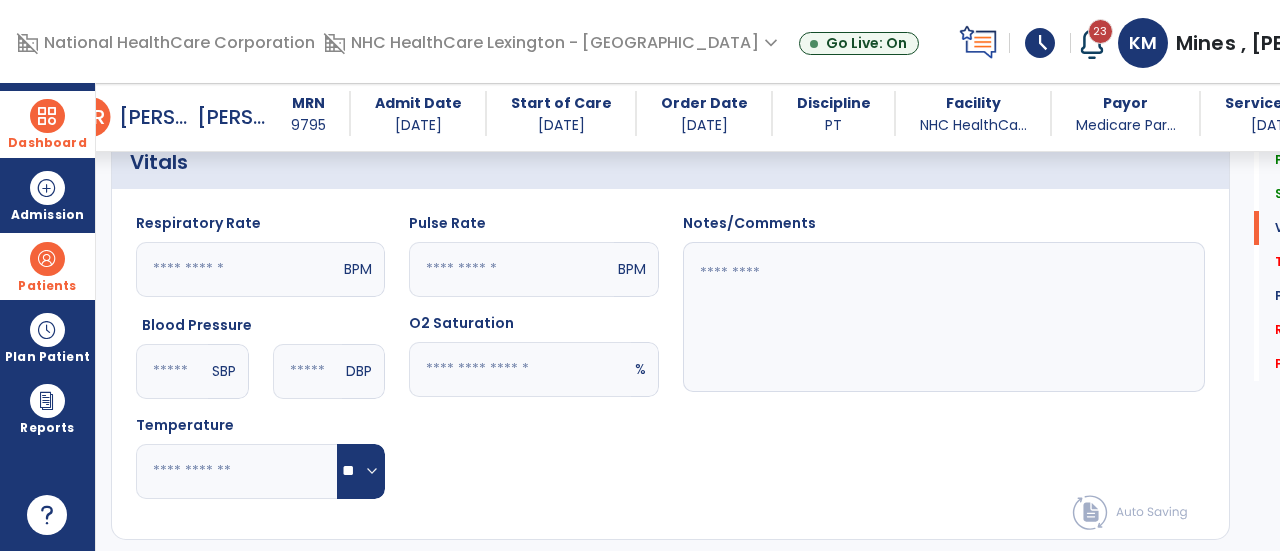 type on "**" 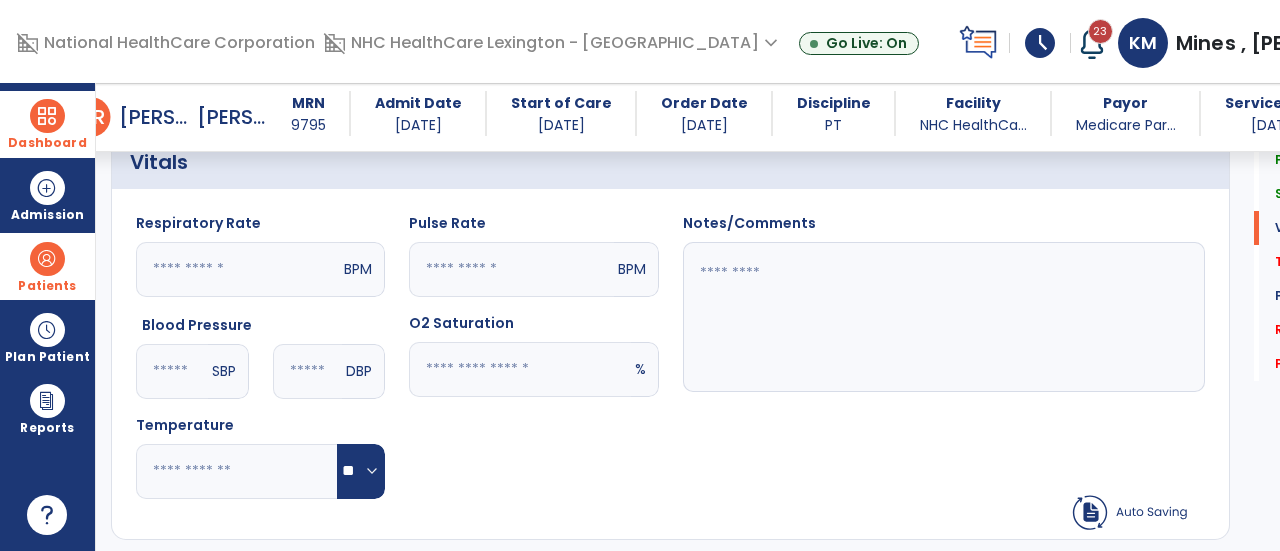 click 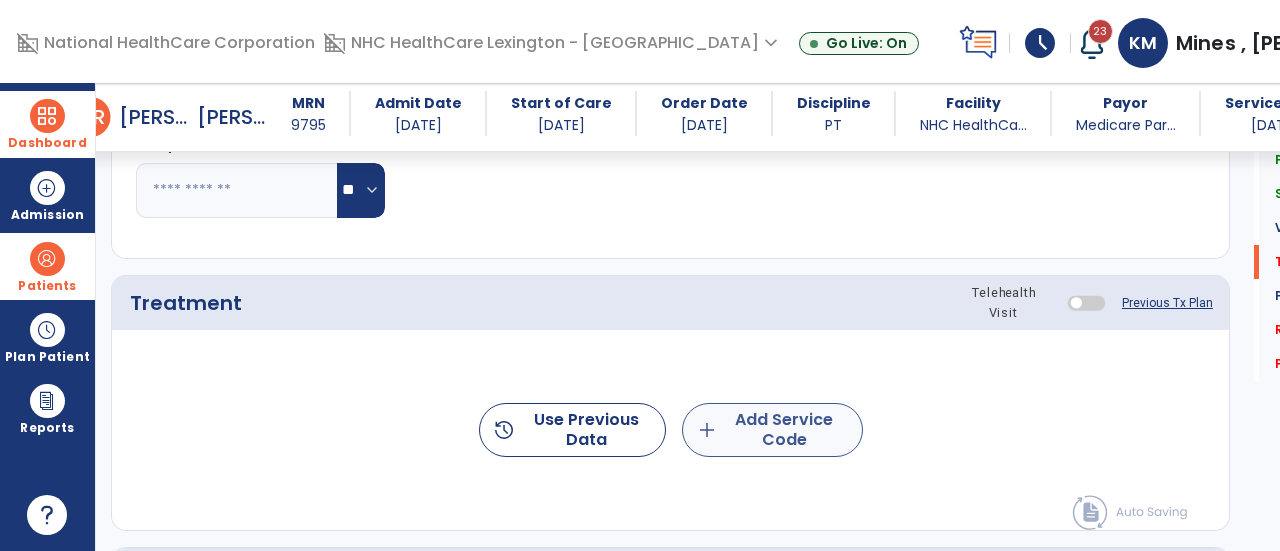 type on "**" 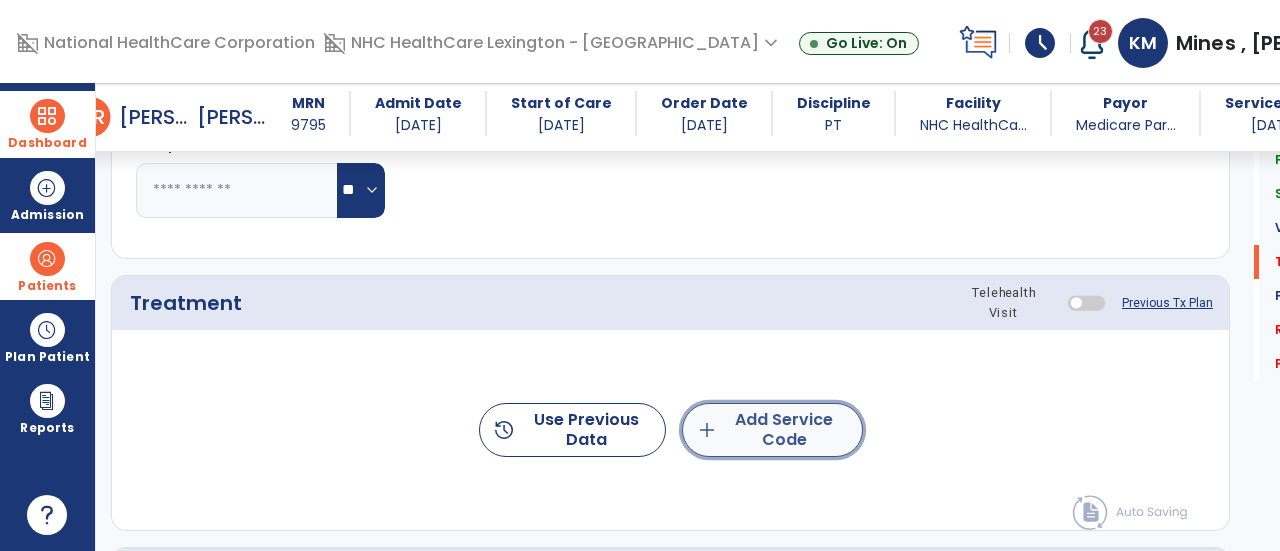click on "add  Add Service Code" 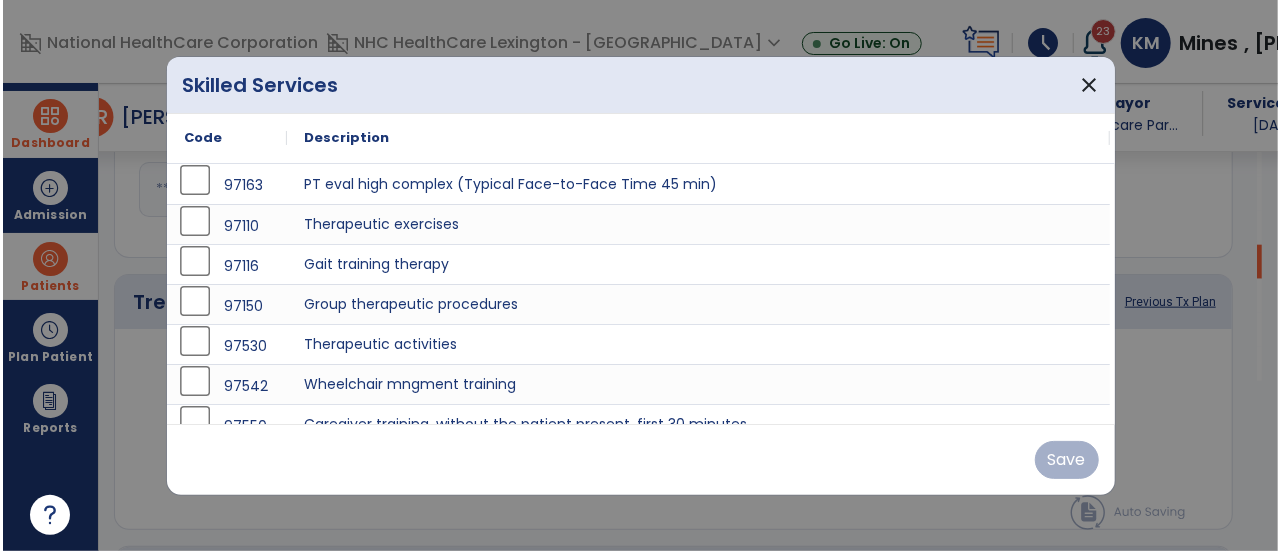 scroll, scrollTop: 1084, scrollLeft: 0, axis: vertical 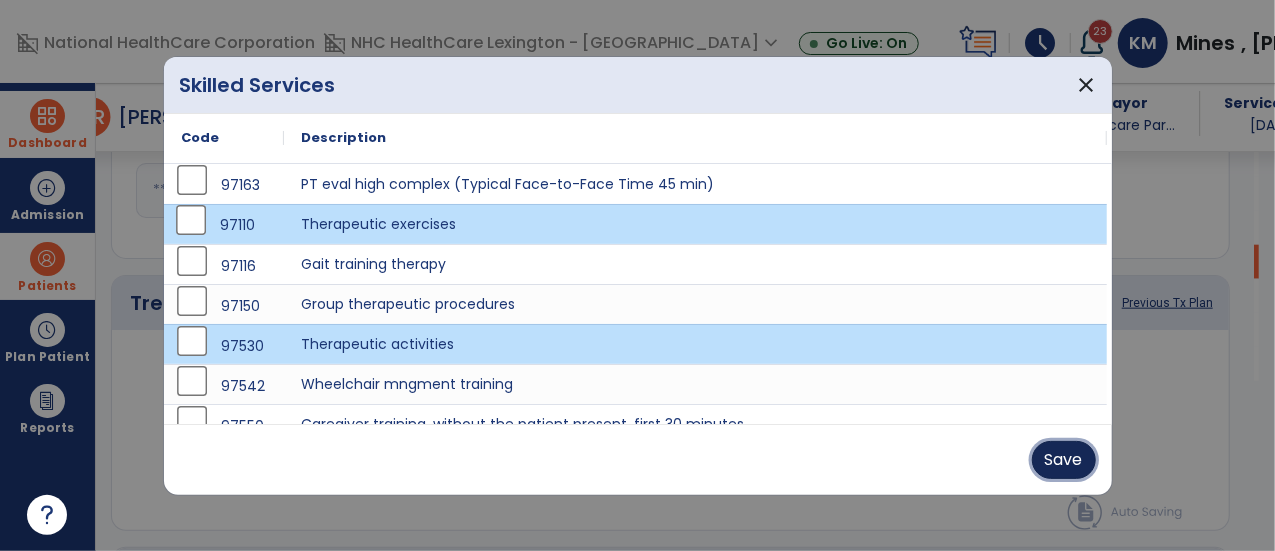 click on "Save" at bounding box center (1064, 460) 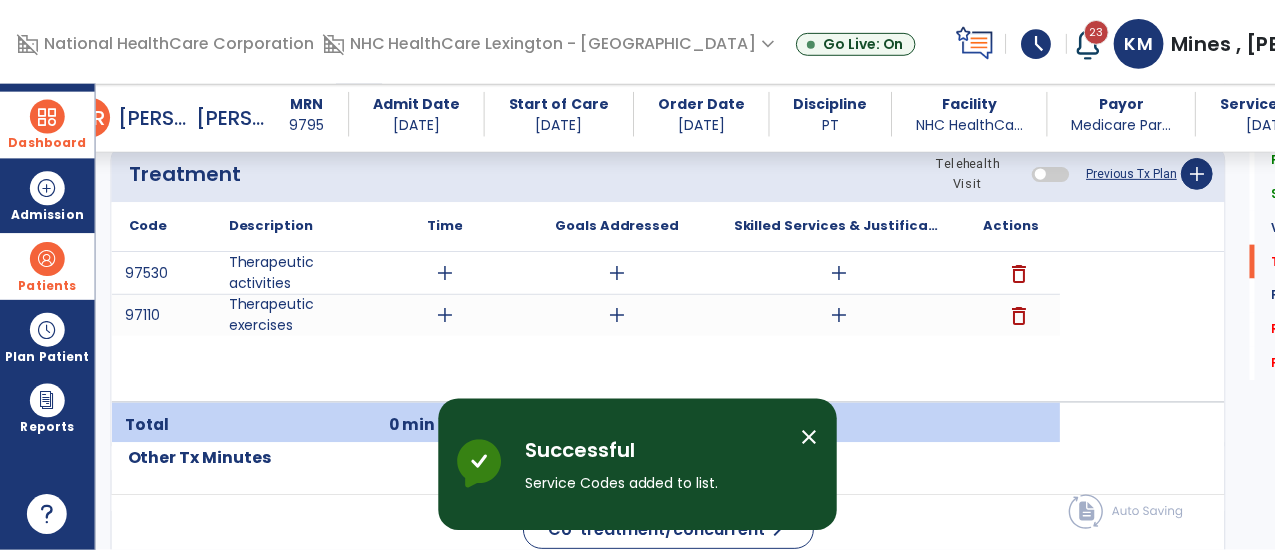 scroll, scrollTop: 1216, scrollLeft: 0, axis: vertical 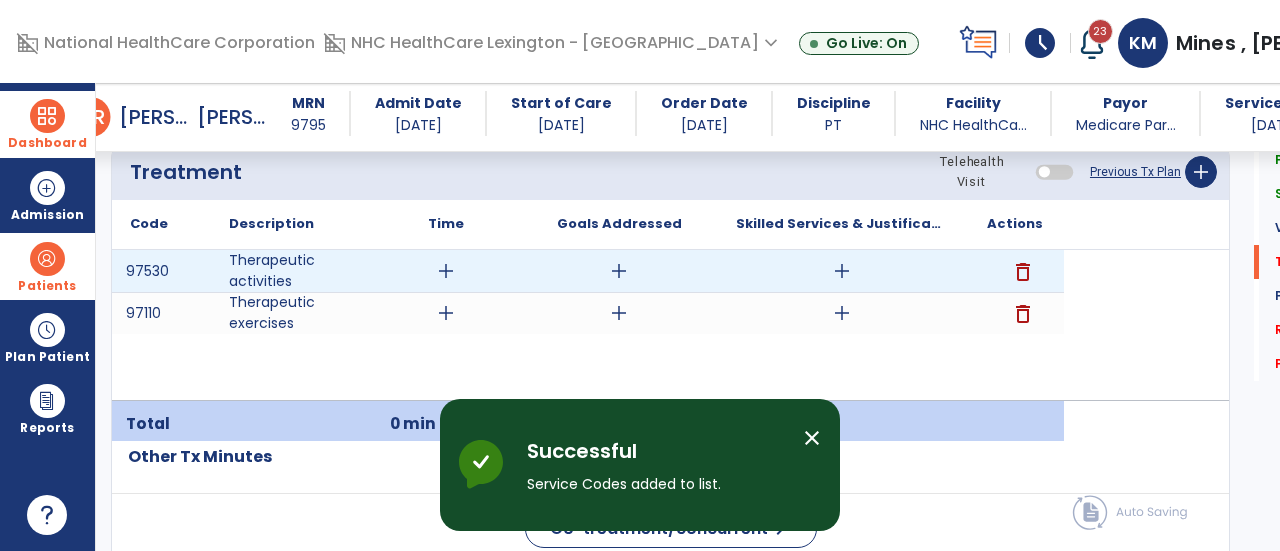 click on "add" at bounding box center (446, 271) 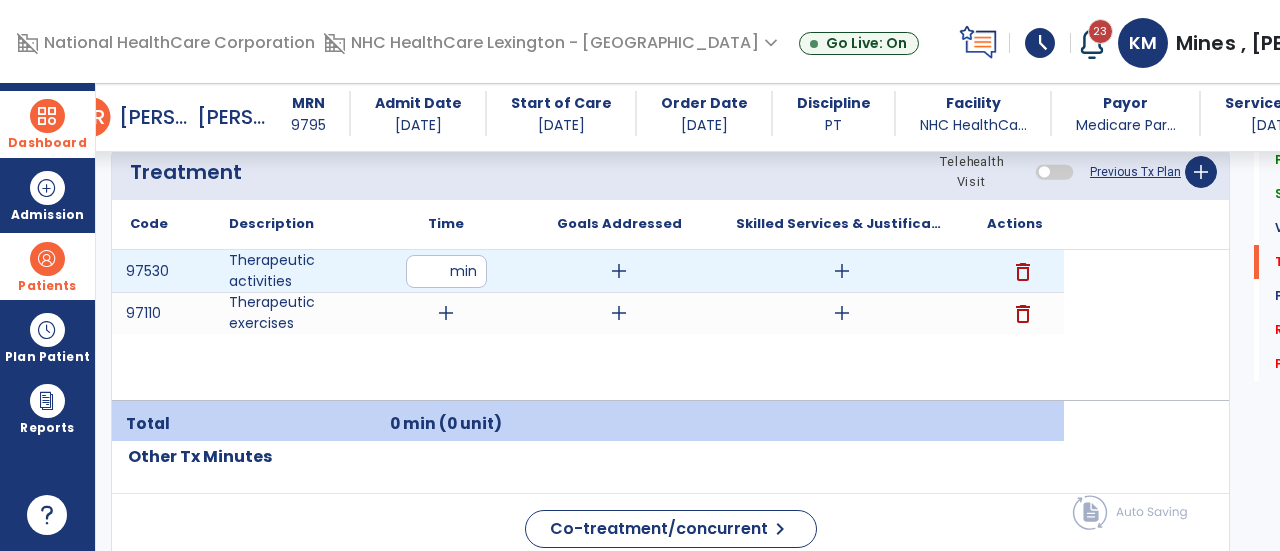type on "**" 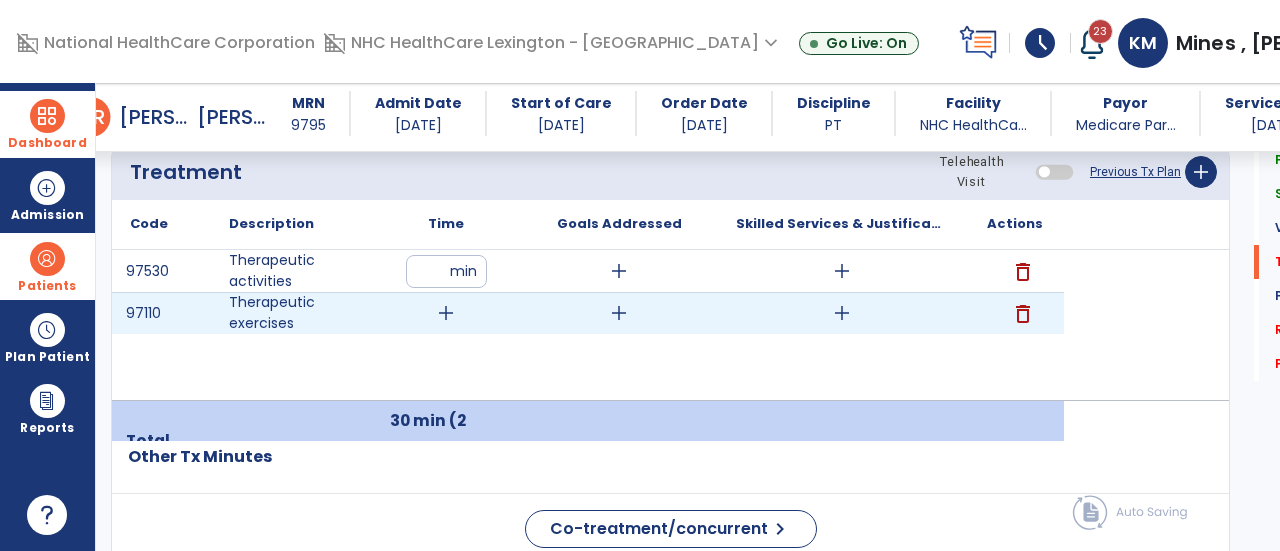 click on "add" at bounding box center [446, 313] 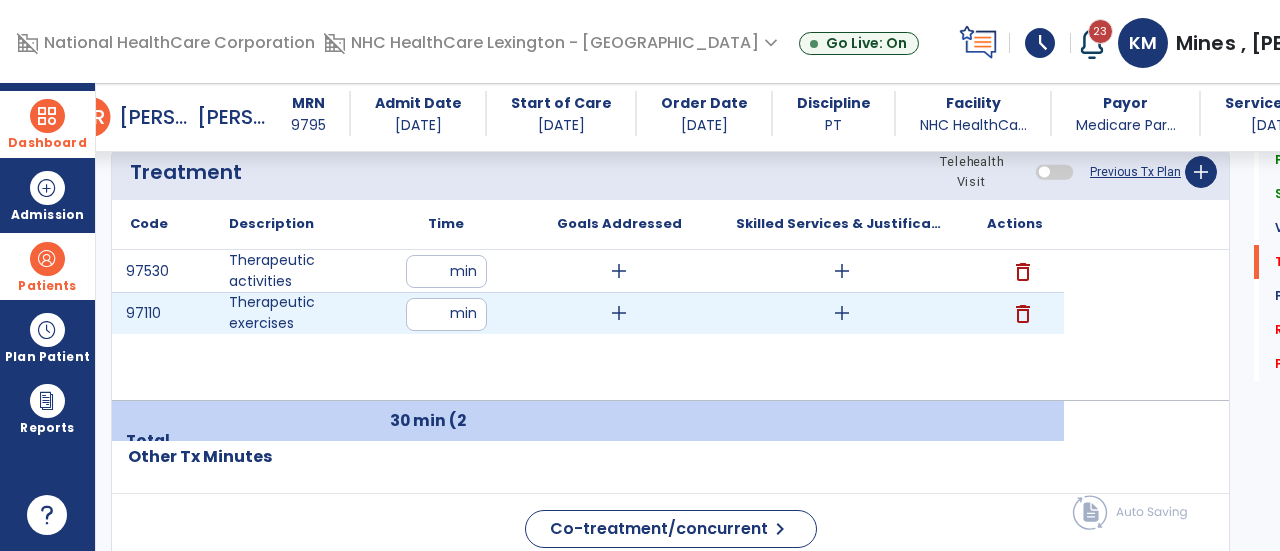 type on "**" 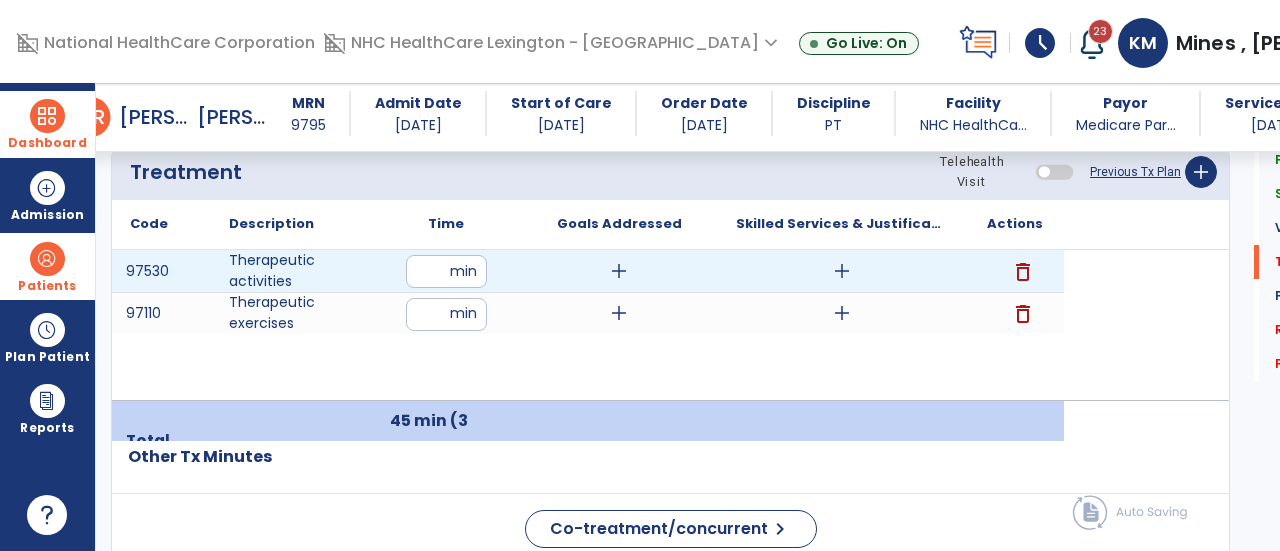 click on "add" at bounding box center (619, 271) 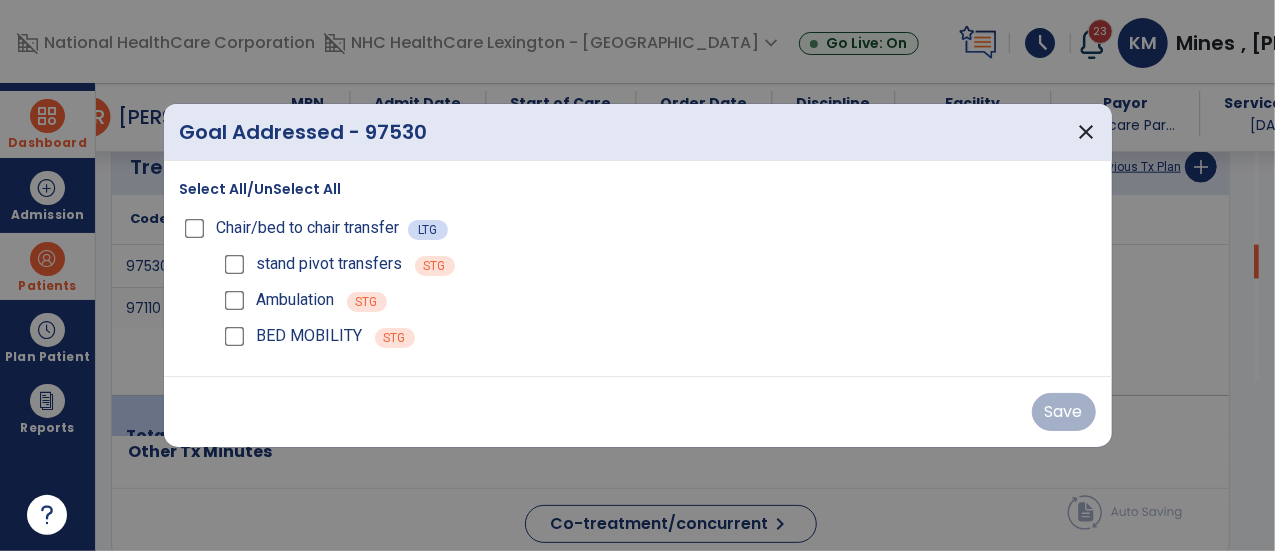 scroll, scrollTop: 1216, scrollLeft: 0, axis: vertical 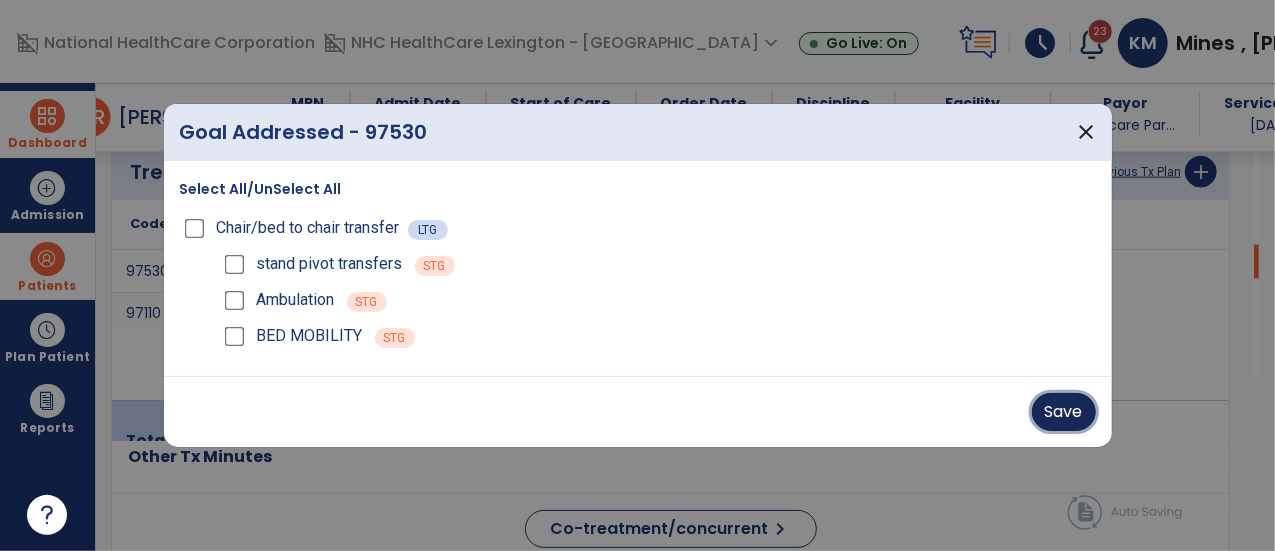 click on "Save" at bounding box center [1064, 412] 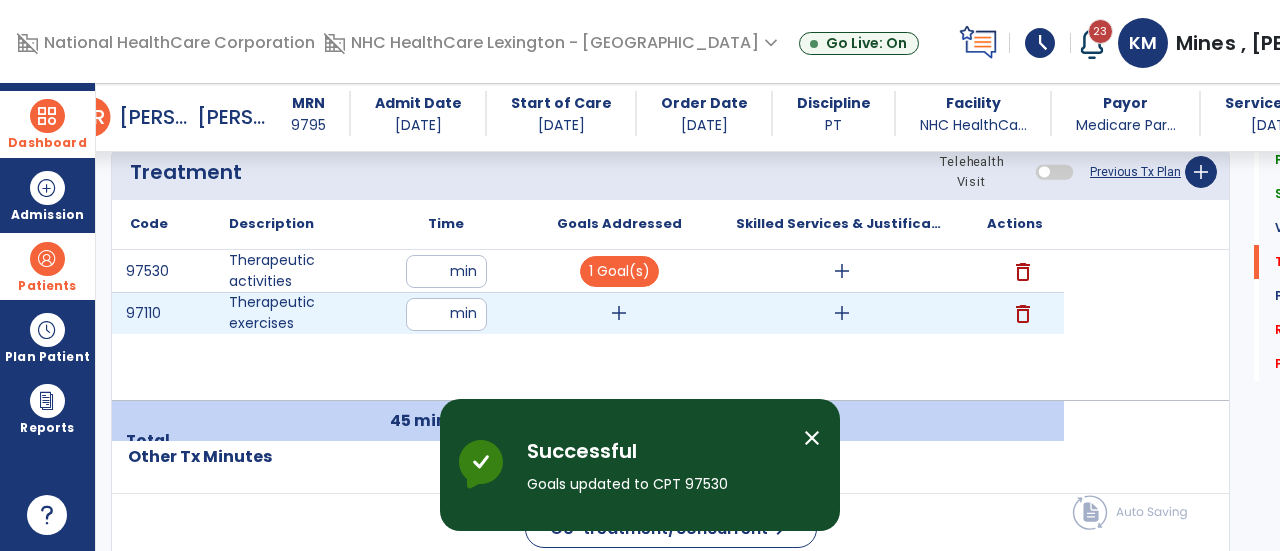 click on "add" at bounding box center [619, 313] 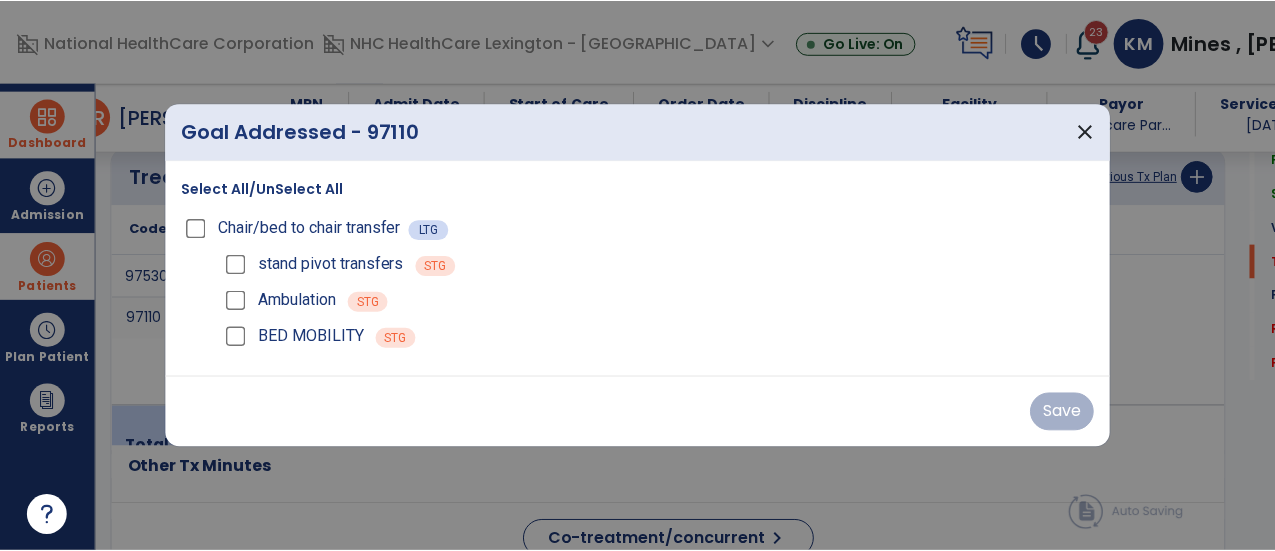 scroll, scrollTop: 1216, scrollLeft: 0, axis: vertical 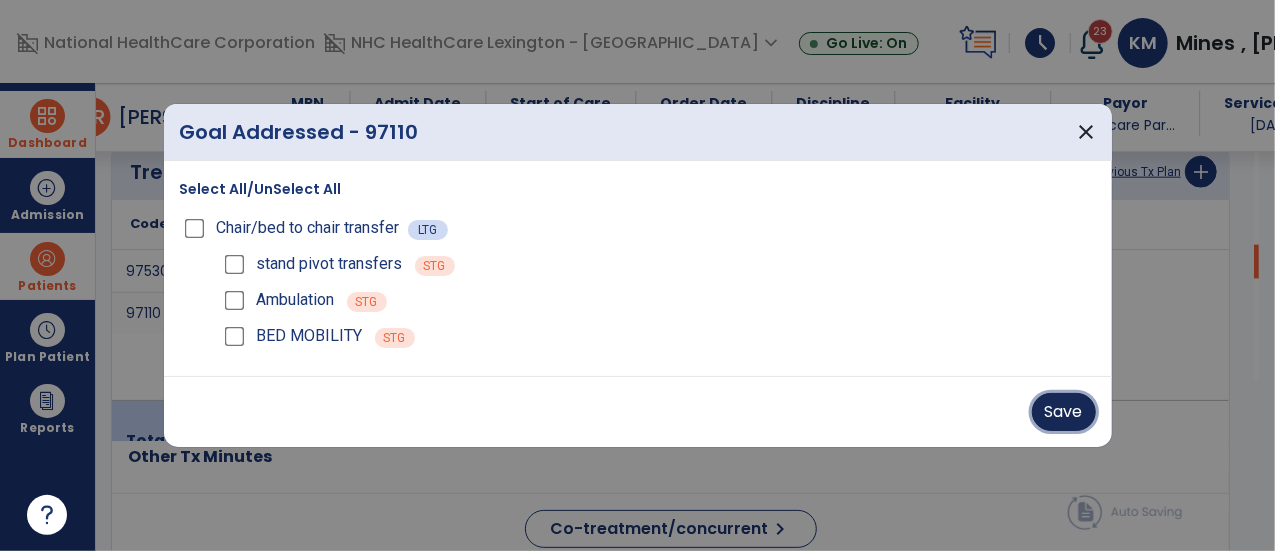 click on "Save" at bounding box center [1064, 412] 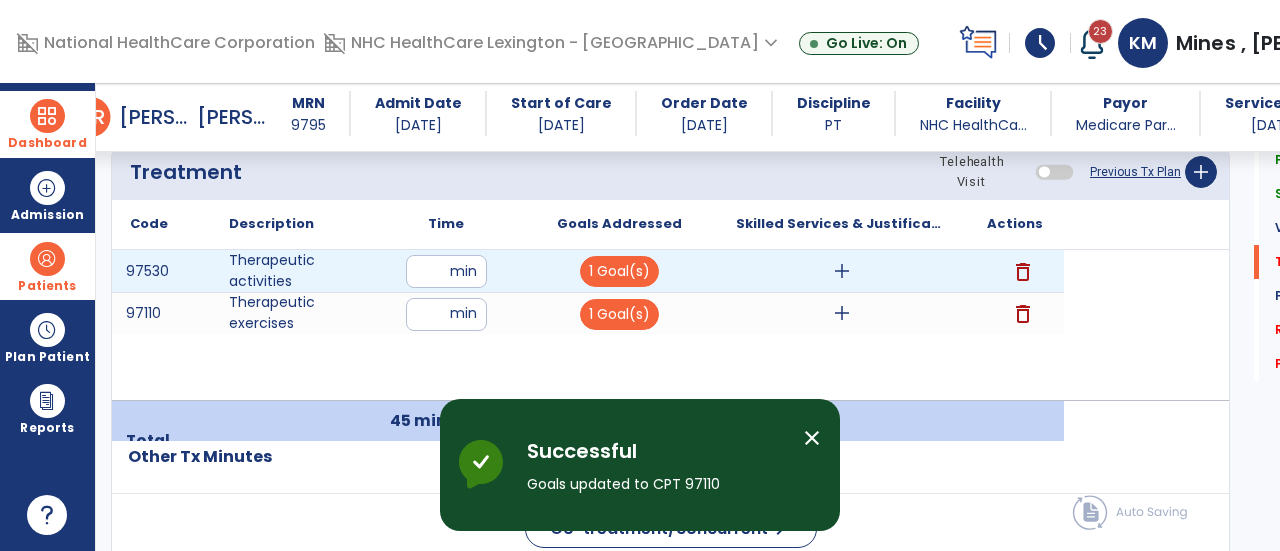 click on "add" at bounding box center [841, 271] 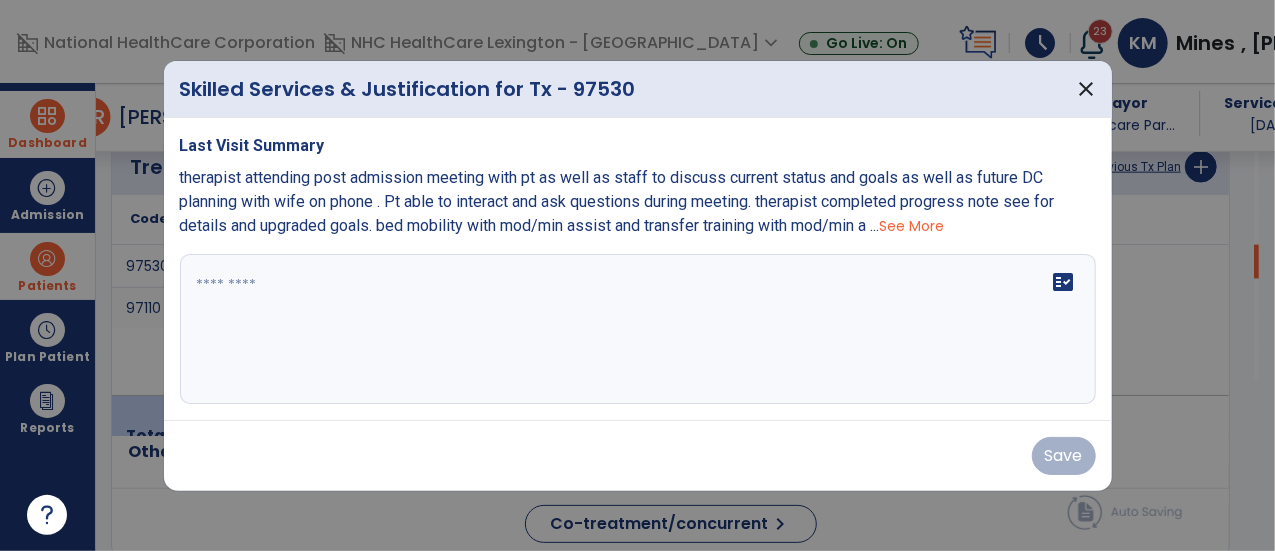 scroll, scrollTop: 1216, scrollLeft: 0, axis: vertical 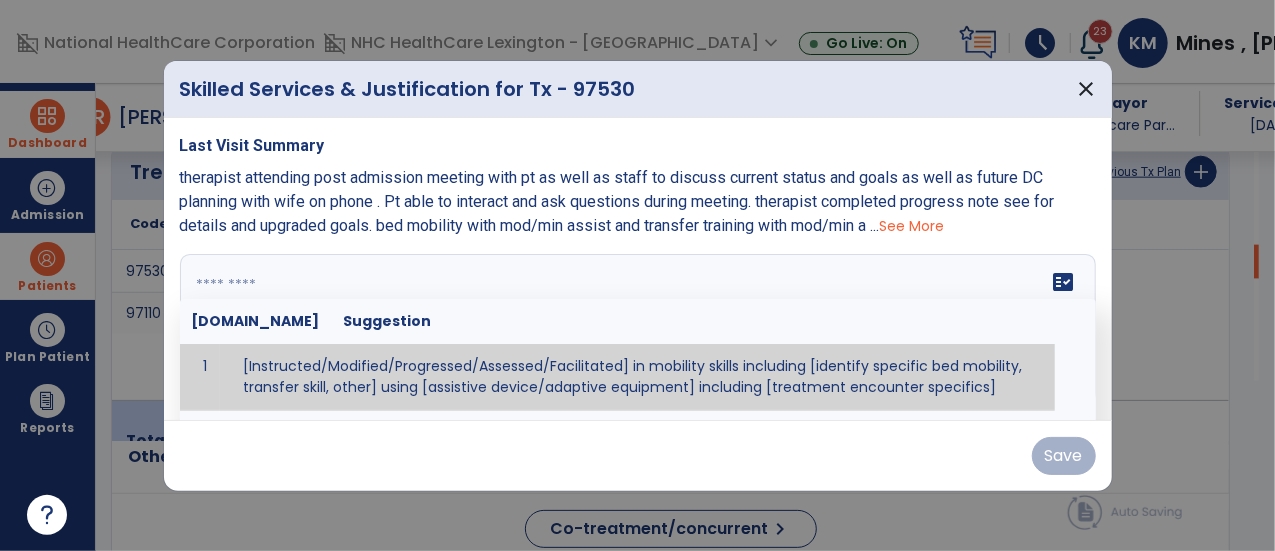click on "fact_check  [DOMAIN_NAME] Suggestion 1 [Instructed/Modified/Progressed/Assessed/Facilitated] in mobility skills including [identify specific bed mobility, transfer skill, other] using [assistive device/adaptive equipment] including [treatment encounter specifics]" at bounding box center [638, 329] 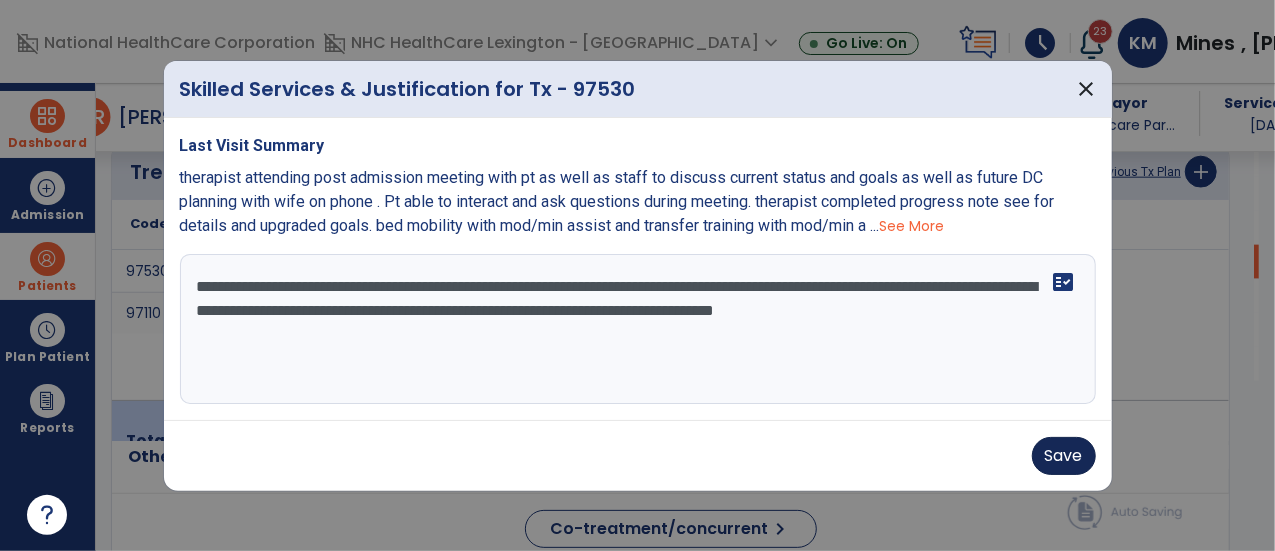 type on "**********" 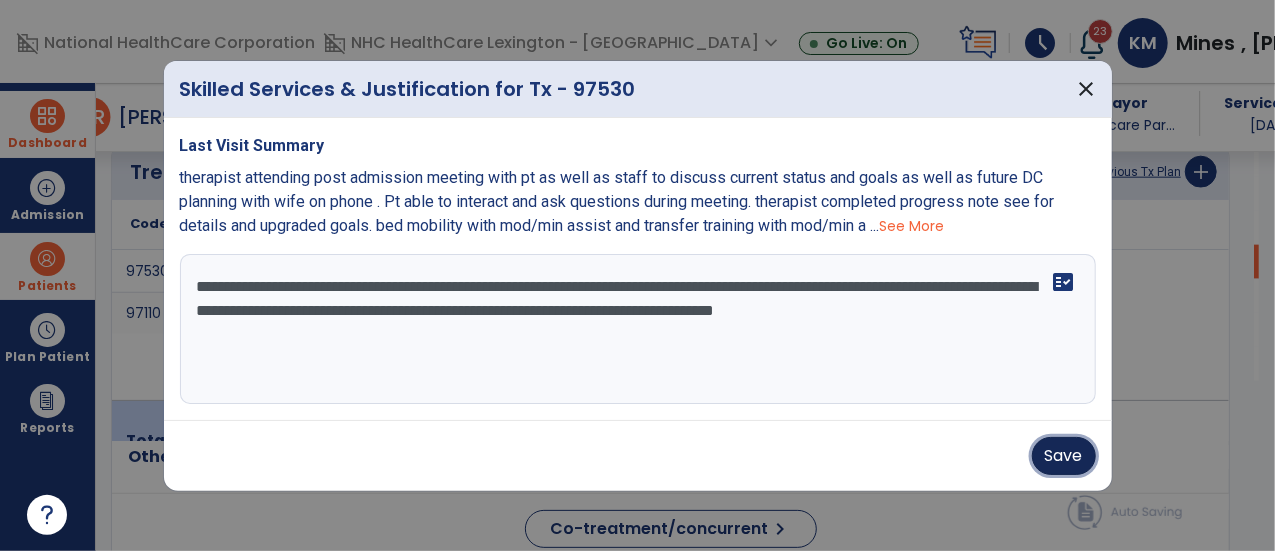 click on "Save" at bounding box center (1064, 456) 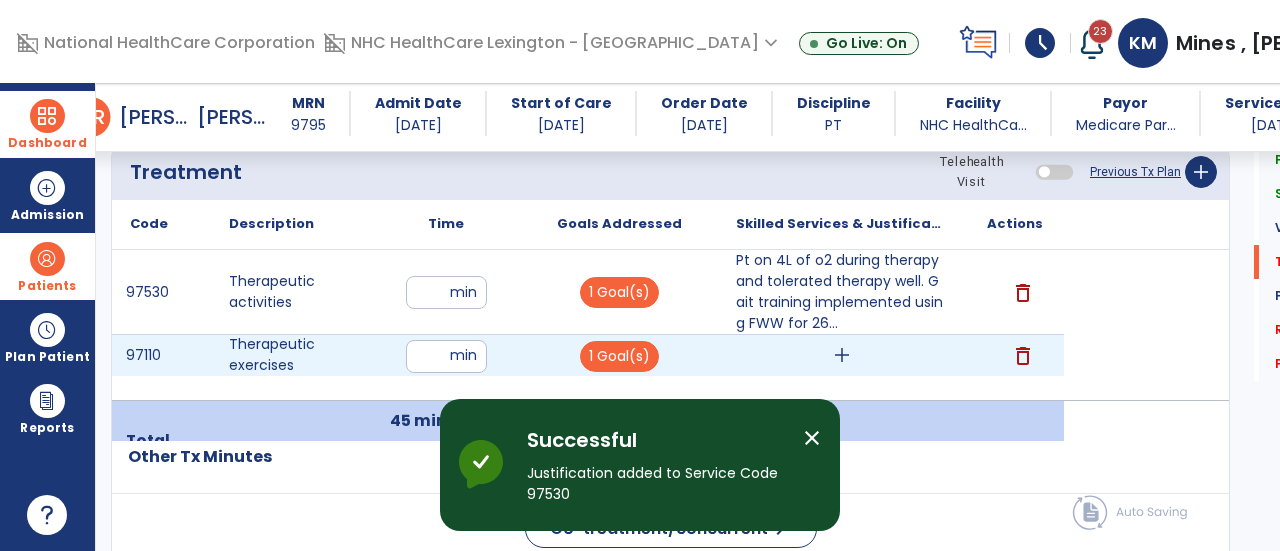 click on "add" at bounding box center (841, 355) 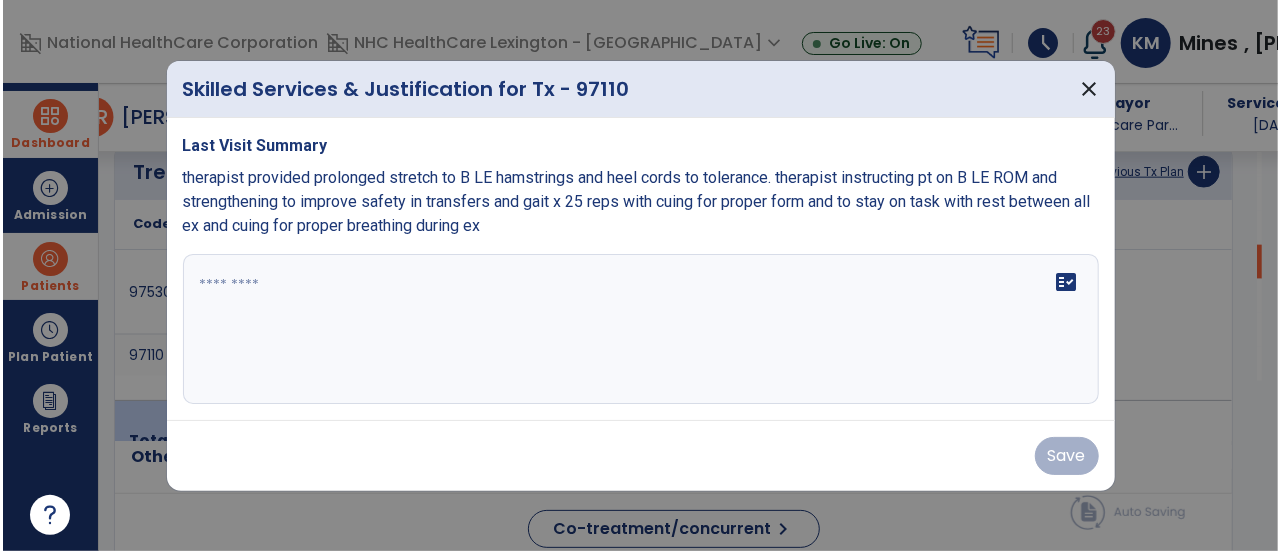 scroll, scrollTop: 1216, scrollLeft: 0, axis: vertical 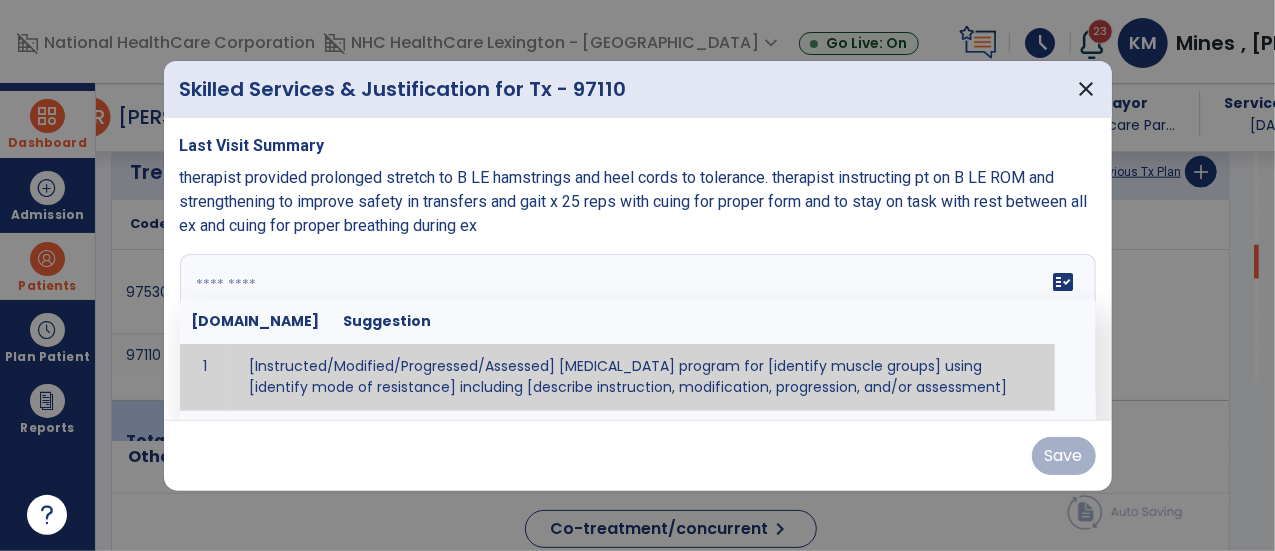 click on "fact_check  [DOMAIN_NAME] Suggestion 1 [Instructed/Modified/Progressed/Assessed] [MEDICAL_DATA] program for [identify muscle groups] using [identify mode of resistance] including [describe instruction, modification, progression, and/or assessment] 2 [Instructed/Modified/Progressed/Assessed] aerobic exercise program using [identify equipment/mode] including [describe instruction, modification,progression, and/or assessment] 3 [Instructed/Modified/Progressed/Assessed] [PROM/A/AROM/AROM] program for [identify joint movements] using [contract-relax, over-pressure, inhibitory techniques, other] 4 [Assessed/Tested] aerobic capacity with administration of [aerobic capacity test]" at bounding box center (638, 329) 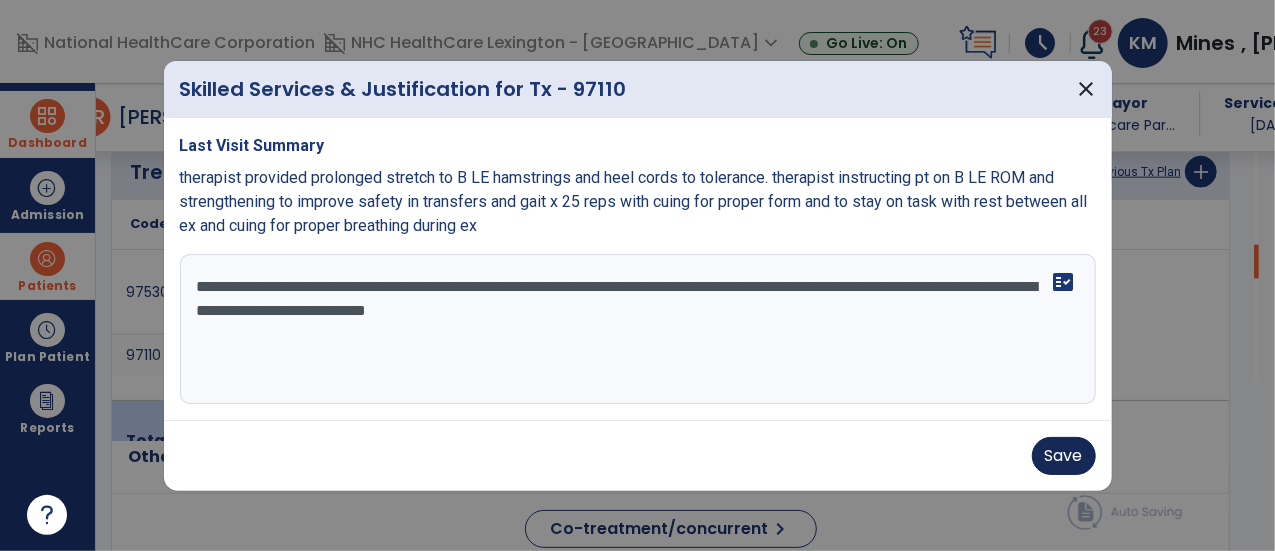 type on "**********" 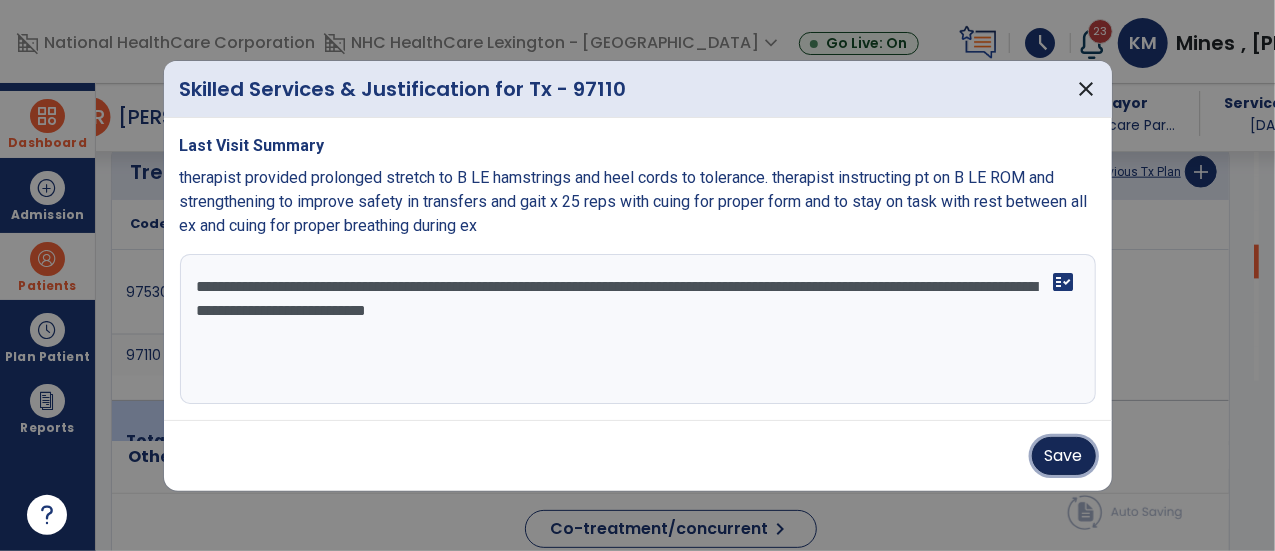 click on "Save" at bounding box center (1064, 456) 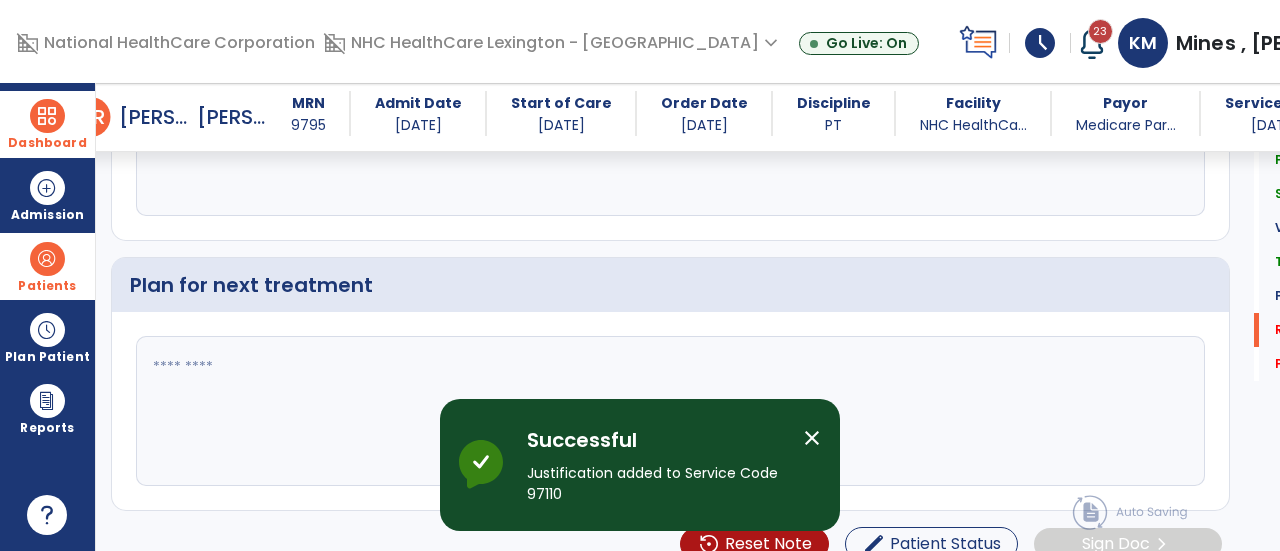 scroll, scrollTop: 2580, scrollLeft: 0, axis: vertical 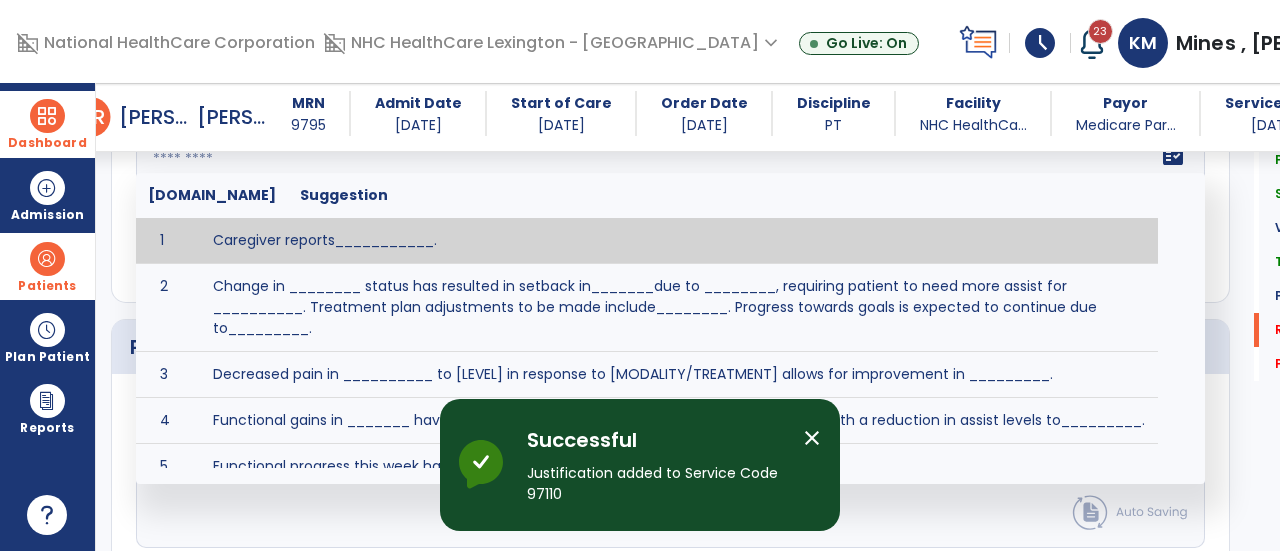 click on "fact_check  [DOMAIN_NAME] Suggestion 1 Caregiver reports___________. 2 Change in ________ status has resulted in setback in_______due to ________, requiring patient to need more assist for __________.   Treatment plan adjustments to be made include________.  Progress towards goals is expected to continue due to_________. 3 Decreased pain in __________ to [LEVEL] in response to [MODALITY/TREATMENT] allows for improvement in _________. 4 Functional gains in _______ have impacted the patient's ability to perform_________ with a reduction in assist levels to_________. 5 Functional progress this week has been significant due to__________. 6 Gains in ________ have improved the patient's ability to perform ______with decreased levels of assist to___________. 7 Improvement in ________allows patient to tolerate higher levels of challenges in_________. 8 Pain in [AREA] has decreased to [LEVEL] in response to [TREATMENT/MODALITY], allowing fore ease in completing__________. 9 10 11 12 13 14 15 16 17 18 19 20 21" 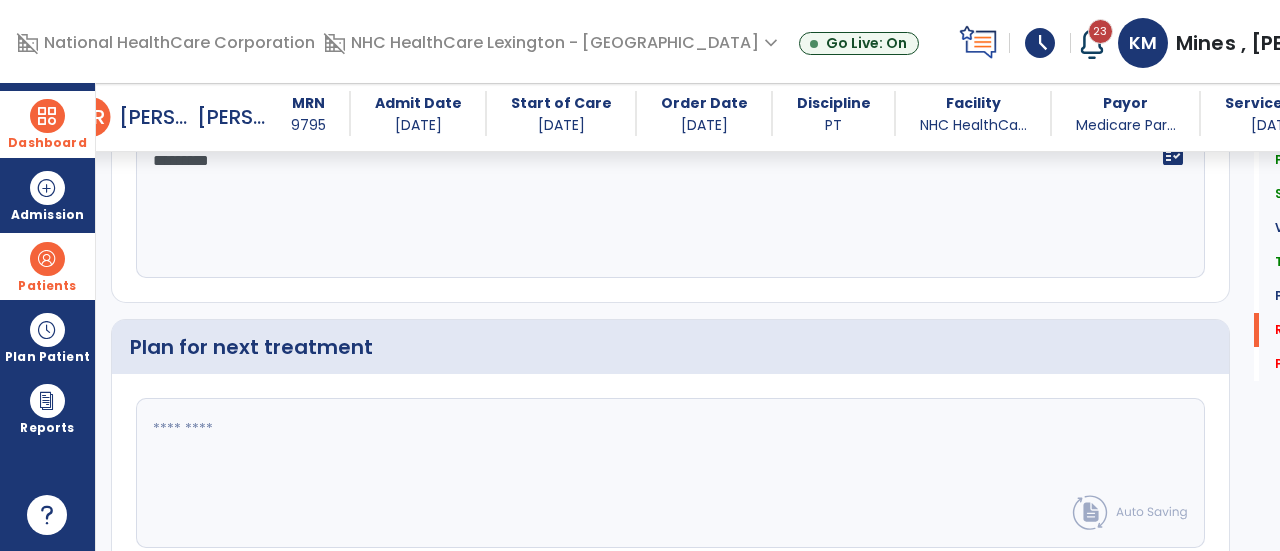 scroll, scrollTop: 2699, scrollLeft: 0, axis: vertical 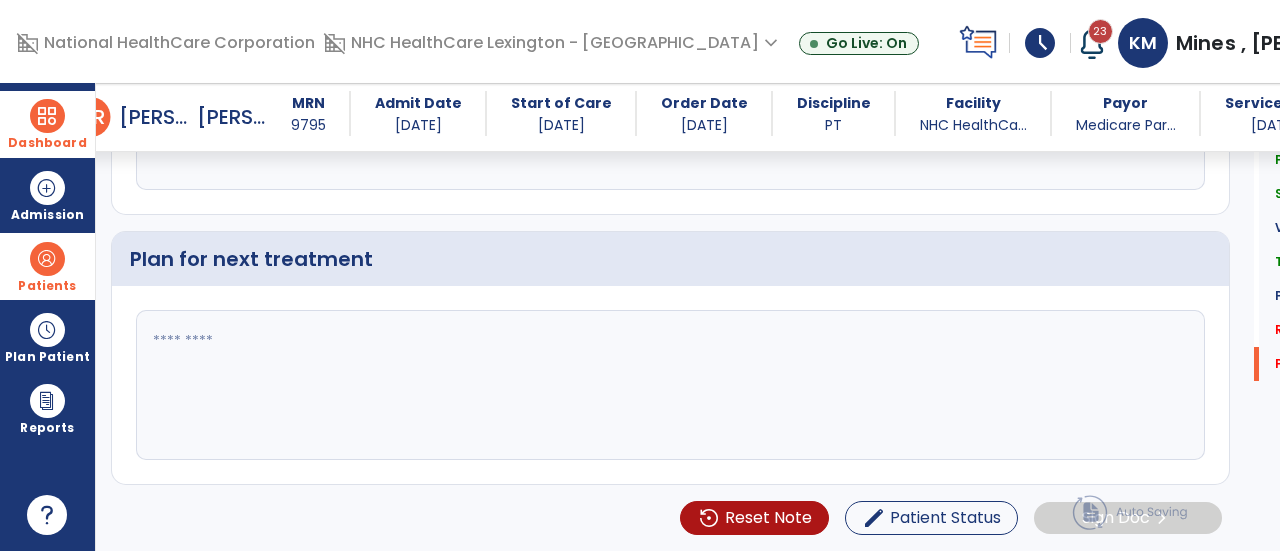 type on "*********" 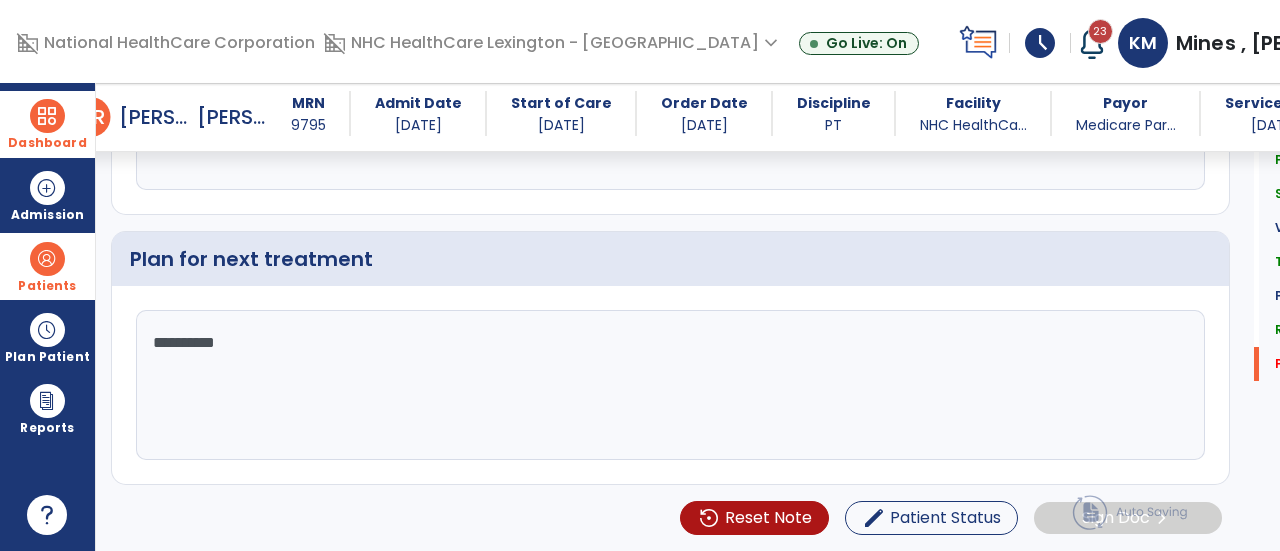 scroll, scrollTop: 2699, scrollLeft: 0, axis: vertical 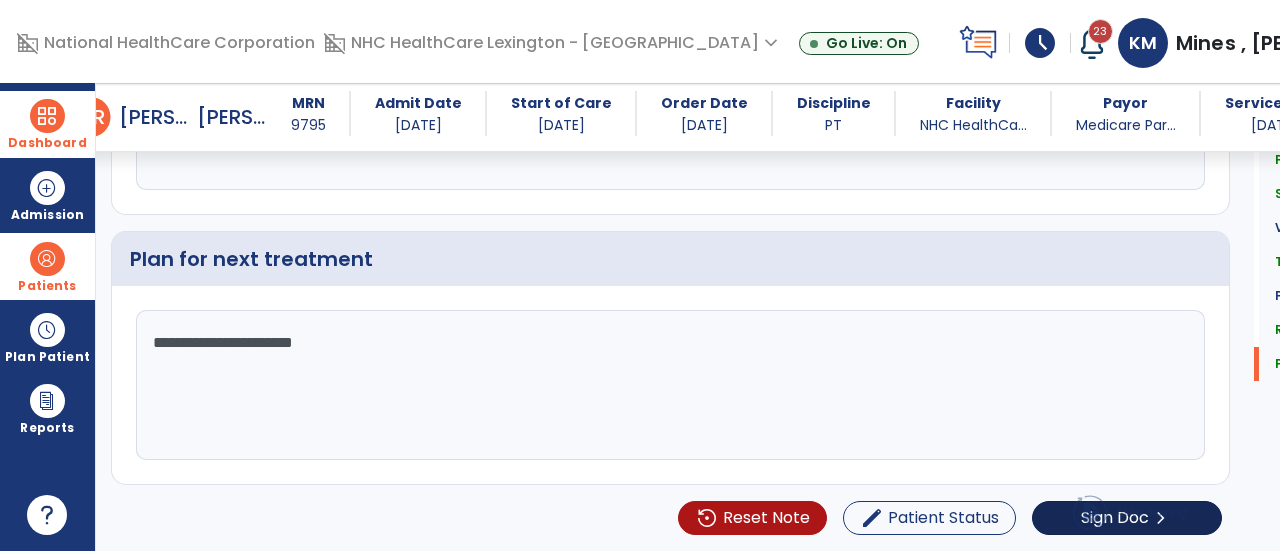 type on "**********" 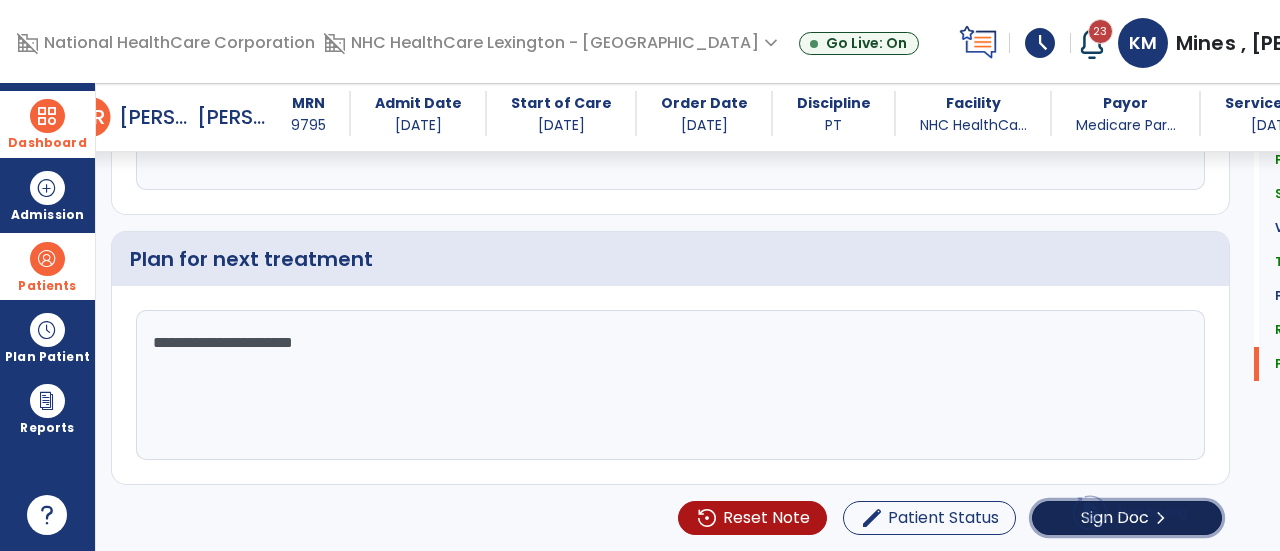 click on "Sign Doc  chevron_right" 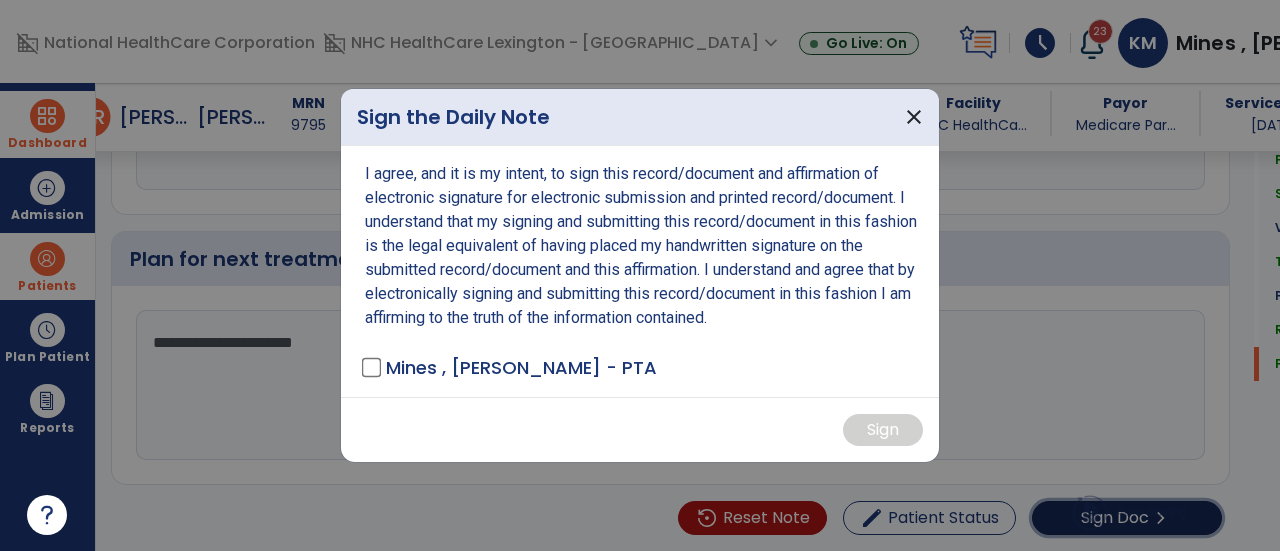 scroll, scrollTop: 2699, scrollLeft: 0, axis: vertical 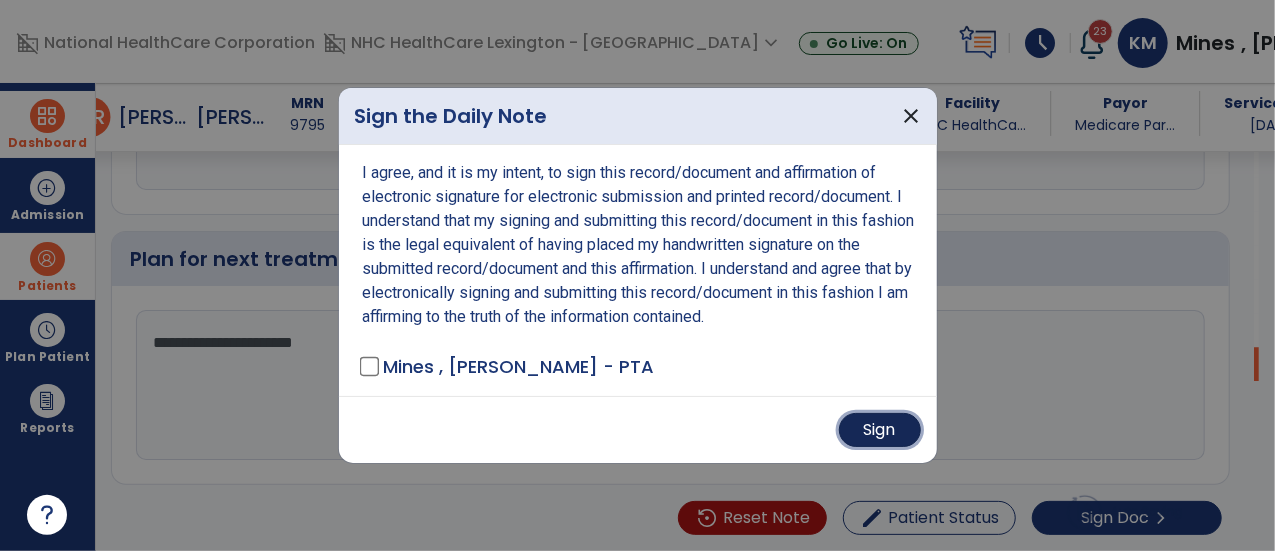 click on "Sign" at bounding box center (880, 430) 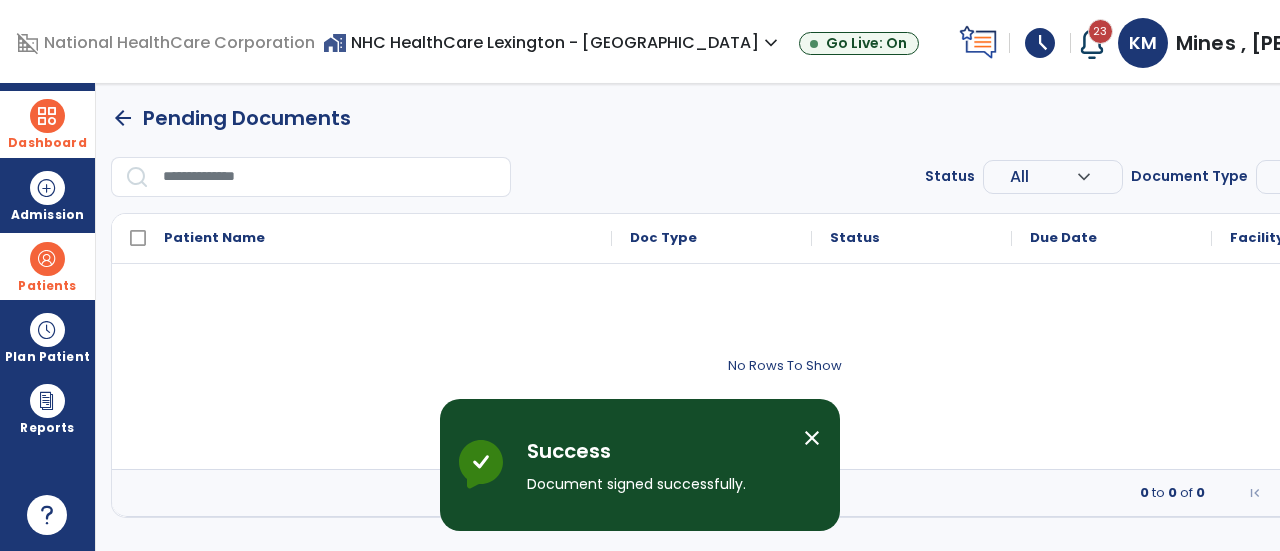scroll, scrollTop: 0, scrollLeft: 0, axis: both 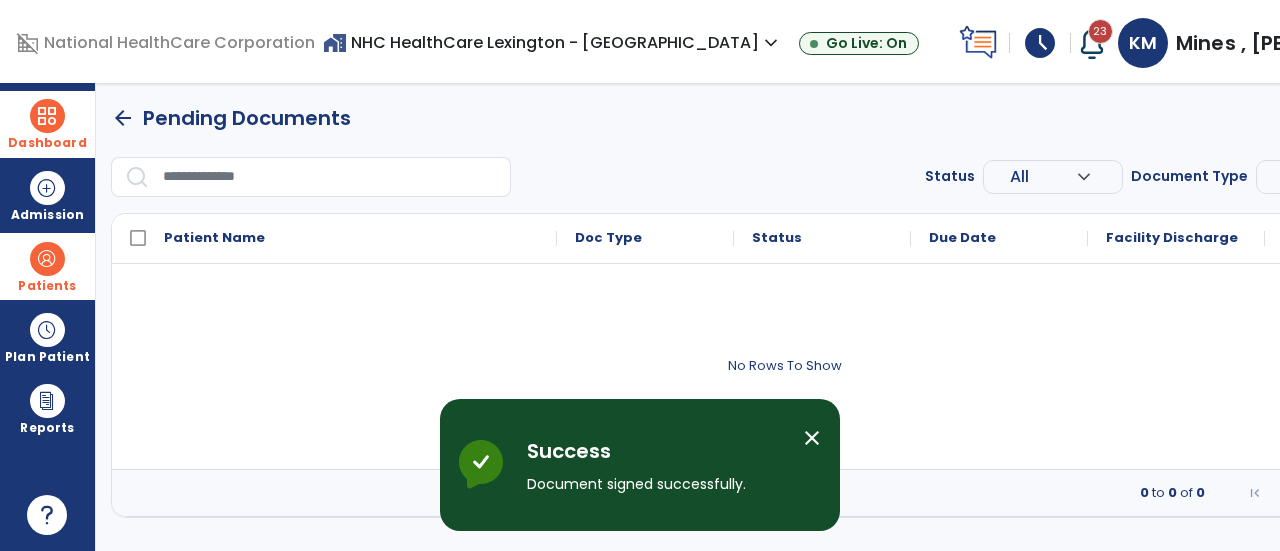 click at bounding box center [47, 116] 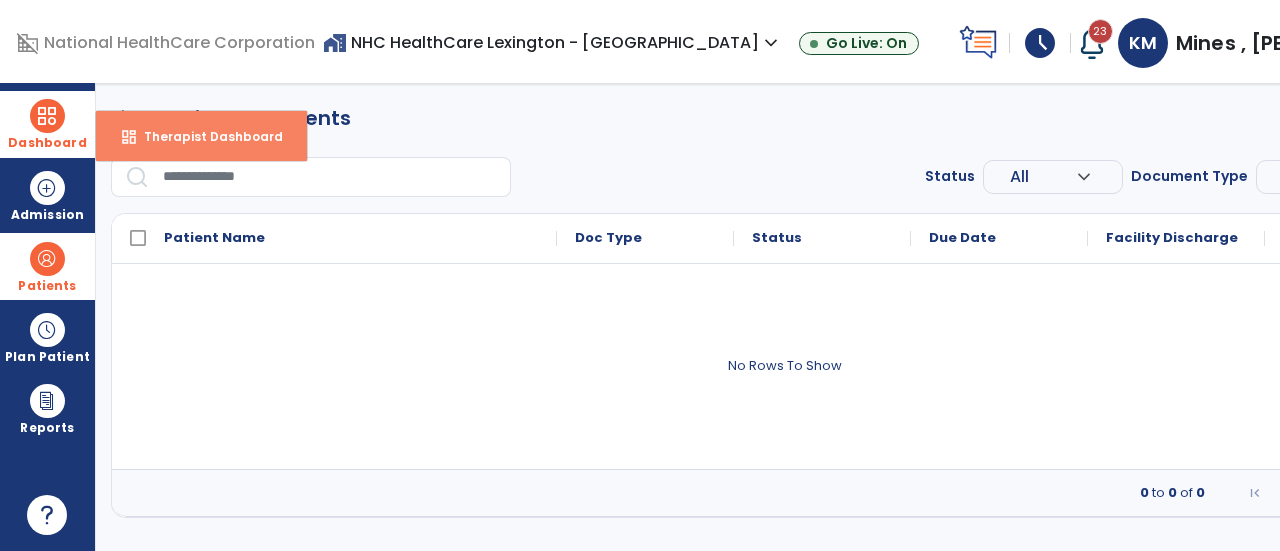 click on "dashboard  Therapist Dashboard" at bounding box center [201, 136] 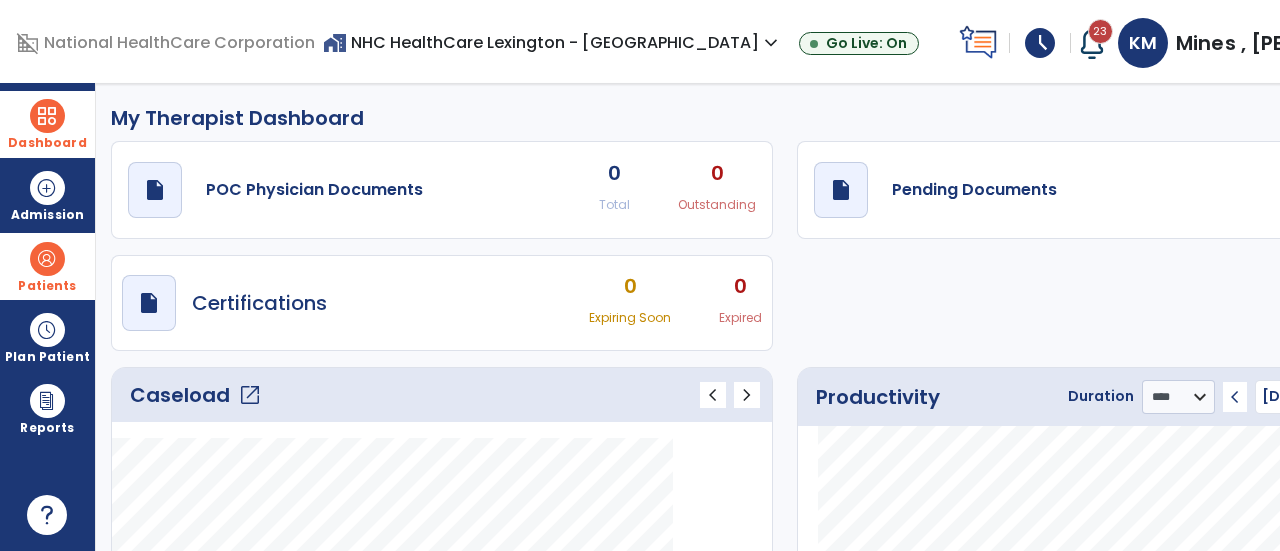 click on "open_in_new" 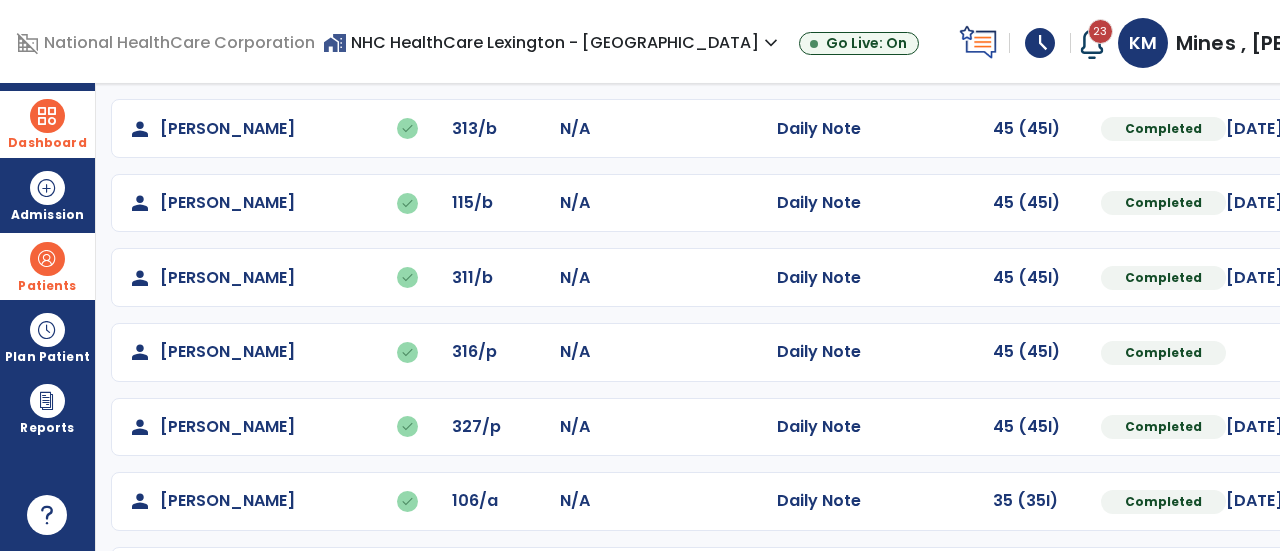 scroll, scrollTop: 407, scrollLeft: 0, axis: vertical 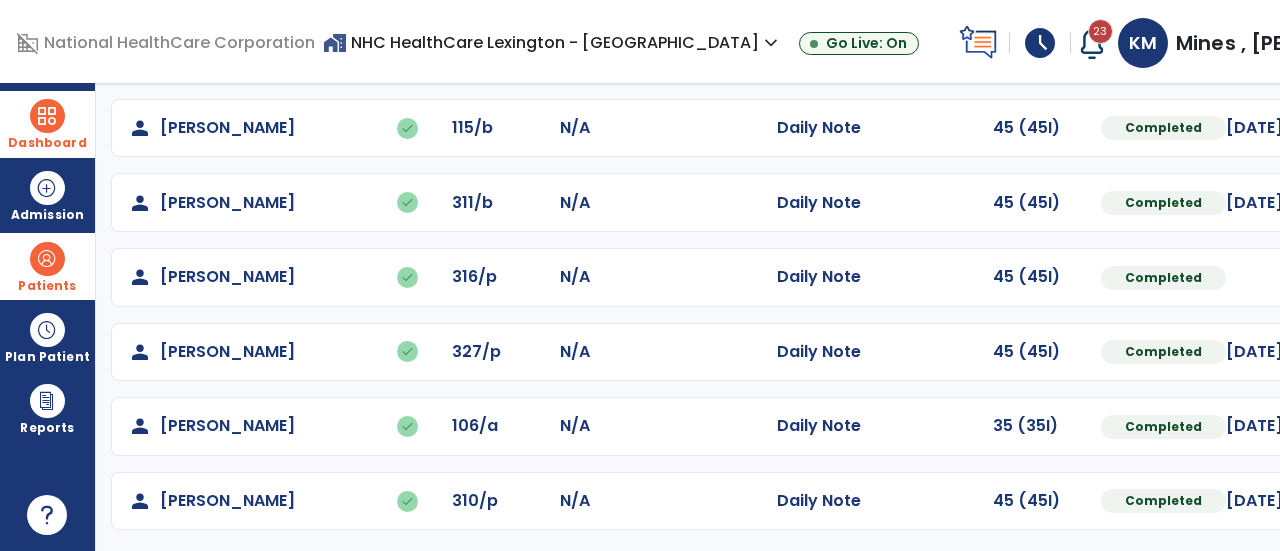click at bounding box center (1396, -107) 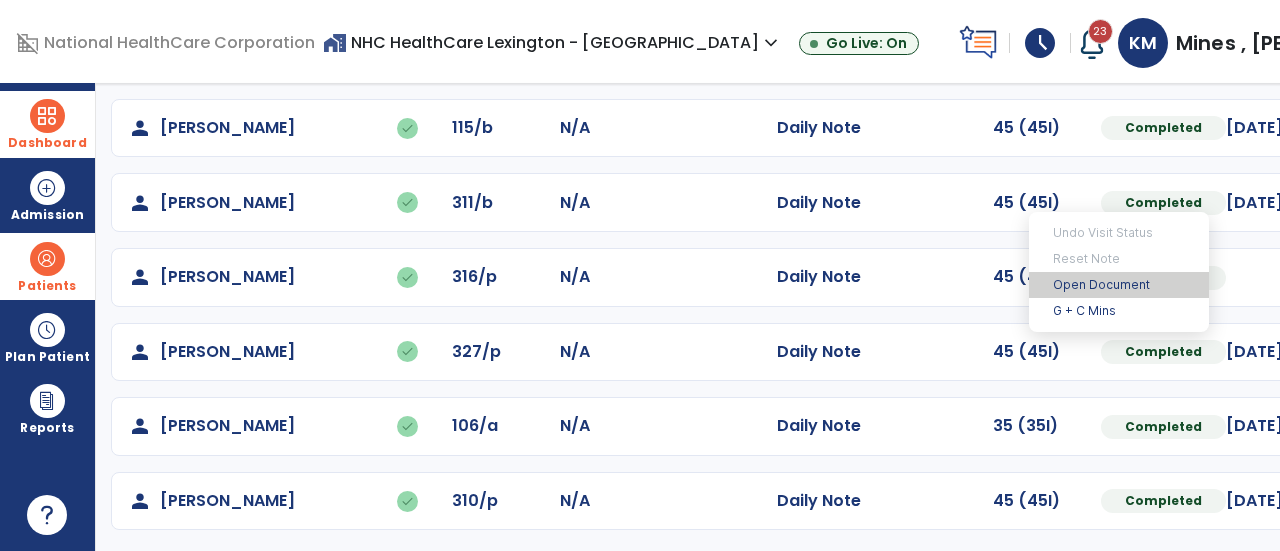 click on "Open Document" at bounding box center (1119, 285) 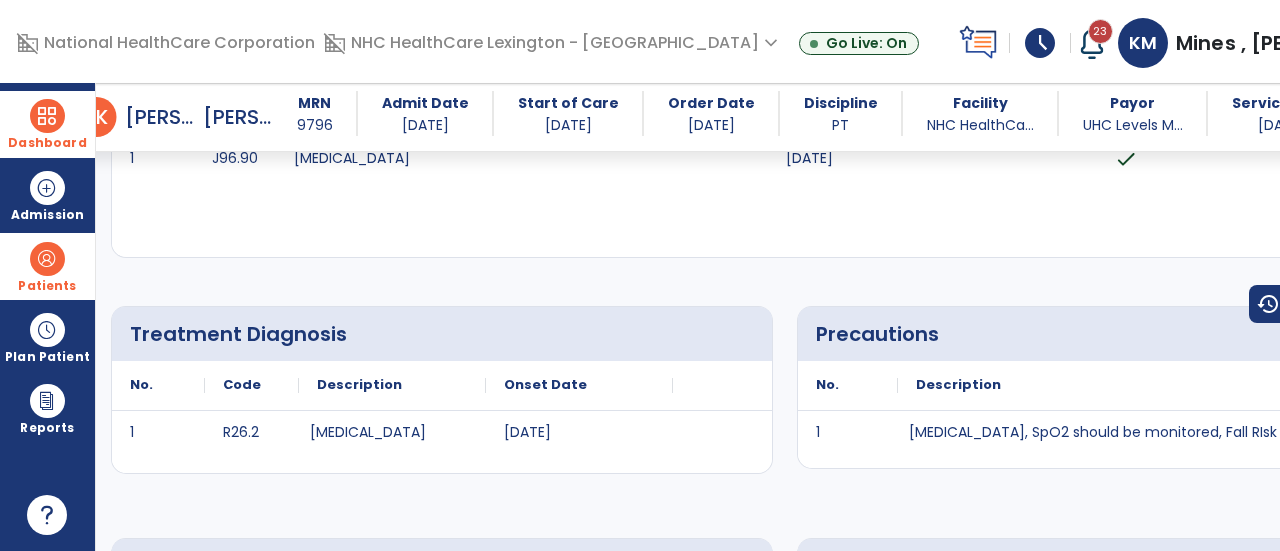 scroll, scrollTop: 0, scrollLeft: 0, axis: both 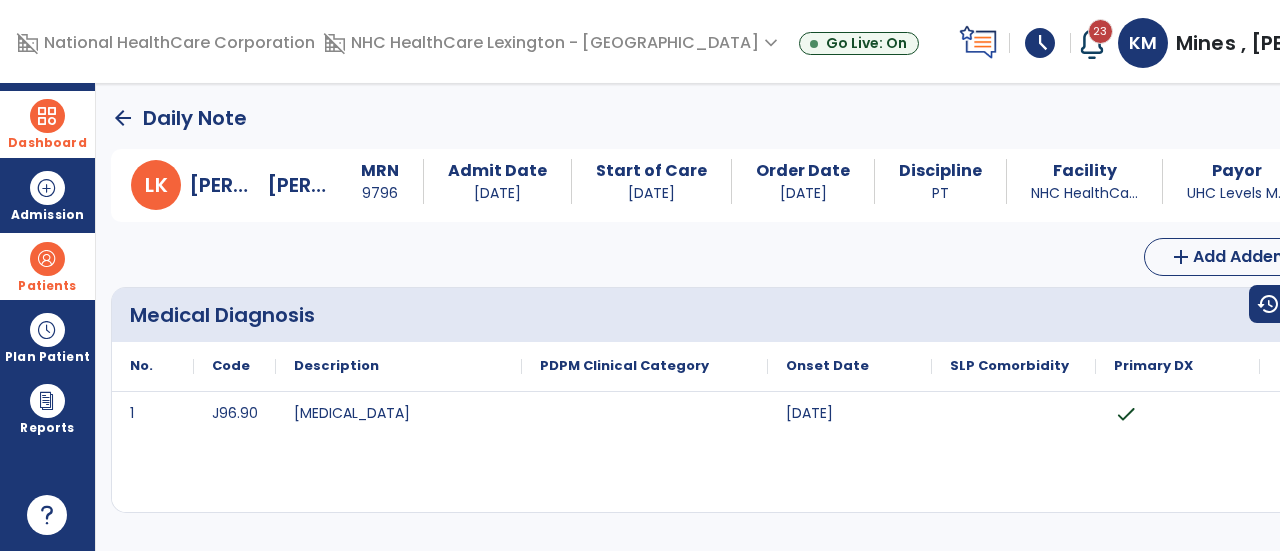 click on "Edit" 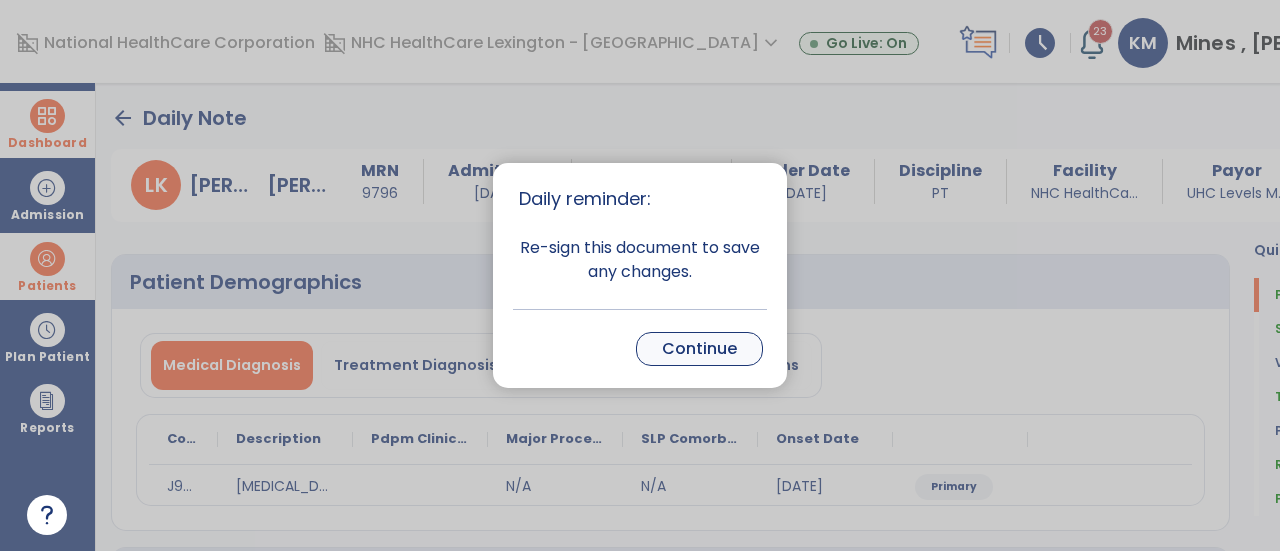 click on "Continue" at bounding box center (699, 349) 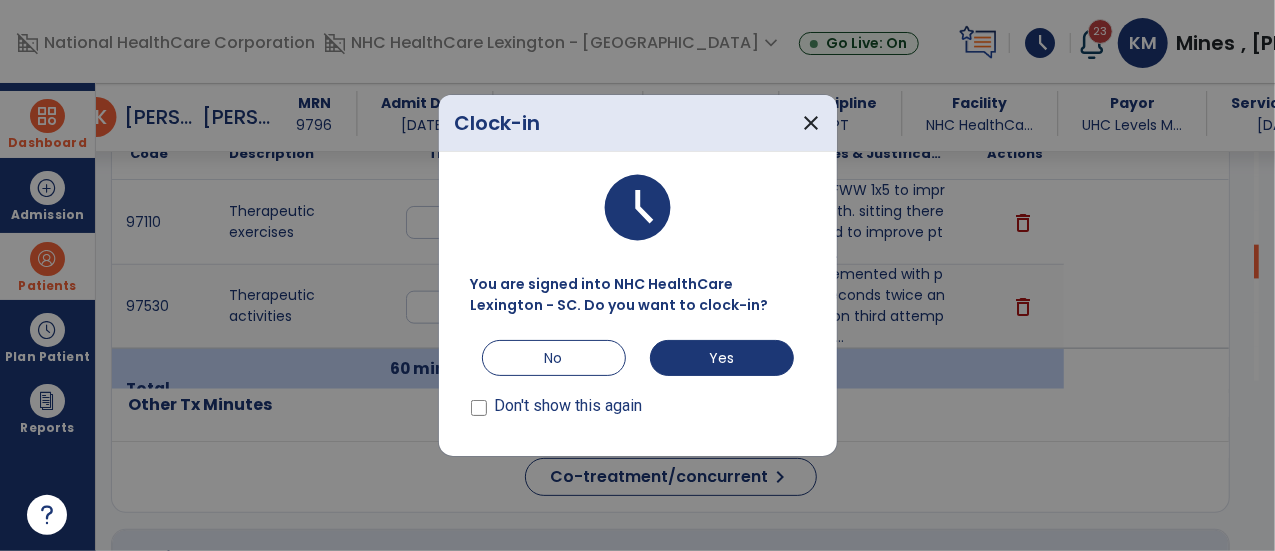 scroll, scrollTop: 1176, scrollLeft: 0, axis: vertical 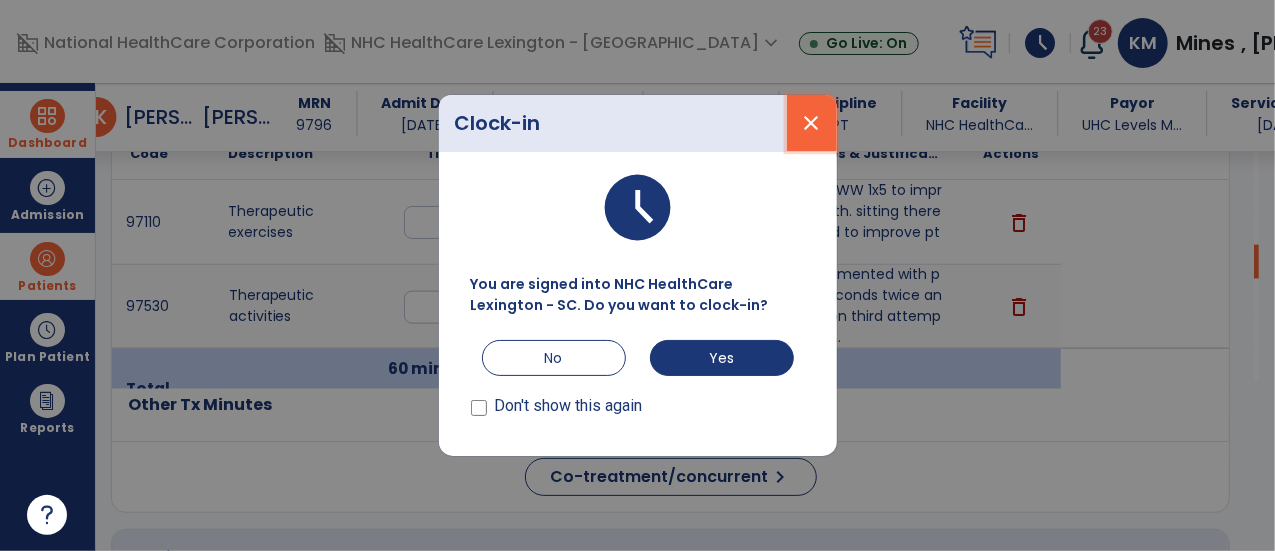 click on "close" at bounding box center (812, 123) 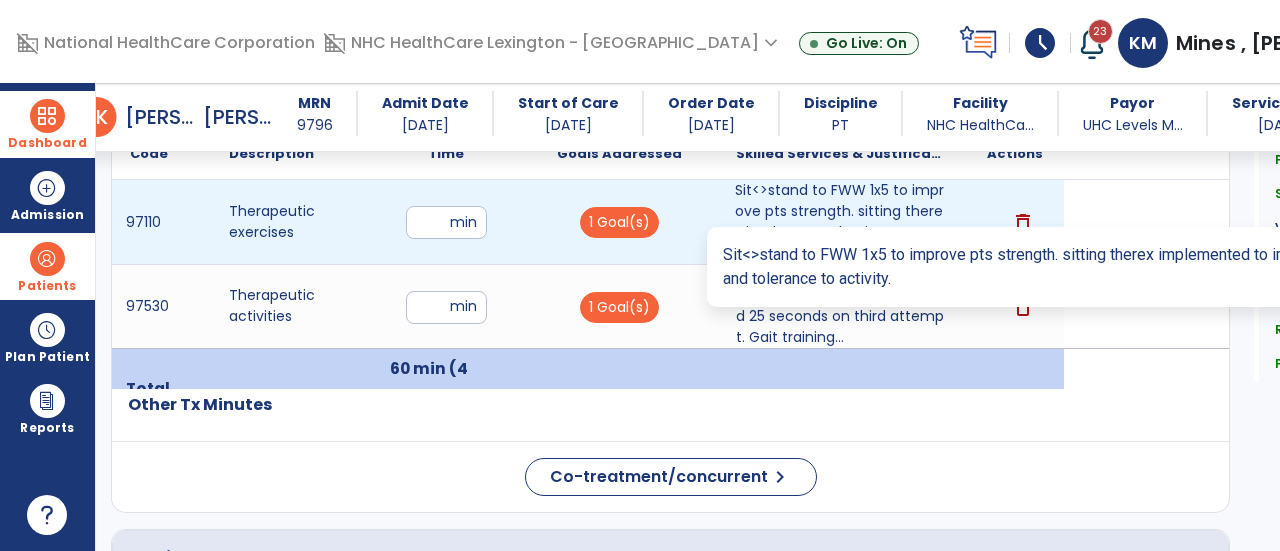 click on "Sit<>stand to FWW 1x5 to improve pts strength. sitting therex implemented to improve pts strength an..." at bounding box center [841, 222] 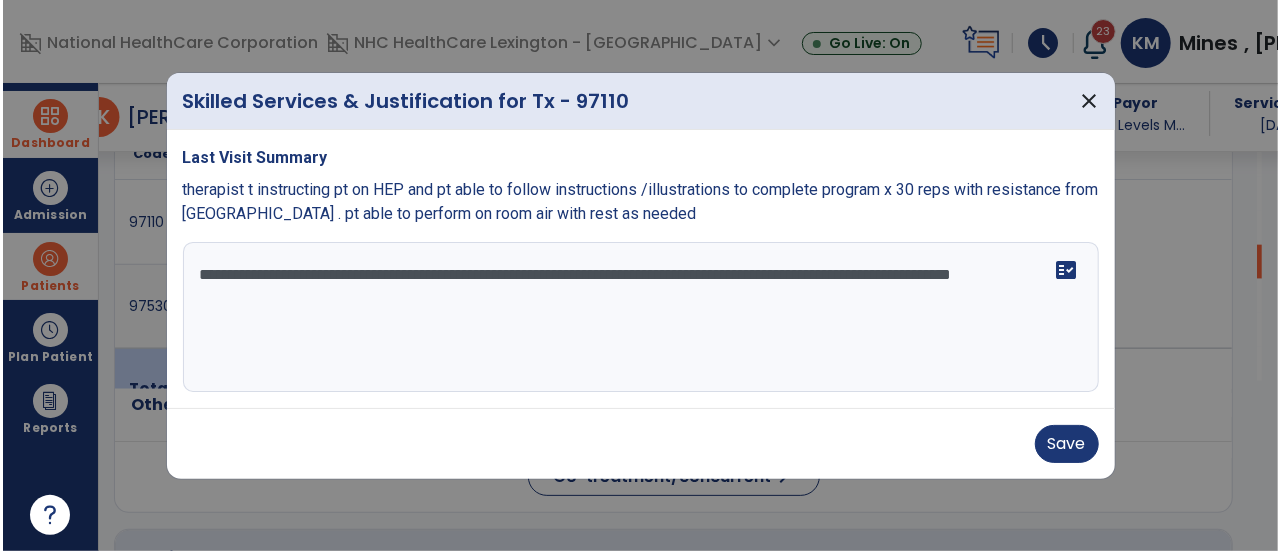 scroll, scrollTop: 1176, scrollLeft: 0, axis: vertical 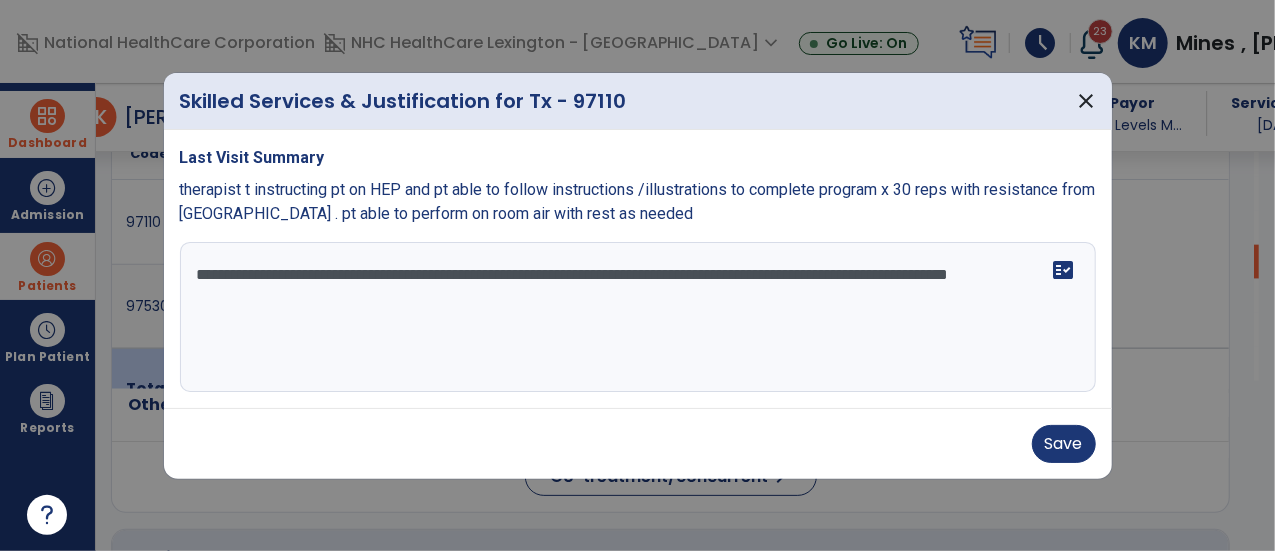 click on "**********" at bounding box center (638, 317) 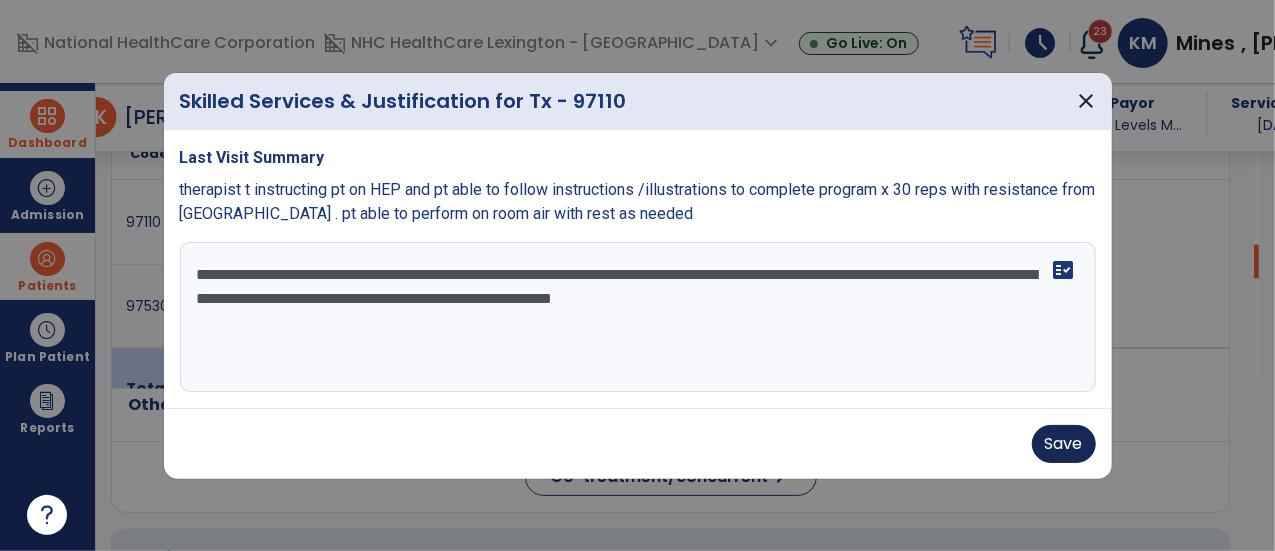 type on "**********" 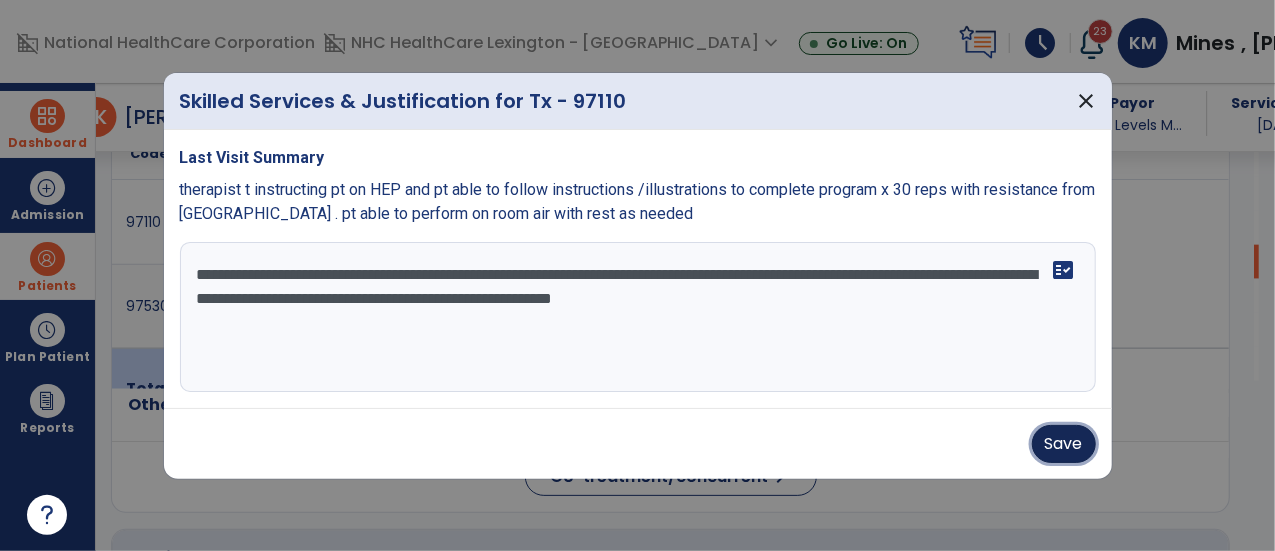 click on "Save" at bounding box center (1064, 444) 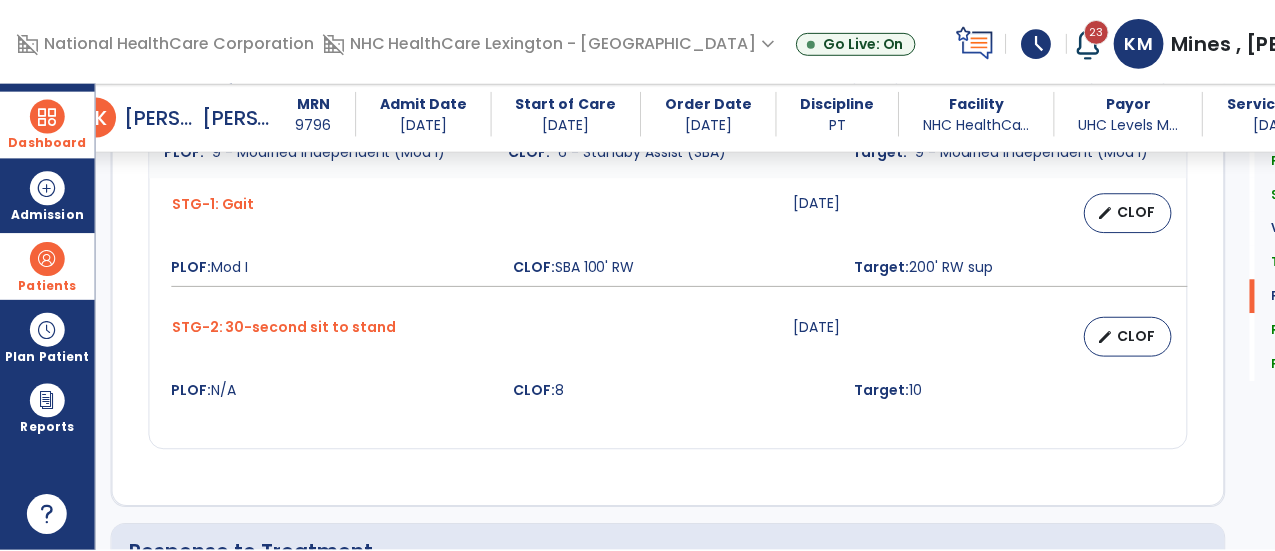 scroll, scrollTop: 2906, scrollLeft: 0, axis: vertical 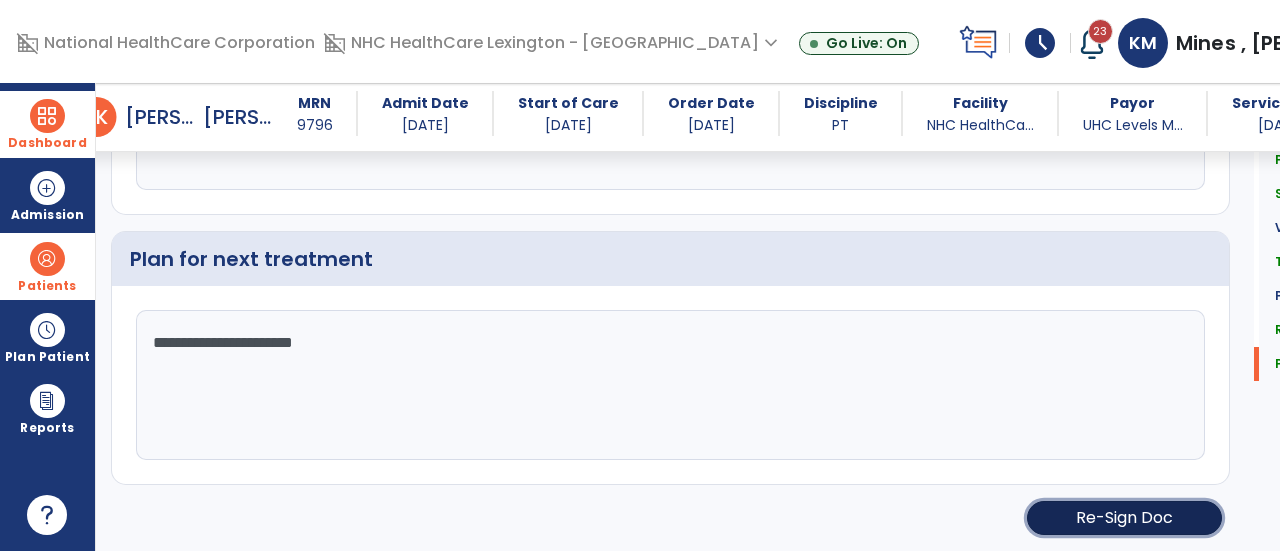 click on "Re-Sign Doc" 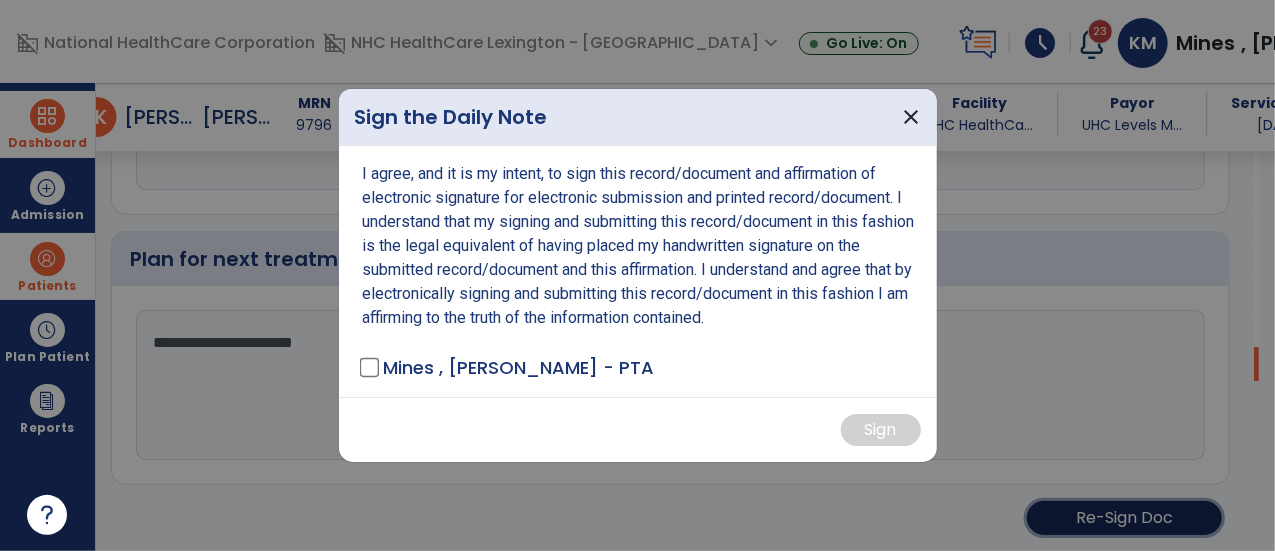 scroll, scrollTop: 2906, scrollLeft: 0, axis: vertical 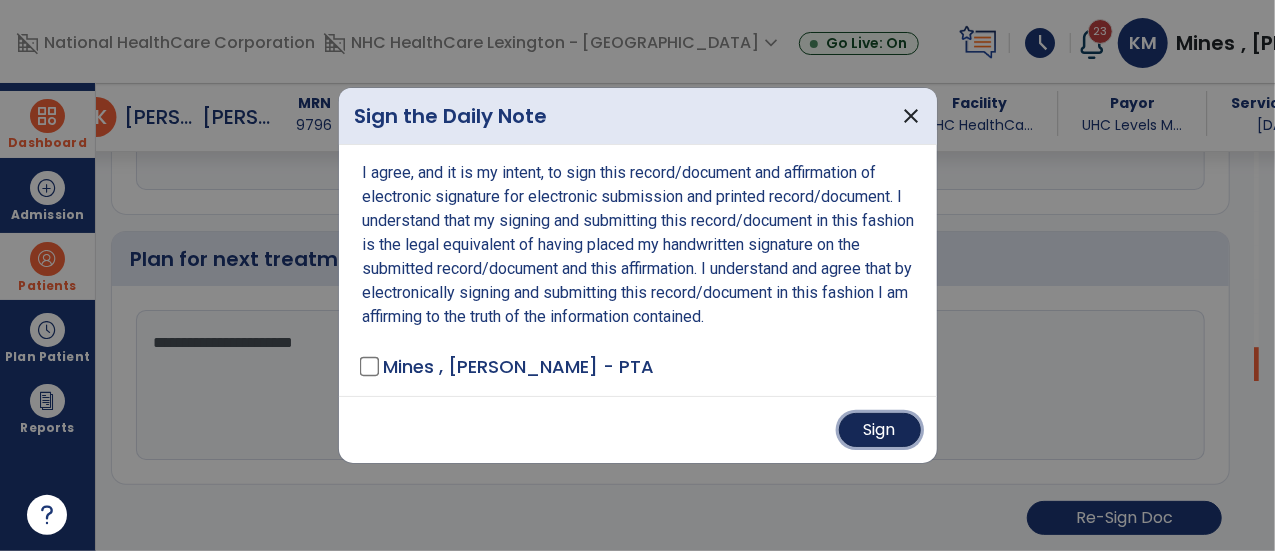 click on "Sign" at bounding box center (880, 430) 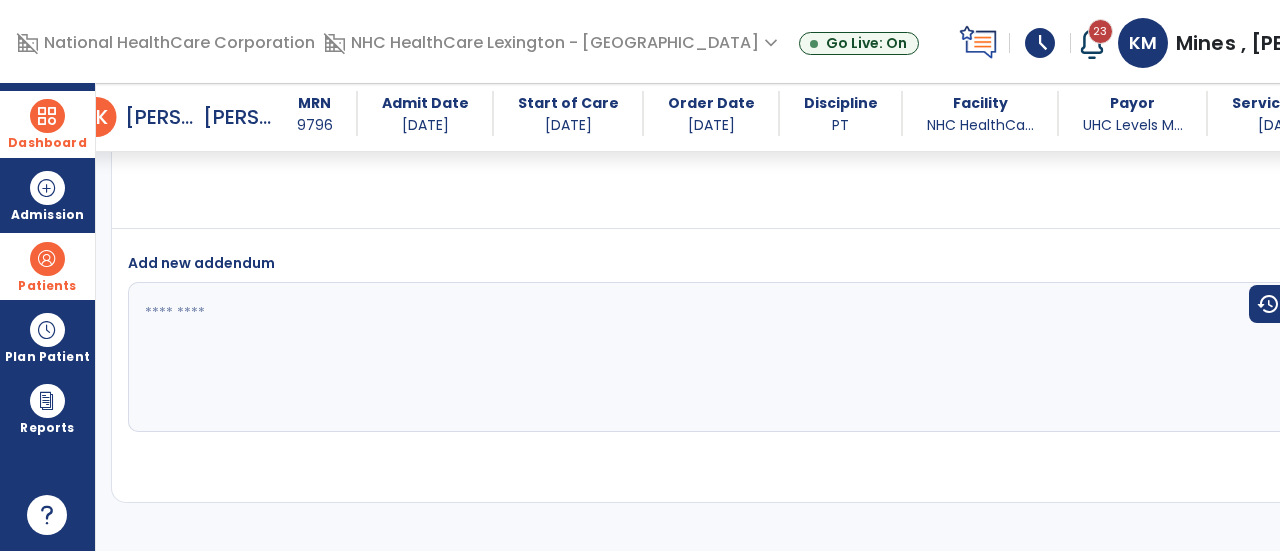 click on "schedule" at bounding box center [1040, 43] 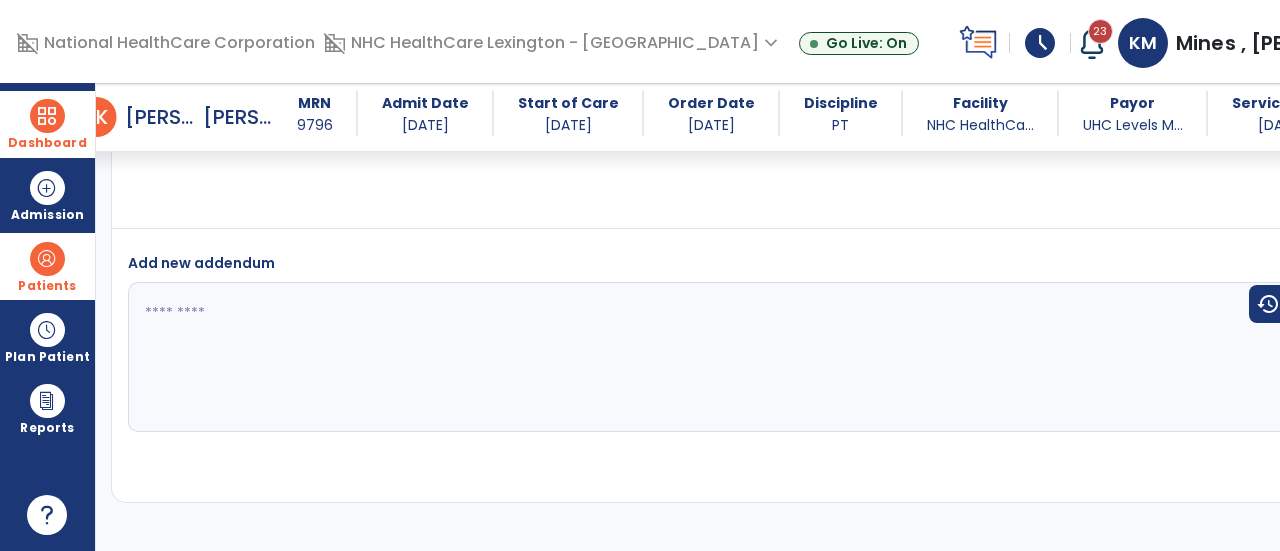 scroll, scrollTop: 4289, scrollLeft: 0, axis: vertical 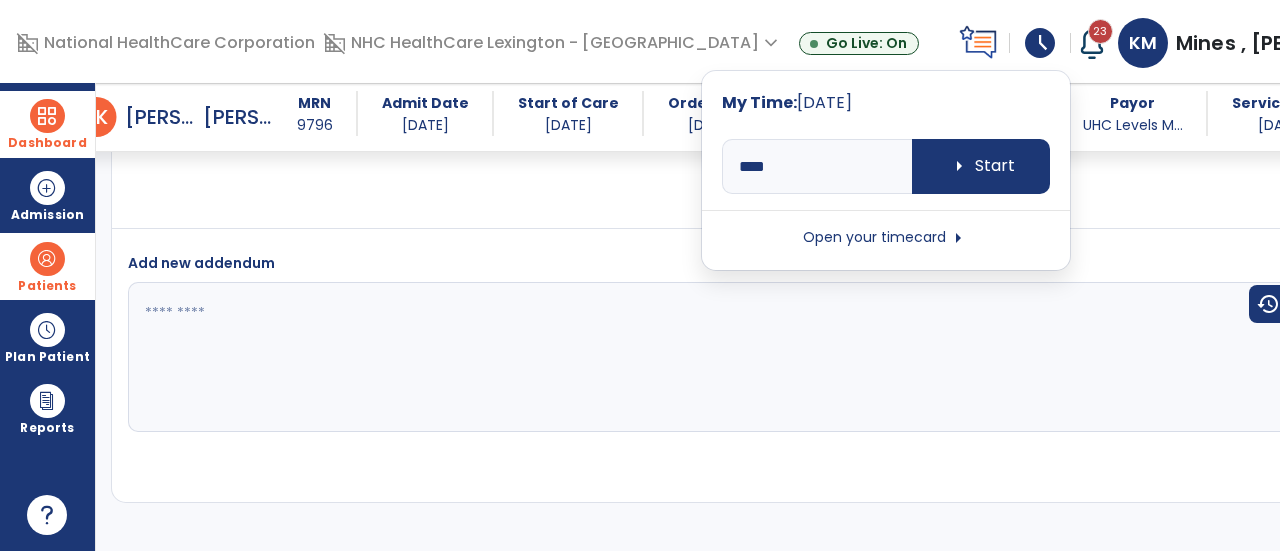 click on "Open your timecard  arrow_right" at bounding box center (886, 238) 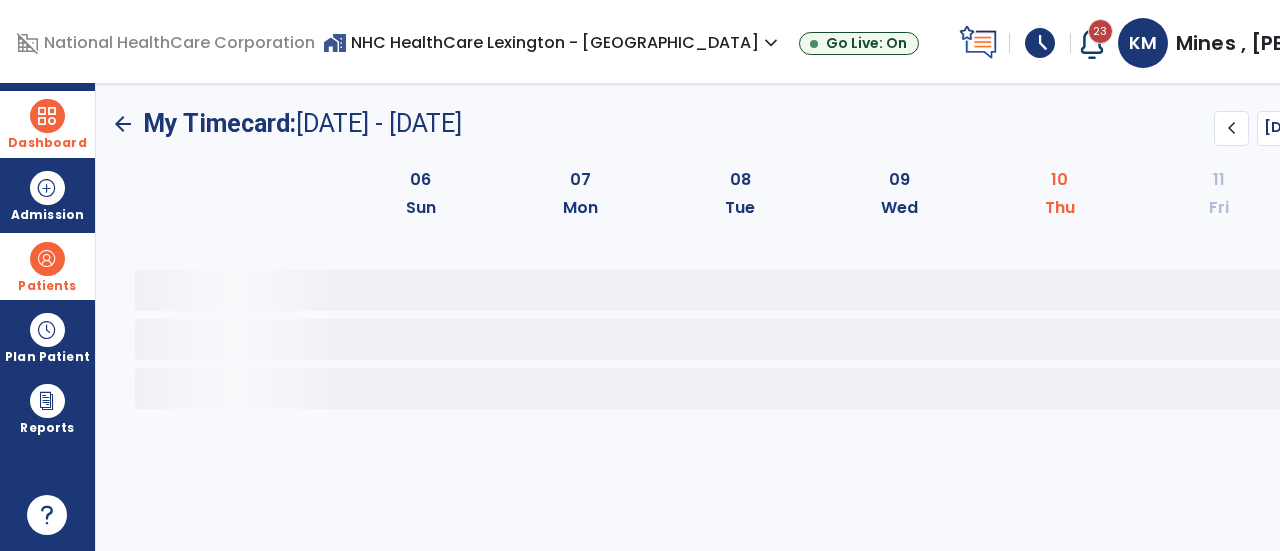 scroll, scrollTop: 0, scrollLeft: 0, axis: both 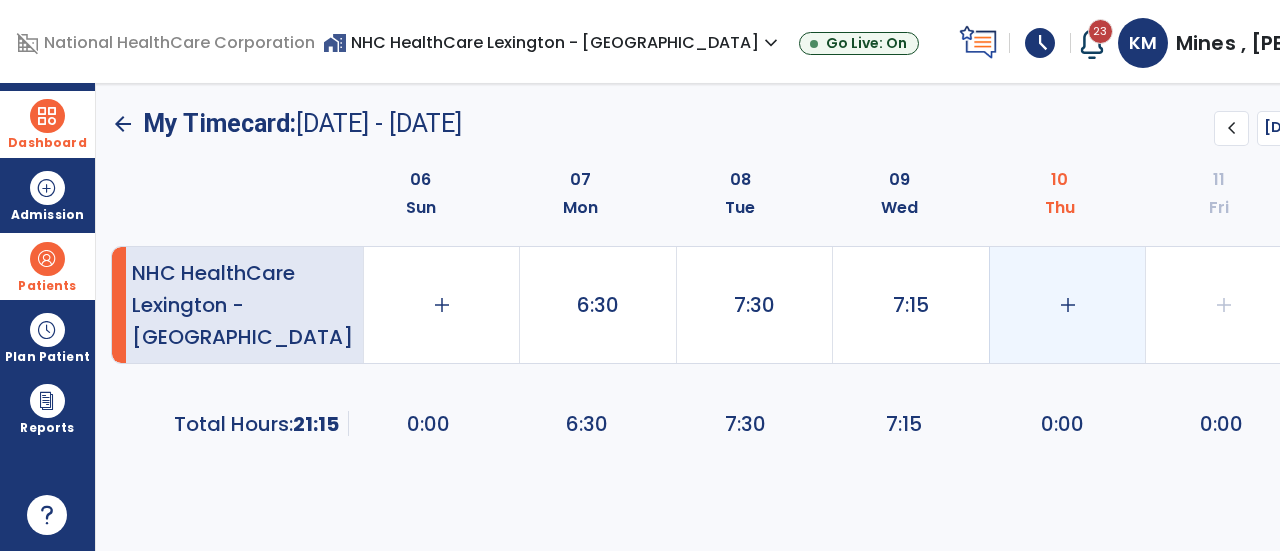 click on "add" 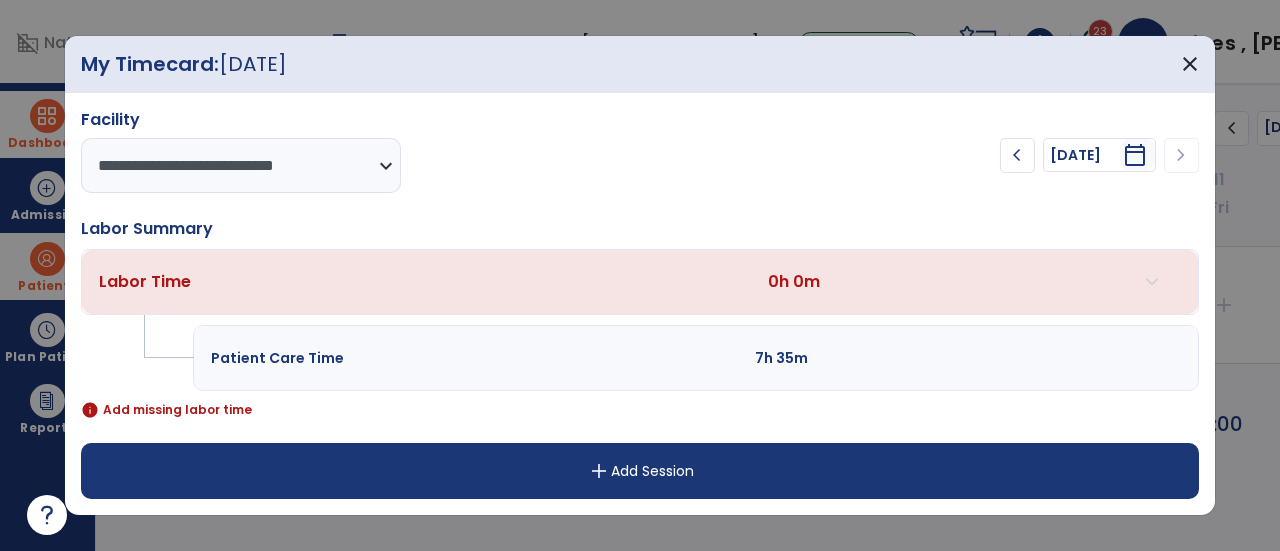 click on "add  Add Session" at bounding box center [640, 471] 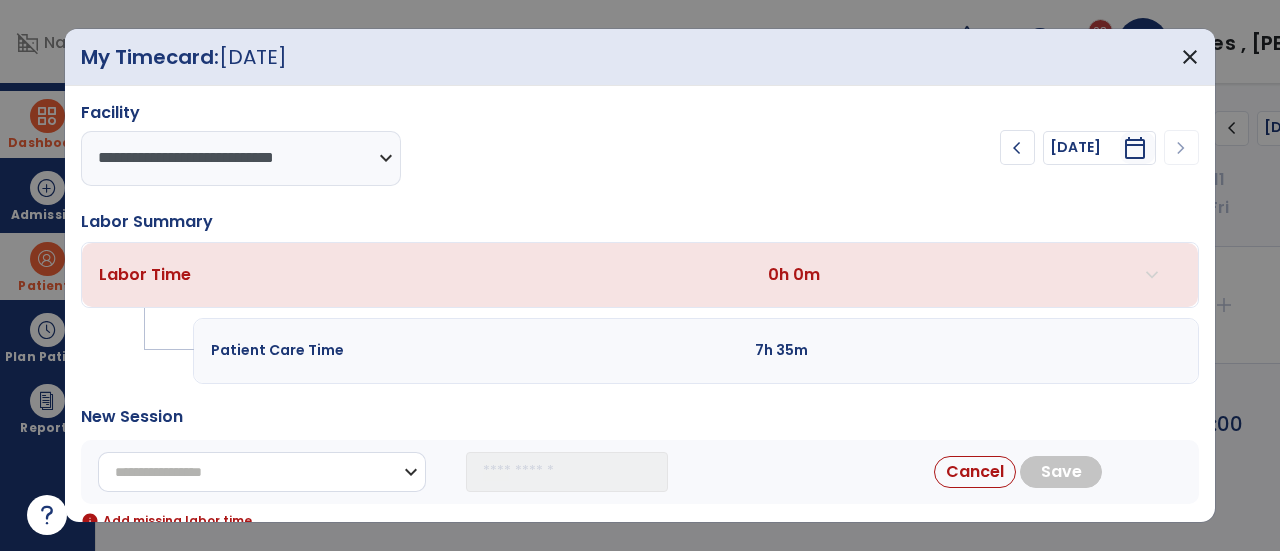 click on "**********" at bounding box center [262, 472] 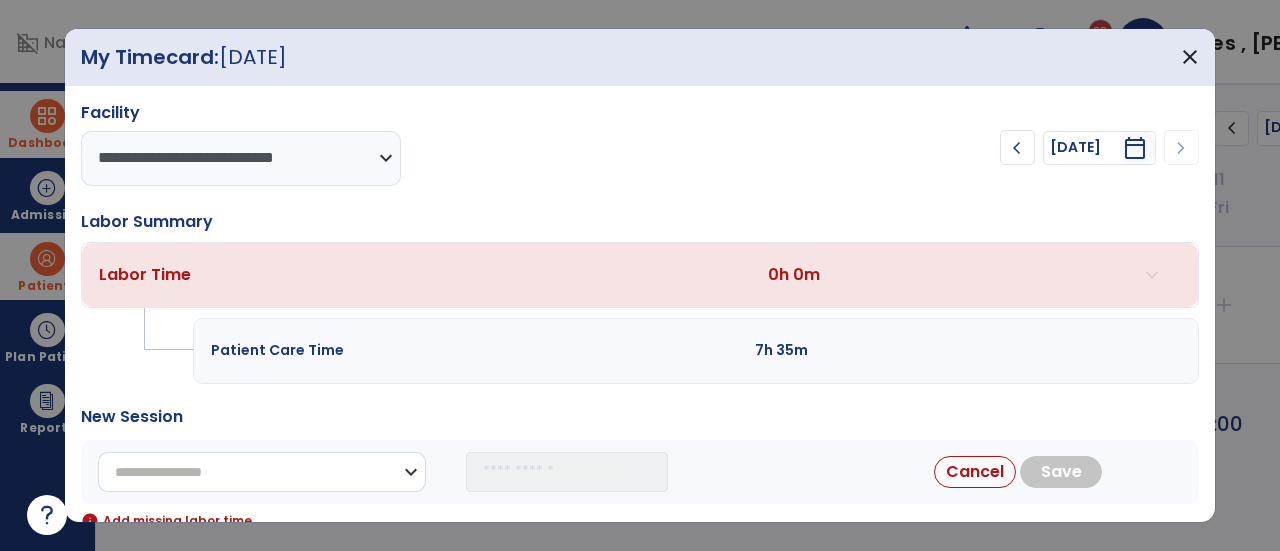 select on "**********" 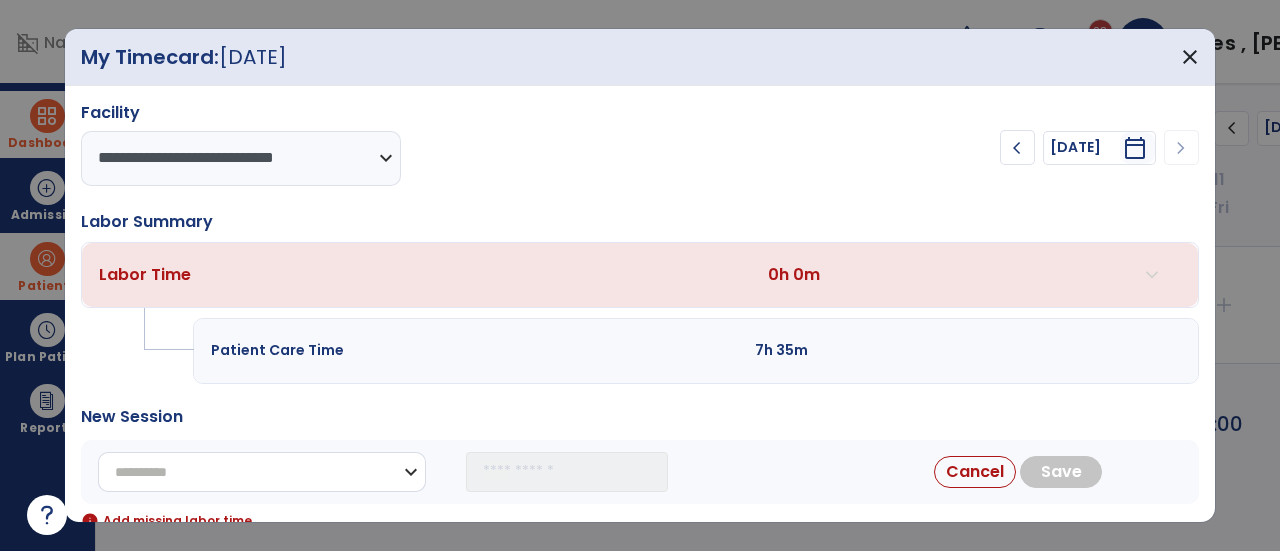 click on "**********" at bounding box center [262, 472] 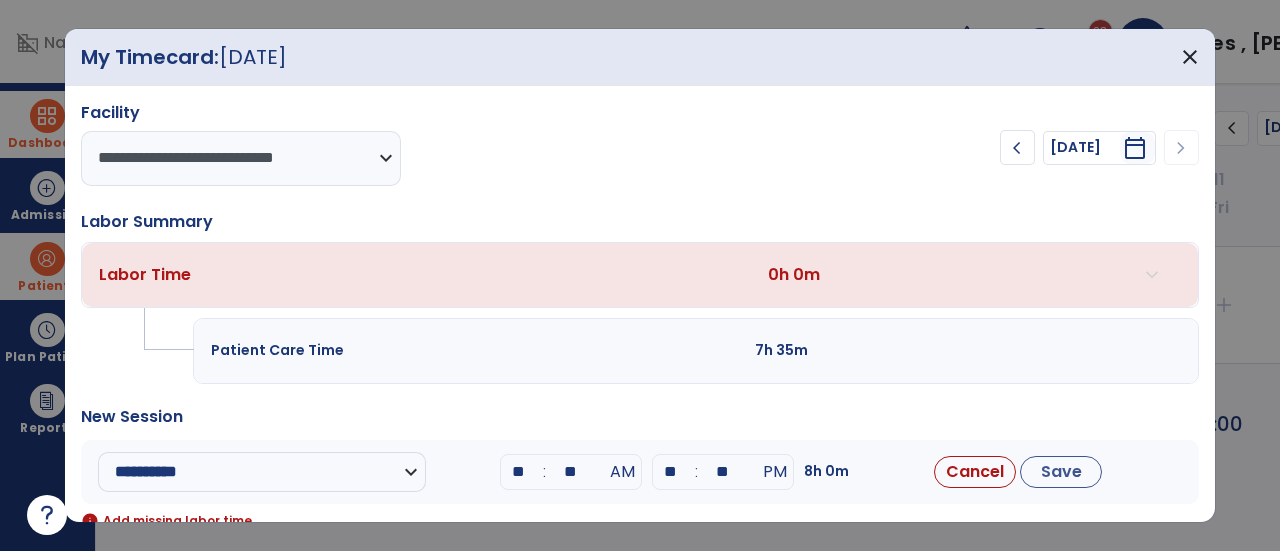 click on "**" at bounding box center [519, 472] 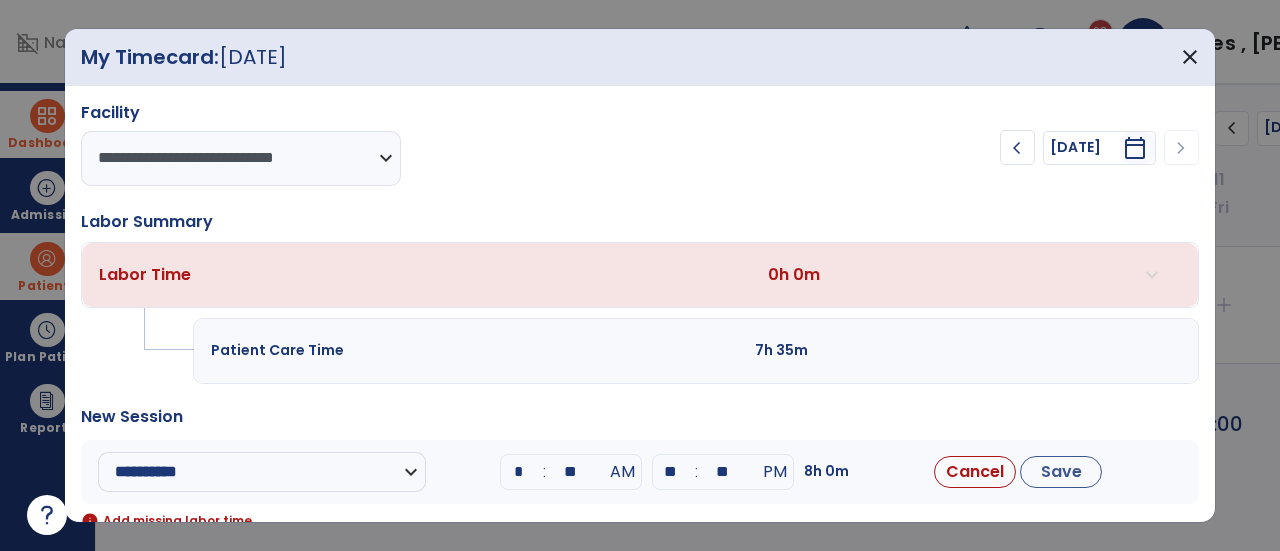 type on "**" 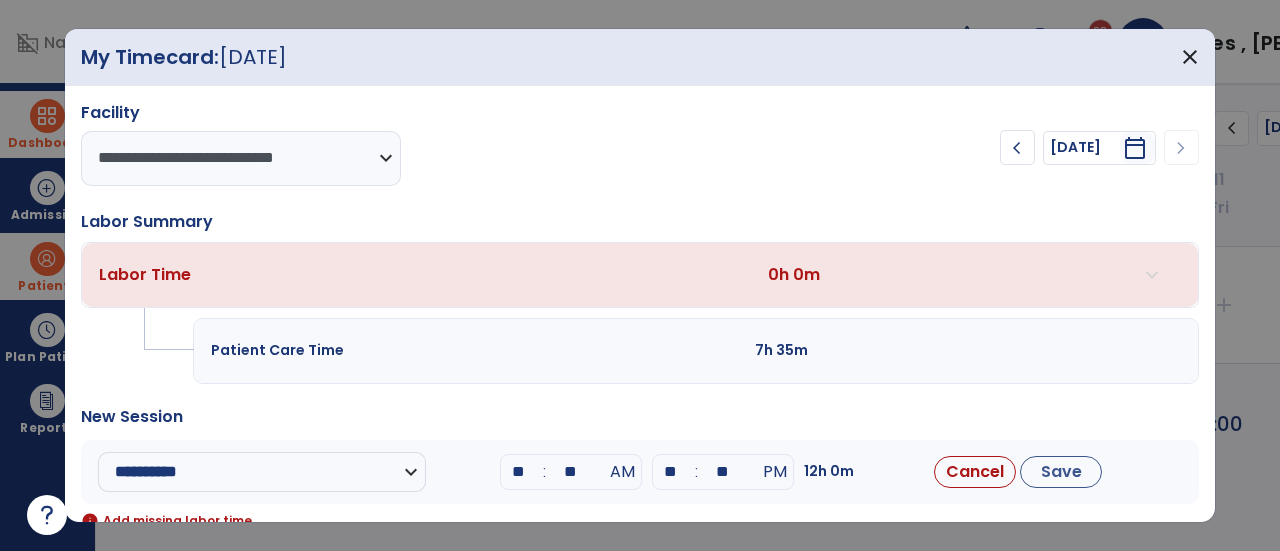click on "**" at bounding box center [571, 472] 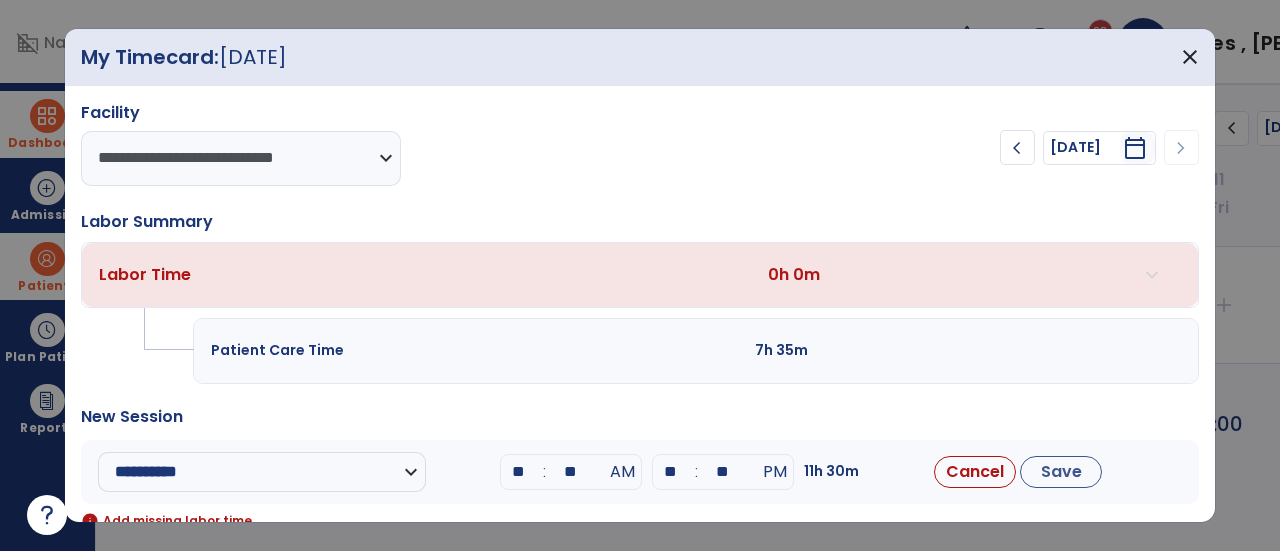 click on "**" at bounding box center [671, 472] 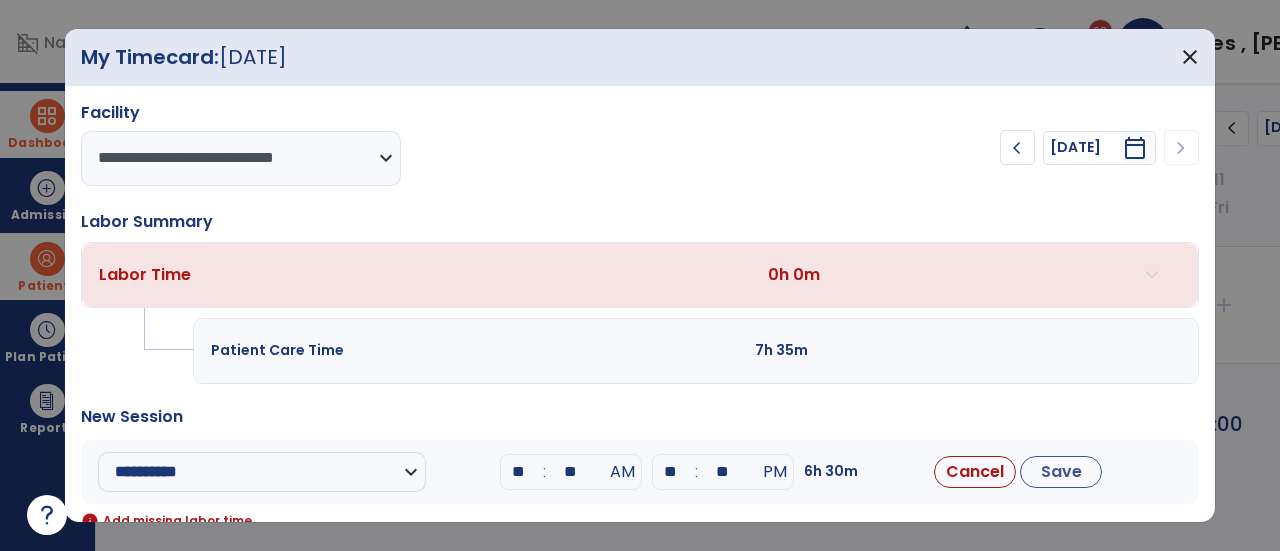 click on "New Session" at bounding box center (640, 417) 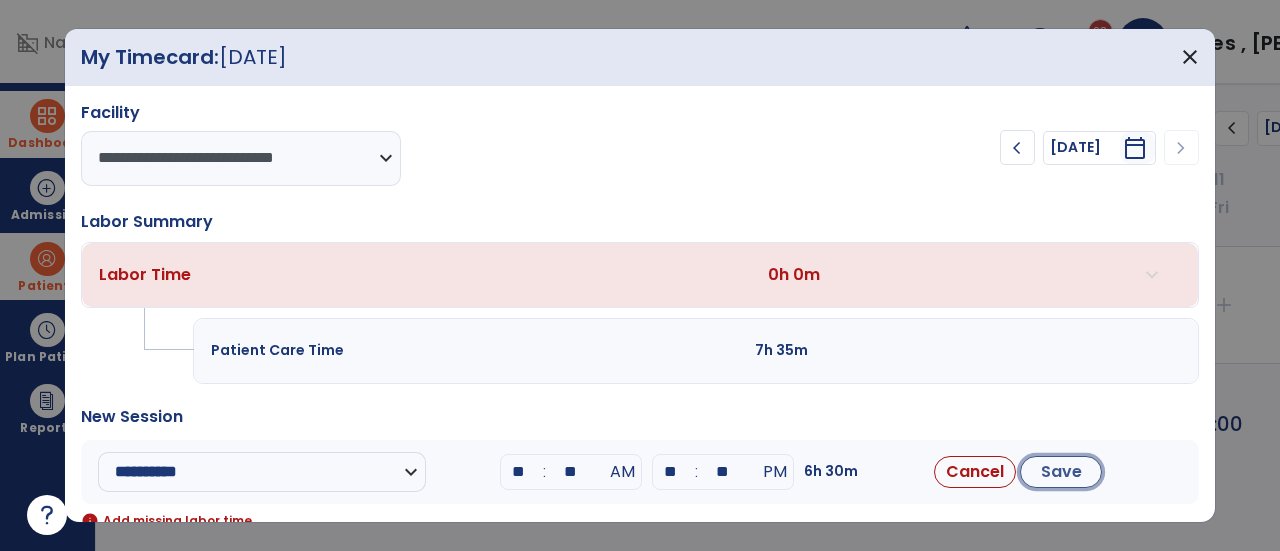 click on "Save" at bounding box center [1061, 472] 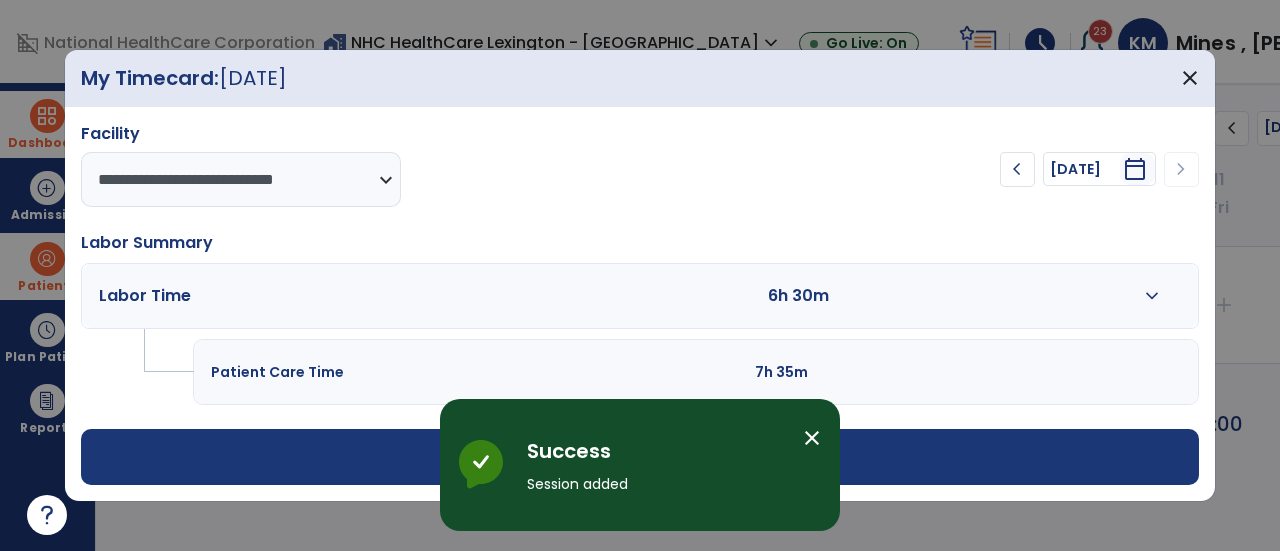 click on "close" at bounding box center (812, 438) 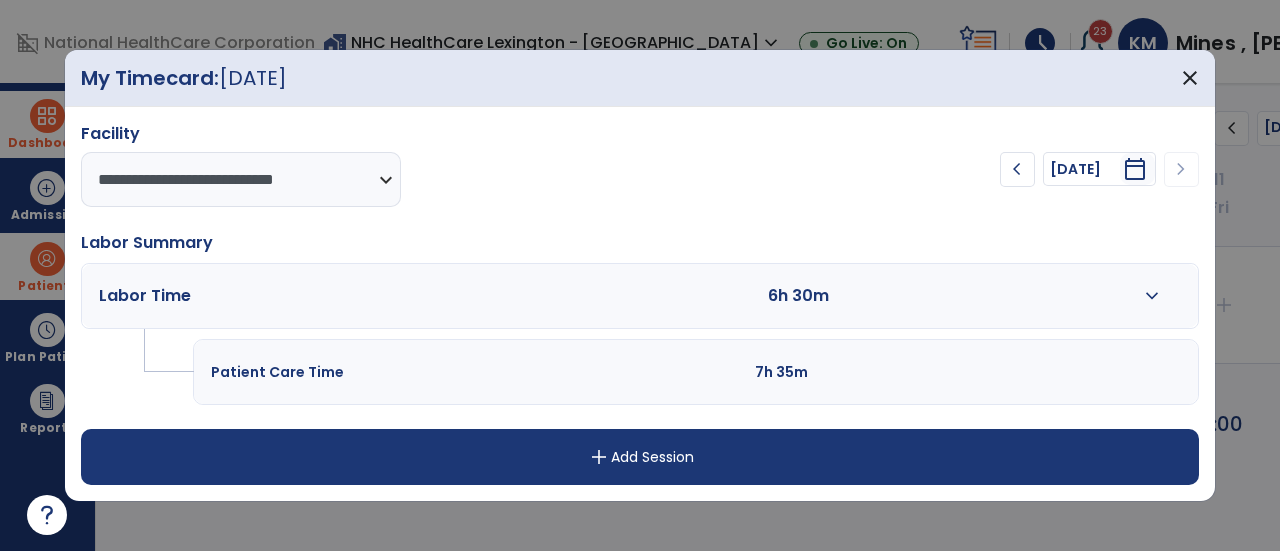 click on "add  Add Session" at bounding box center (640, 457) 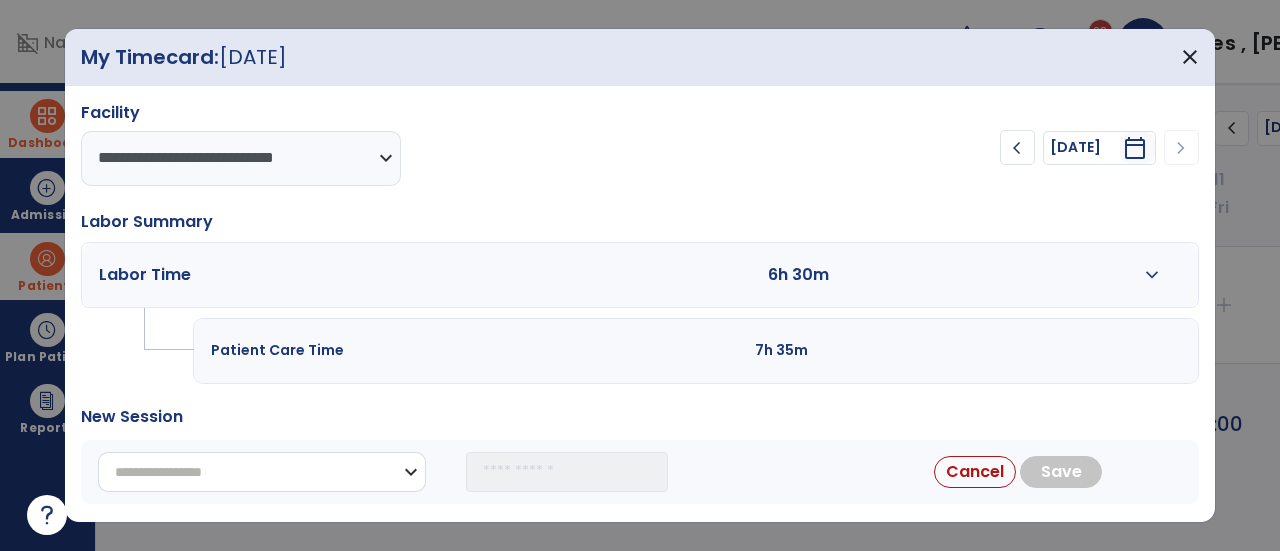 click on "**********" at bounding box center (262, 472) 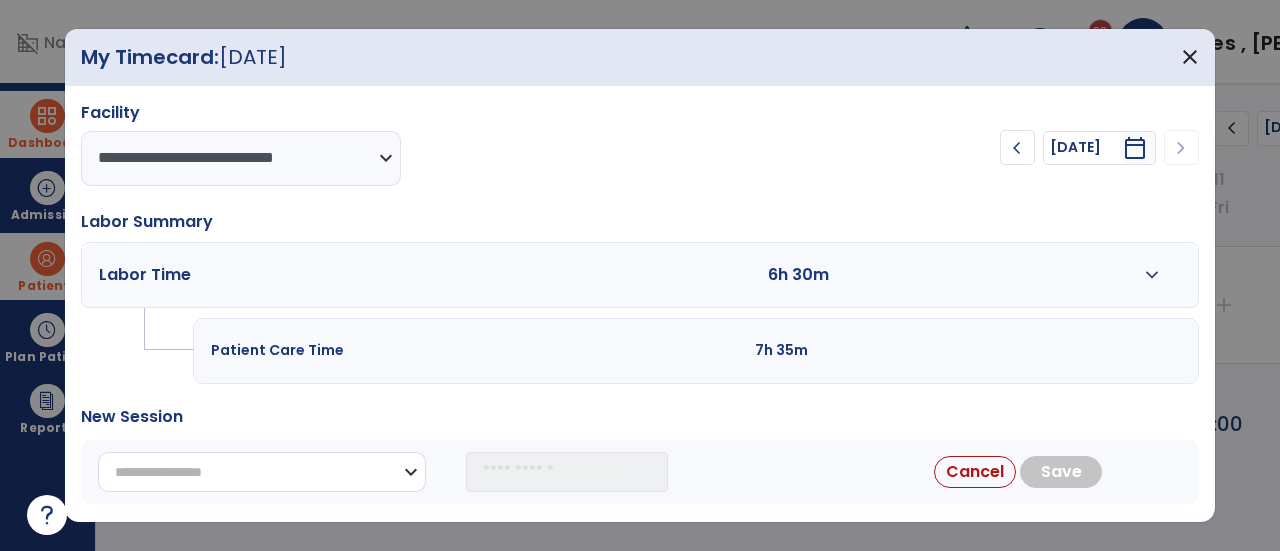 select on "**********" 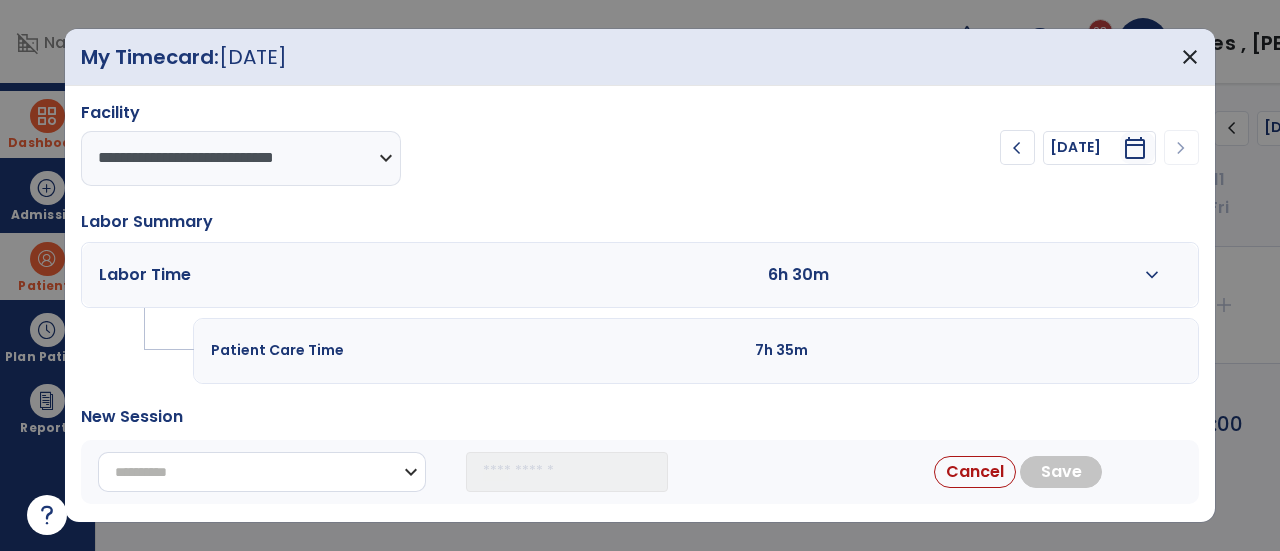 click on "**********" at bounding box center (262, 472) 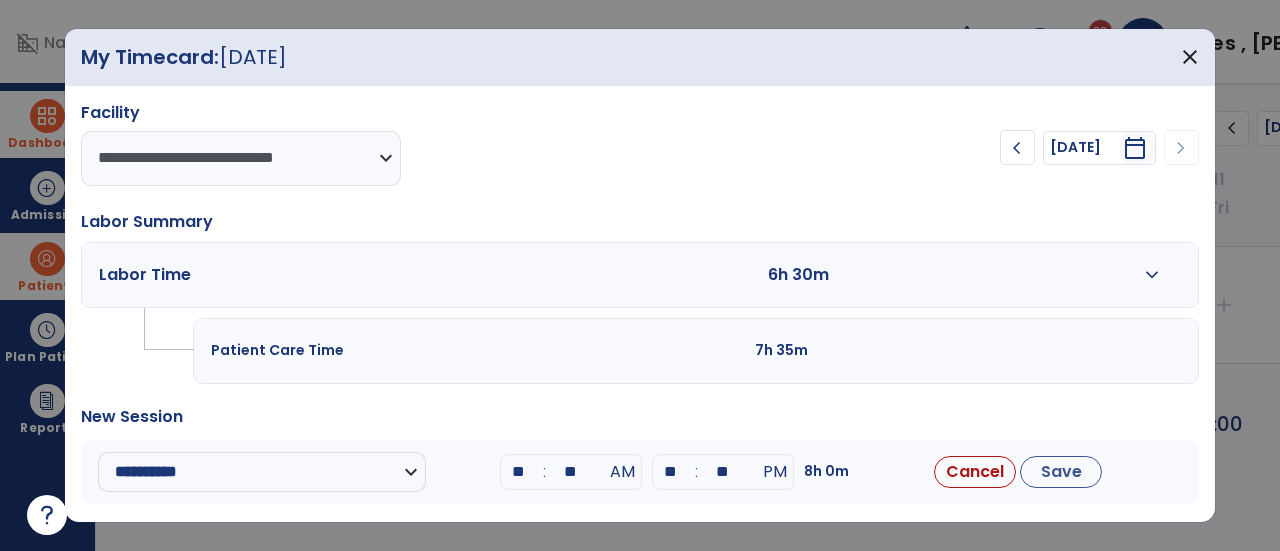 click on "**" at bounding box center (519, 472) 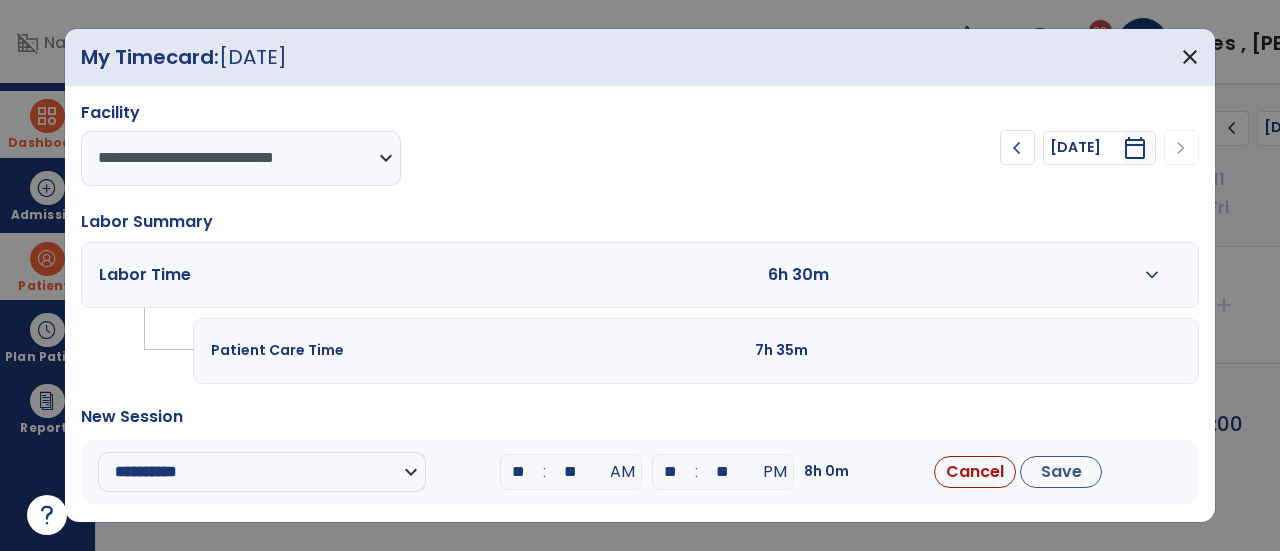 type on "**" 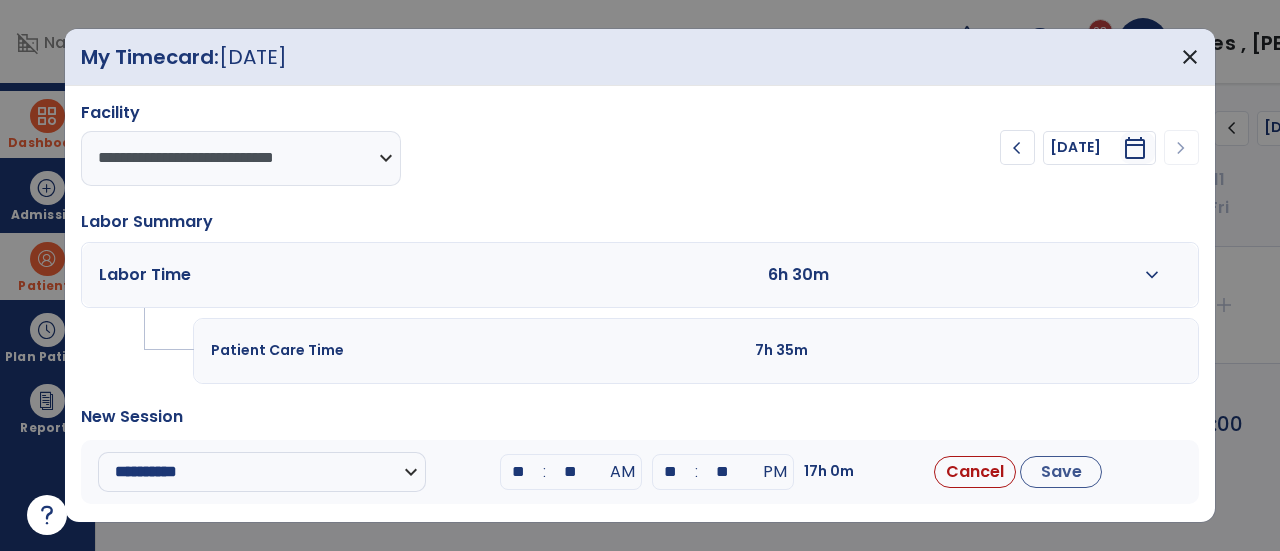 click on "**" at bounding box center [571, 472] 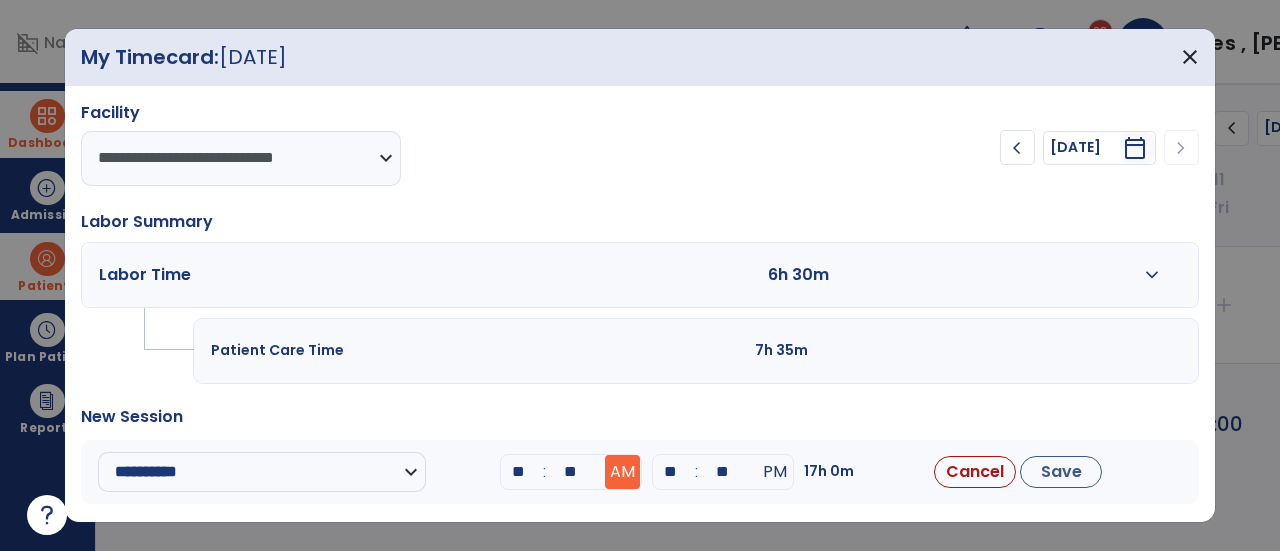 type on "**" 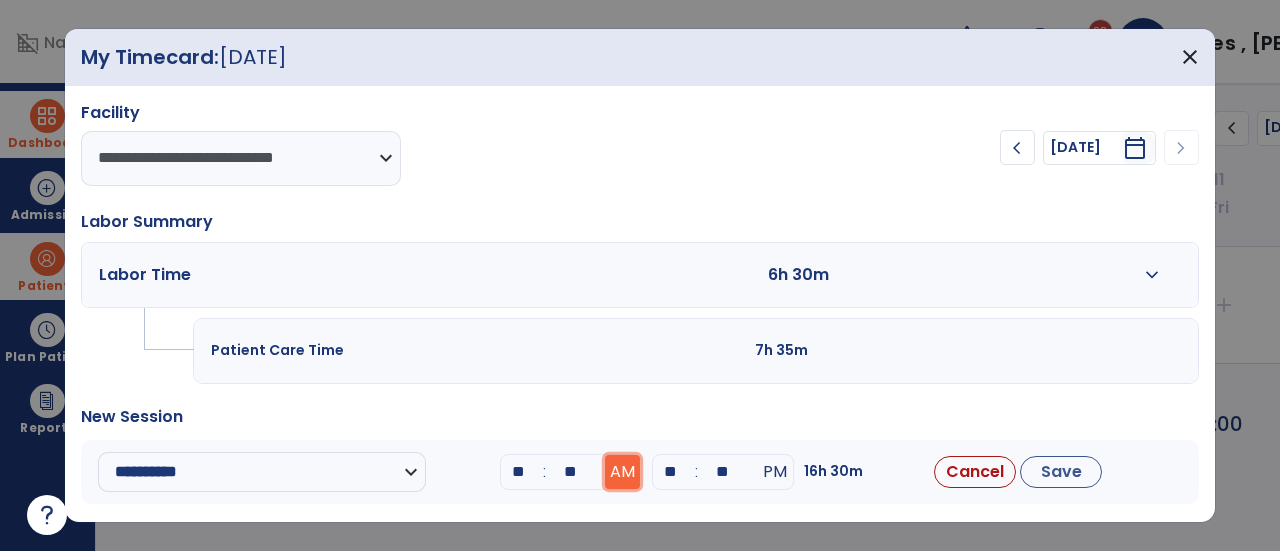 click on "AM" at bounding box center (622, 472) 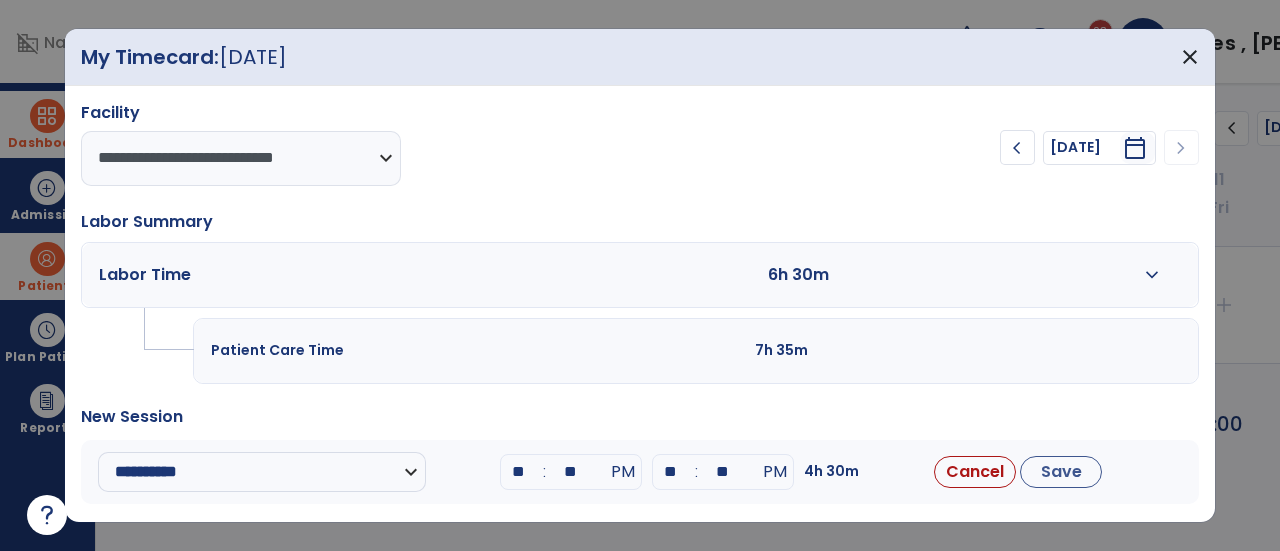 click on "**" at bounding box center (671, 472) 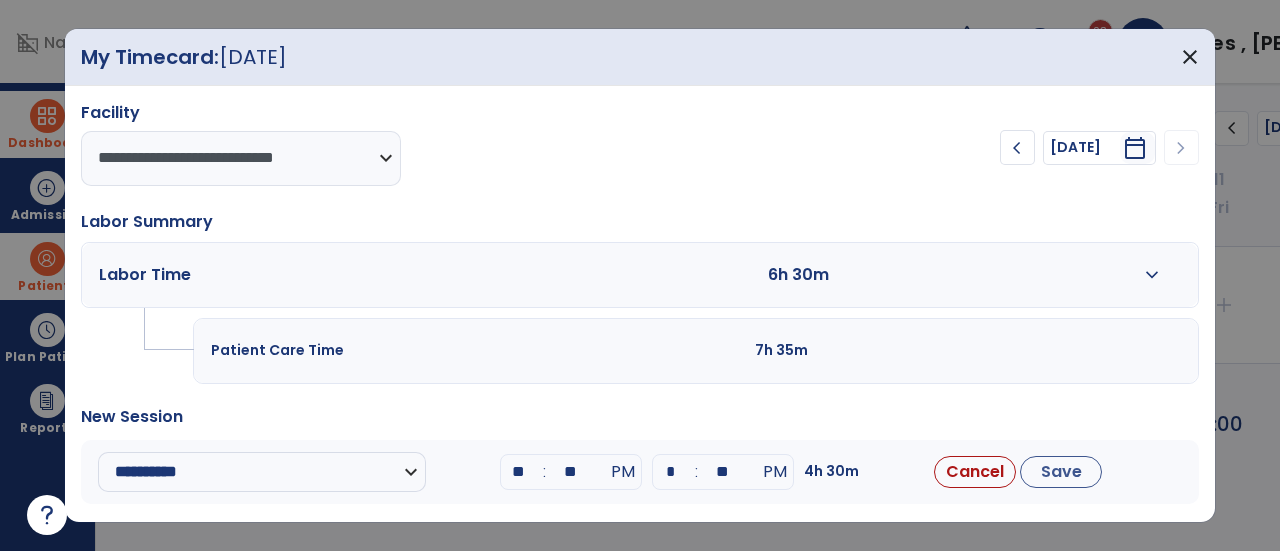 type on "**" 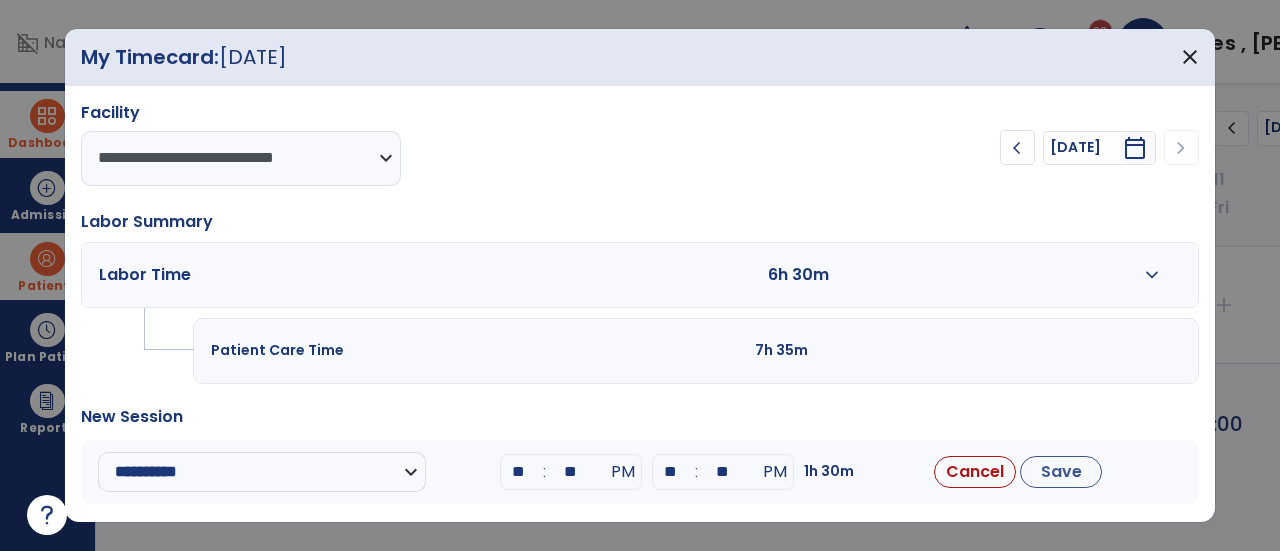 click on "**" at bounding box center [723, 472] 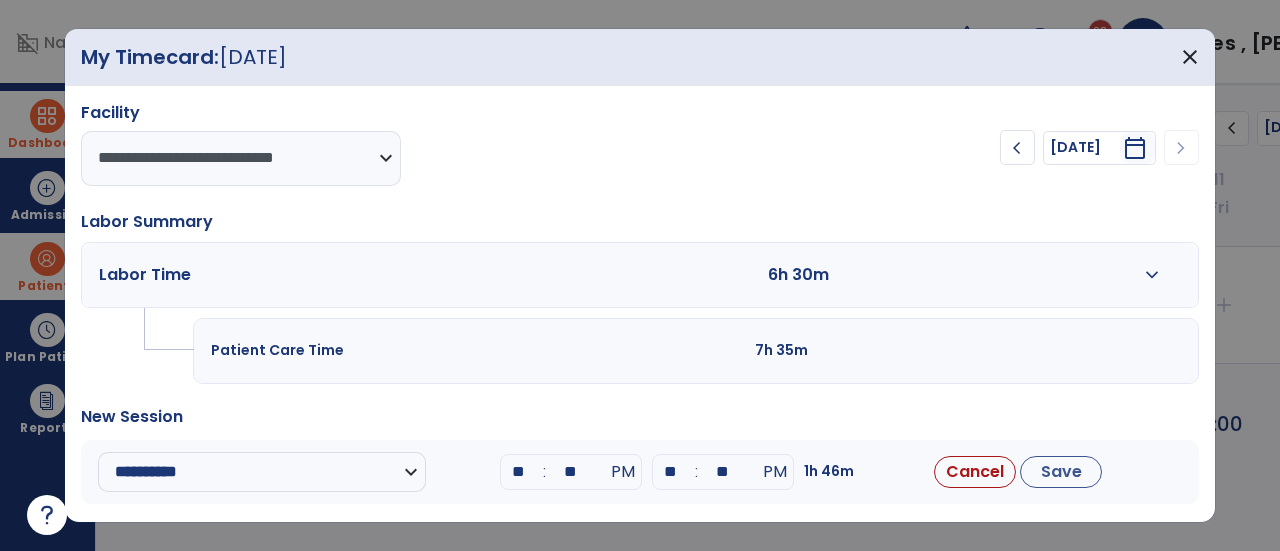 click on "New Session" at bounding box center [640, 417] 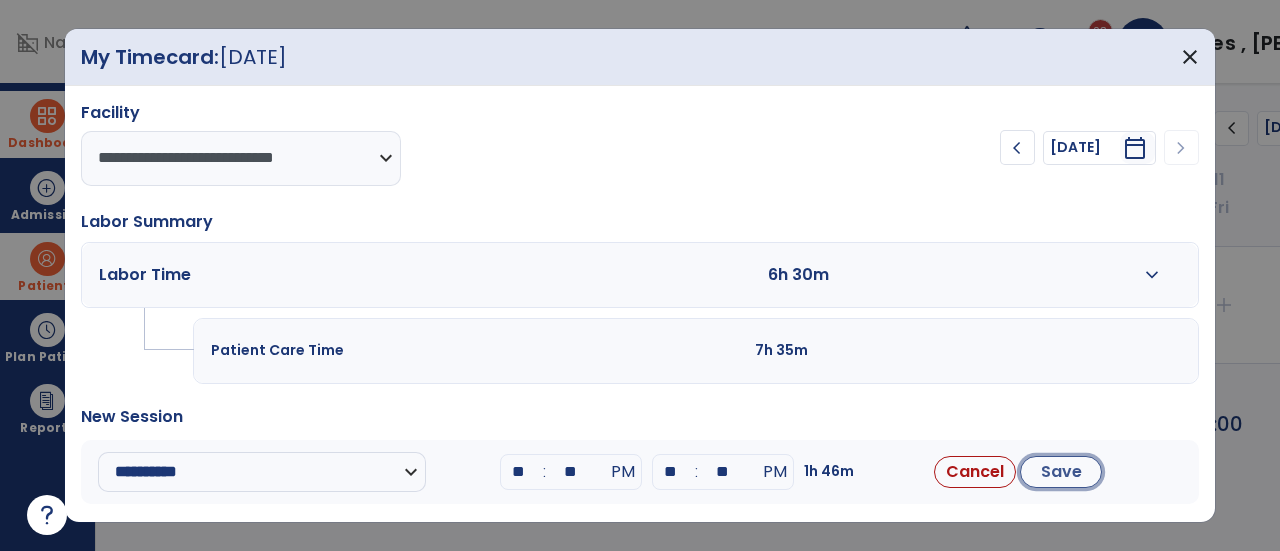 click on "Save" at bounding box center [1061, 472] 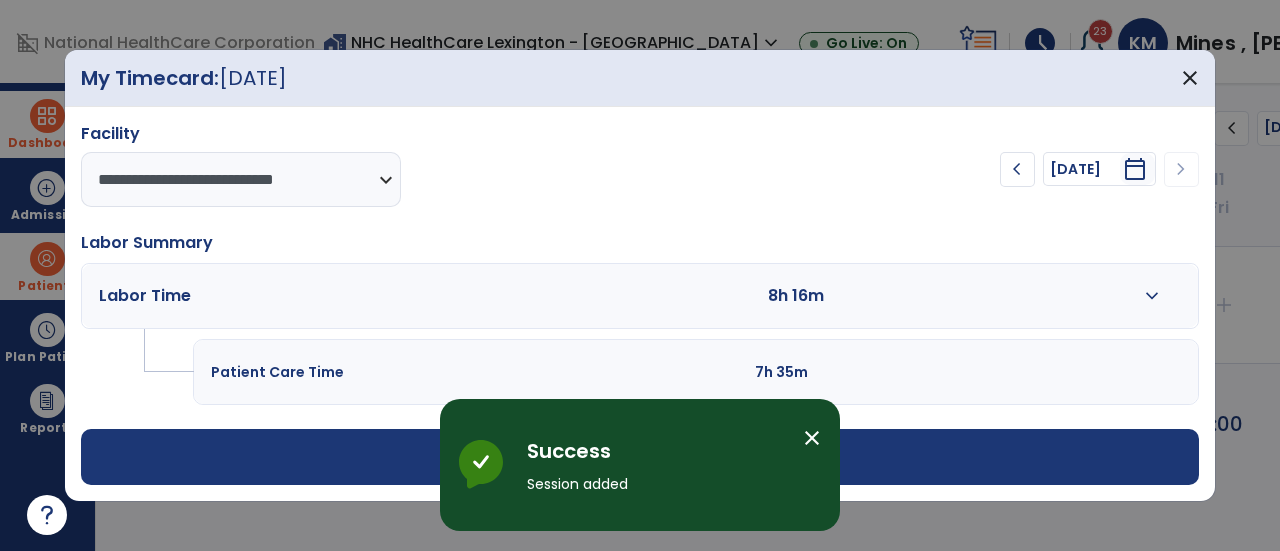 click on "close" at bounding box center (812, 438) 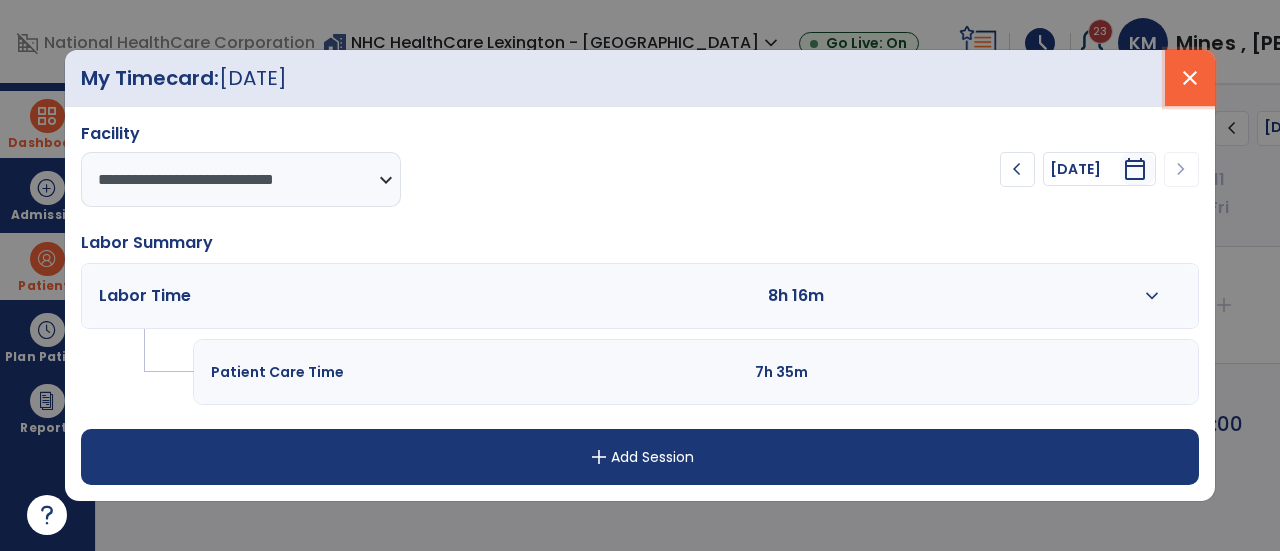 click on "close" at bounding box center [1190, 78] 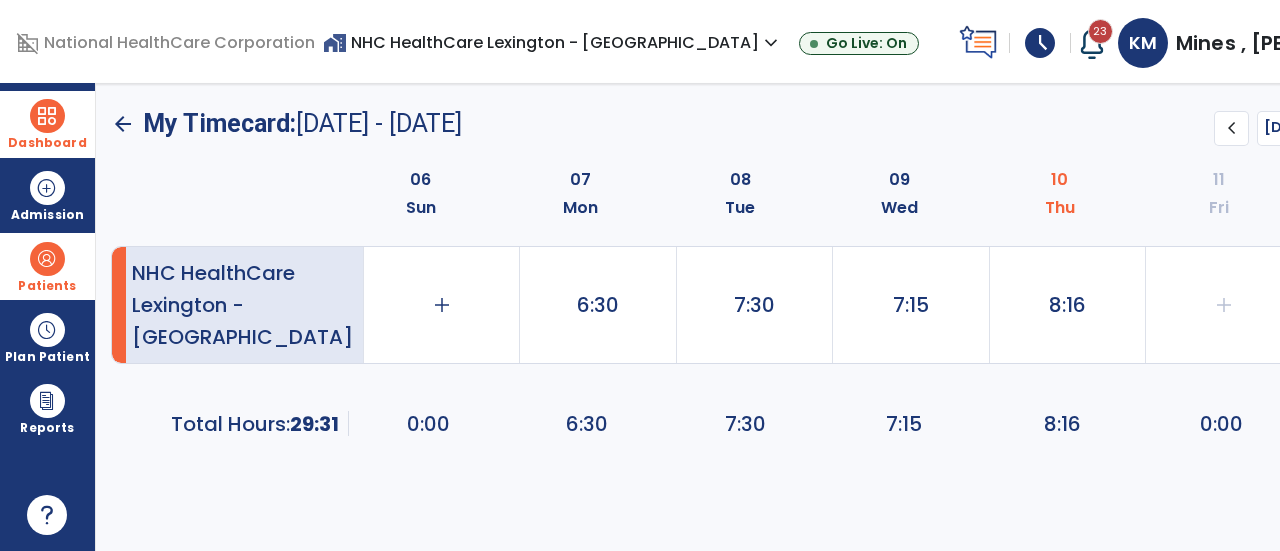 click on "Dashboard" at bounding box center (47, 143) 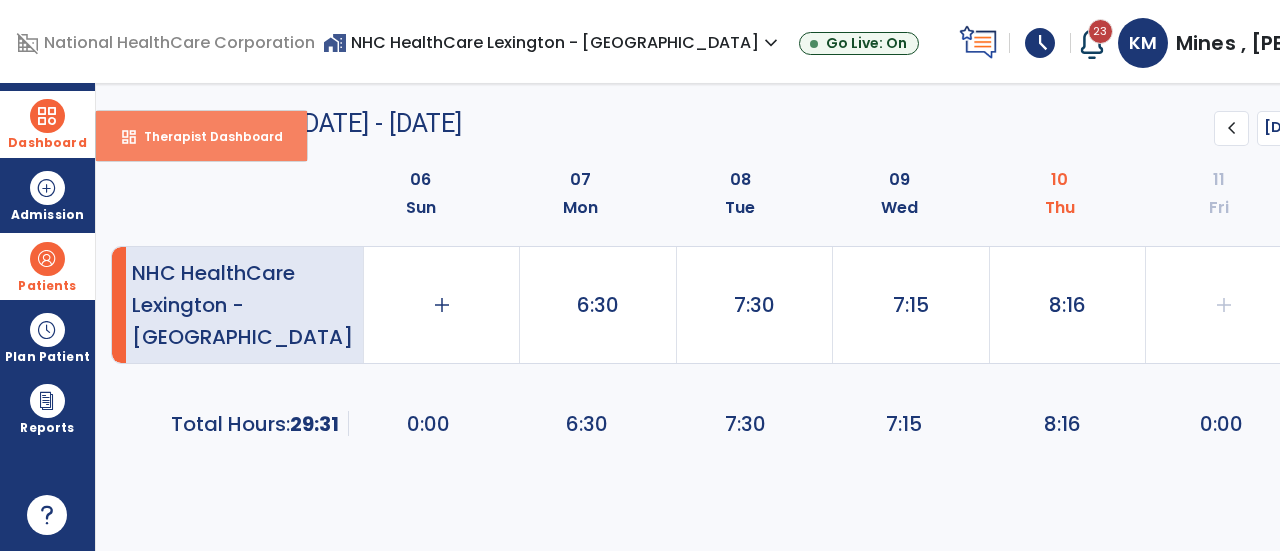 click on "dashboard  Therapist Dashboard" at bounding box center [201, 136] 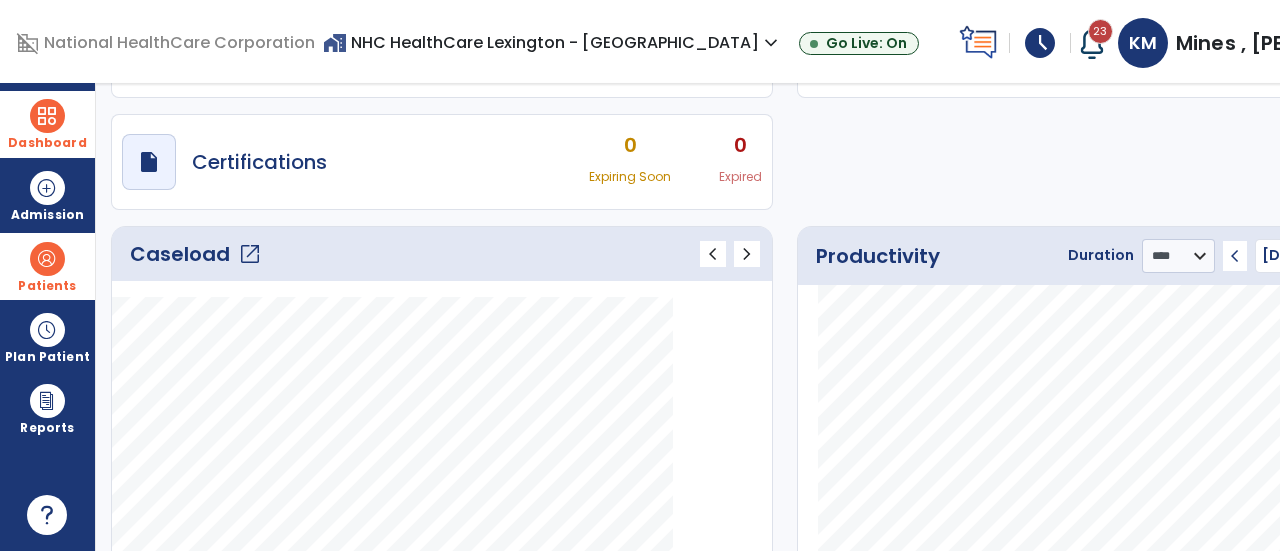 scroll, scrollTop: 148, scrollLeft: 0, axis: vertical 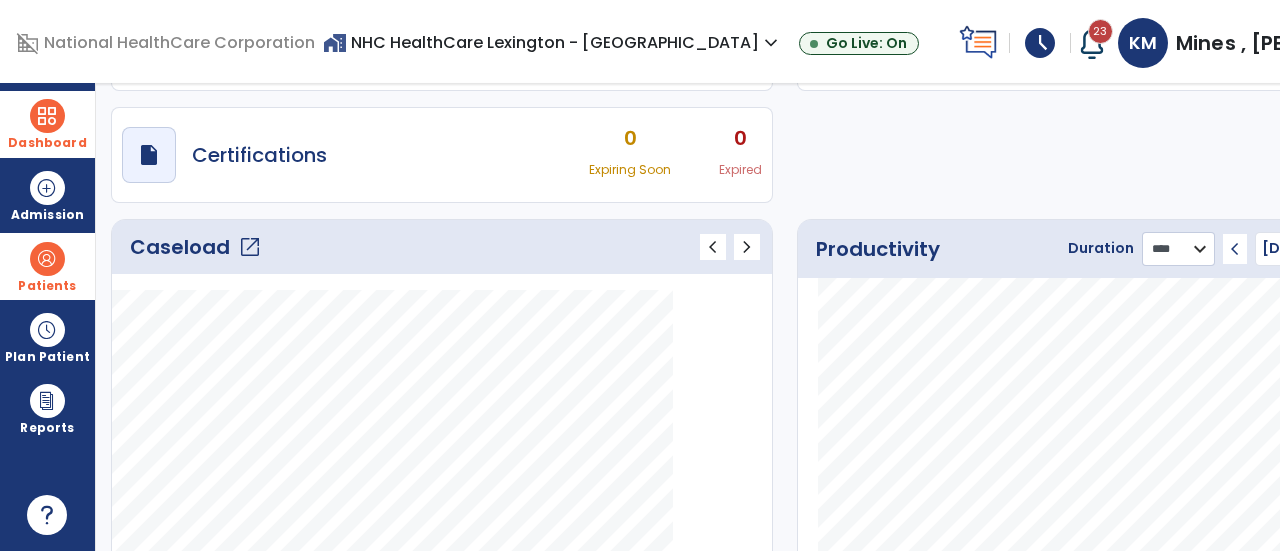 click on "******** **** ***" 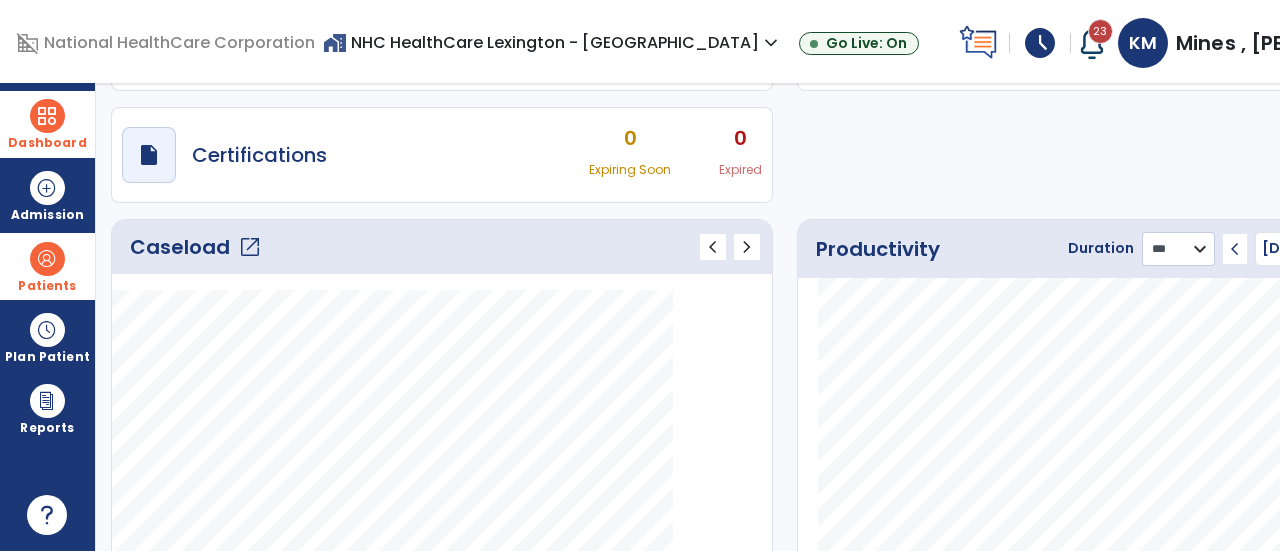 click on "******** **** ***" 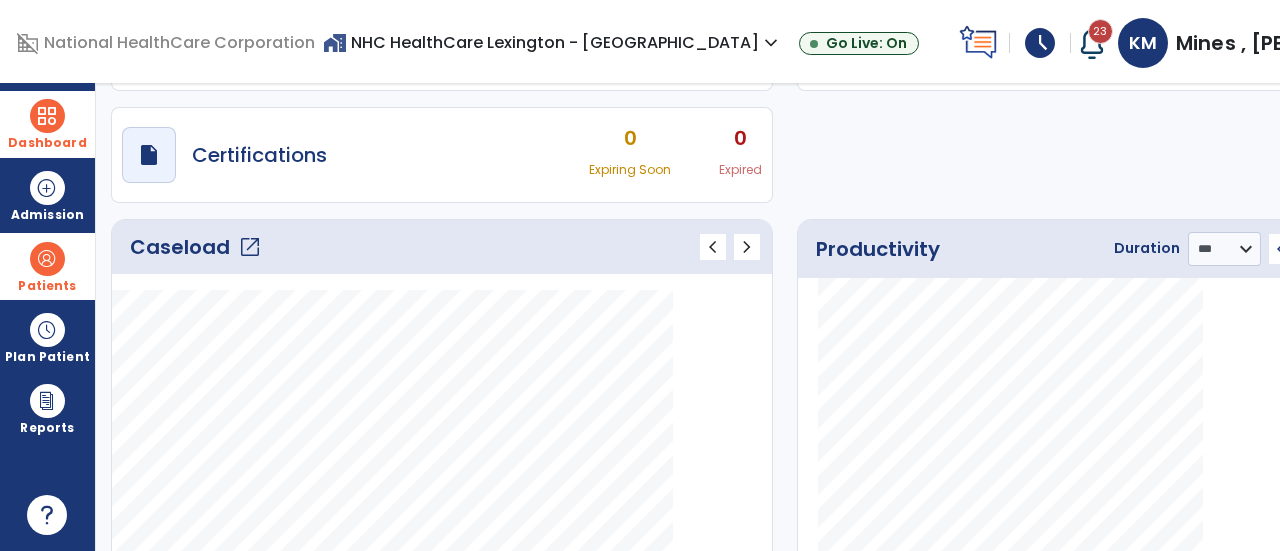 click on "chevron_left" 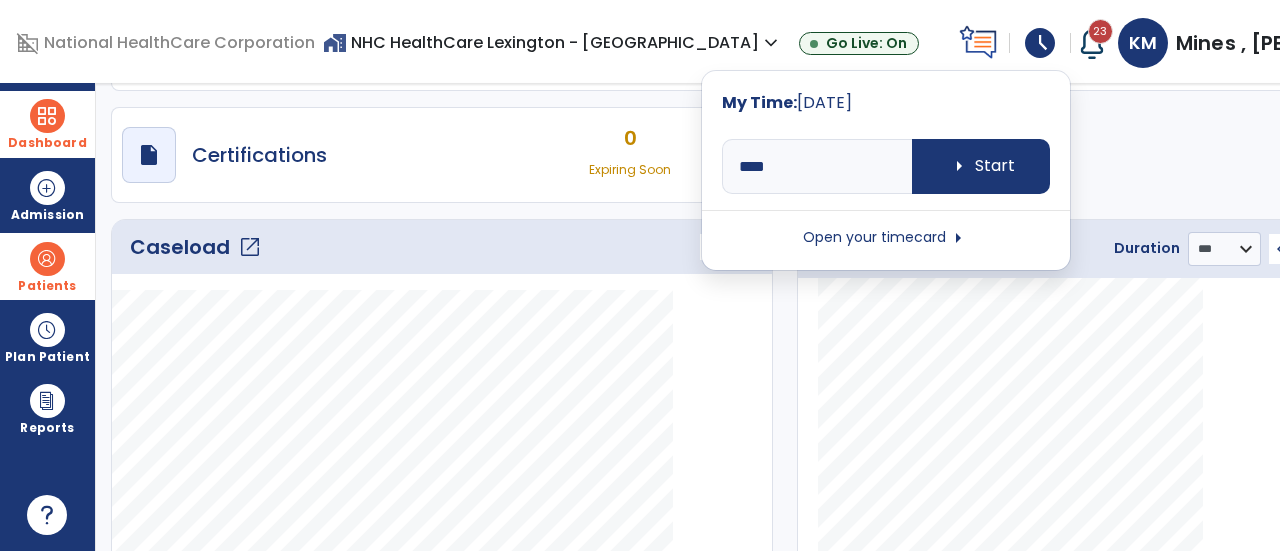 click on "Open your timecard  arrow_right" at bounding box center [886, 238] 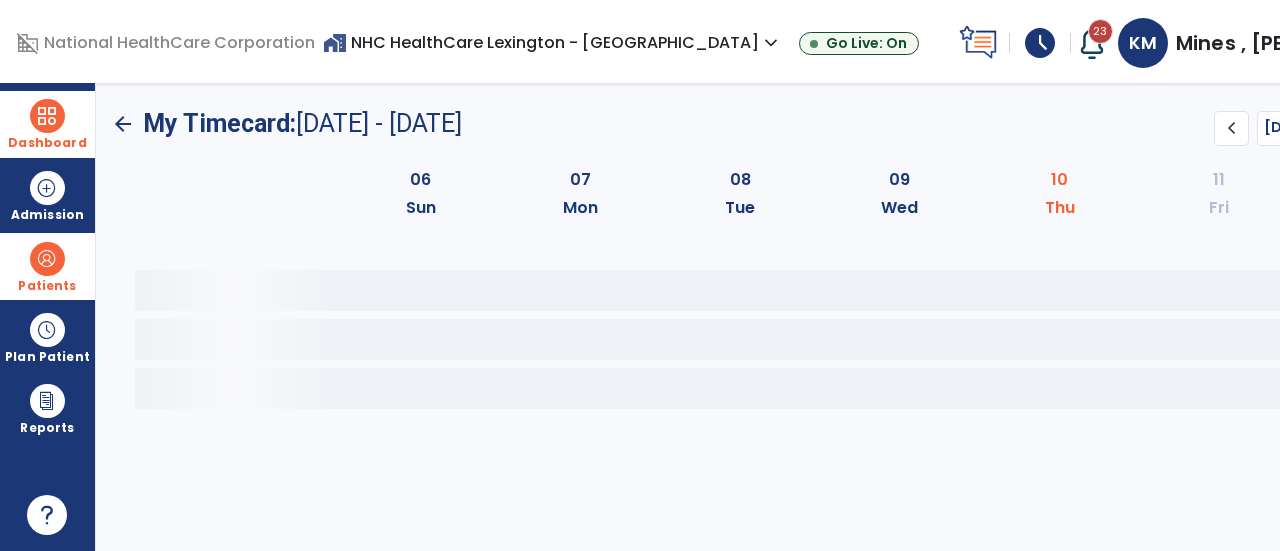 scroll, scrollTop: 0, scrollLeft: 0, axis: both 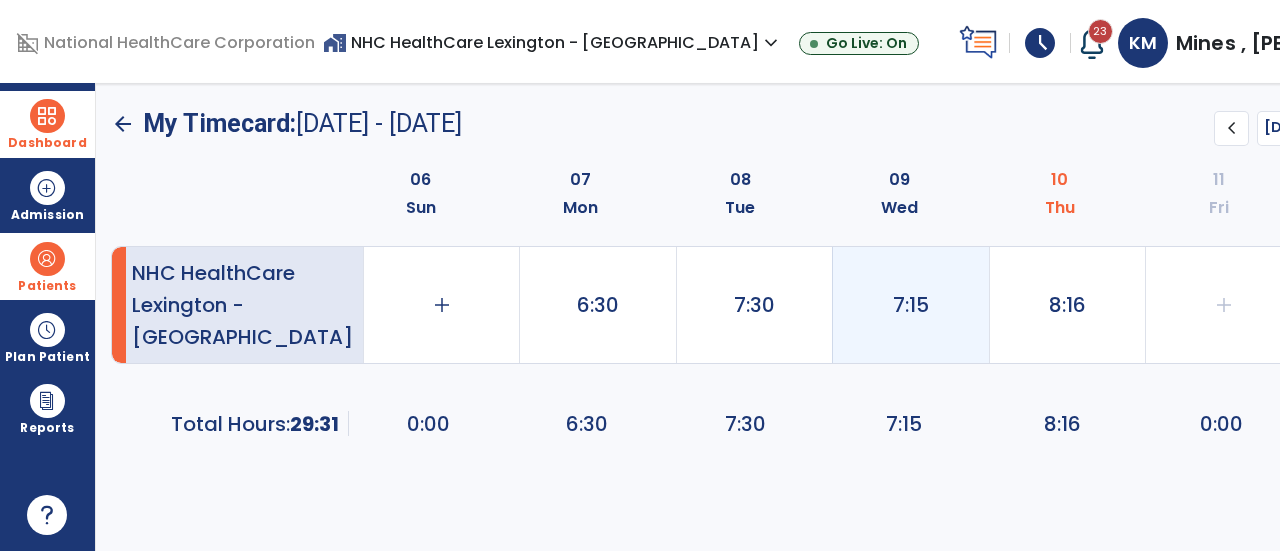 click on "7:15" 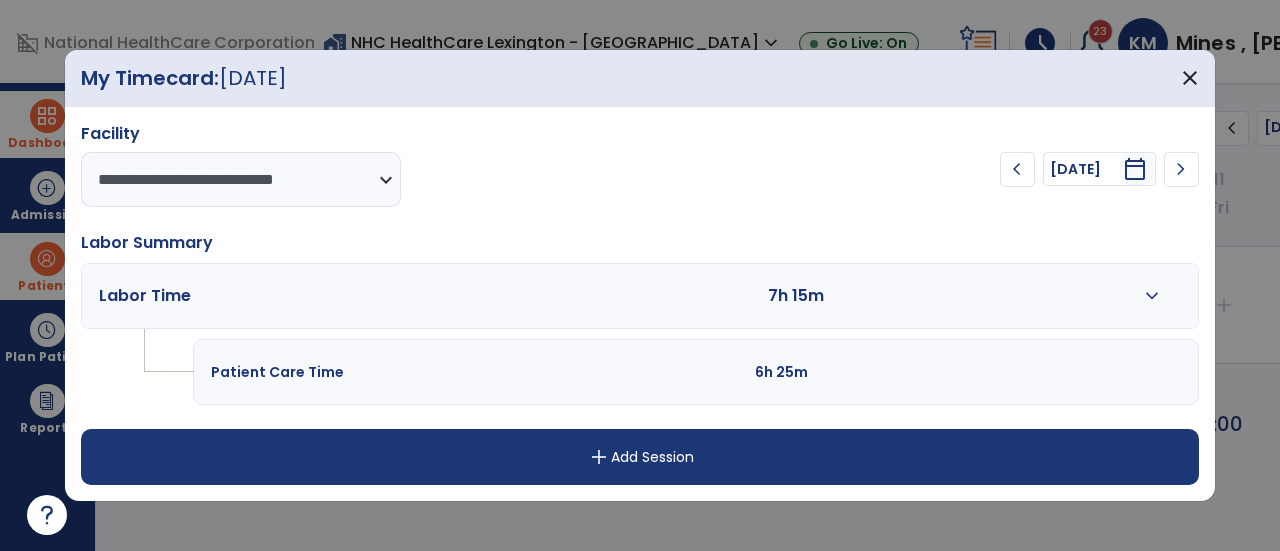 click on "expand_more" at bounding box center [1152, 296] 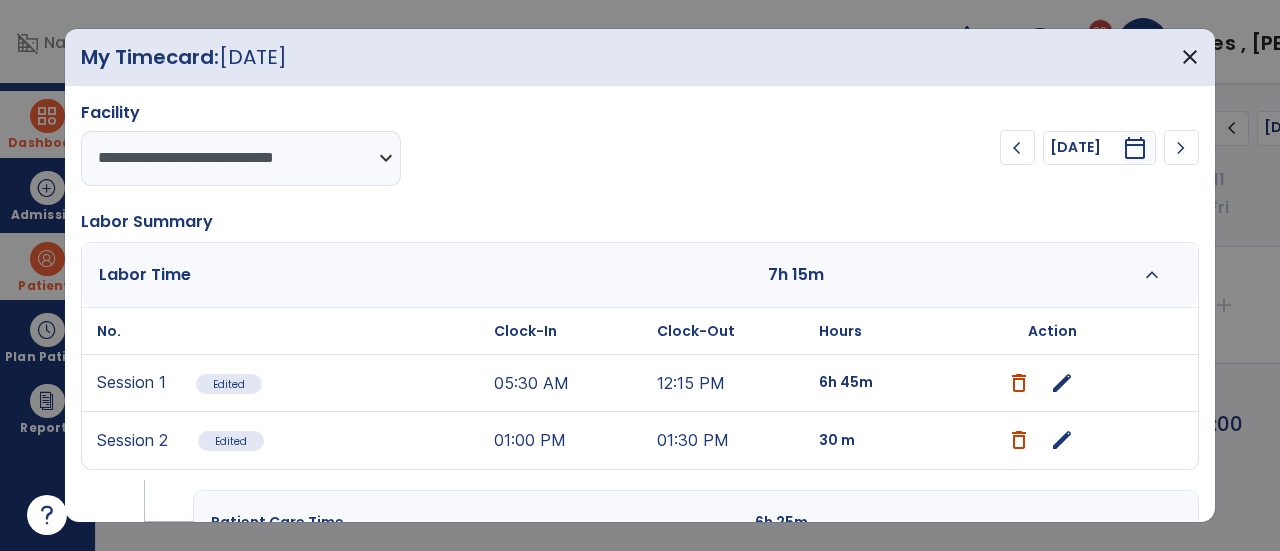 click on "edit" at bounding box center [1062, 440] 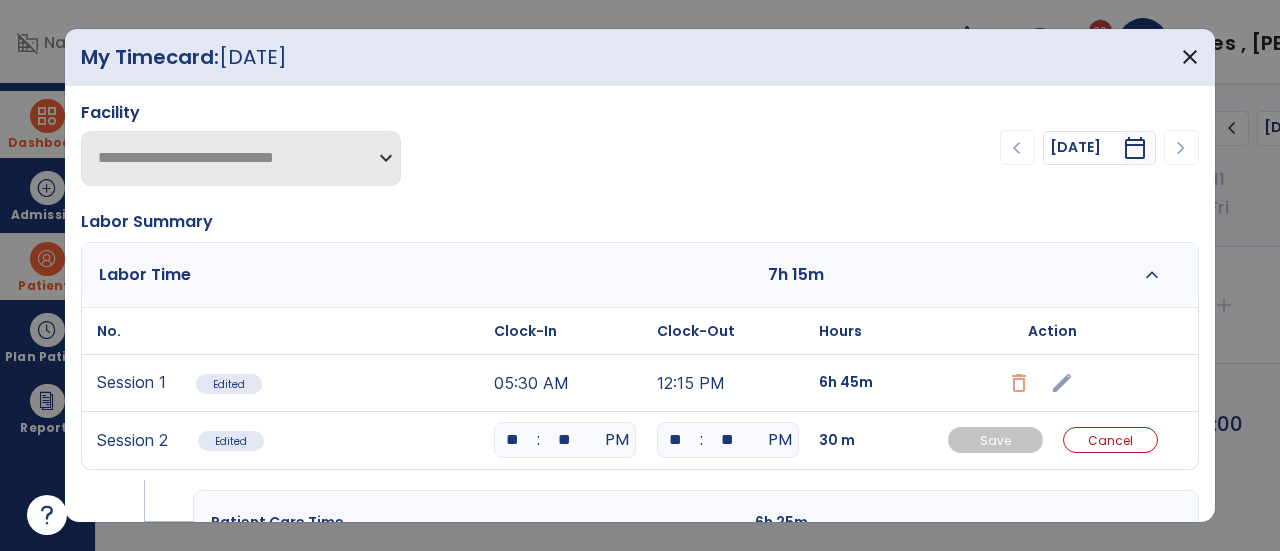 click on "**" at bounding box center [676, 440] 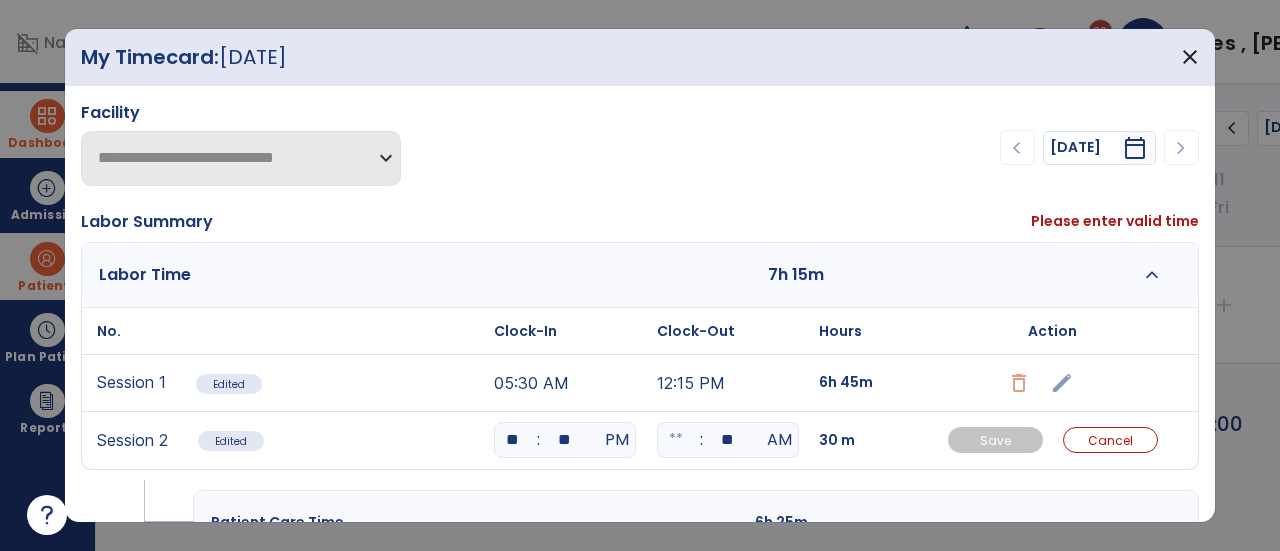 click on "**" at bounding box center (728, 440) 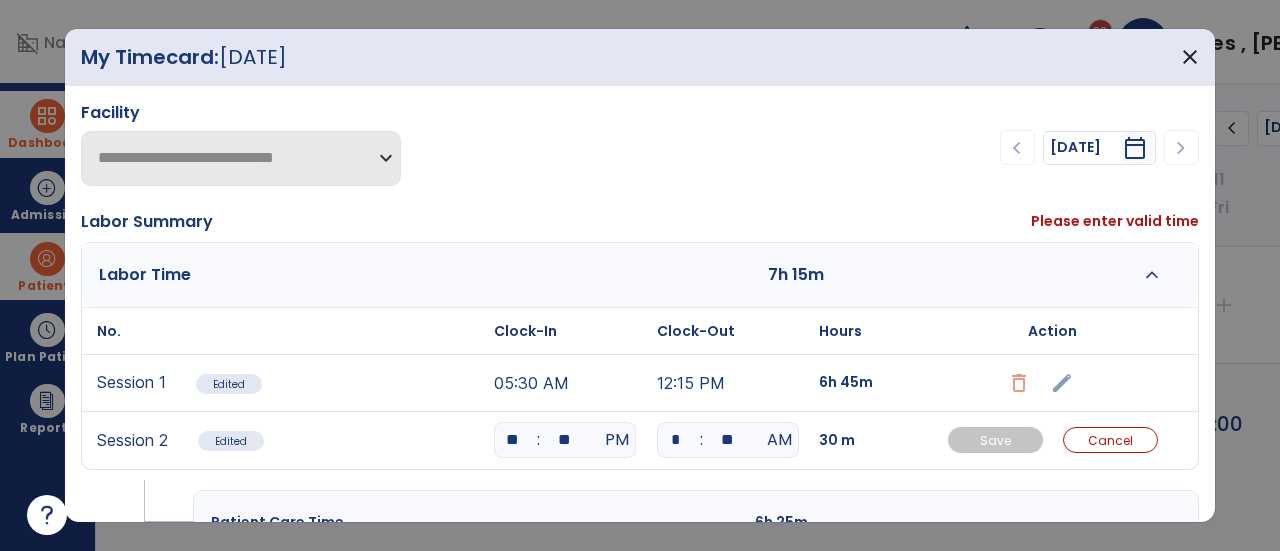 type on "**" 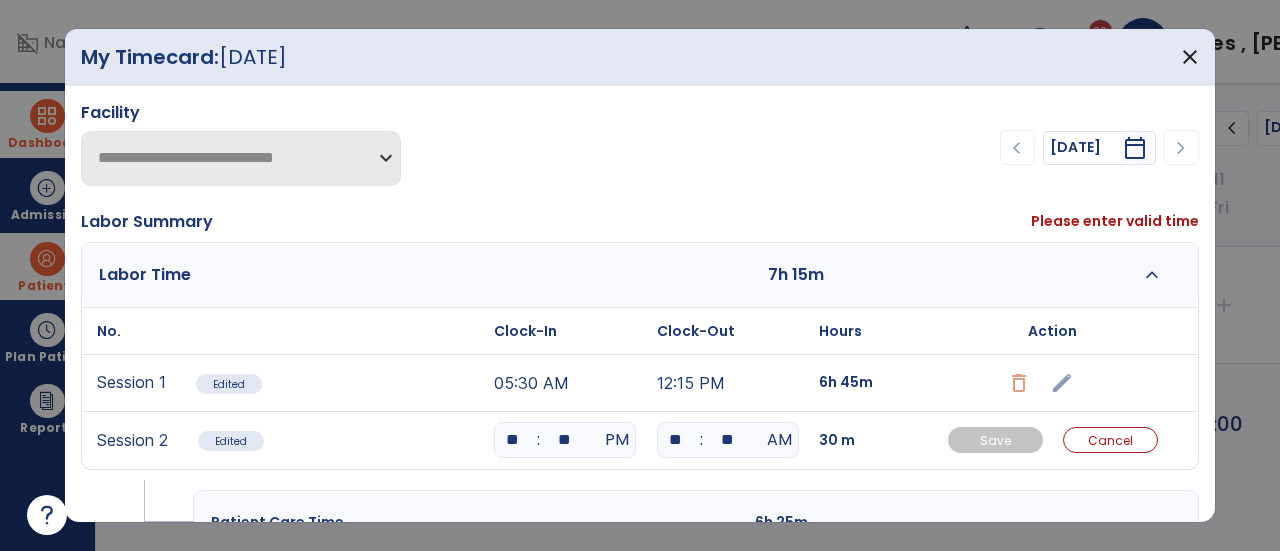 click on "**" at bounding box center (728, 440) 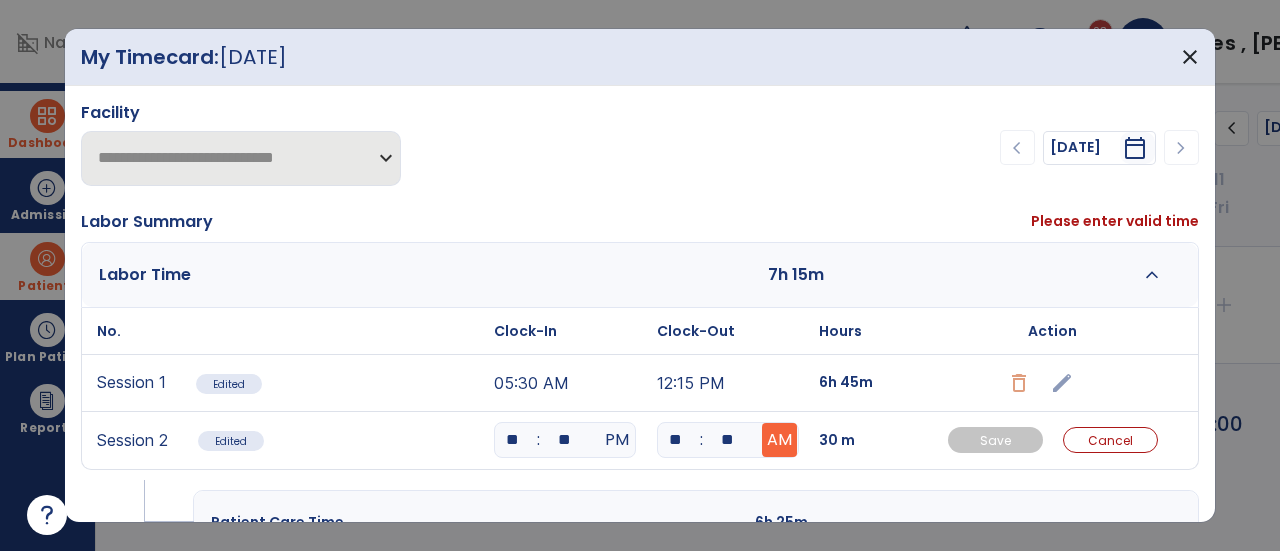 type on "**" 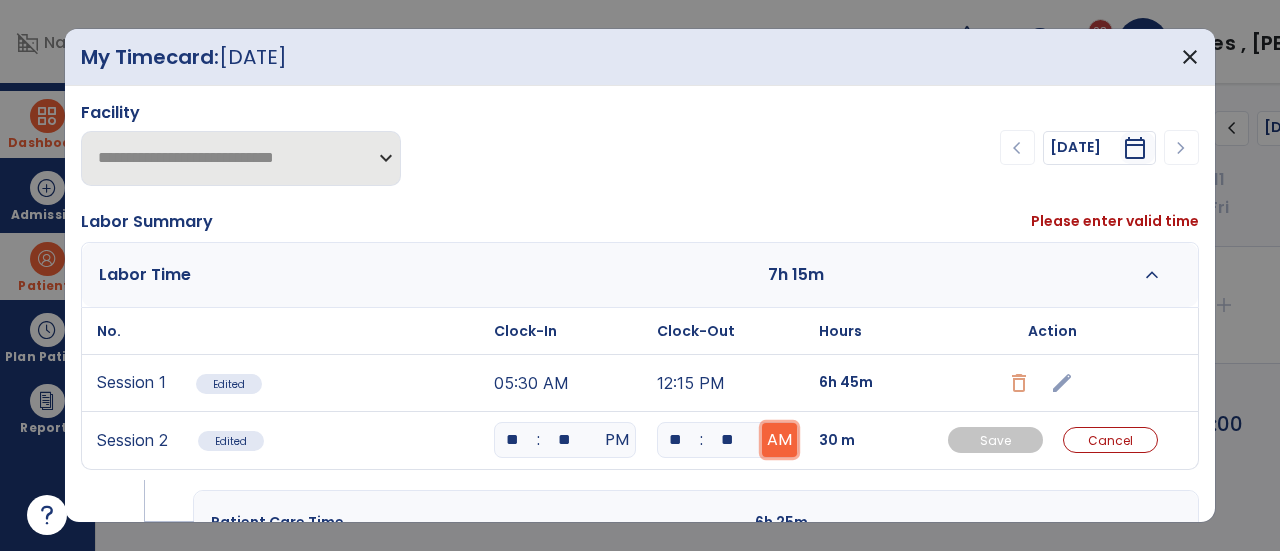 click on "AM" at bounding box center (779, 440) 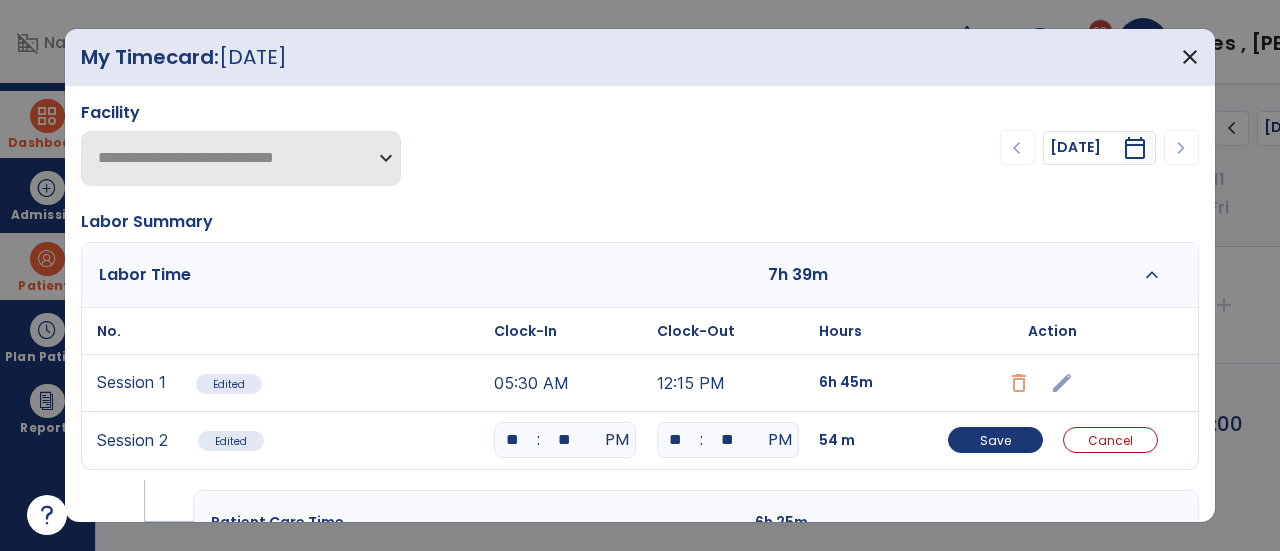 click on "Patient Care Time  6h 25m" at bounding box center [696, 523] 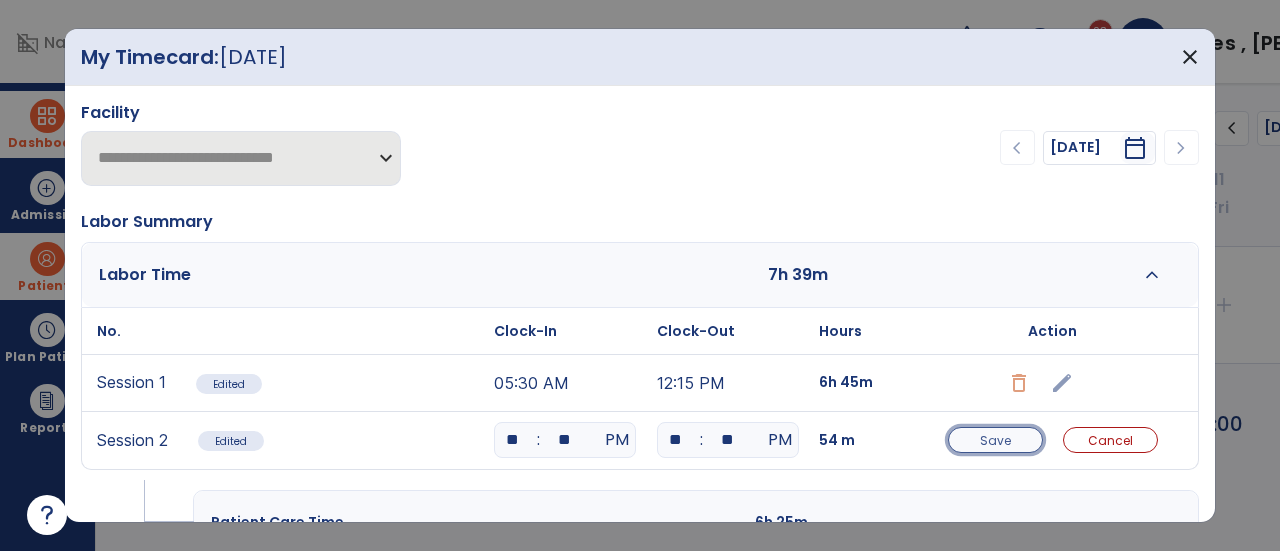 click on "Save" at bounding box center [995, 440] 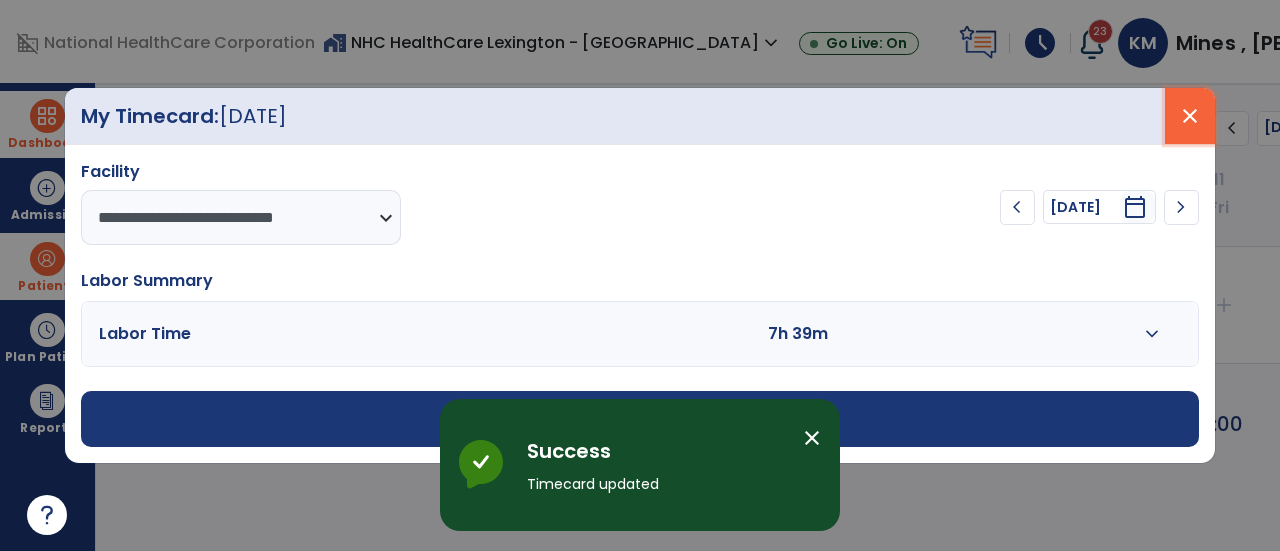 click on "**********" at bounding box center (640, 275) 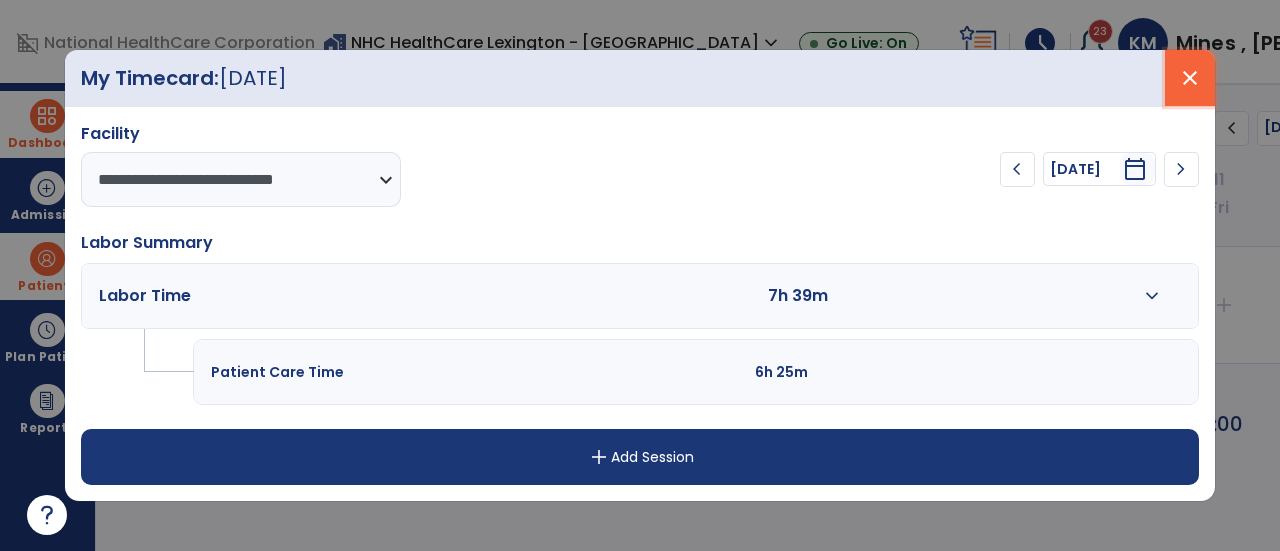 click on "close" at bounding box center [1190, 78] 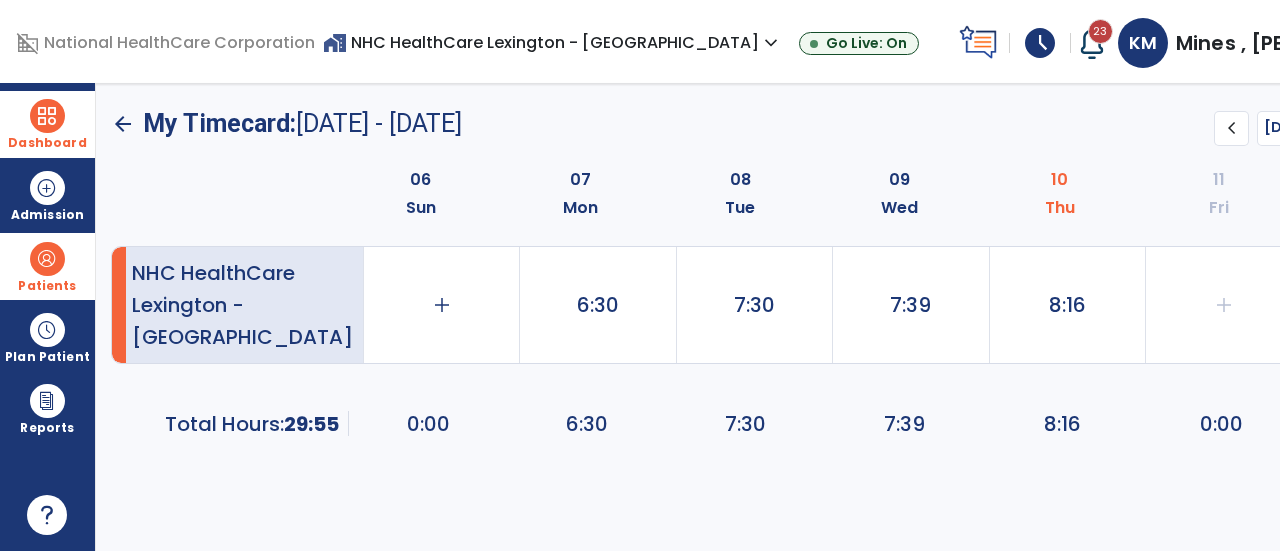click at bounding box center (47, 116) 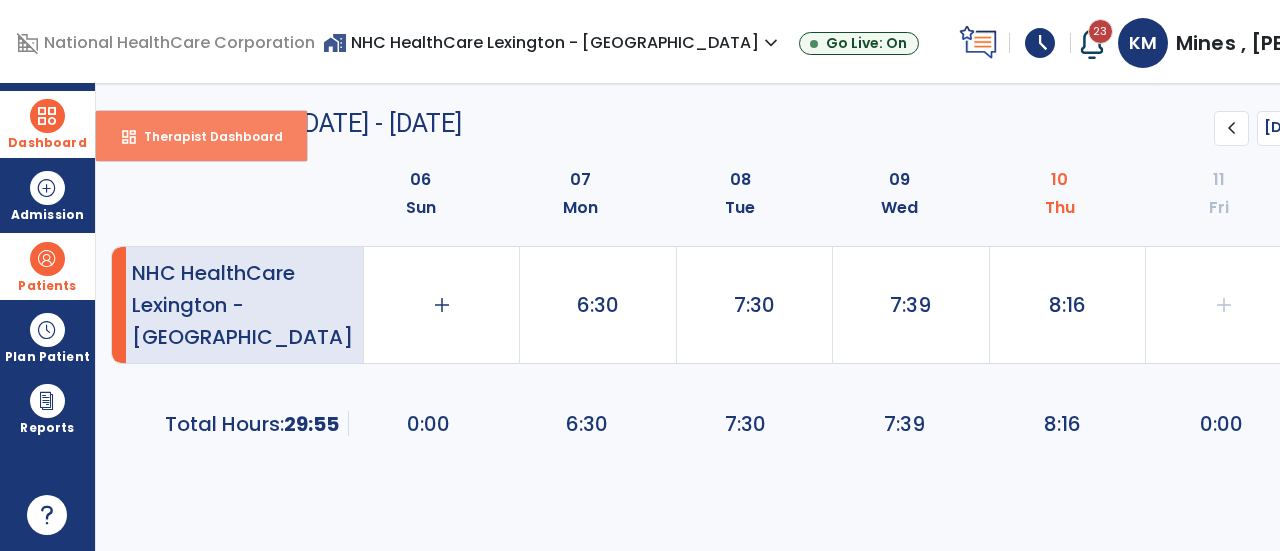 click on "Therapist Dashboard" at bounding box center (205, 136) 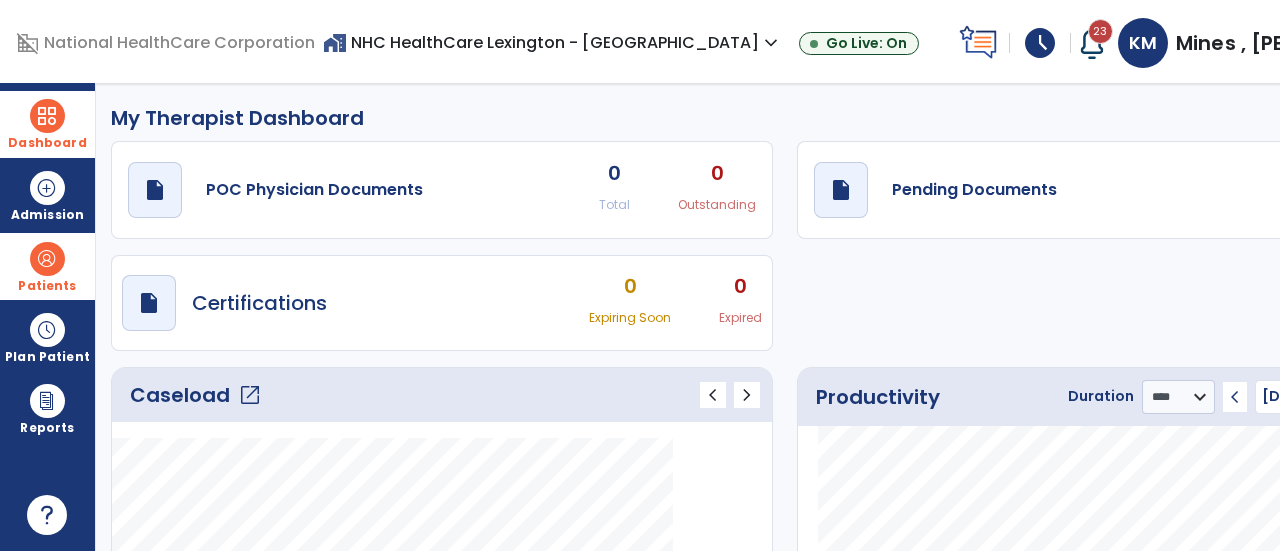 click at bounding box center [1092, 43] 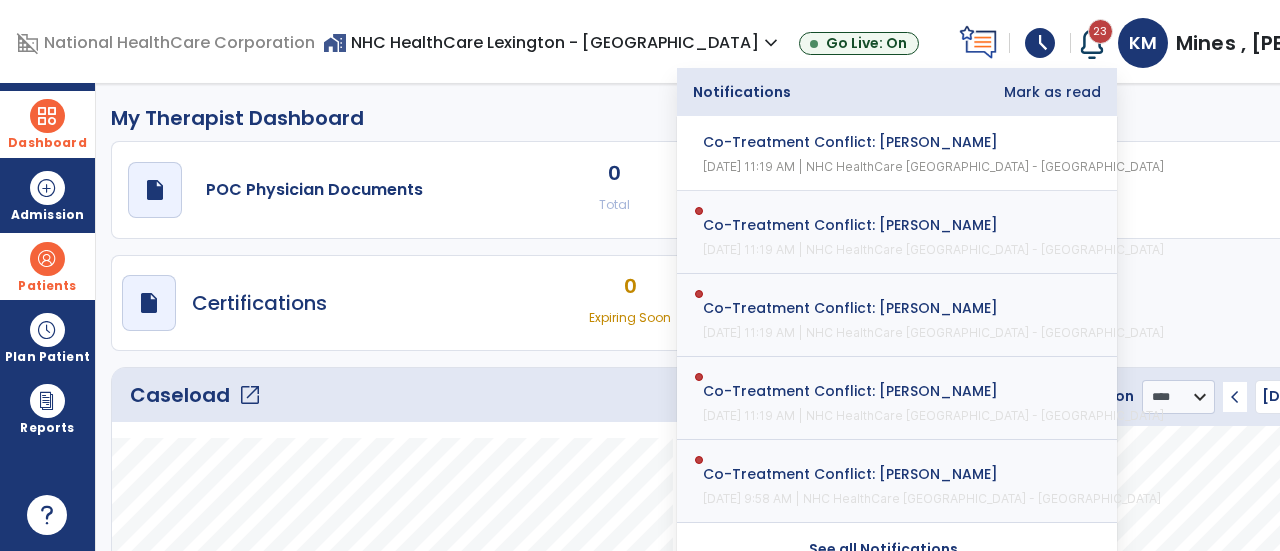 click at bounding box center [1092, 43] 